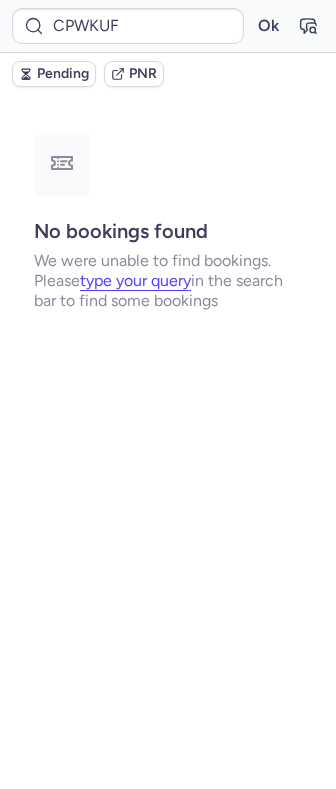 scroll, scrollTop: 0, scrollLeft: 0, axis: both 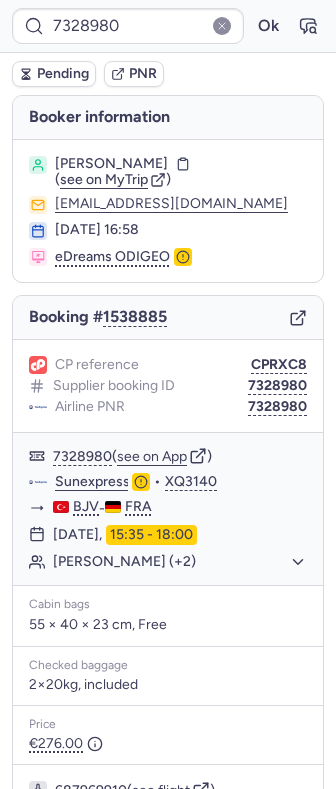 type on "CP7K7A" 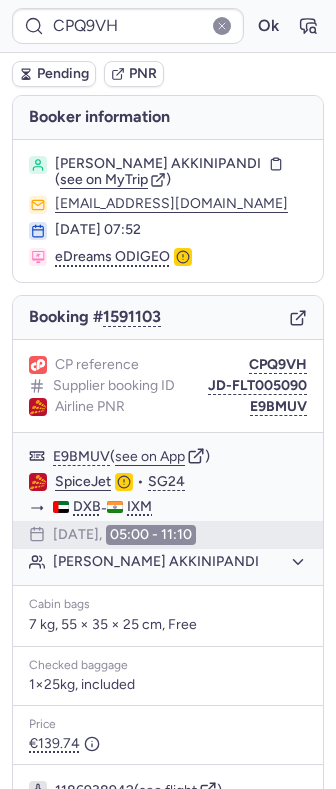 type on "CPRYED" 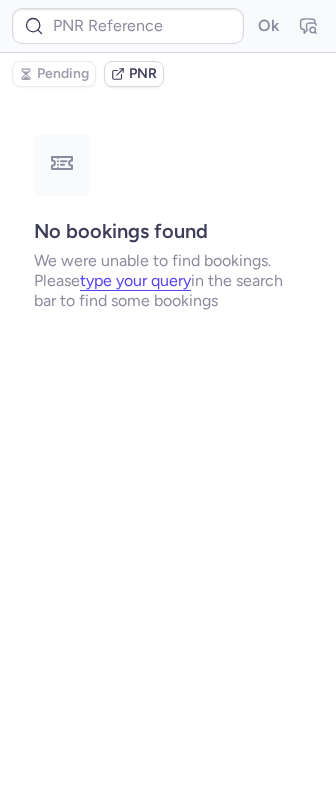 type on "CPIGDN" 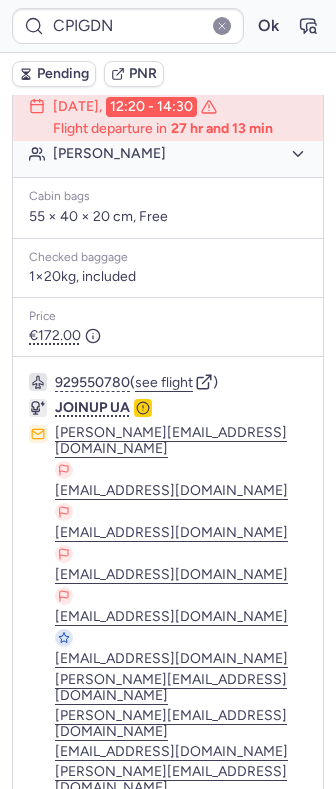 scroll, scrollTop: 409, scrollLeft: 0, axis: vertical 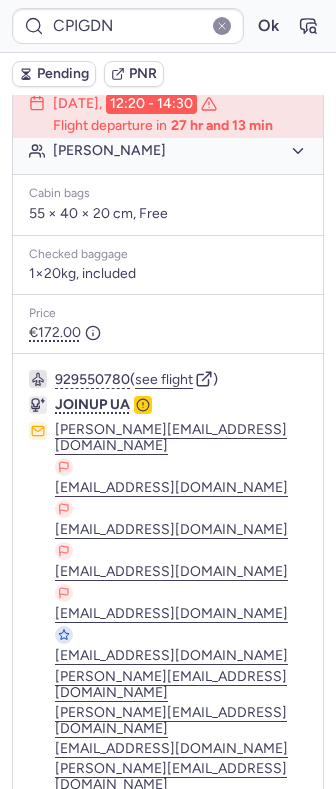 click 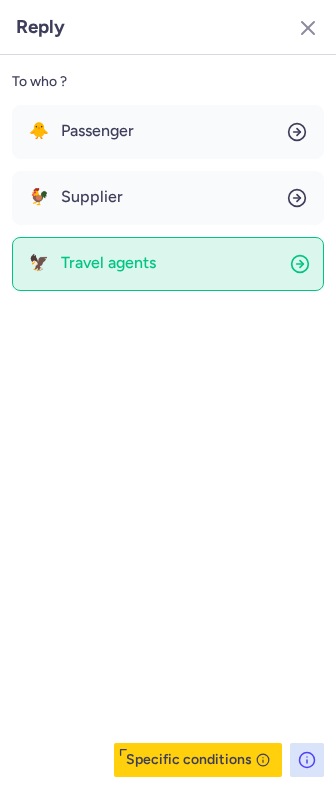 click on "🦅 Travel agents" 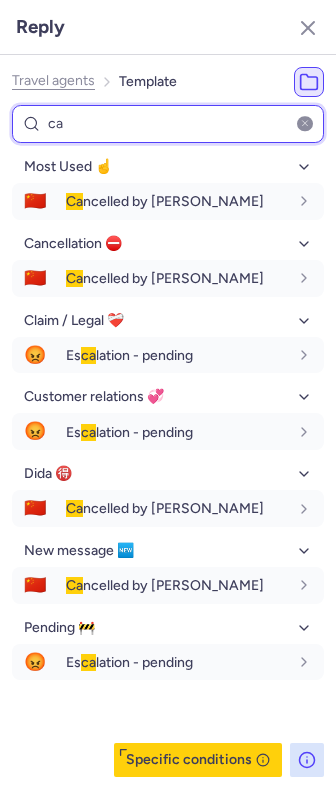 type on "c" 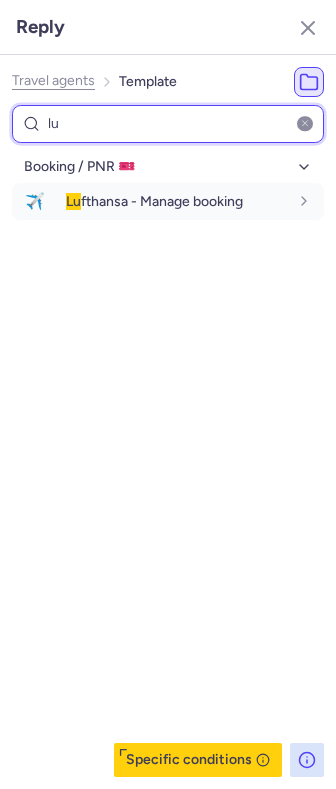 type on "l" 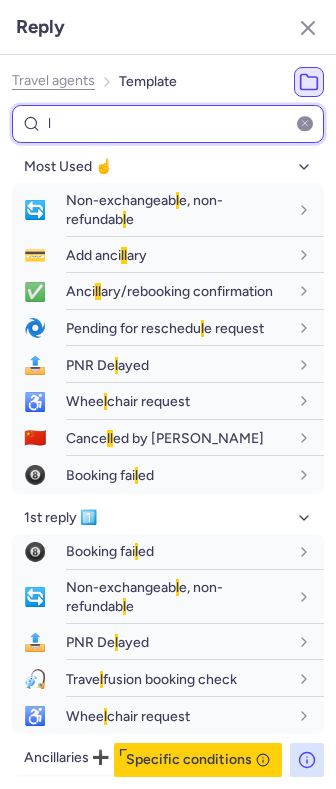 type 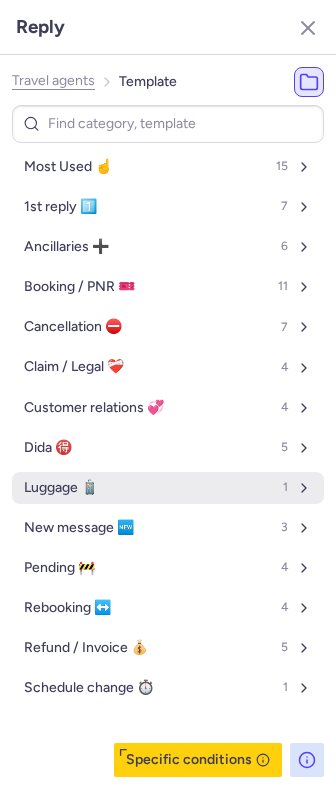 click on "Luggage 🧳 1" at bounding box center (168, 488) 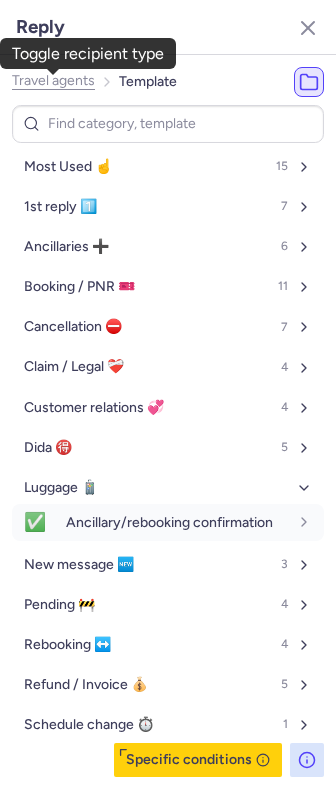 click on "Travel agents" 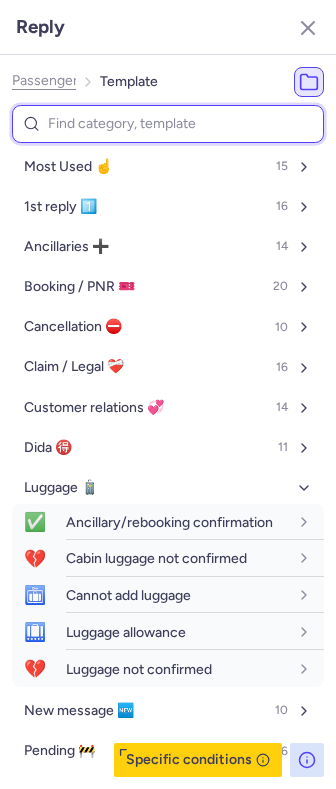 click at bounding box center (168, 124) 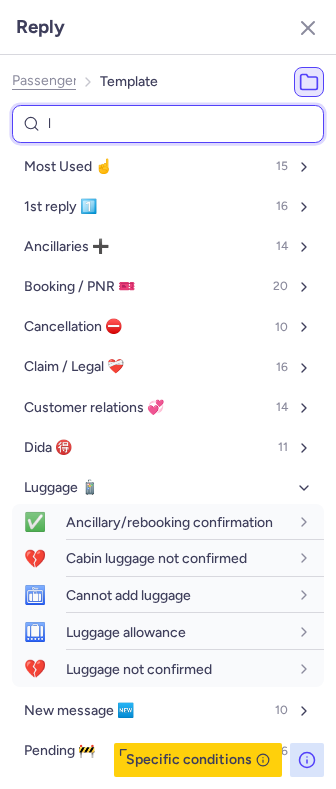 select on "en" 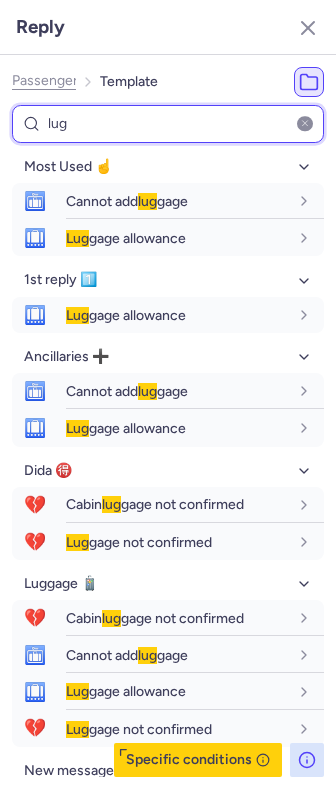 type on "lu" 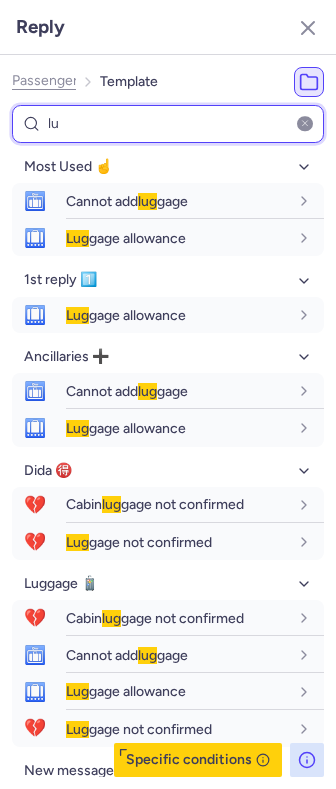 select on "en" 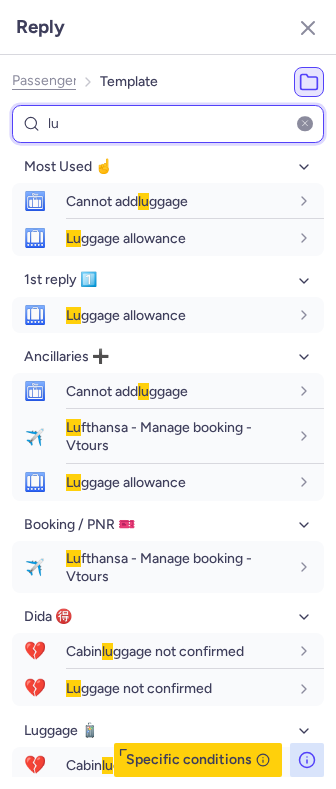 type on "l" 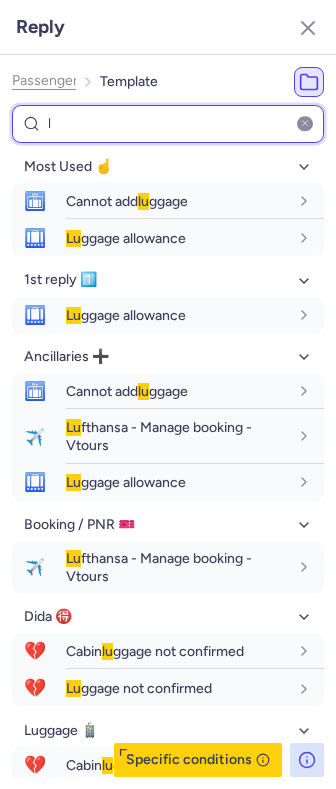 type 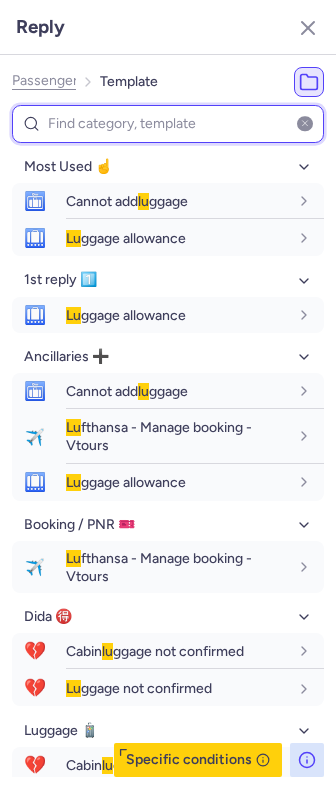 select on "en" 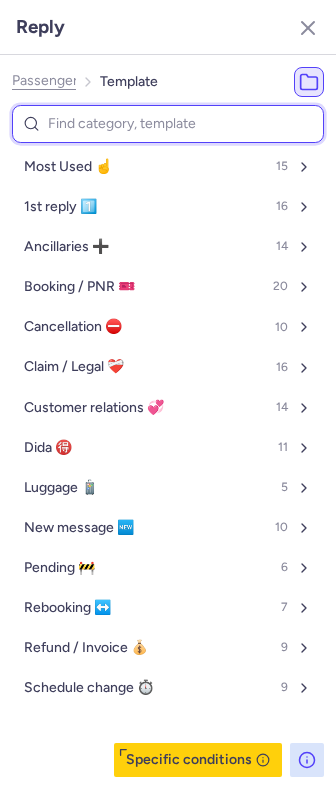 type on "c" 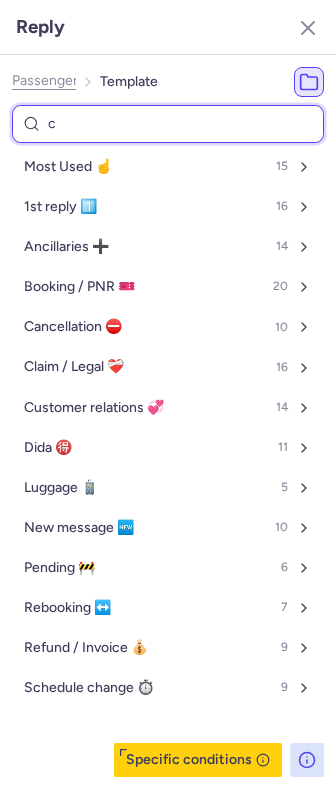 select on "en" 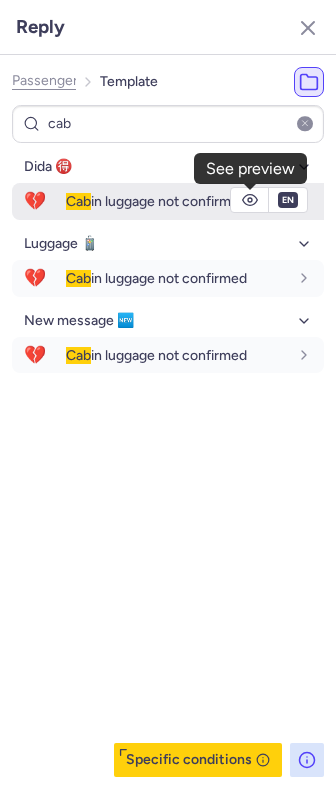 click 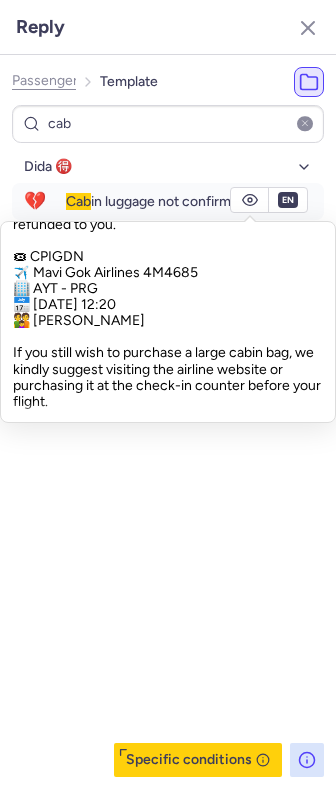 scroll, scrollTop: 193, scrollLeft: 0, axis: vertical 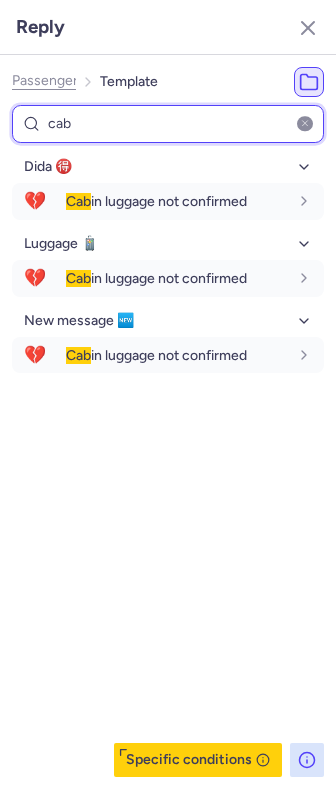 click on "cab" at bounding box center [168, 124] 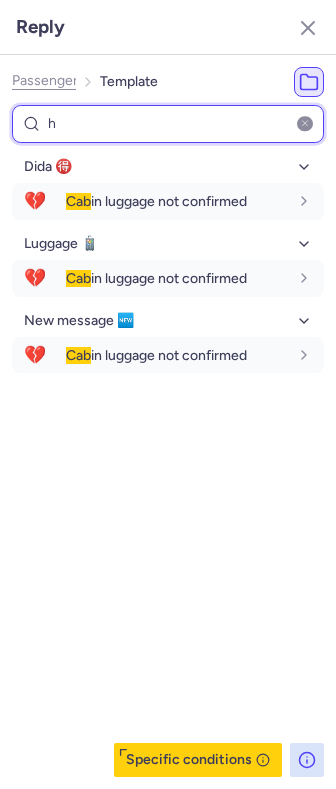 select on "en" 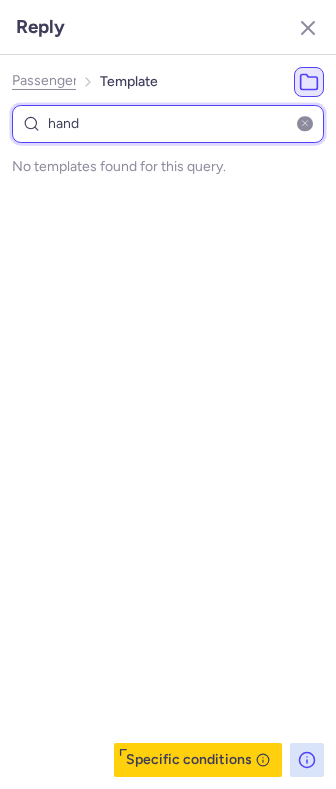 type on "han" 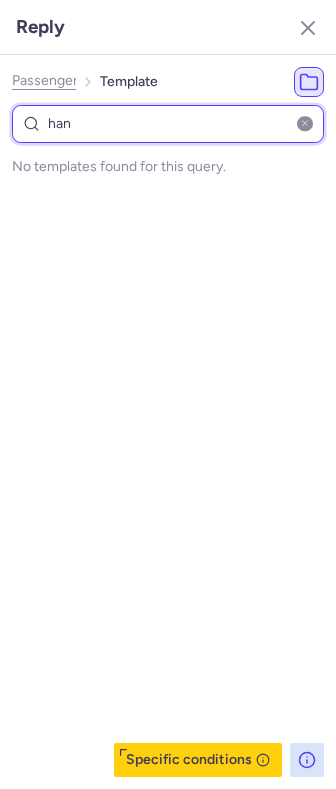 select on "en" 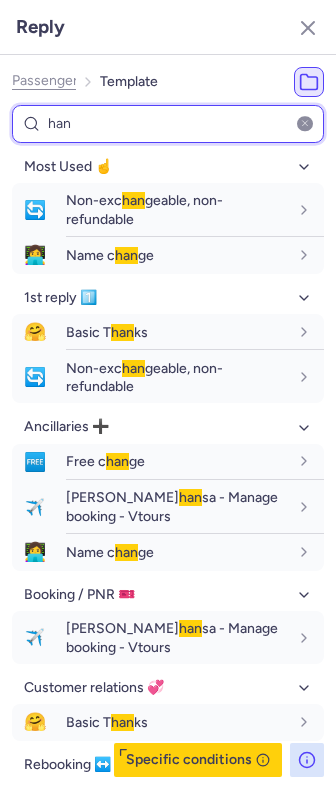 type on "ha" 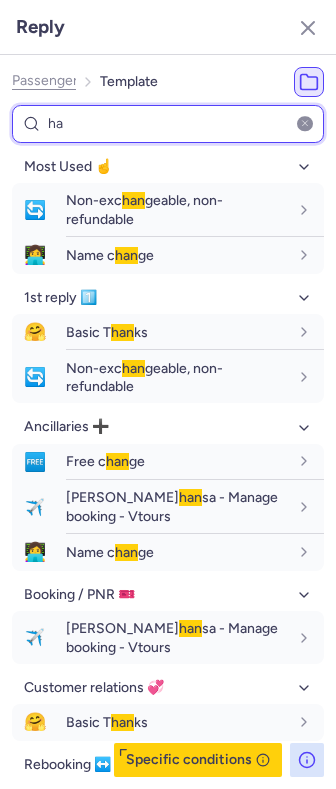 select on "en" 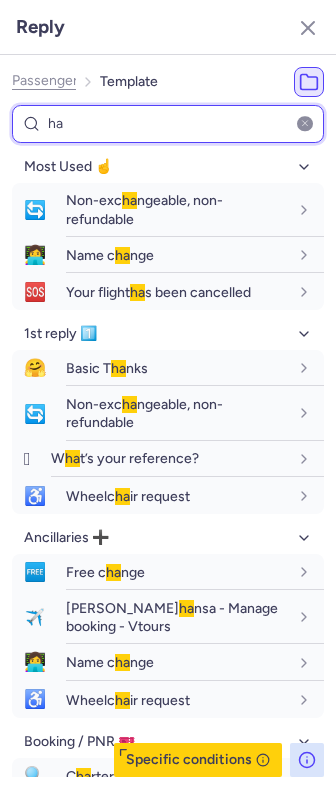 type on "h" 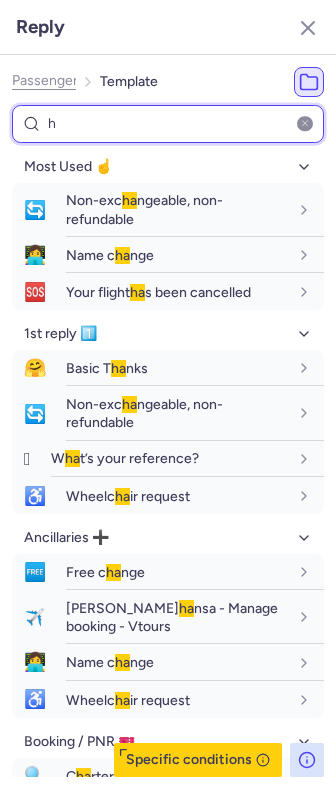 type 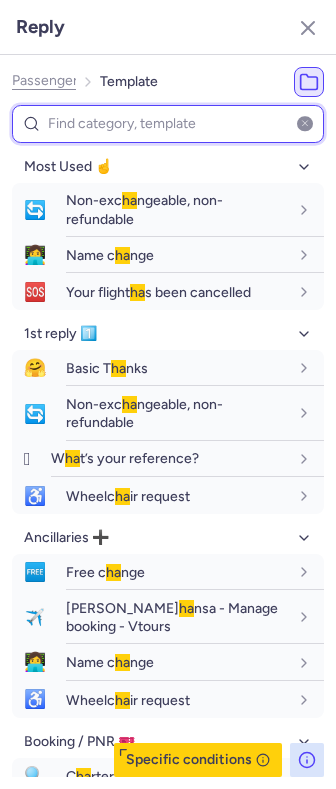 select on "en" 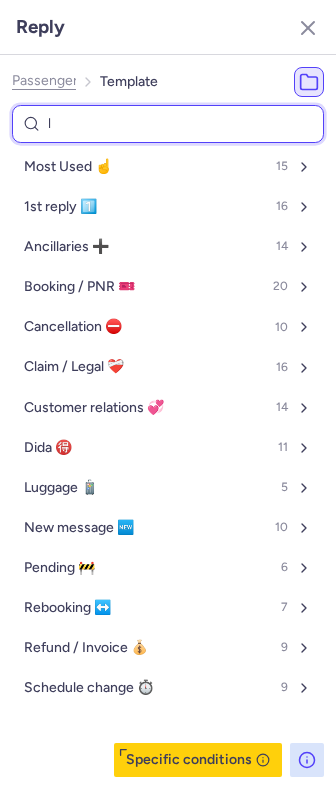 type 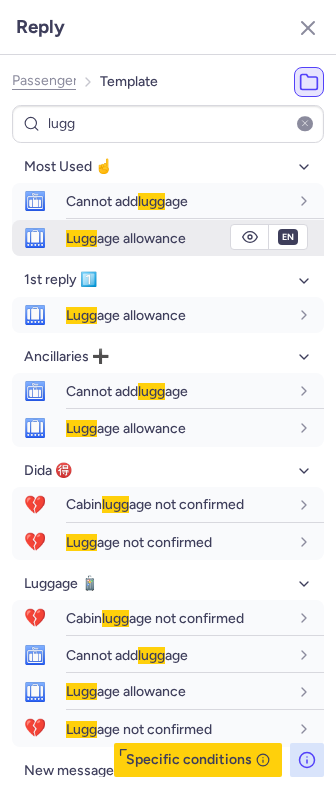 click on "[PERSON_NAME] age allowance" at bounding box center [195, 238] 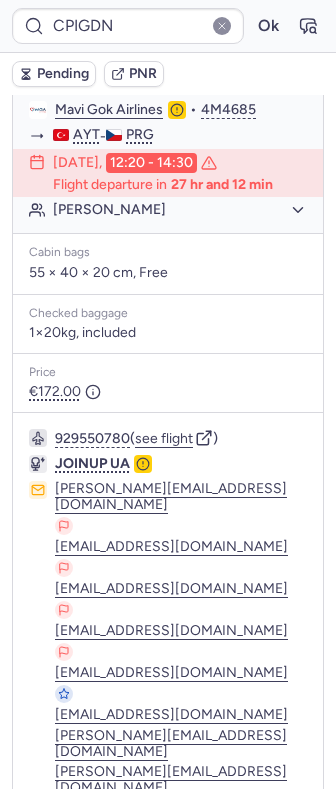 scroll, scrollTop: 409, scrollLeft: 0, axis: vertical 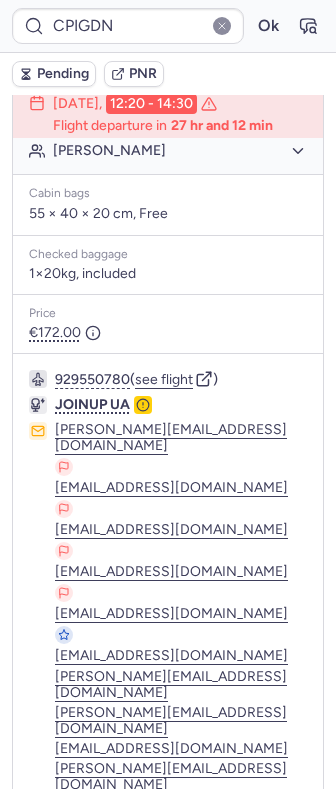 click on "Specific conditions" at bounding box center (176, 908) 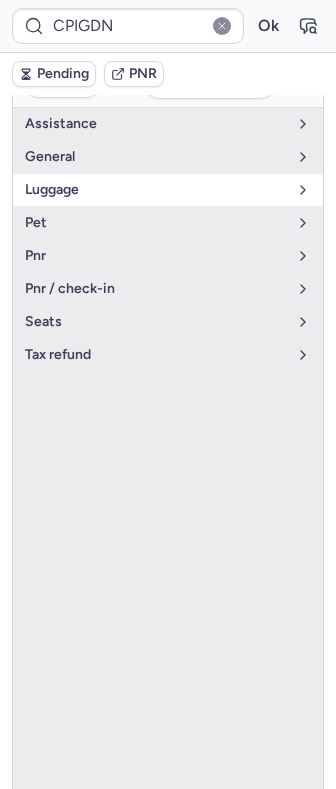 scroll, scrollTop: 362, scrollLeft: 0, axis: vertical 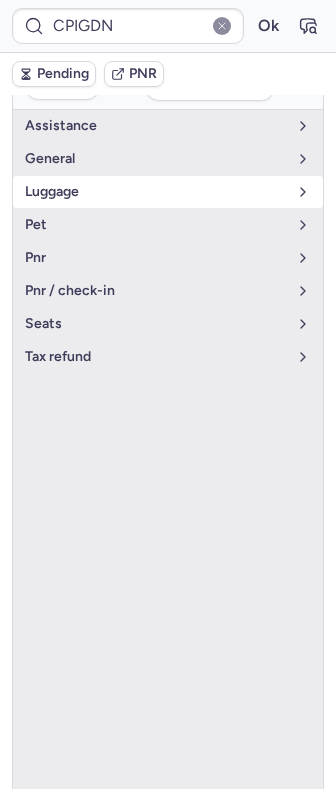 click on "luggage" at bounding box center [156, 192] 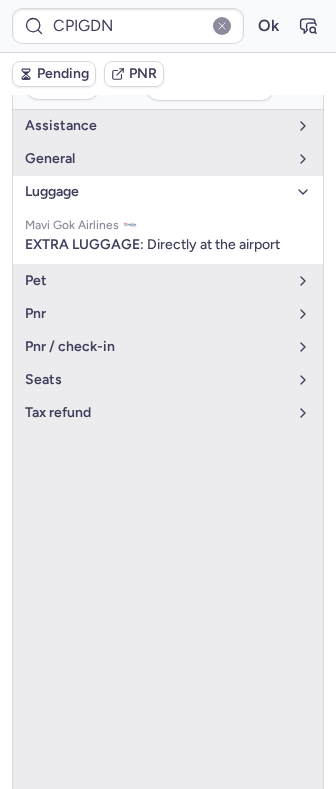 click on "luggage" at bounding box center [156, 192] 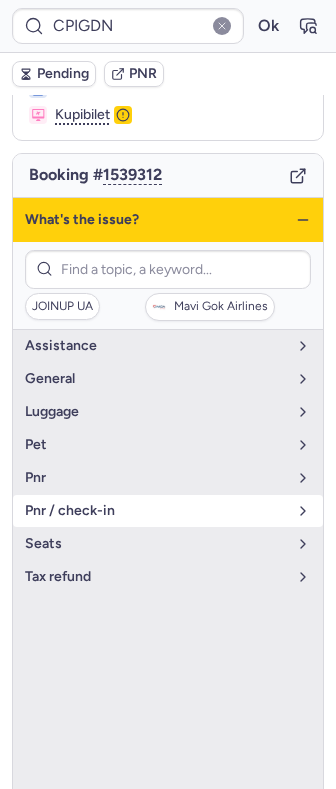 scroll, scrollTop: 141, scrollLeft: 0, axis: vertical 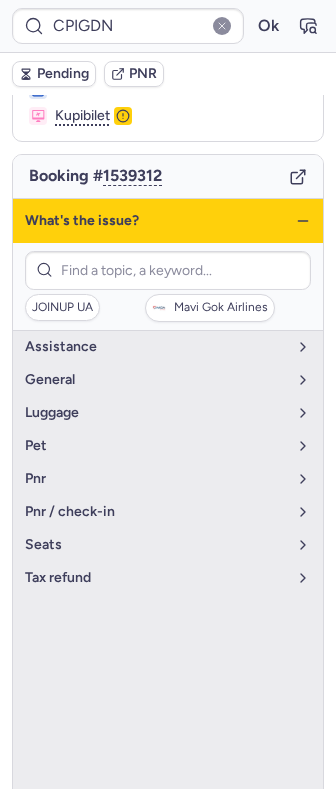 click 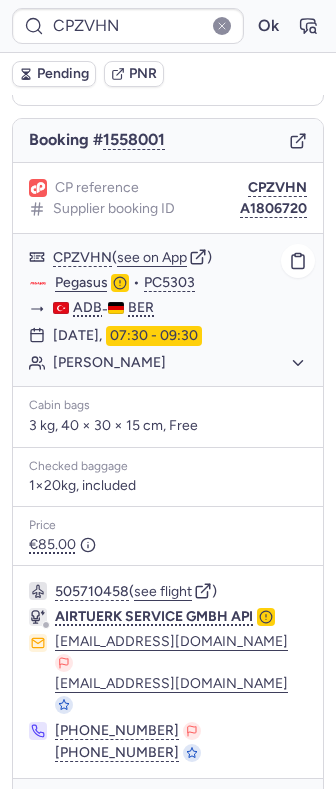 scroll, scrollTop: 186, scrollLeft: 0, axis: vertical 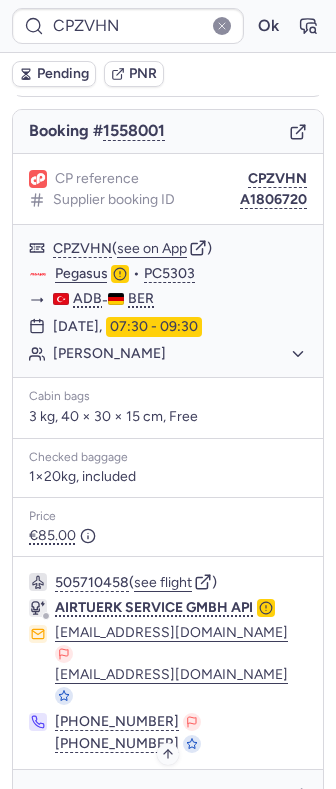 click on "Specific conditions" at bounding box center (176, 798) 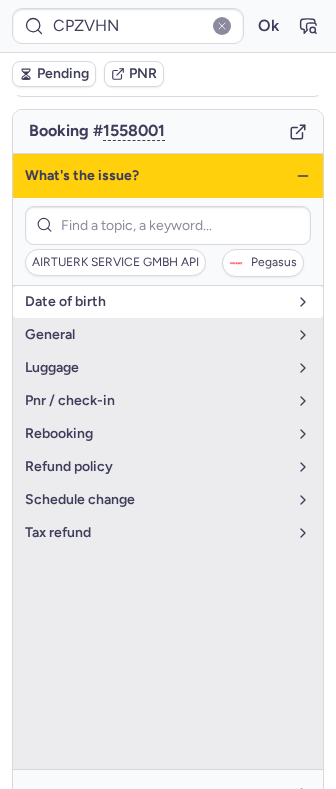 click on "date of birth" at bounding box center [156, 302] 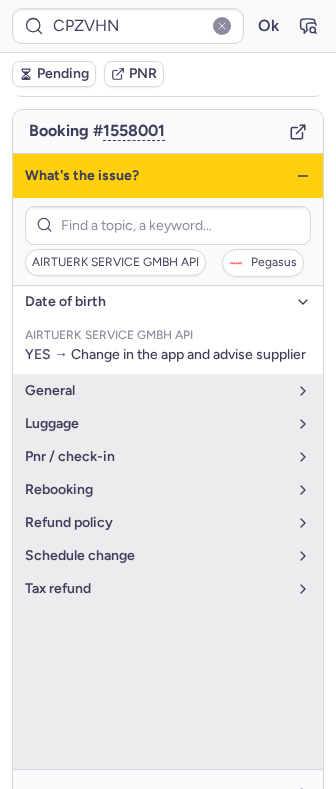 click on "date of birth" at bounding box center (156, 302) 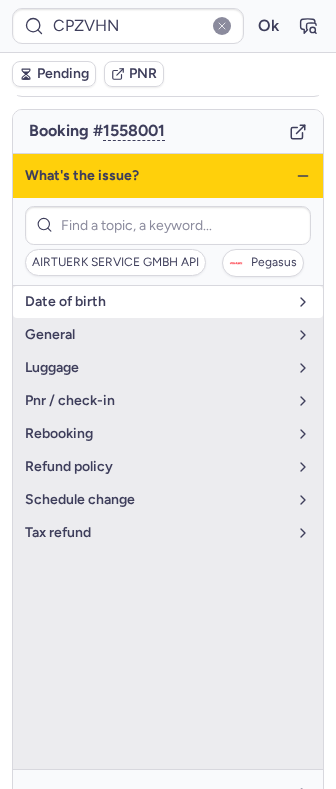 click on "date of birth" at bounding box center (156, 302) 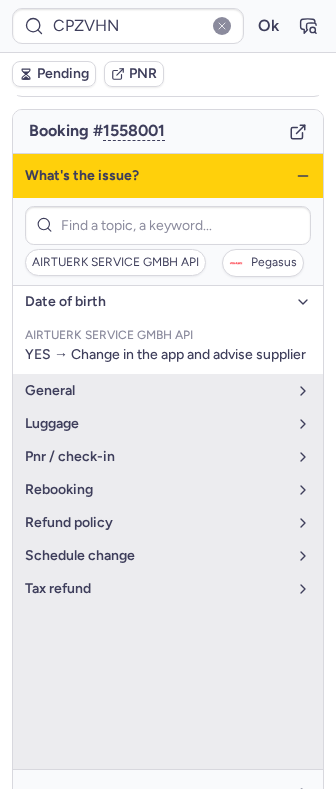 click on "date of birth" at bounding box center (156, 302) 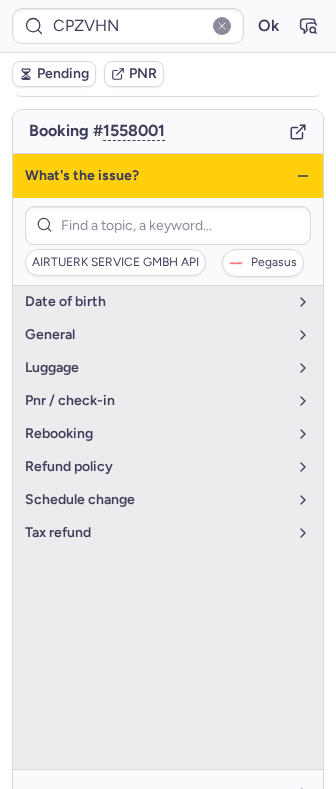 click on "What's the issue?" at bounding box center (168, 176) 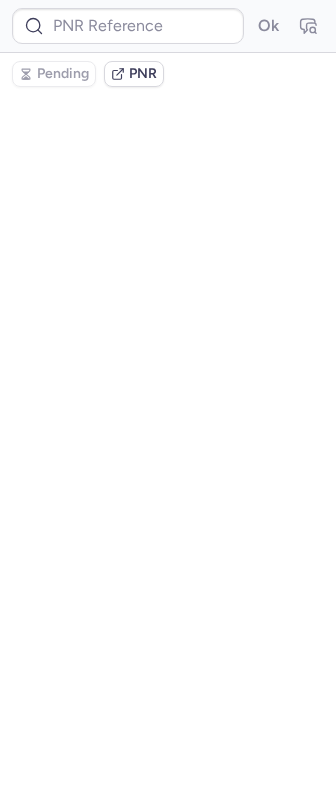 scroll, scrollTop: 0, scrollLeft: 0, axis: both 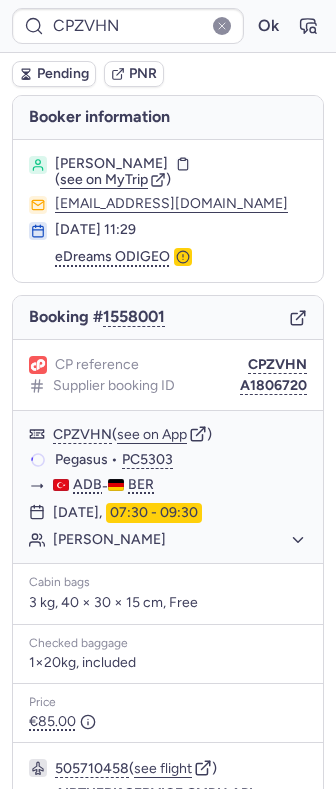 click on "Pending" at bounding box center (54, 74) 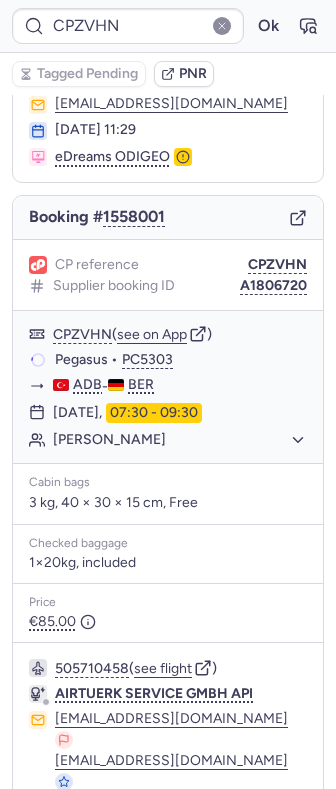 scroll, scrollTop: 186, scrollLeft: 0, axis: vertical 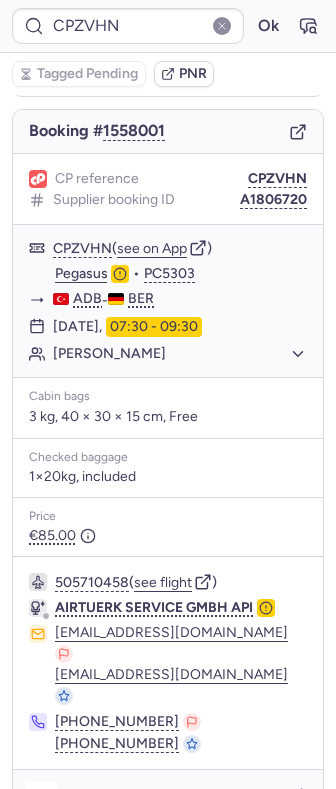 click 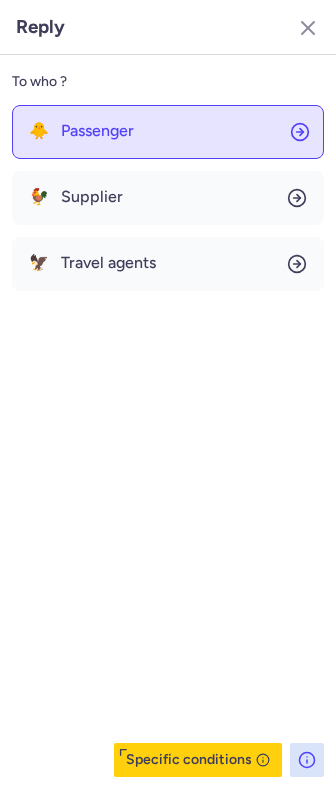 click on "Passenger" at bounding box center (97, 131) 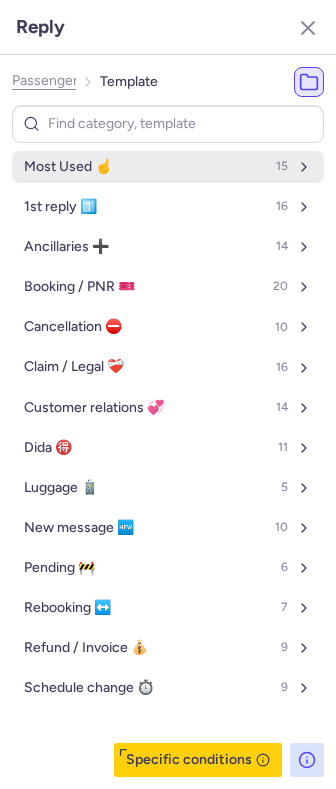 click on "Most Used ☝️ 15" at bounding box center [168, 167] 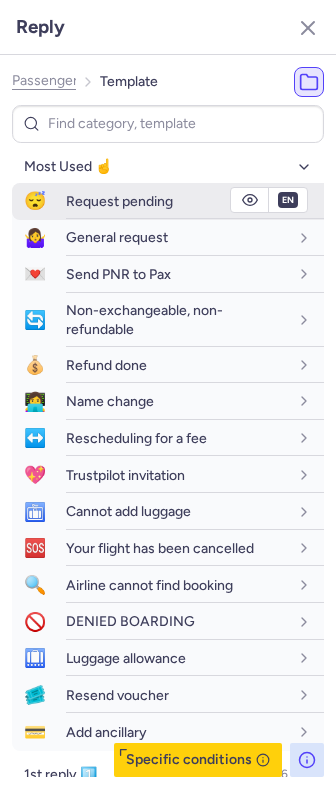 click on "Request pending" at bounding box center [119, 201] 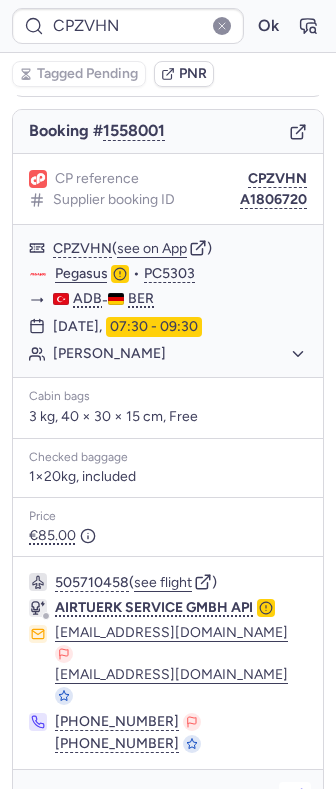click 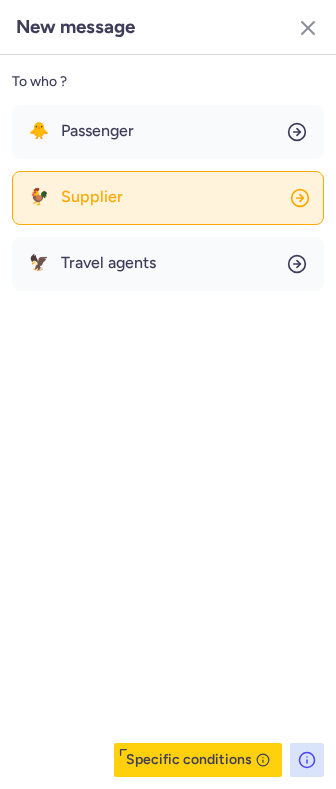 click on "🐓 Supplier" 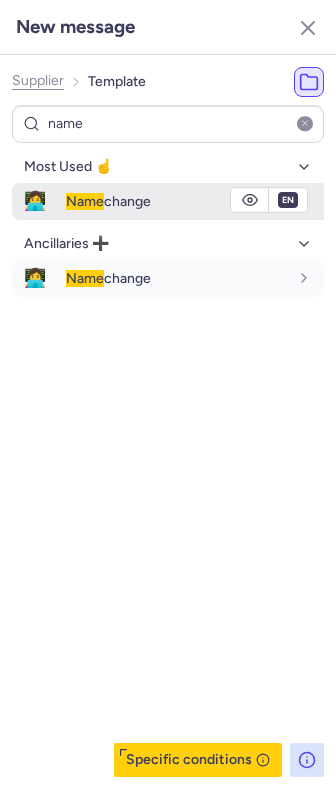 click on "Name" at bounding box center [85, 201] 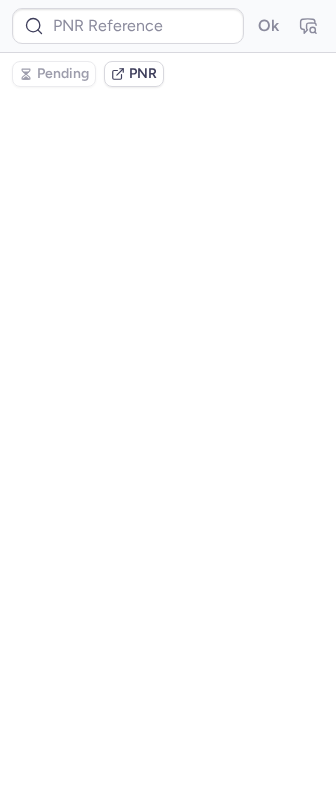 scroll, scrollTop: 0, scrollLeft: 0, axis: both 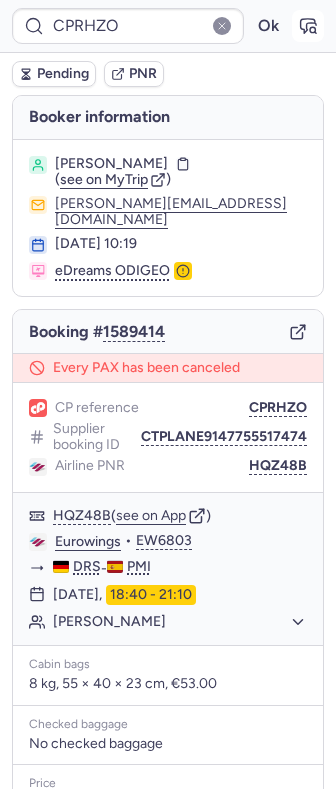 click 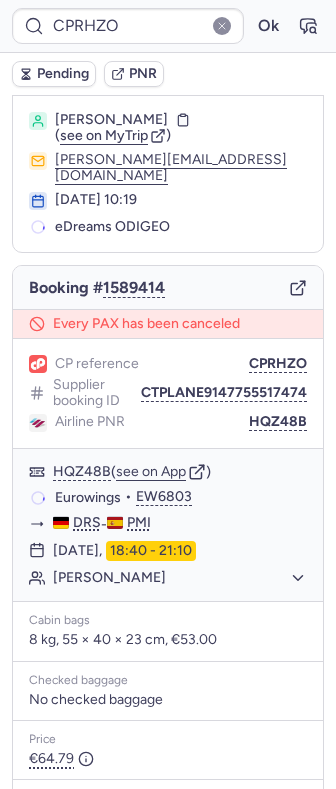 scroll, scrollTop: 0, scrollLeft: 0, axis: both 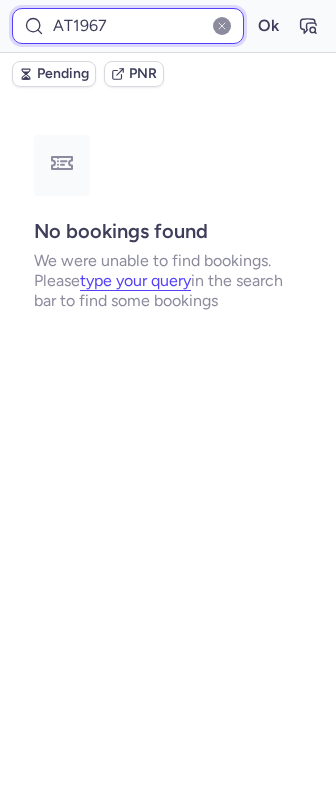 click on "AT1967" at bounding box center [128, 26] 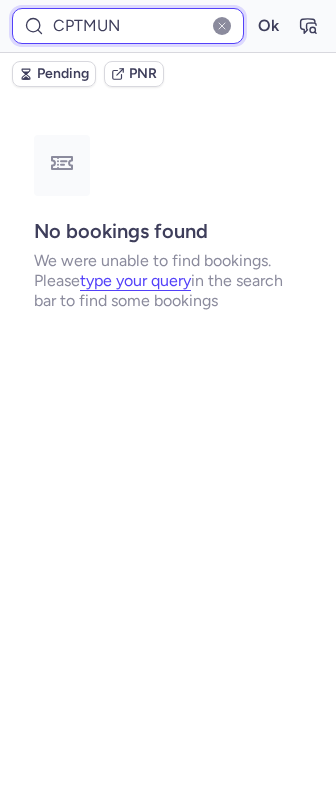 click on "Ok" at bounding box center (268, 26) 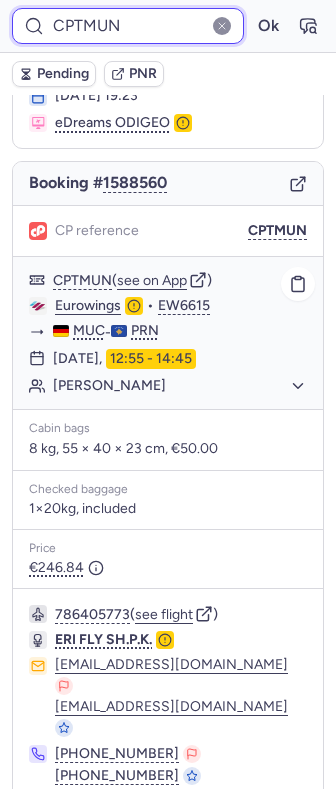 scroll, scrollTop: 180, scrollLeft: 0, axis: vertical 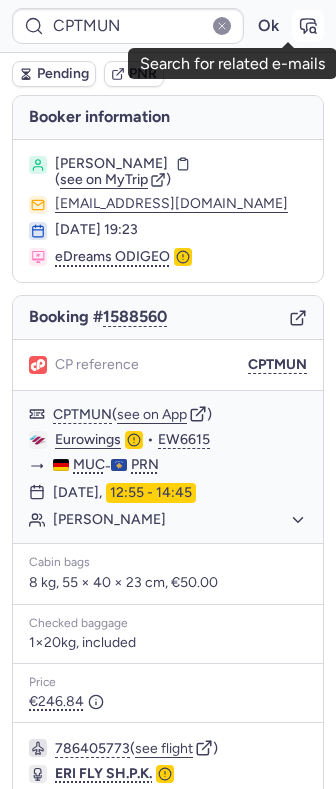 click 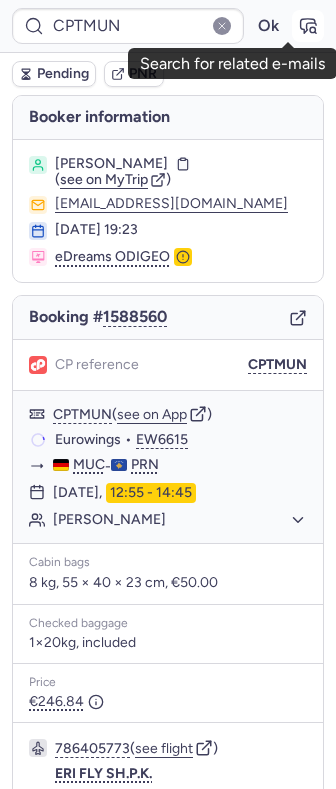 click 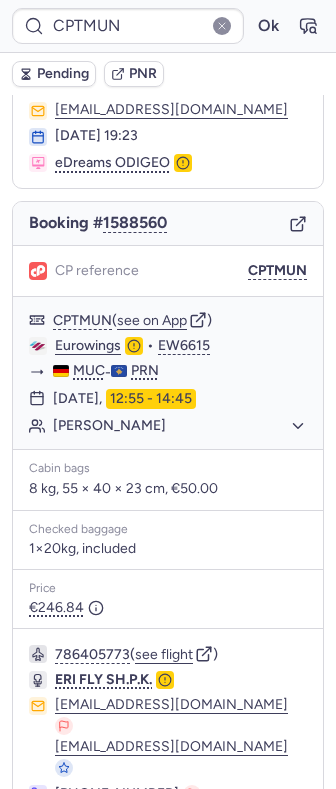 scroll, scrollTop: 180, scrollLeft: 0, axis: vertical 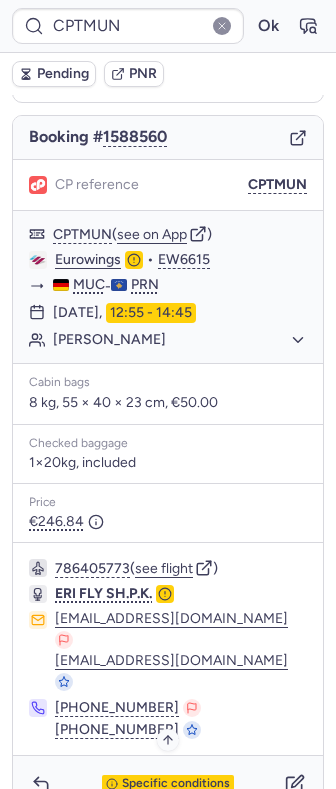 click on "Specific conditions" at bounding box center (176, 784) 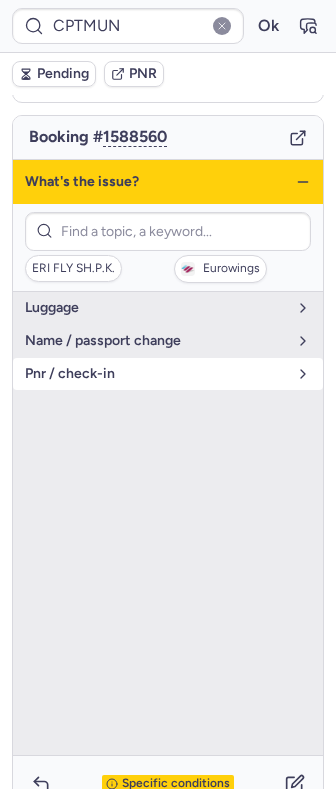 click on "pnr / check-in" at bounding box center [156, 374] 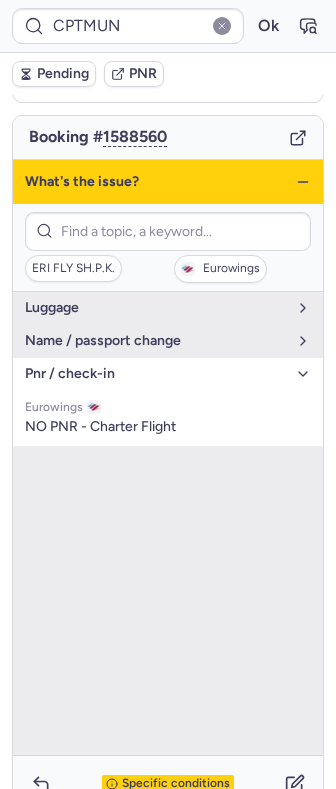 click 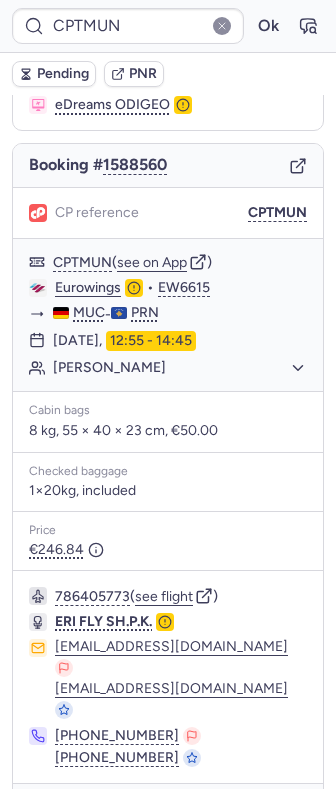 scroll, scrollTop: 180, scrollLeft: 0, axis: vertical 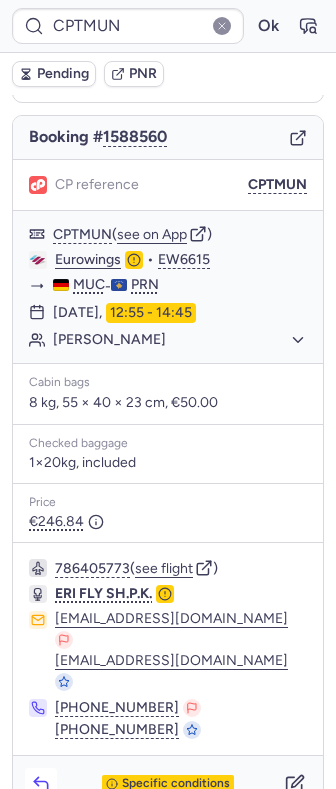 click 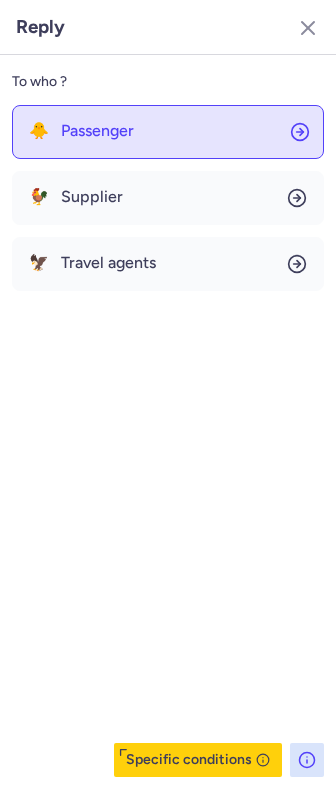 click on "Passenger" at bounding box center [97, 131] 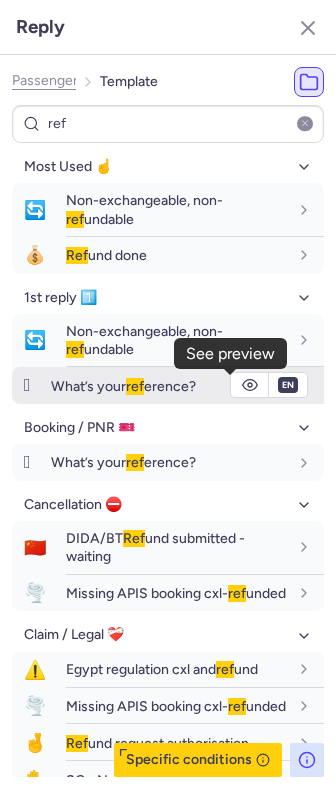 click 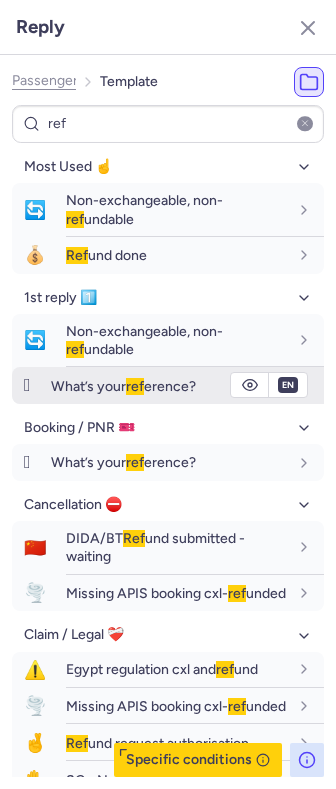 click on "ref" at bounding box center (135, 386) 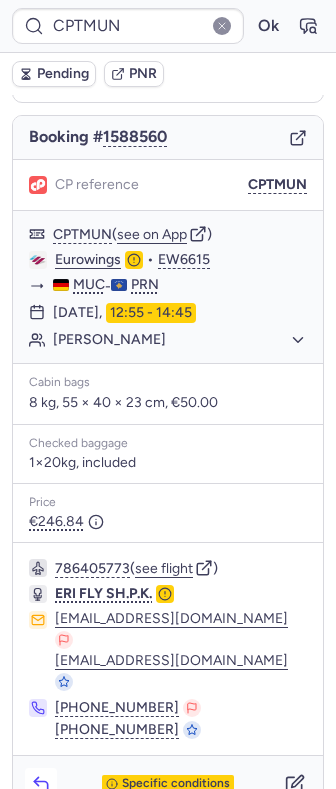 click at bounding box center [41, 784] 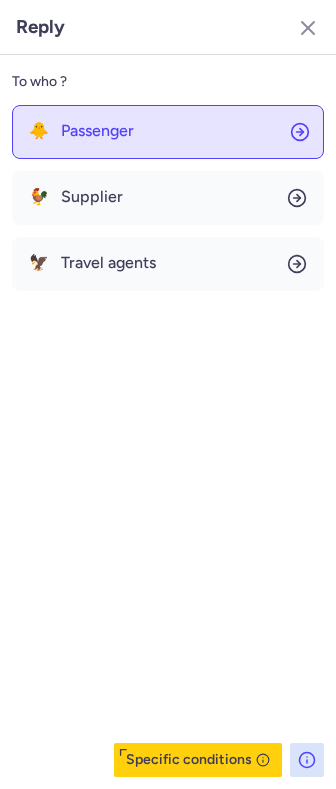 click on "Passenger" at bounding box center [97, 131] 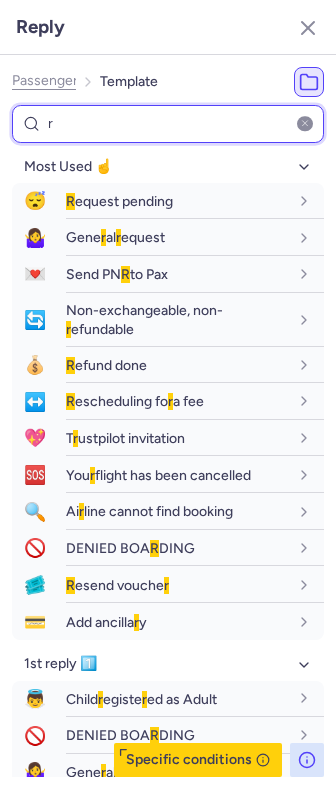 click on "r" at bounding box center [168, 124] 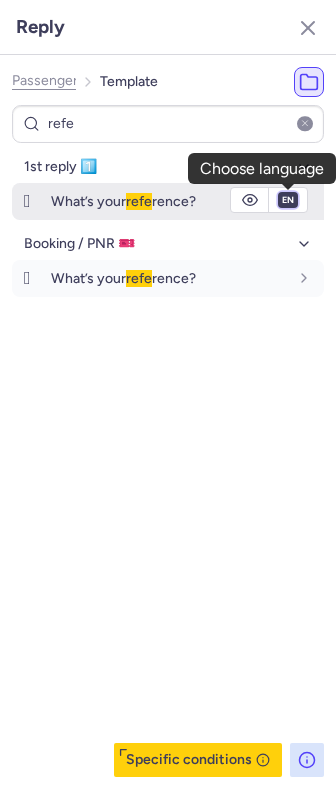 click on "fr en de nl pt es it ru" at bounding box center [288, 200] 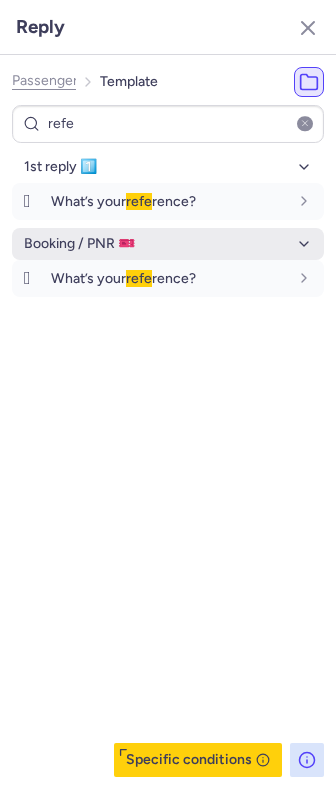 click on "fr en de nl pt es it ru" at bounding box center [288, 200] 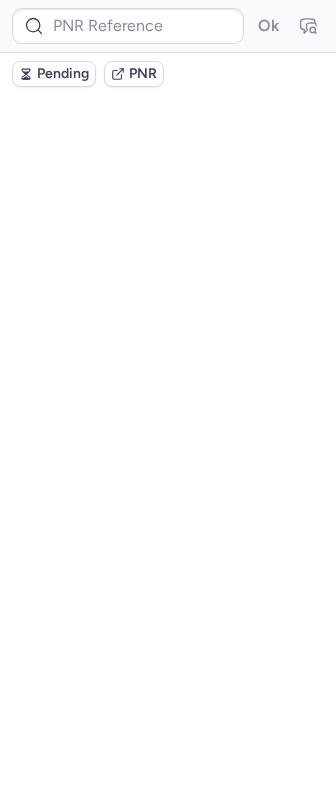 scroll, scrollTop: 0, scrollLeft: 0, axis: both 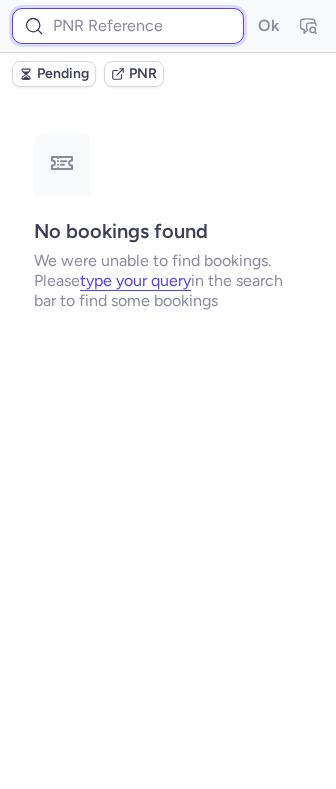 click at bounding box center [128, 26] 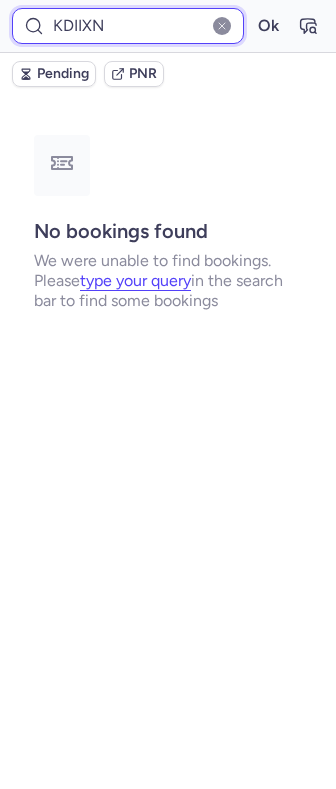 click on "Ok" at bounding box center (268, 26) 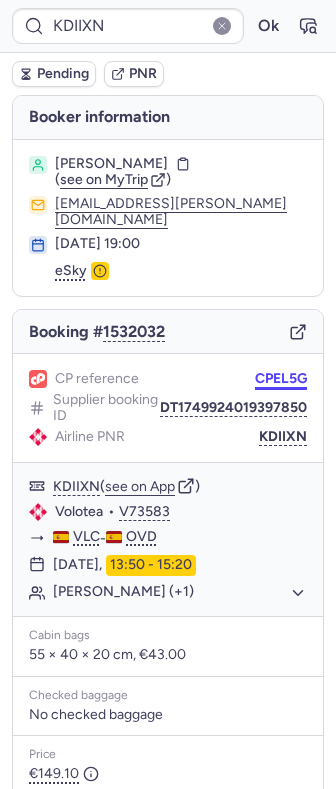 click on "CPEL5G" at bounding box center [281, 379] 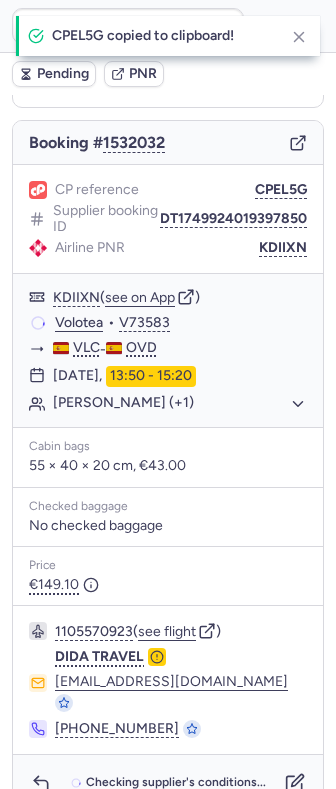 scroll, scrollTop: 194, scrollLeft: 0, axis: vertical 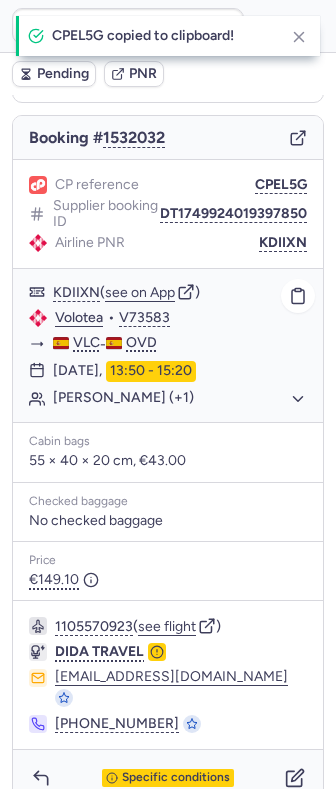 click on "[PERSON_NAME] (+1)" 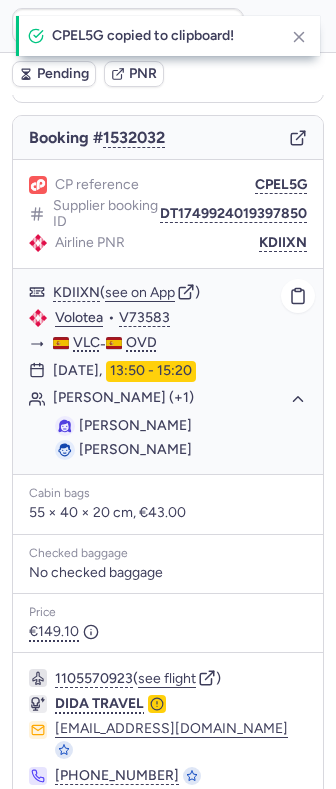 drag, startPoint x: 164, startPoint y: 391, endPoint x: 167, endPoint y: 381, distance: 10.440307 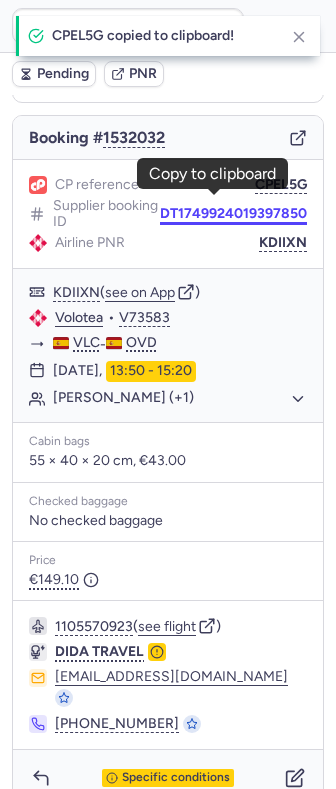 click on "DT1749924019397850" at bounding box center [233, 214] 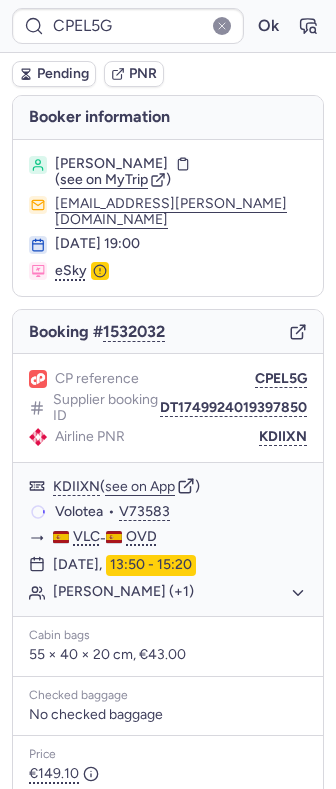 scroll, scrollTop: 194, scrollLeft: 0, axis: vertical 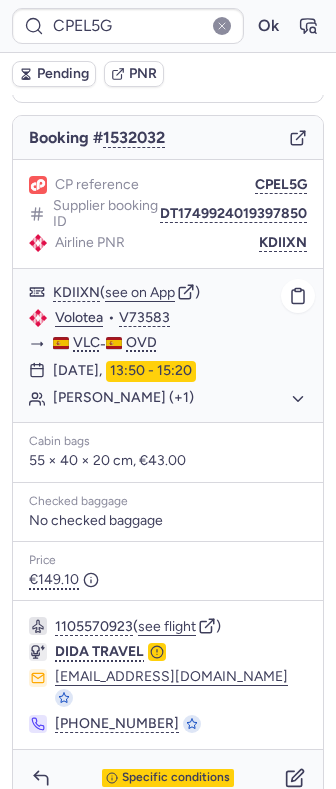 click on "[PERSON_NAME] (+1)" 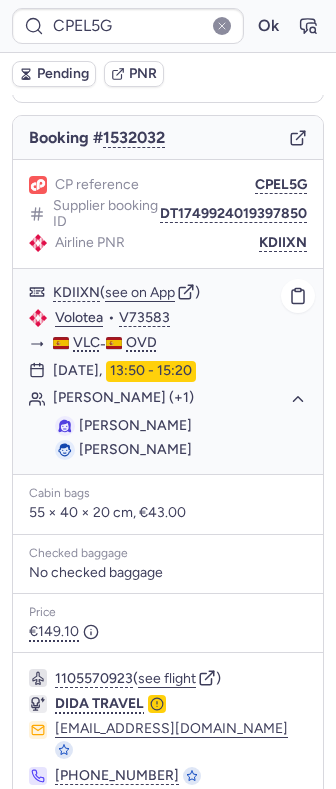click on "[PERSON_NAME]" at bounding box center (135, 425) 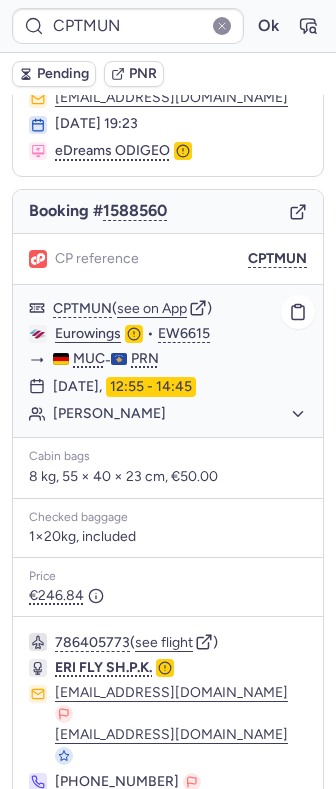 scroll, scrollTop: 0, scrollLeft: 0, axis: both 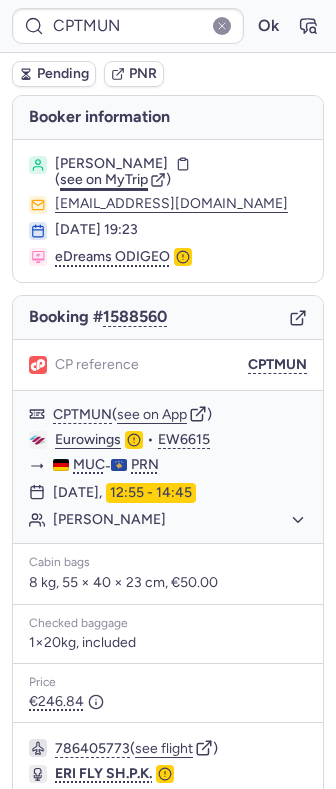 click on "see on MyTrip" at bounding box center [104, 179] 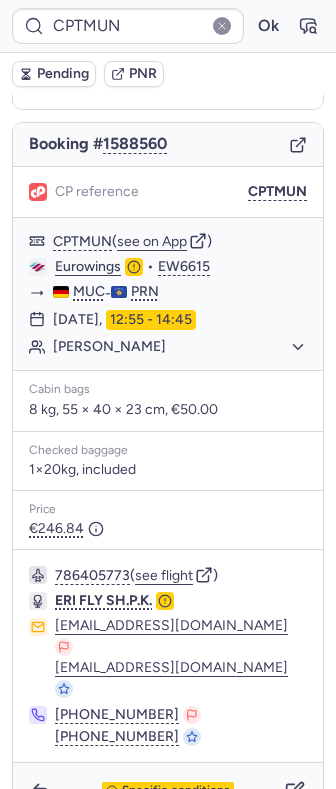 scroll, scrollTop: 180, scrollLeft: 0, axis: vertical 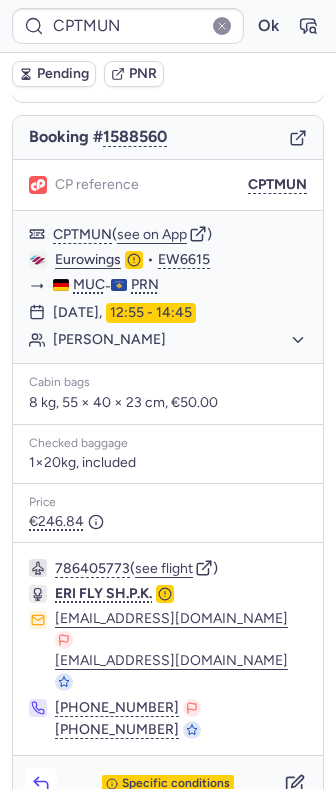 click 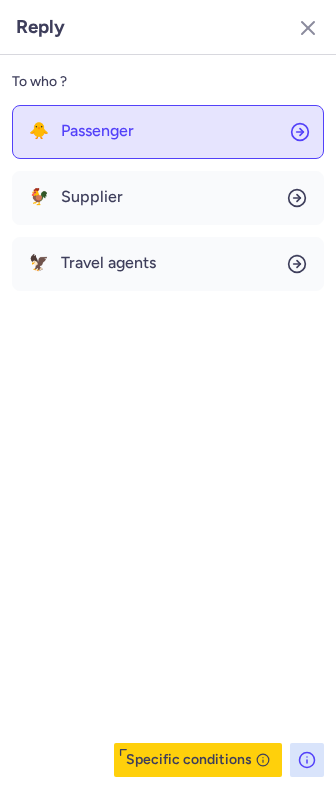 click on "Passenger" at bounding box center [97, 131] 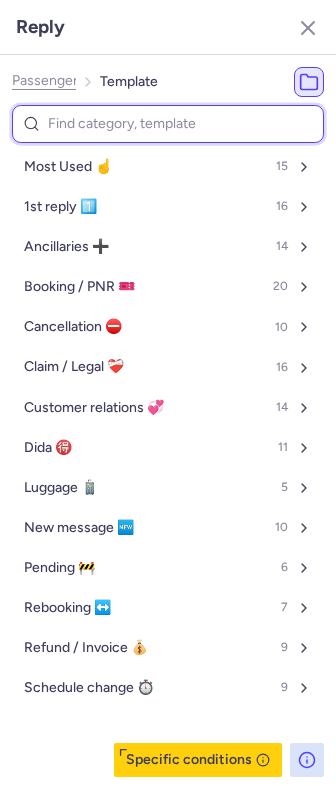 click at bounding box center (168, 124) 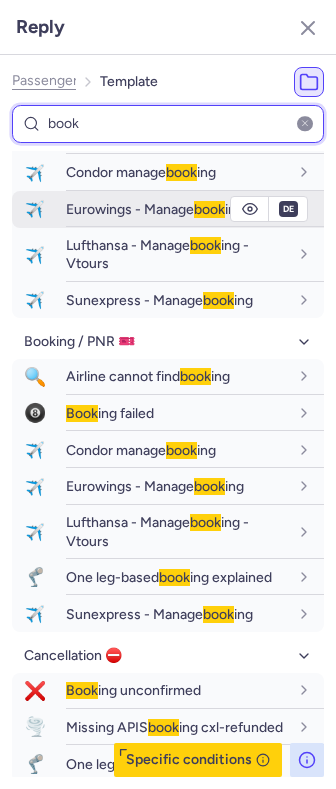 scroll, scrollTop: 0, scrollLeft: 0, axis: both 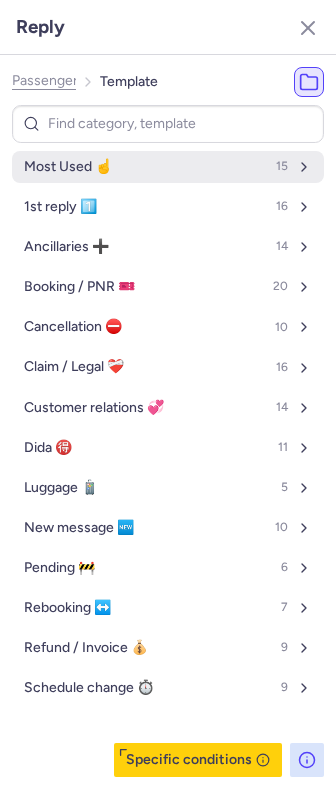 click on "Most Used ☝️ 15" at bounding box center (168, 167) 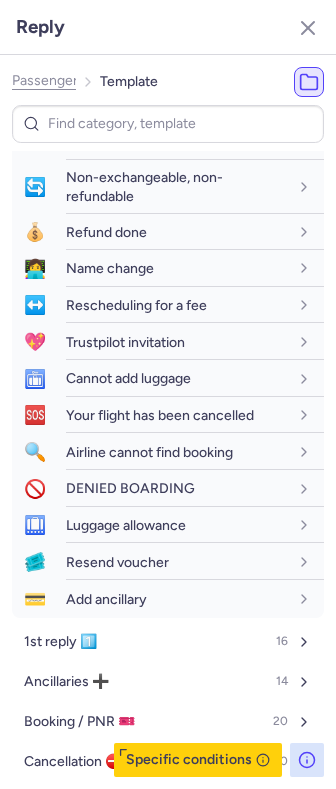 scroll, scrollTop: 0, scrollLeft: 0, axis: both 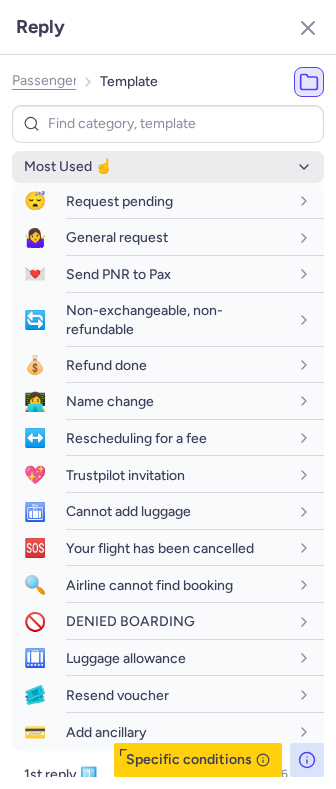 click on "Most Used ☝️" at bounding box center [168, 167] 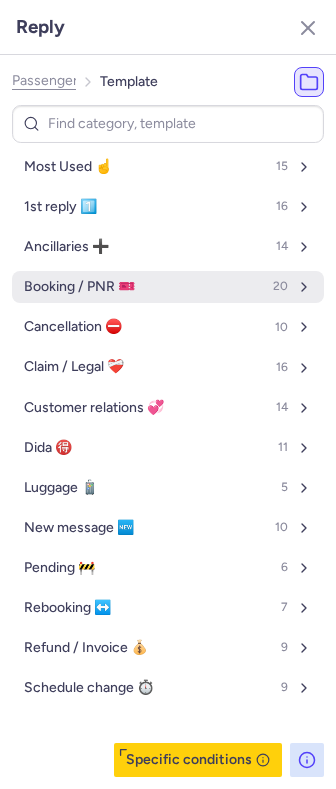 click on "Booking / PNR 🎫 20" at bounding box center [168, 287] 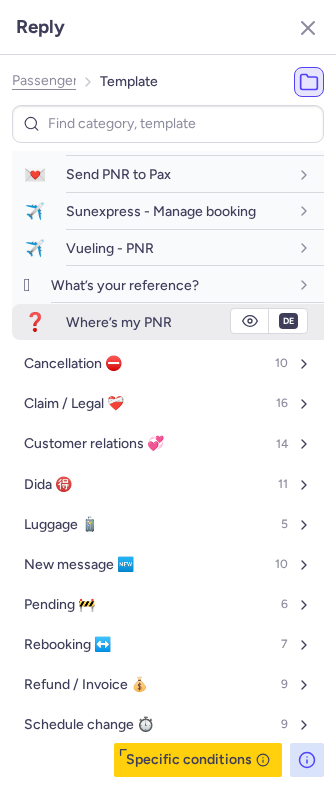 scroll, scrollTop: 738, scrollLeft: 0, axis: vertical 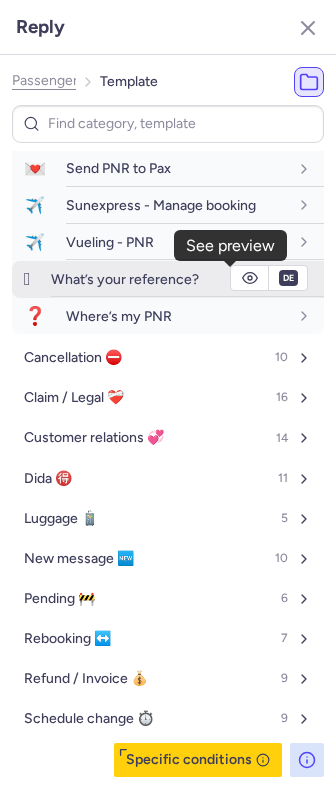 click 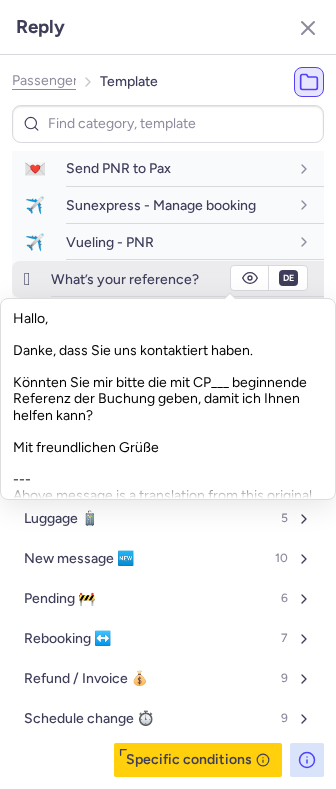 click 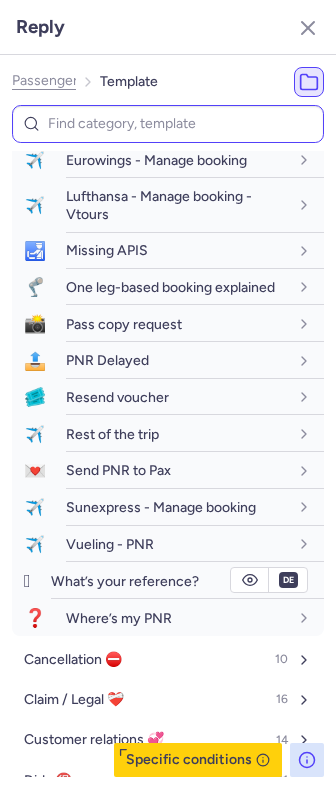 scroll, scrollTop: 338, scrollLeft: 0, axis: vertical 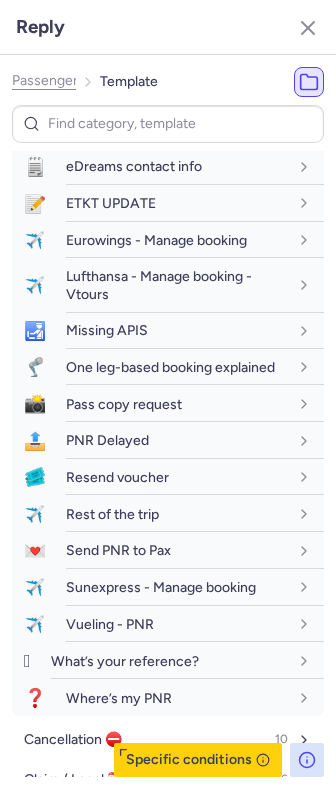 click on "Reply" at bounding box center [168, 27] 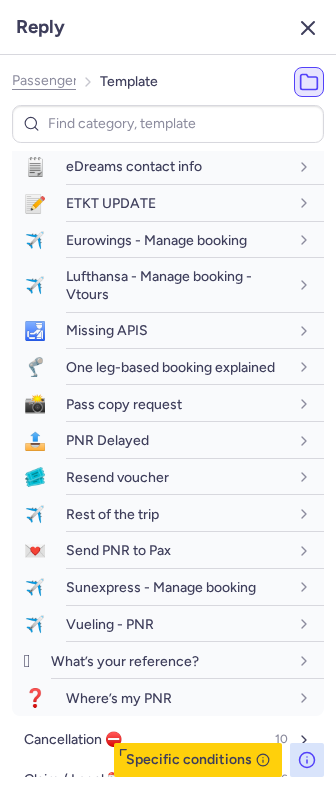 click 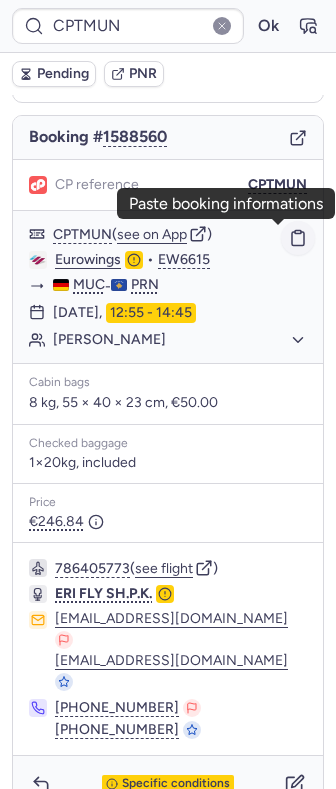 click 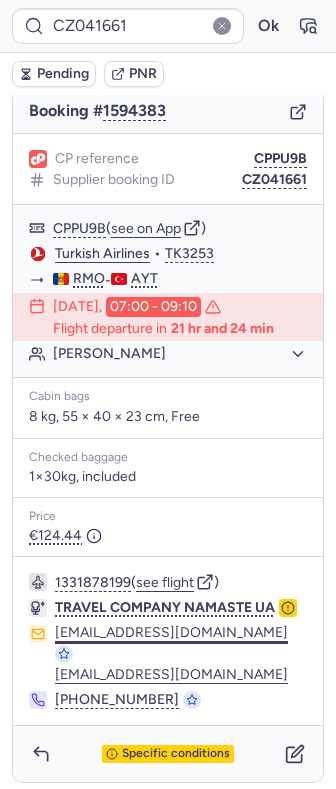 scroll, scrollTop: 214, scrollLeft: 0, axis: vertical 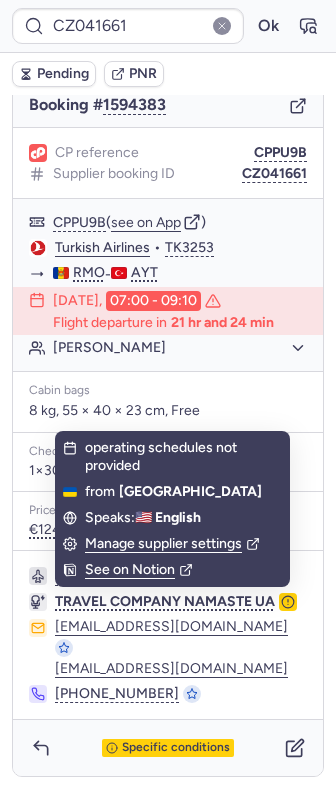 click on "1331878199  ( see [MEDICAL_DATA] COMPANY NAMASTE UA [EMAIL_ADDRESS][DOMAIN_NAME] [EMAIL_ADDRESS][DOMAIN_NAME] [PHONE_NUMBER]" at bounding box center [168, 635] 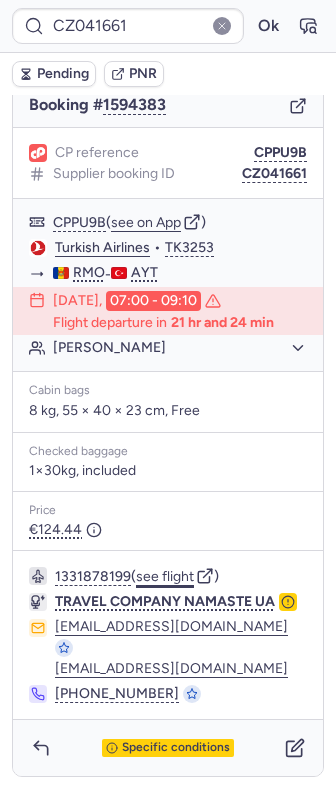 click on "see flight" 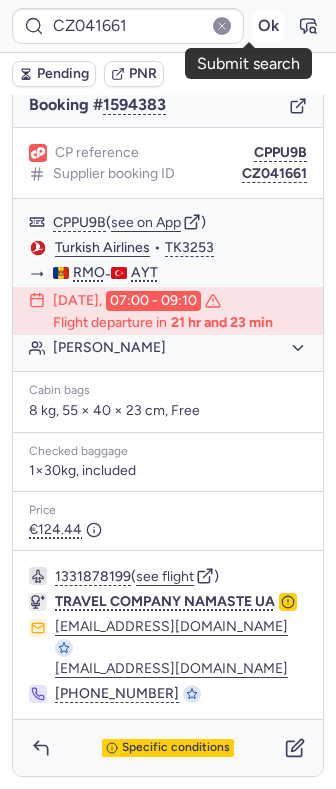 click on "Ok" at bounding box center [268, 26] 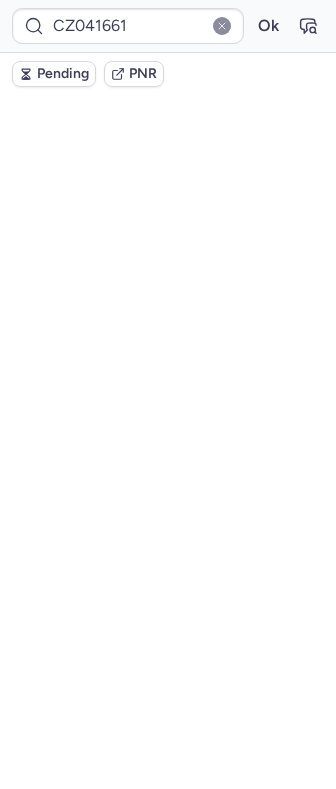 scroll, scrollTop: 0, scrollLeft: 0, axis: both 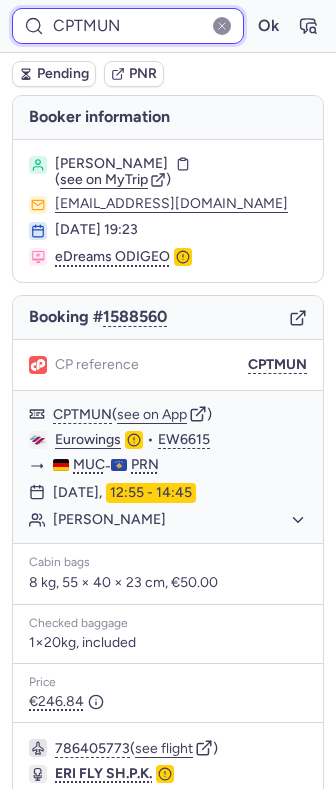 click on "CPTMUN" at bounding box center [128, 26] 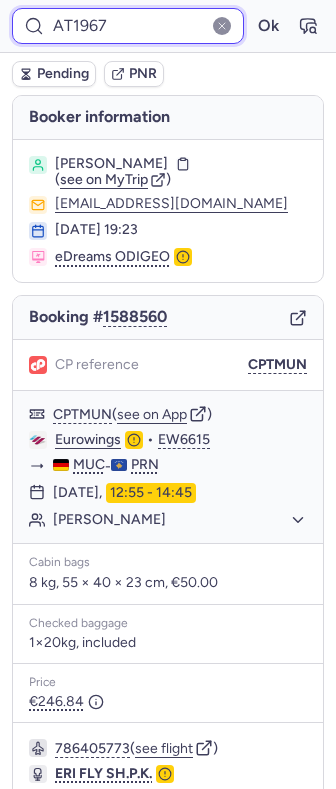 click on "Ok" at bounding box center [268, 26] 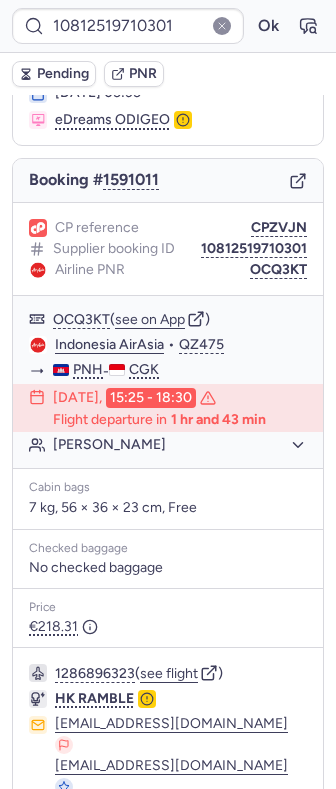 scroll, scrollTop: 248, scrollLeft: 0, axis: vertical 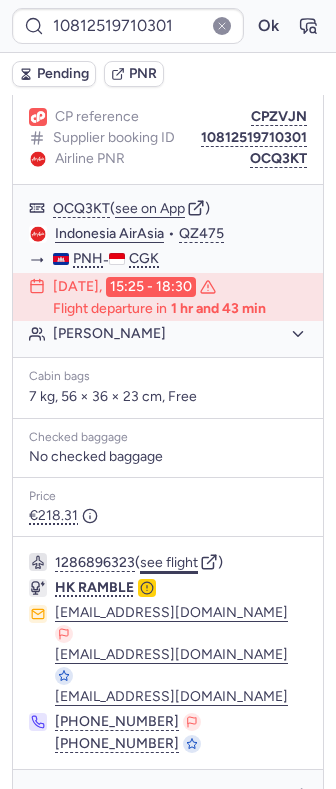click on "see flight" 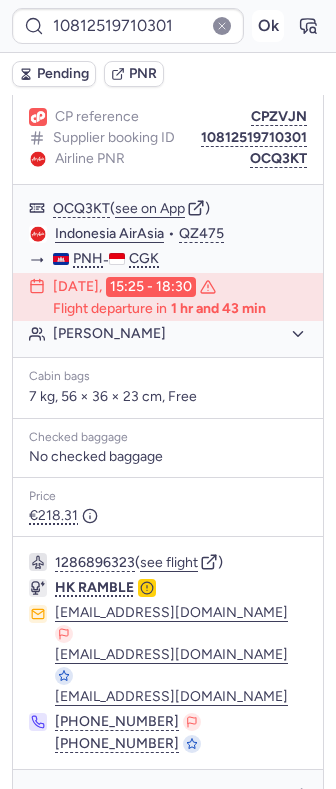 click on "Ok" at bounding box center [268, 26] 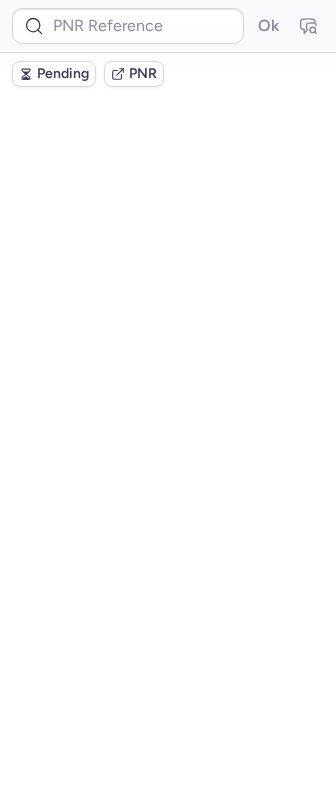 scroll, scrollTop: 0, scrollLeft: 0, axis: both 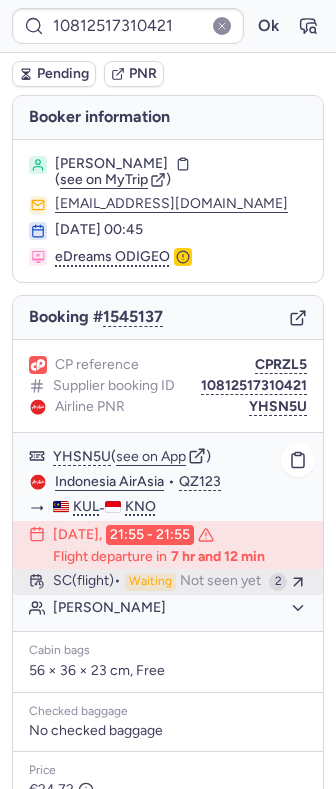 click on "SC   (flight)" at bounding box center [87, 582] 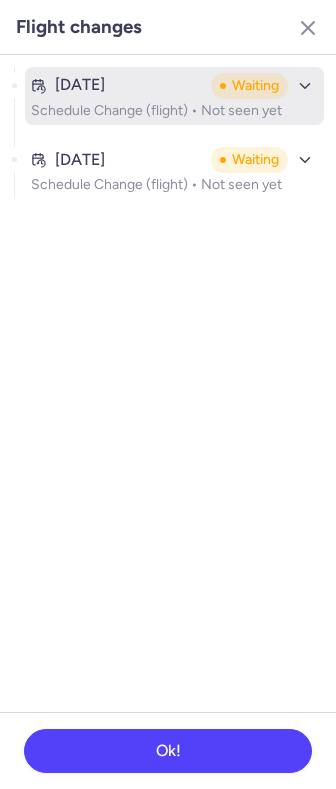 click on "Schedule Change (flight) •  Not seen yet" at bounding box center (174, 111) 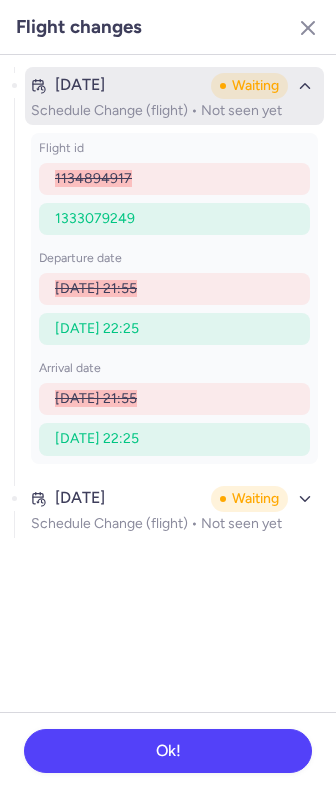 click on "Schedule Change (flight) •  Not seen yet" at bounding box center (174, 111) 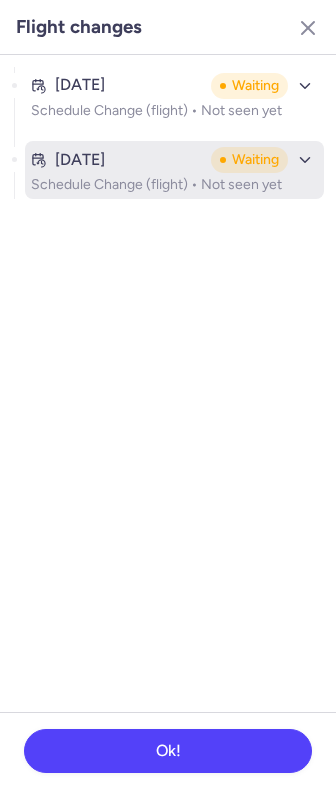 click on "Schedule Change (flight) •  Not seen yet" at bounding box center (174, 185) 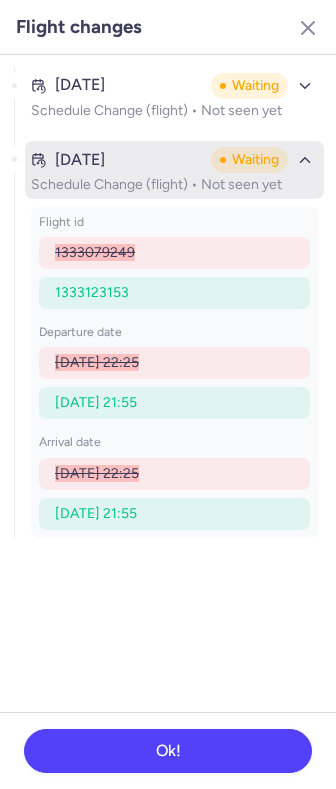 click on "[DATE] Waiting" at bounding box center (174, 160) 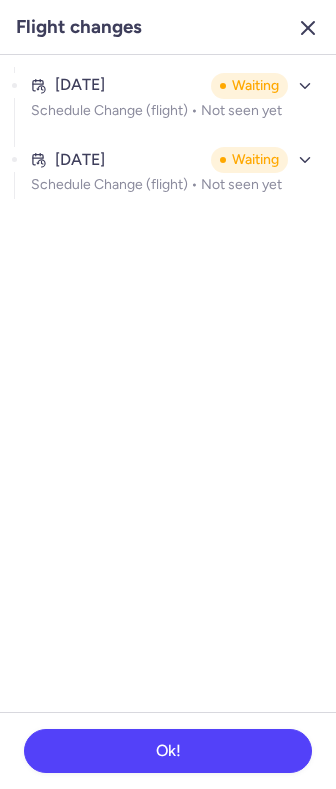 click 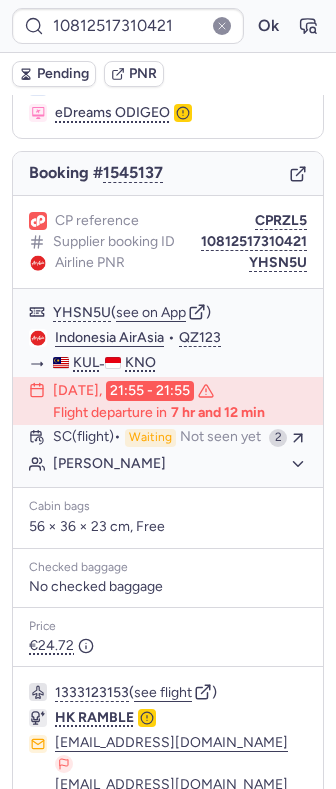 scroll, scrollTop: 308, scrollLeft: 0, axis: vertical 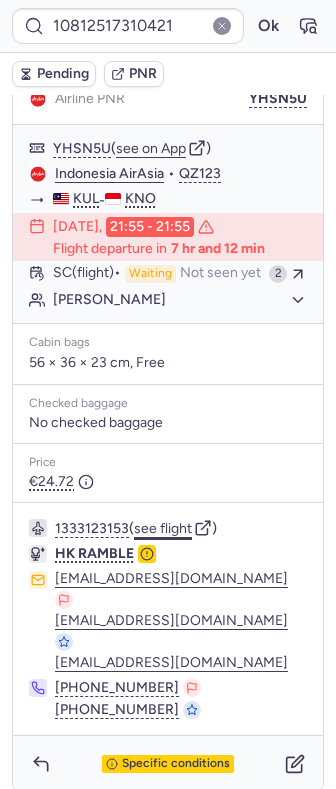 click on "see flight" 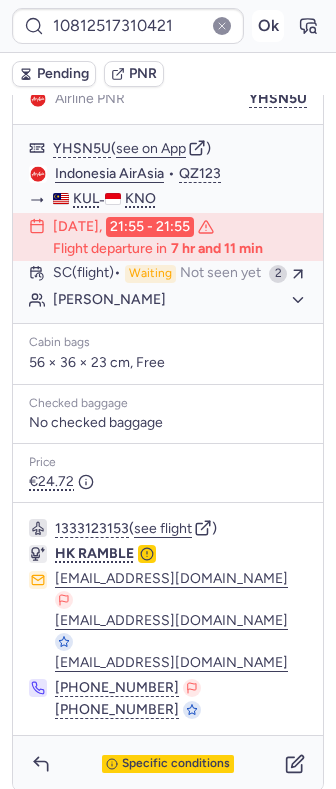 click on "Ok" at bounding box center (268, 26) 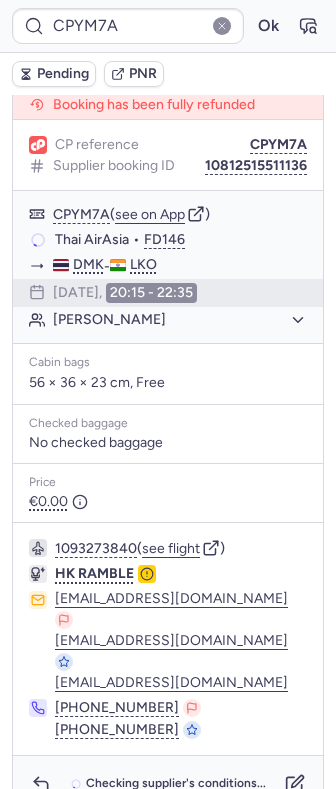 scroll, scrollTop: 278, scrollLeft: 0, axis: vertical 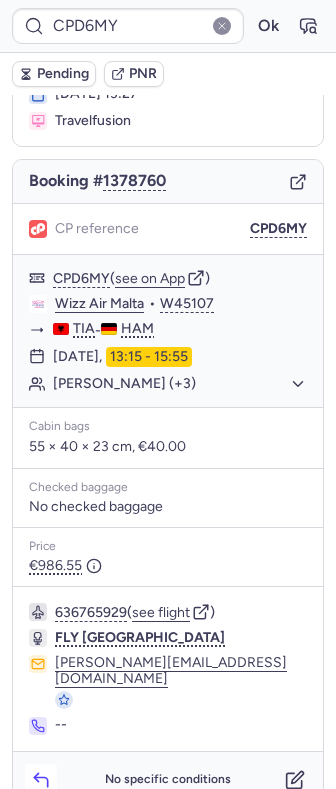 drag, startPoint x: 46, startPoint y: 729, endPoint x: 37, endPoint y: 735, distance: 10.816654 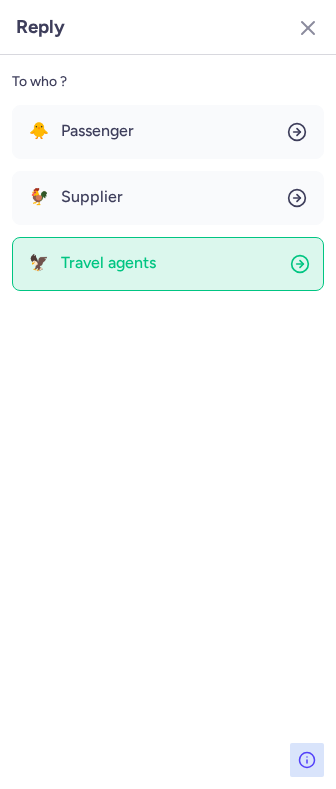 click on "Travel agents" at bounding box center (108, 263) 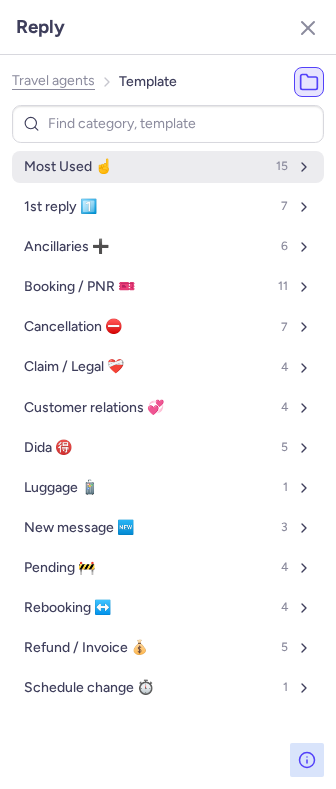 click on "Most Used ☝️ 15" at bounding box center (168, 167) 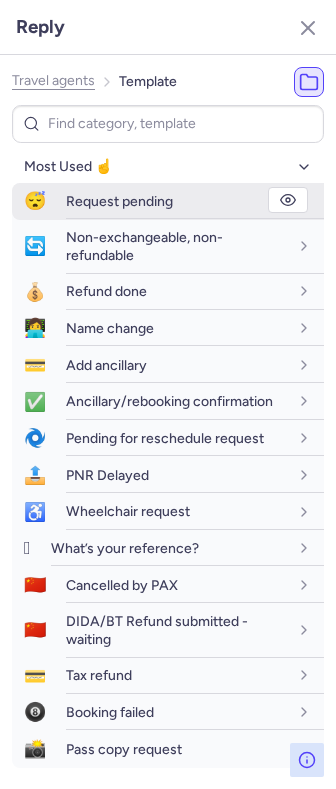 click on "Request pending" at bounding box center (119, 201) 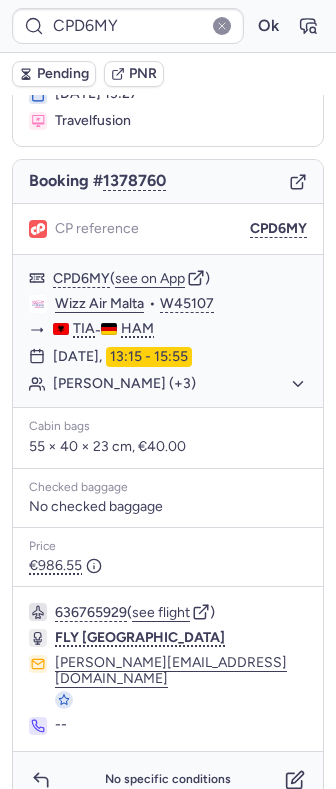 click on "Pending" at bounding box center [54, 74] 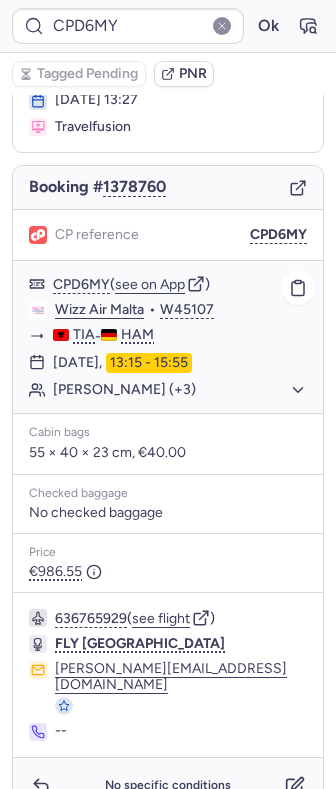 scroll, scrollTop: 136, scrollLeft: 0, axis: vertical 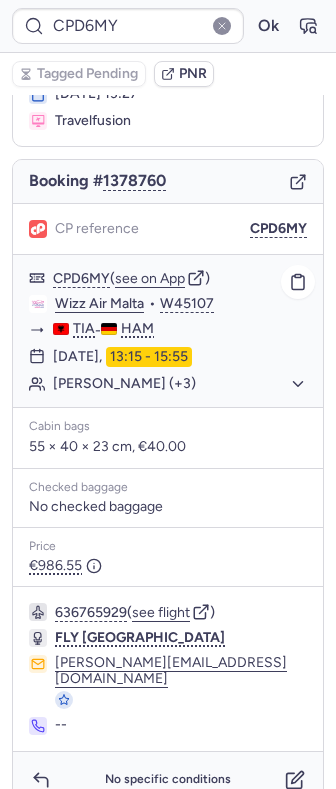 click on "[PERSON_NAME] (+3)" 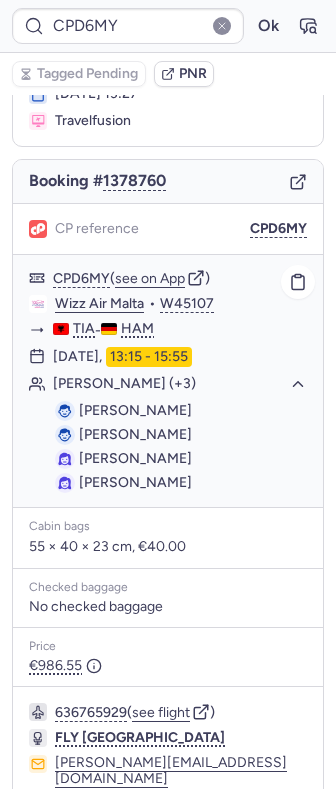 scroll, scrollTop: 236, scrollLeft: 0, axis: vertical 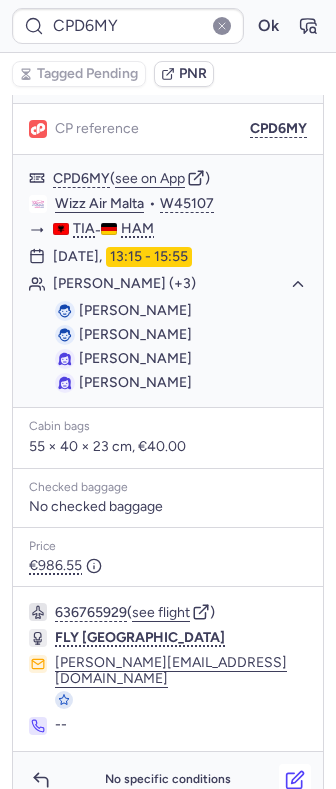 click at bounding box center (295, 780) 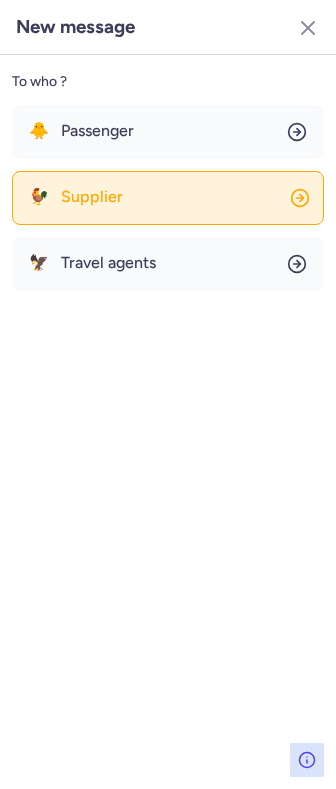 click on "🐓 Supplier" 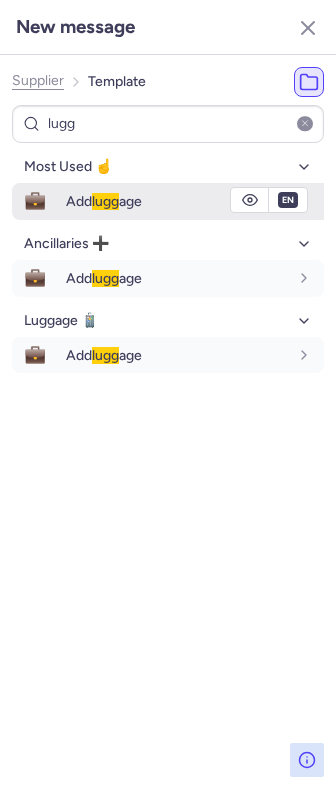 click on "lugg" at bounding box center [105, 201] 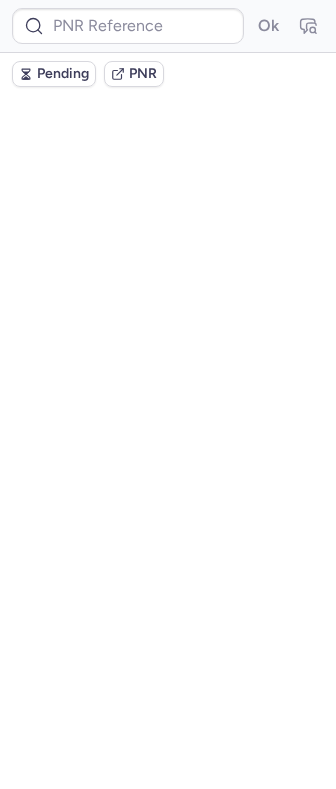 scroll, scrollTop: 0, scrollLeft: 0, axis: both 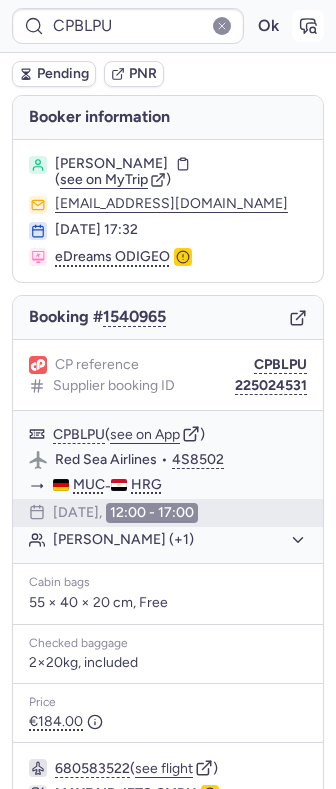 click 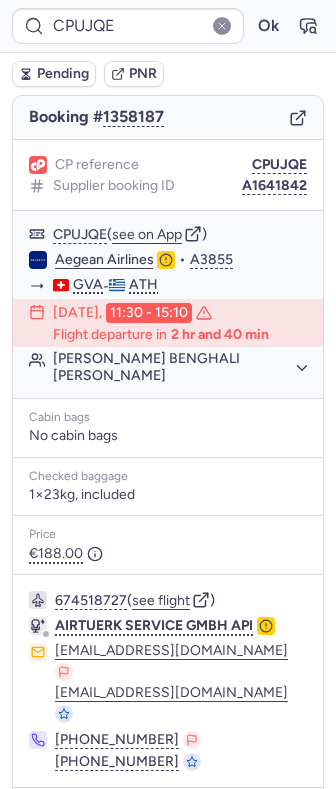 scroll, scrollTop: 218, scrollLeft: 0, axis: vertical 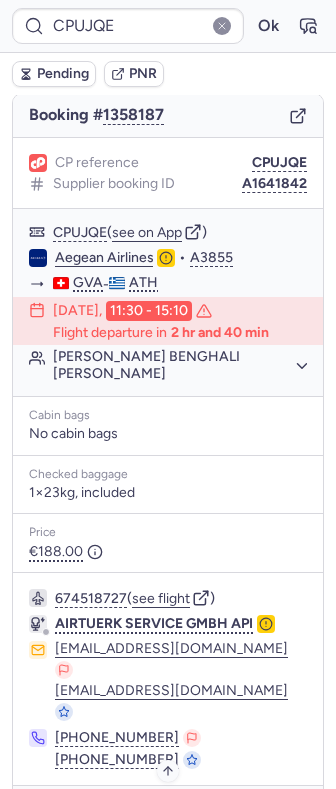 click on "Specific conditions" at bounding box center [176, 815] 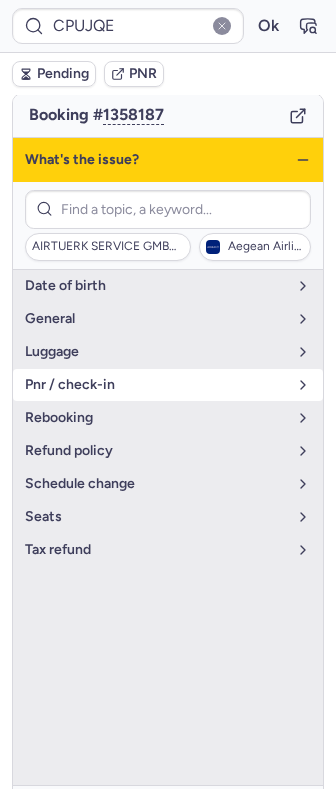 click on "pnr / check-in" at bounding box center (156, 385) 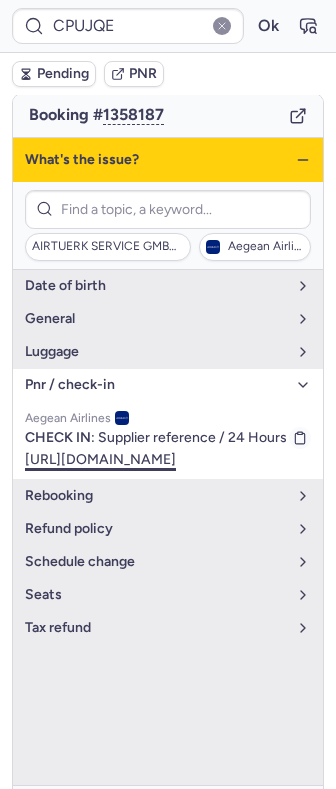 click on "[URL][DOMAIN_NAME]" at bounding box center [100, 459] 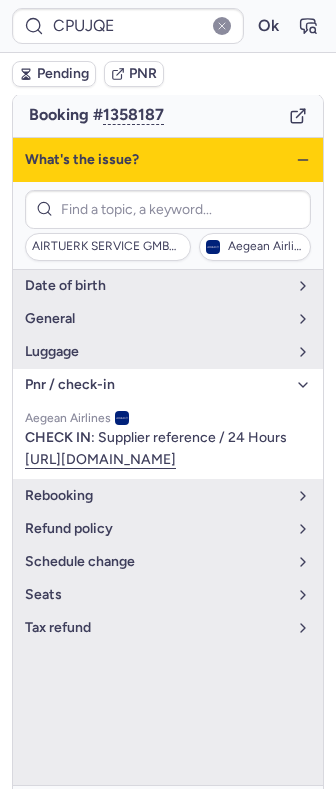 click 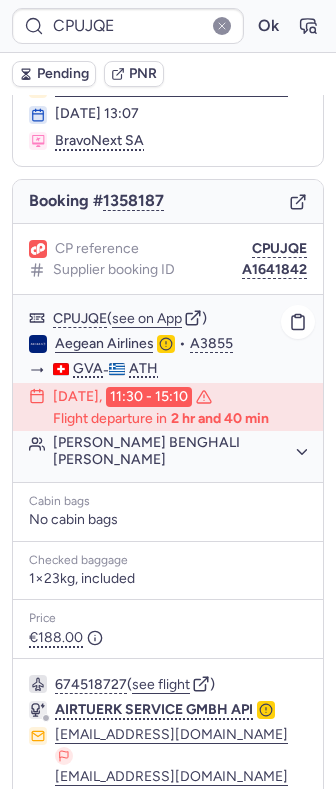scroll, scrollTop: 85, scrollLeft: 0, axis: vertical 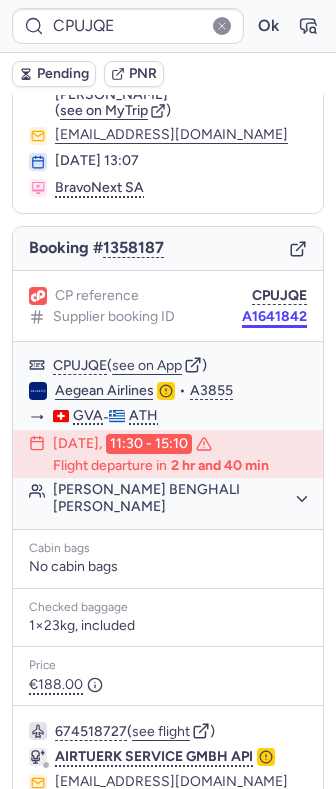 click on "A1641842" at bounding box center (274, 317) 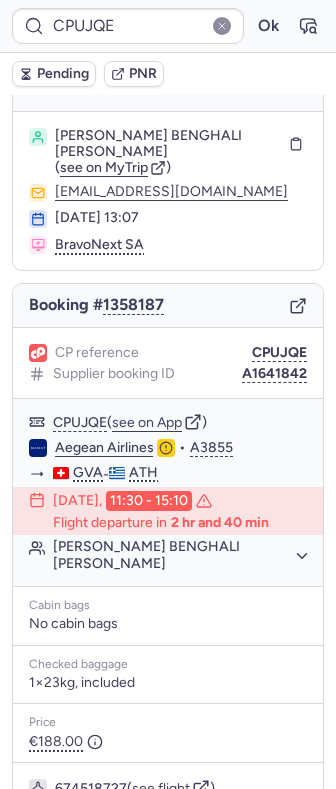scroll, scrollTop: 0, scrollLeft: 0, axis: both 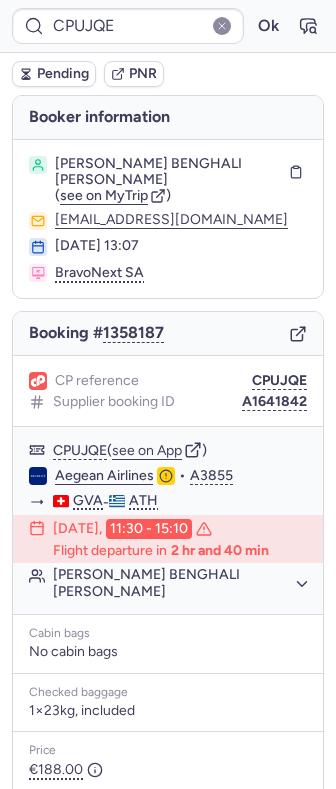click on "[PERSON_NAME] BENGHALI [PERSON_NAME]" at bounding box center (168, 172) 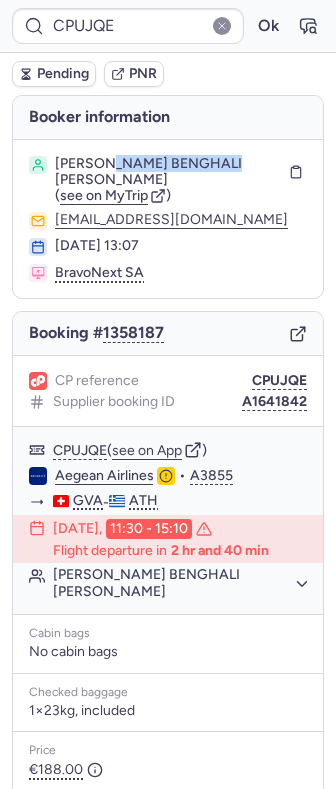 drag, startPoint x: 141, startPoint y: 164, endPoint x: 189, endPoint y: 164, distance: 48 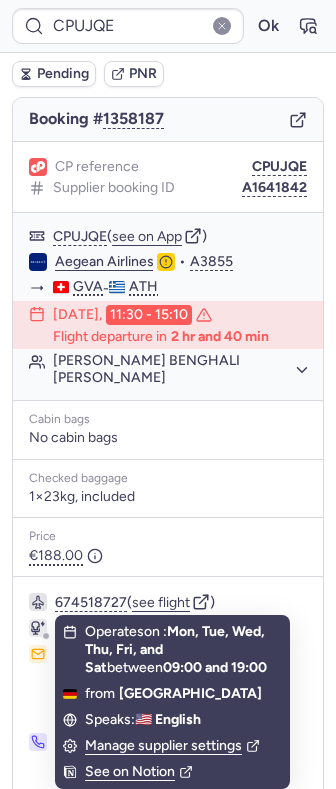 scroll, scrollTop: 218, scrollLeft: 0, axis: vertical 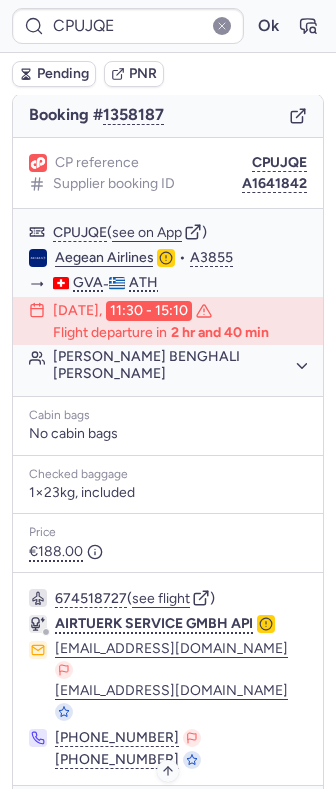 click on "Specific conditions" at bounding box center (176, 815) 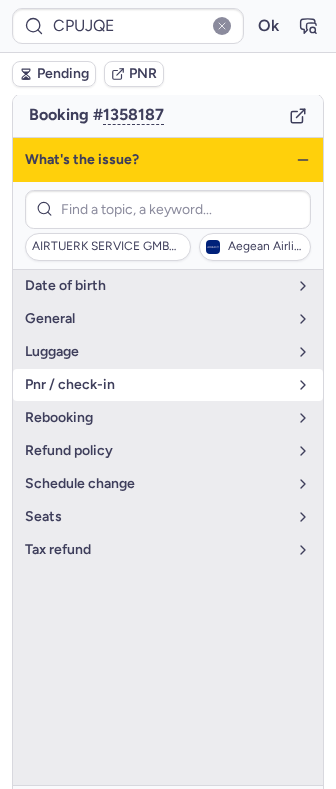 click on "pnr / check-in" at bounding box center [156, 385] 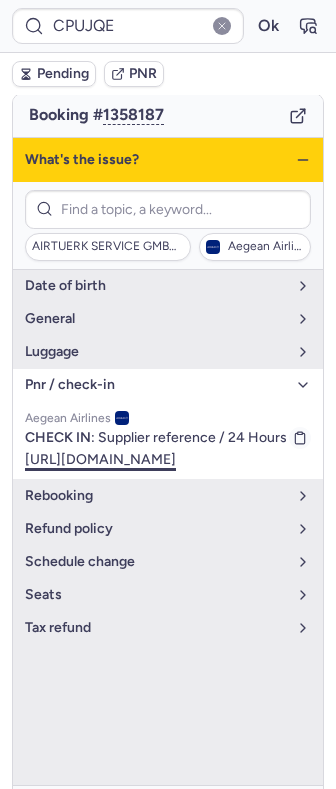 click on "[URL][DOMAIN_NAME]" at bounding box center [100, 459] 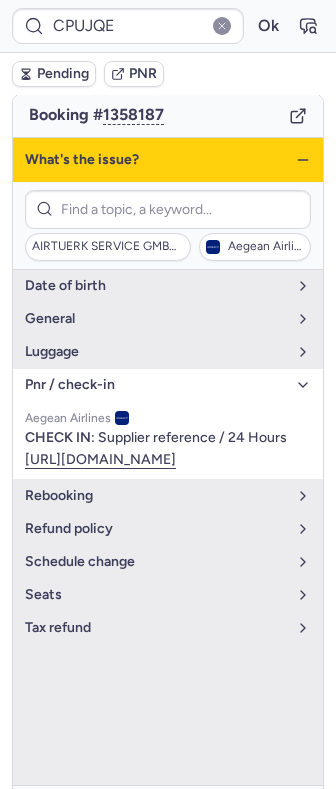 click 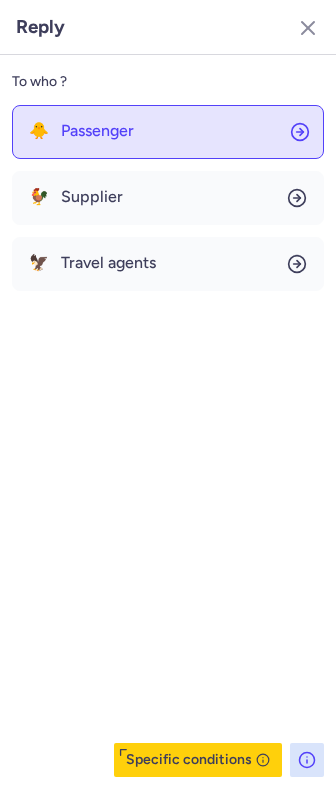 click on "🐥 Passenger" 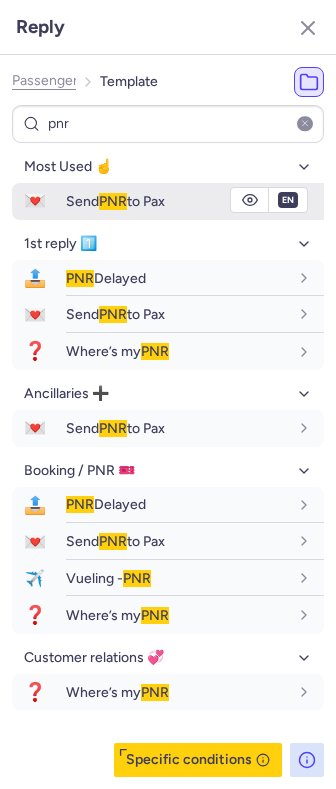 click on "Send  PNR  to Pax" at bounding box center (115, 201) 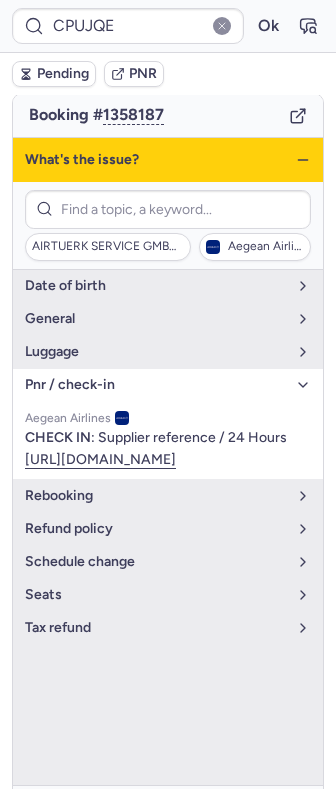 click 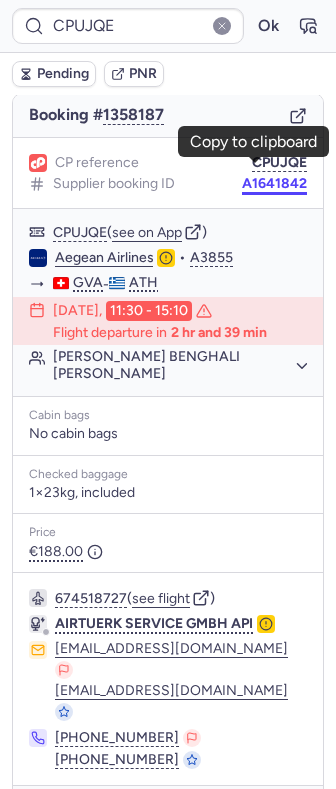 click on "A1641842" at bounding box center (274, 184) 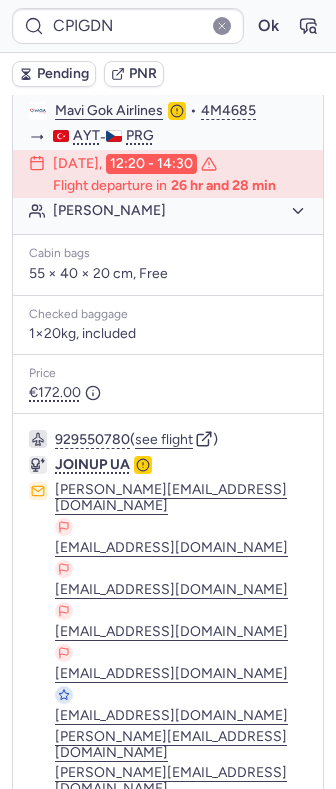 scroll, scrollTop: 409, scrollLeft: 0, axis: vertical 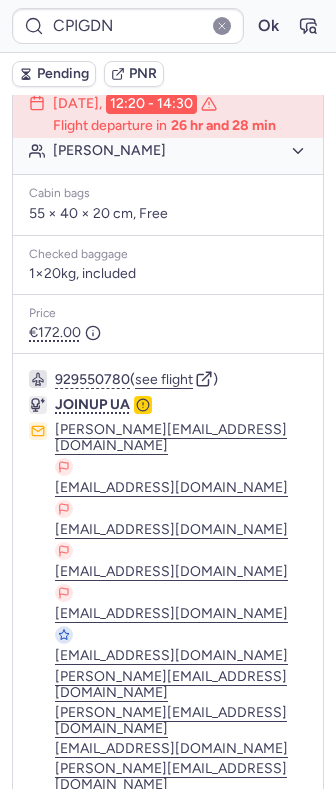 click on "Specific conditions" at bounding box center (176, 908) 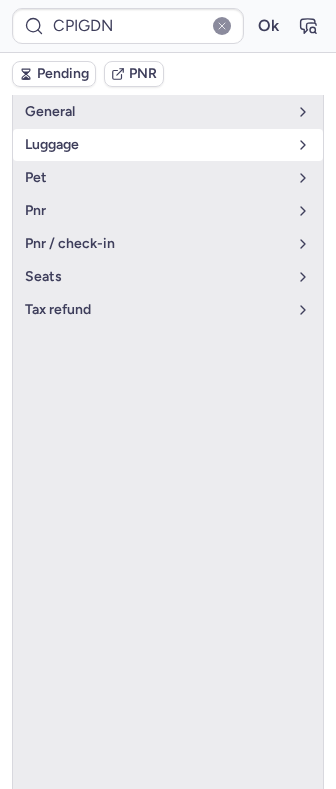 click on "luggage" at bounding box center (156, 145) 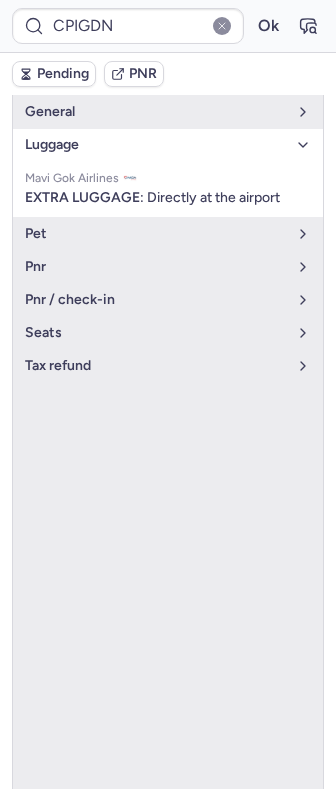click on "luggage" at bounding box center [156, 145] 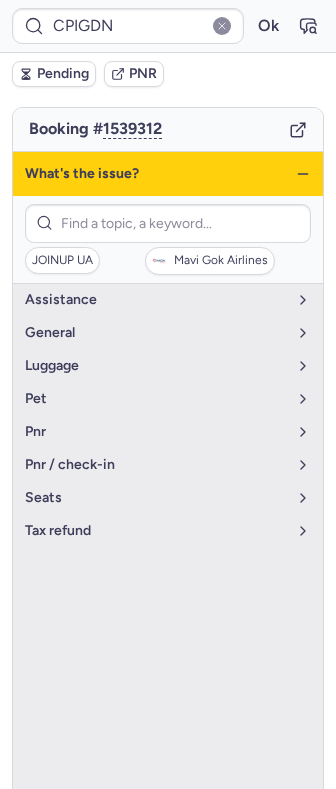 scroll, scrollTop: 142, scrollLeft: 0, axis: vertical 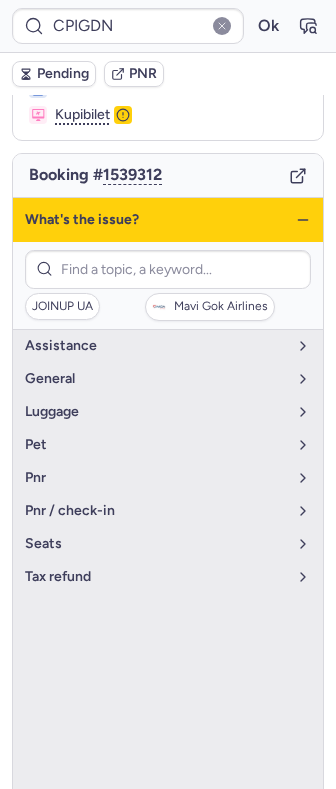 click 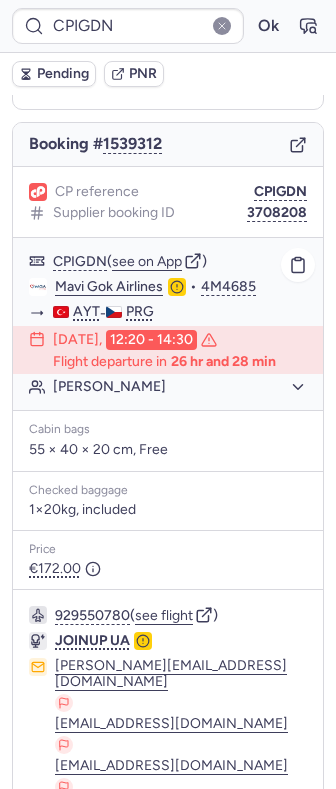 scroll, scrollTop: 142, scrollLeft: 0, axis: vertical 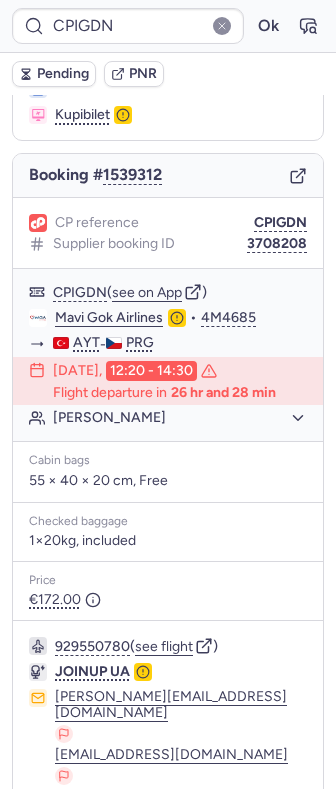 click on "55 × 40 × 20 cm, Free" at bounding box center (168, 481) 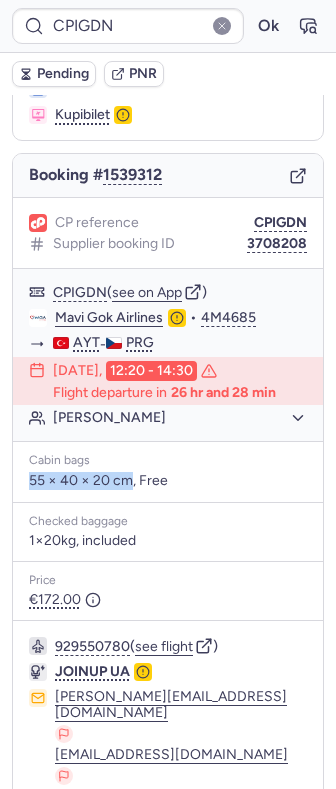 drag, startPoint x: 31, startPoint y: 488, endPoint x: 116, endPoint y: 476, distance: 85.84288 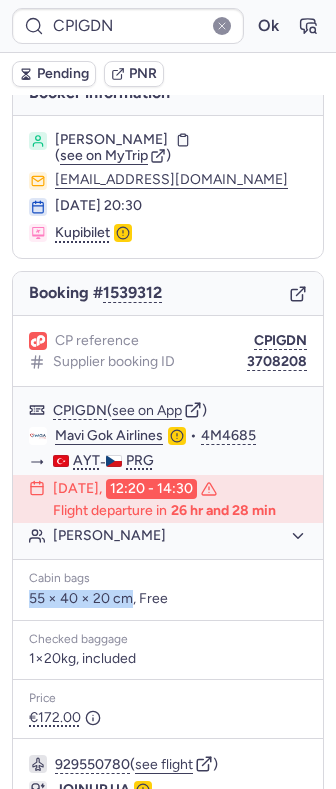 scroll, scrollTop: 9, scrollLeft: 0, axis: vertical 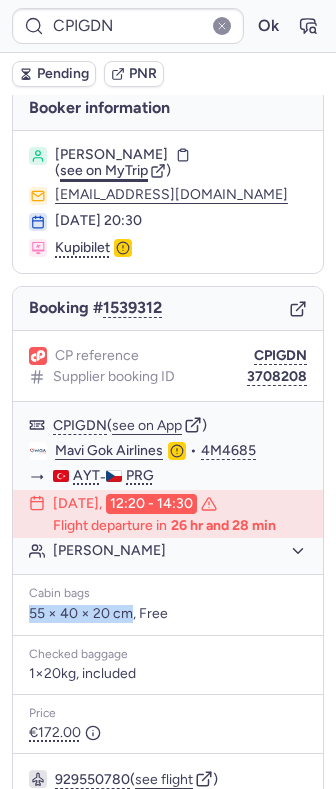 click on "see on MyTrip" at bounding box center (104, 170) 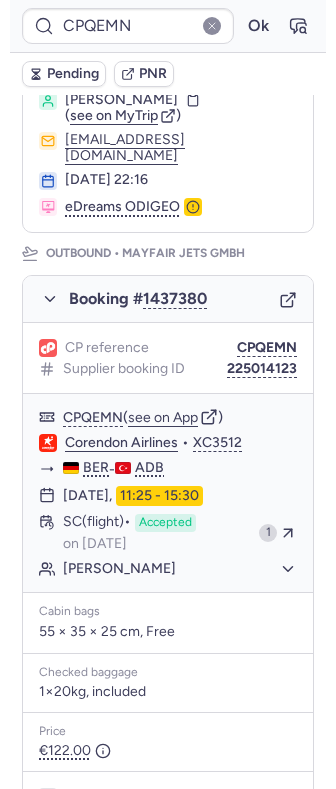 scroll, scrollTop: 0, scrollLeft: 0, axis: both 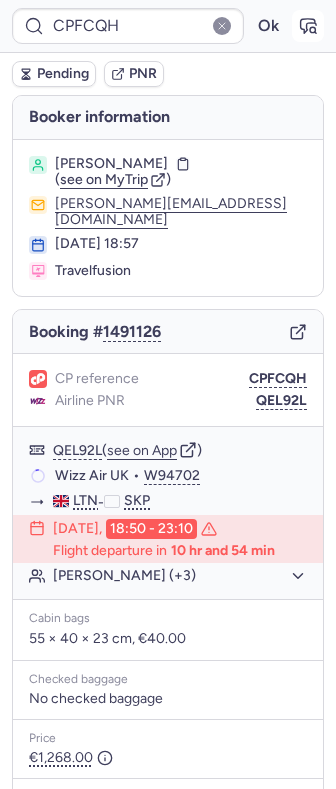 click 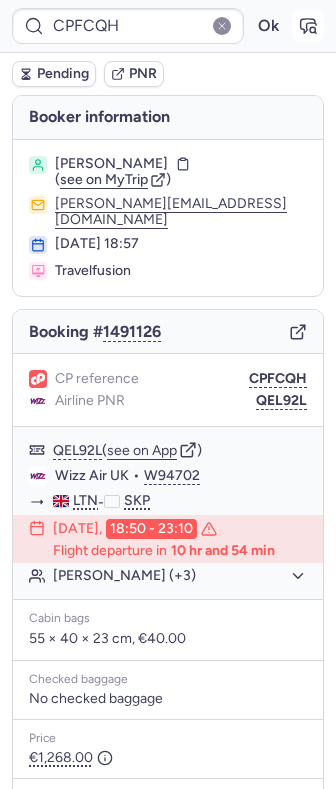 click 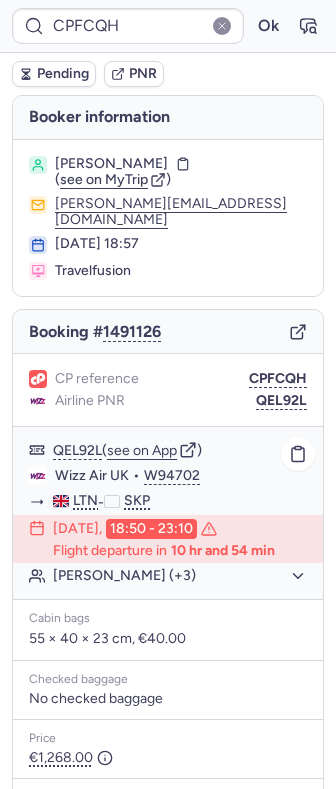 click on "[PERSON_NAME] (+3)" 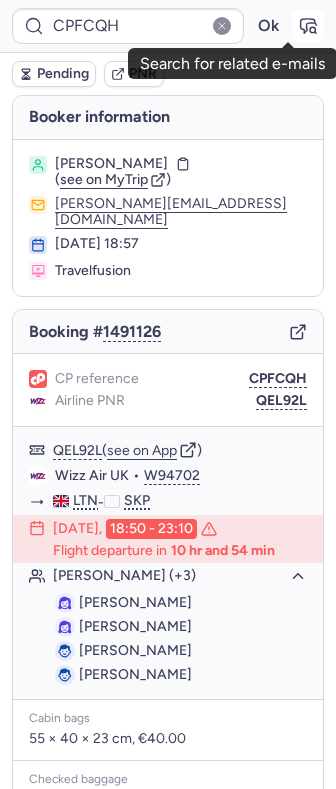 click 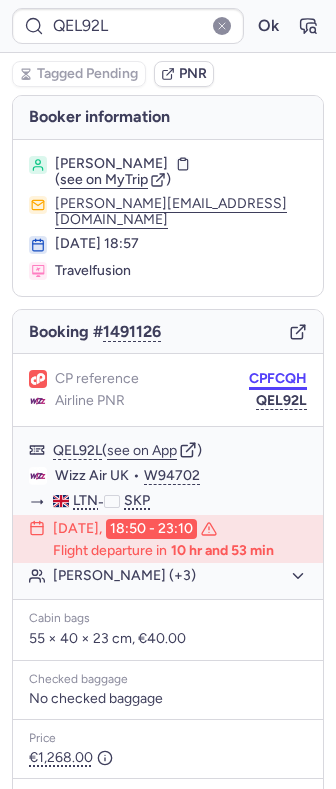 click on "CPFCQH" at bounding box center (278, 379) 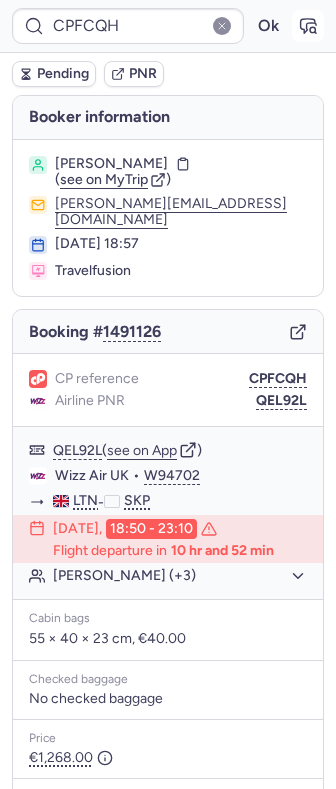 click at bounding box center (308, 26) 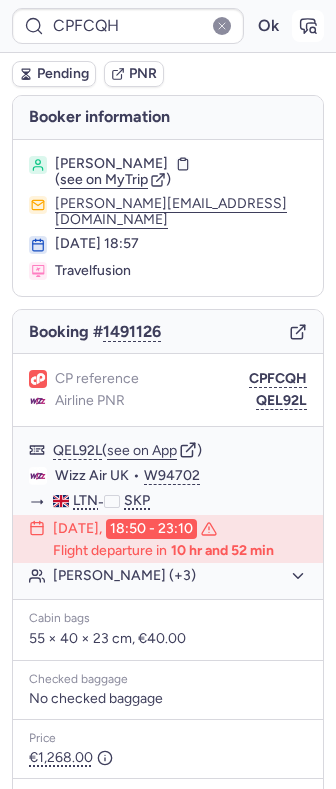 click 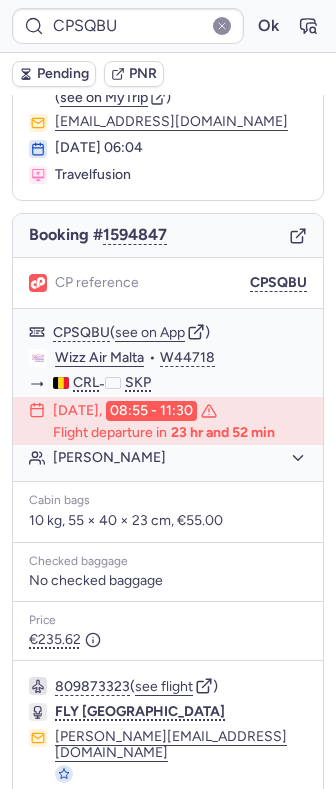 scroll, scrollTop: 180, scrollLeft: 0, axis: vertical 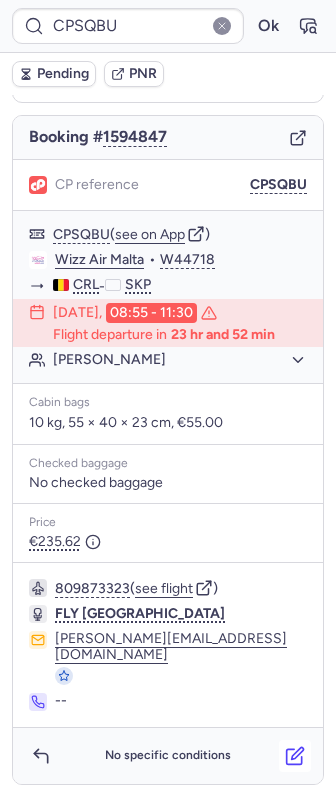 click 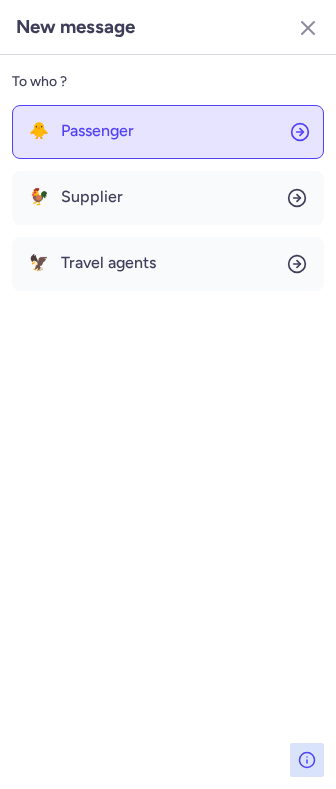 click on "🐥 Passenger" 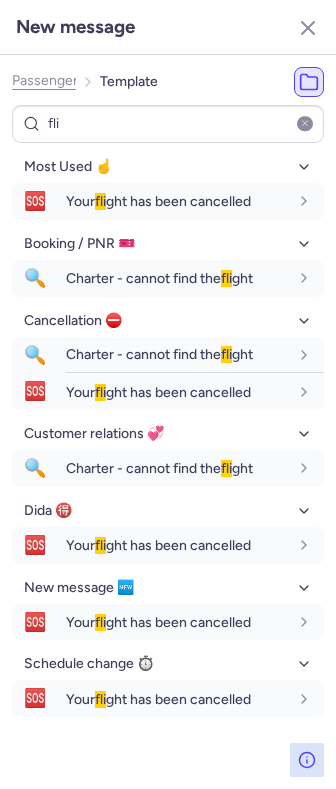 click on "Passenger Template" at bounding box center (85, 82) 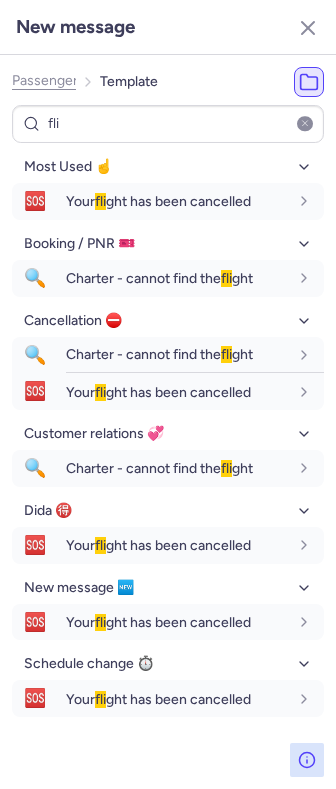 click on "Passenger" 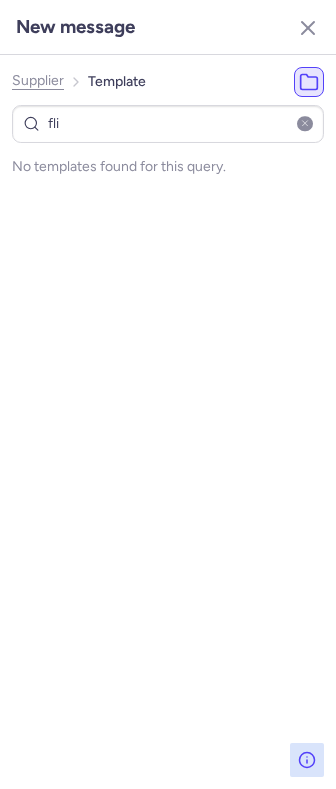 click on "Supplier Template" at bounding box center (79, 82) 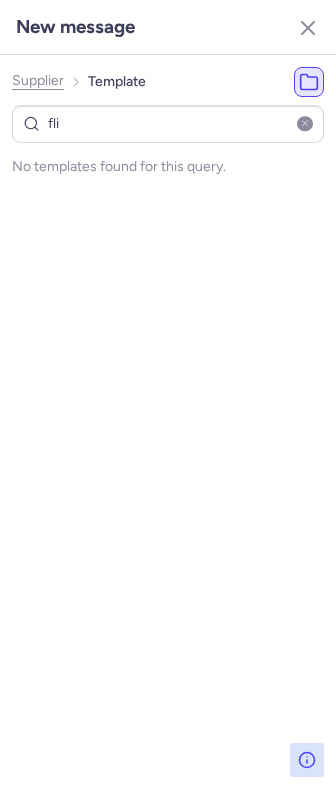 click on "Supplier" 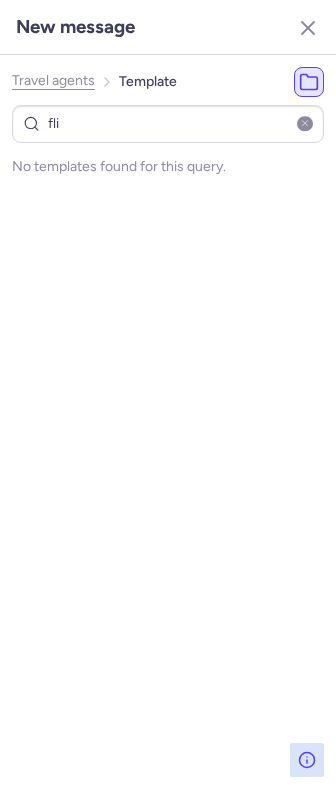 click on "Travel agents" 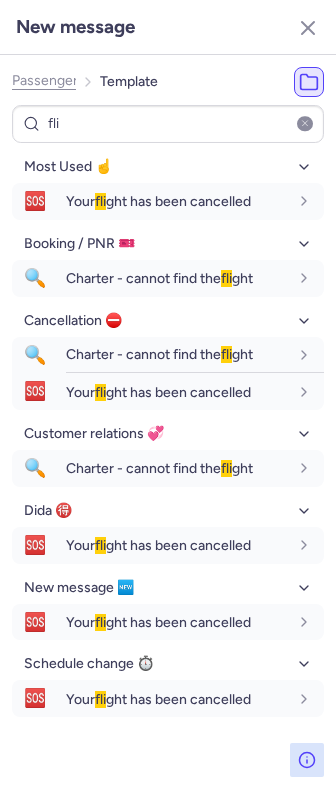 click at bounding box center [305, 124] 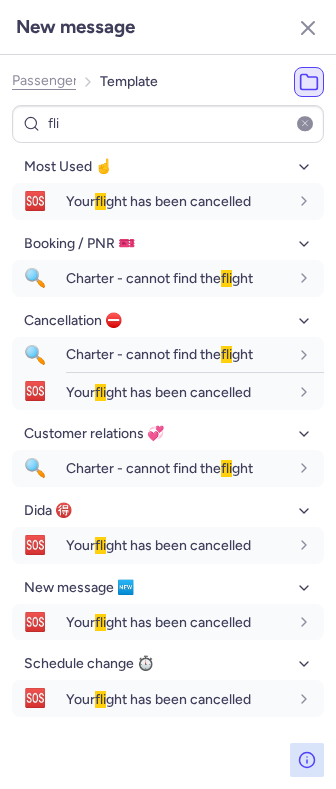 click at bounding box center [305, 124] 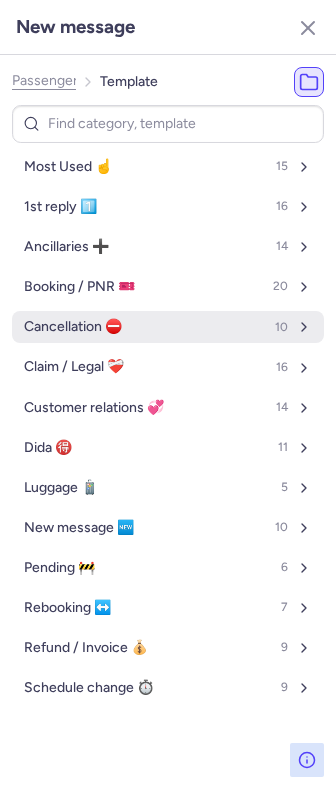 click on "Cancellation ⛔️ 10" at bounding box center (168, 327) 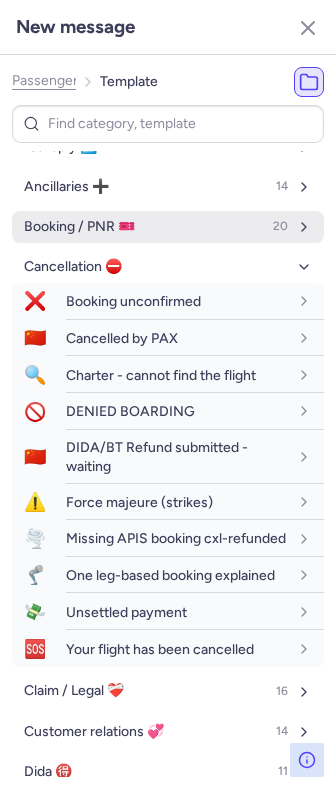 scroll, scrollTop: 0, scrollLeft: 0, axis: both 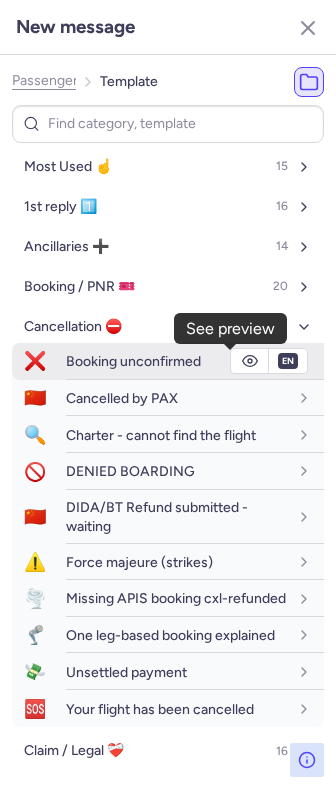 click 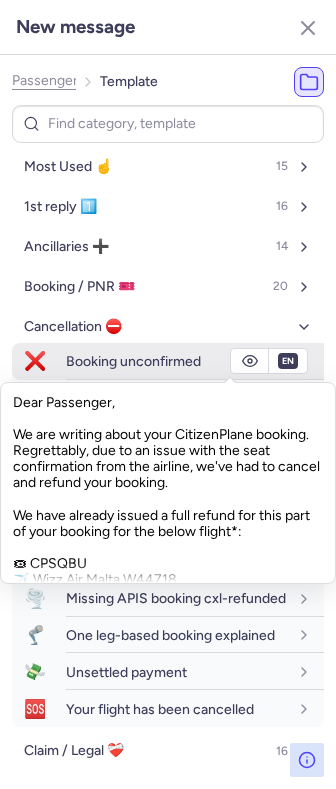 click 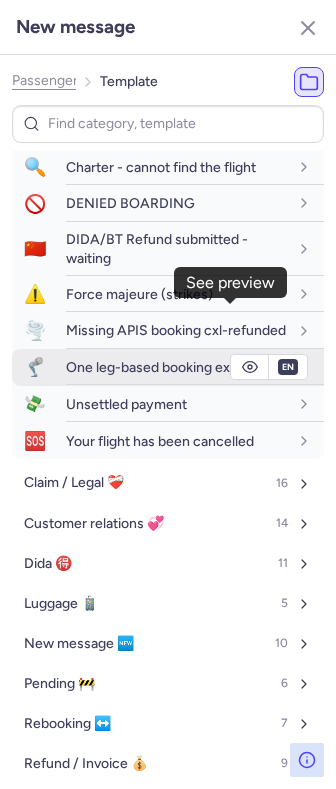 scroll, scrollTop: 389, scrollLeft: 0, axis: vertical 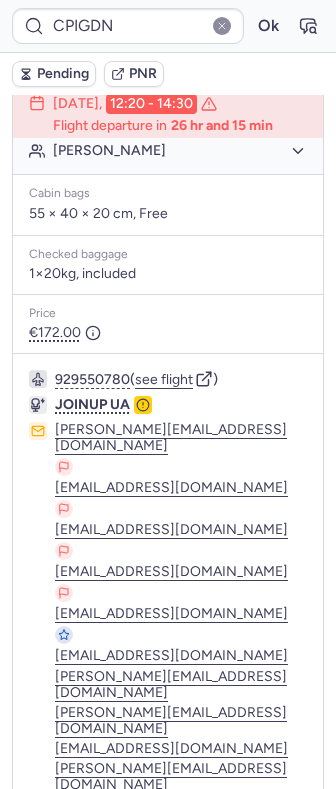 click on "55 × 40 × 20 cm, Free" at bounding box center [168, 214] 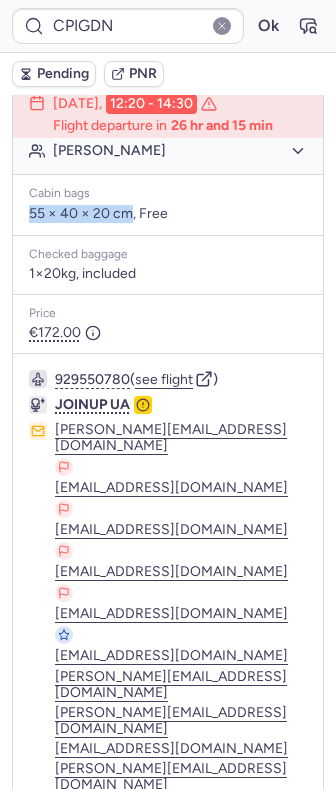 drag, startPoint x: 33, startPoint y: 215, endPoint x: 128, endPoint y: 216, distance: 95.005264 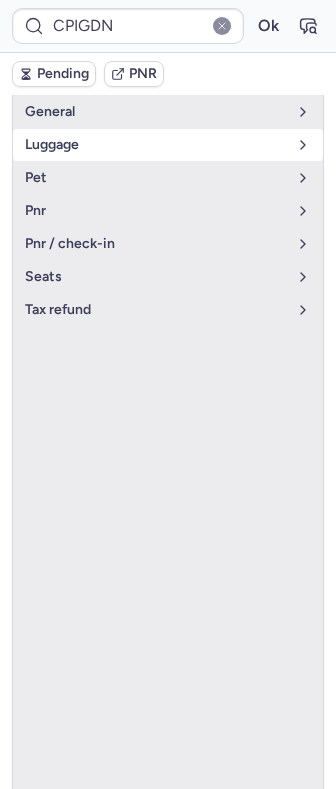 click on "luggage" at bounding box center [156, 145] 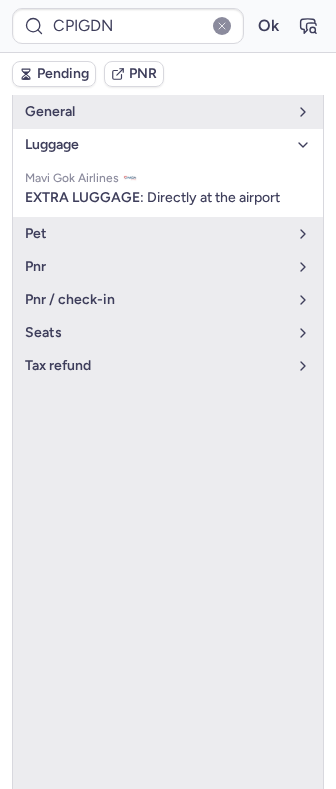 click on "luggage" at bounding box center [156, 145] 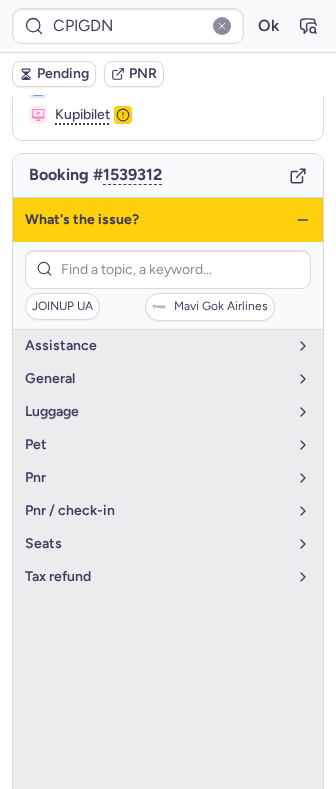 scroll, scrollTop: 9, scrollLeft: 0, axis: vertical 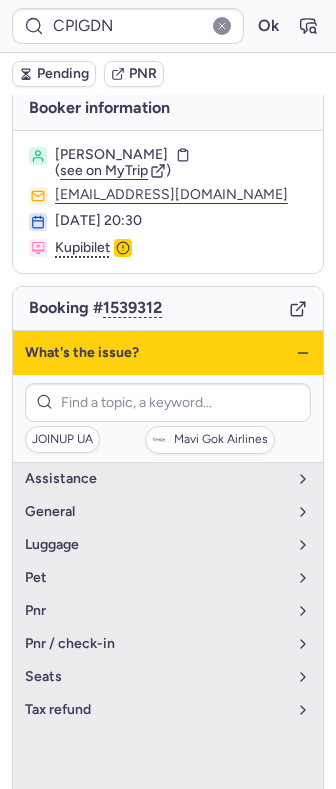 click 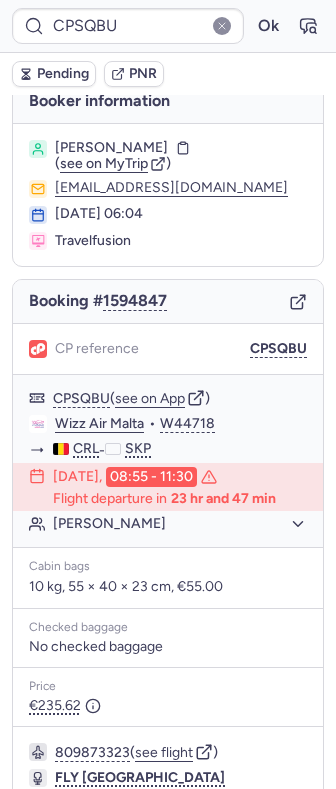 scroll, scrollTop: 0, scrollLeft: 0, axis: both 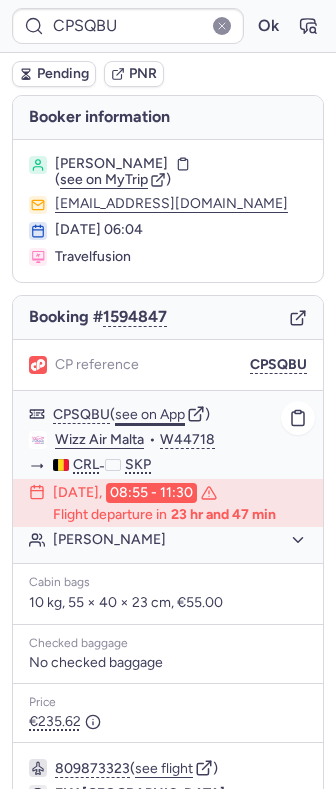 click on "see on App" 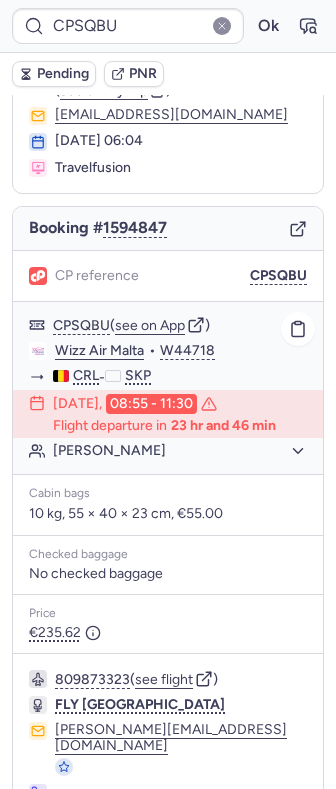 scroll, scrollTop: 180, scrollLeft: 0, axis: vertical 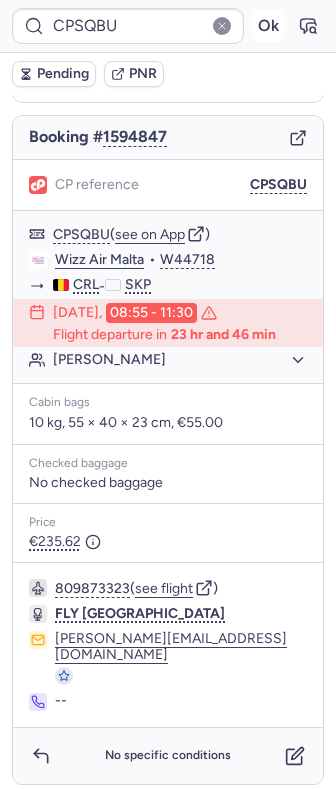 click on "Ok" at bounding box center (268, 26) 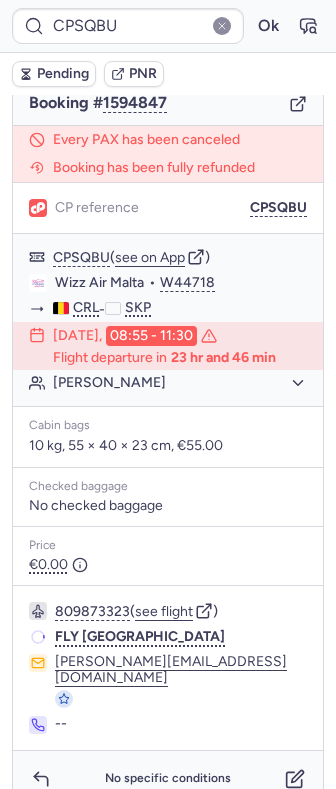 scroll, scrollTop: 238, scrollLeft: 0, axis: vertical 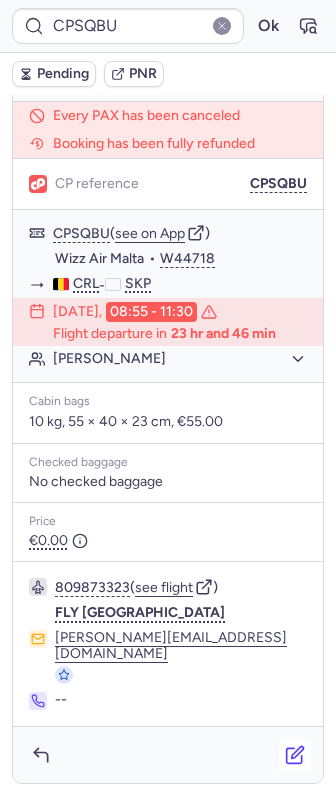click 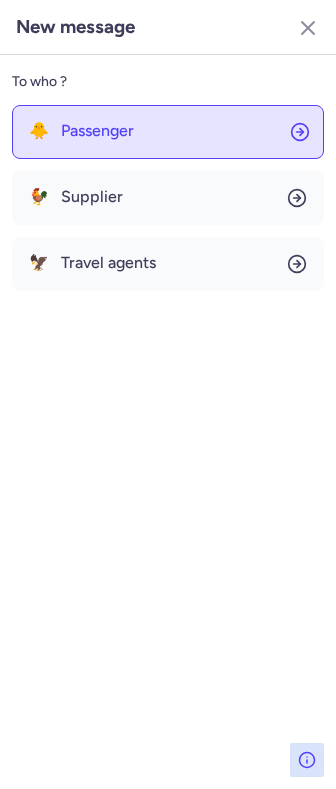 click on "Passenger" at bounding box center [97, 131] 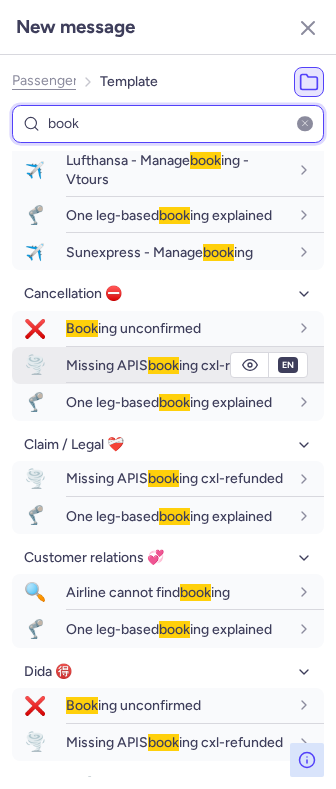 scroll, scrollTop: 533, scrollLeft: 0, axis: vertical 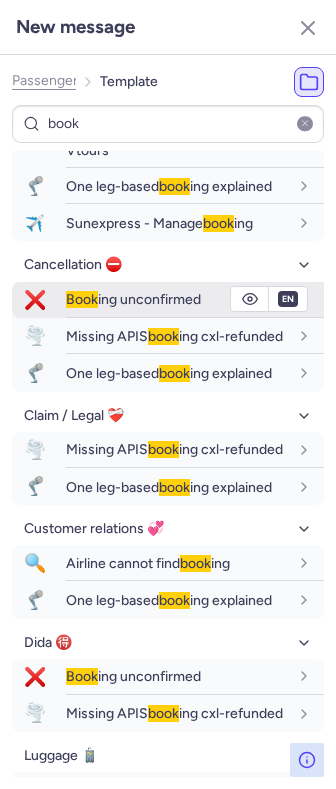 click on "Book ing unconfirmed" at bounding box center (195, 299) 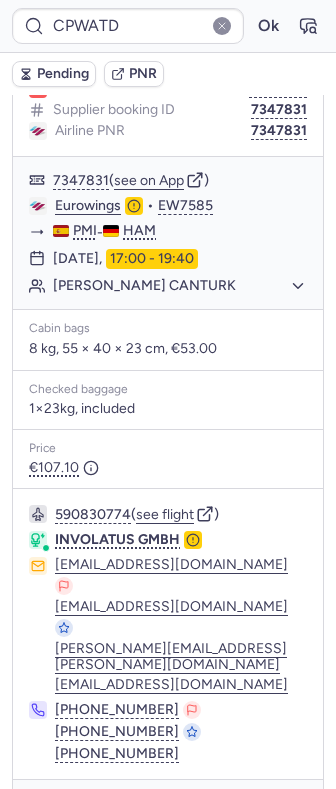 scroll, scrollTop: 284, scrollLeft: 0, axis: vertical 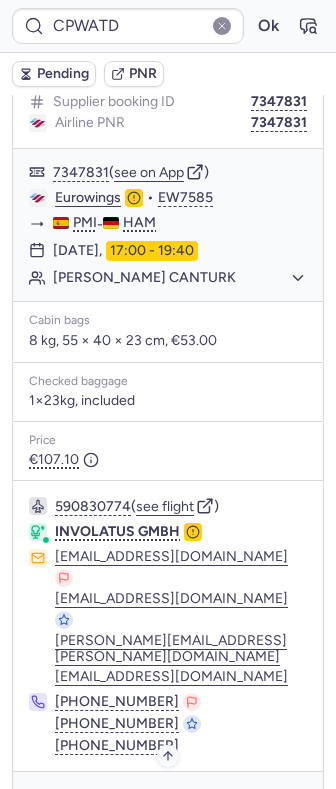click on "Specific conditions" at bounding box center [176, 800] 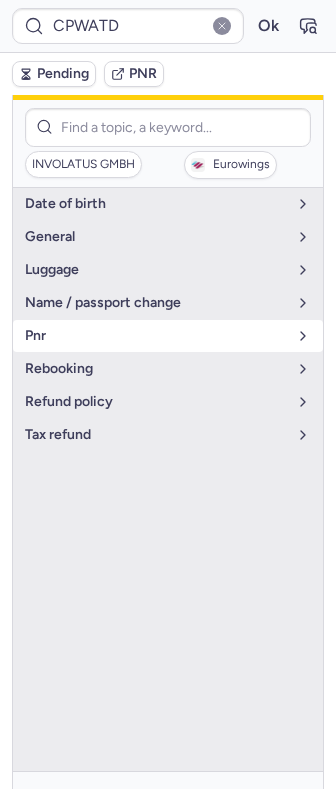 click on "pnr" at bounding box center [156, 336] 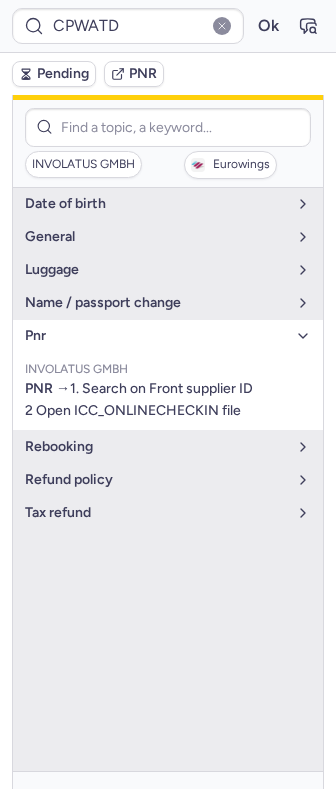 click on "pnr" at bounding box center (156, 336) 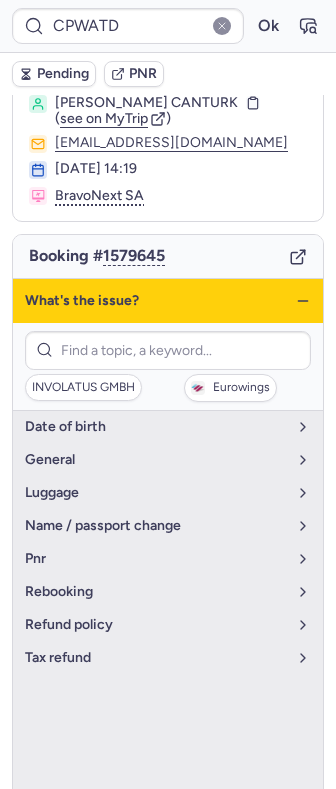 scroll, scrollTop: 0, scrollLeft: 0, axis: both 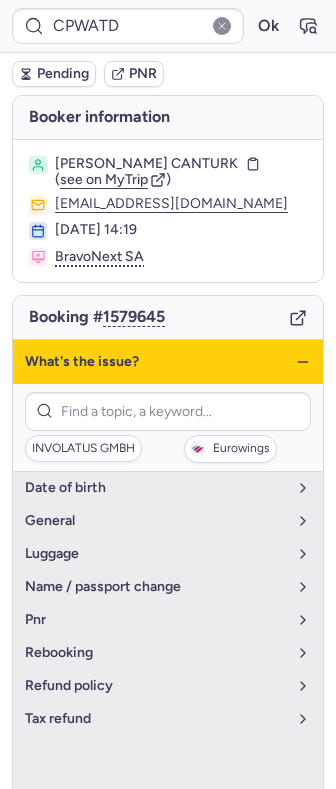 click 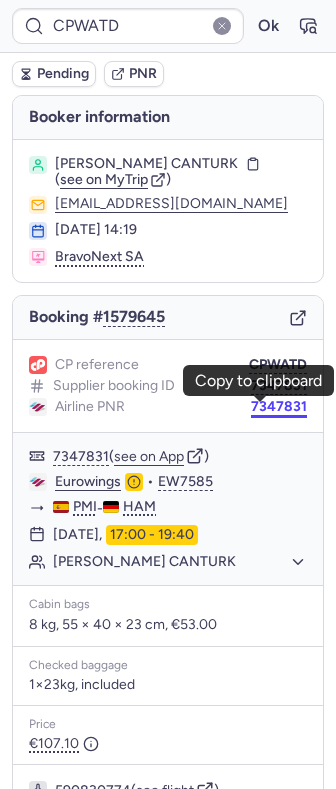 click on "7347831" at bounding box center (279, 407) 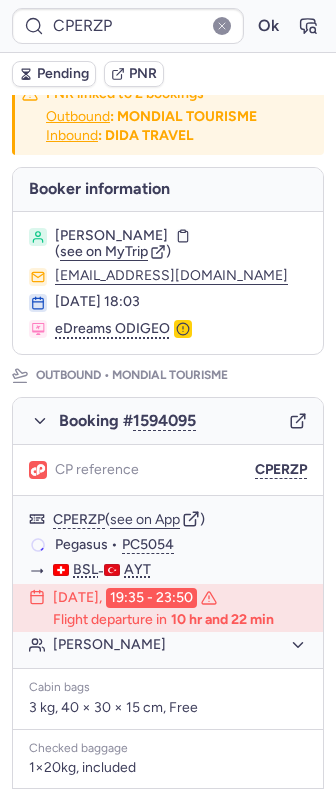 scroll, scrollTop: 0, scrollLeft: 0, axis: both 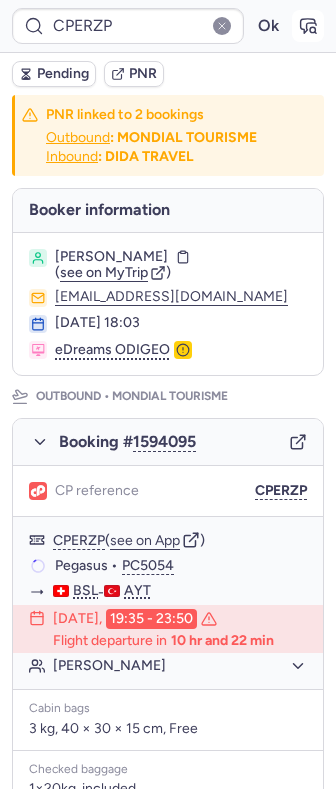 click 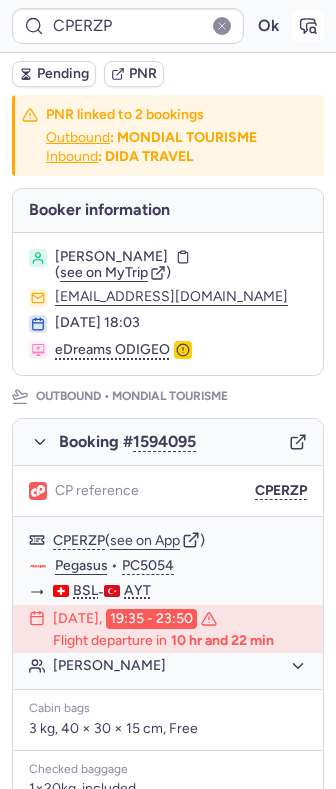click at bounding box center (308, 26) 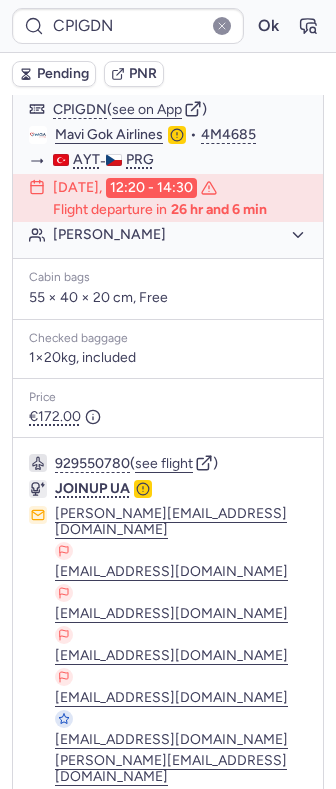 scroll, scrollTop: 409, scrollLeft: 0, axis: vertical 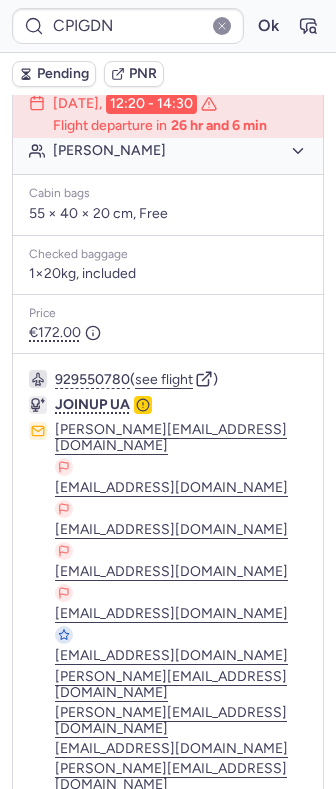 click at bounding box center [295, 908] 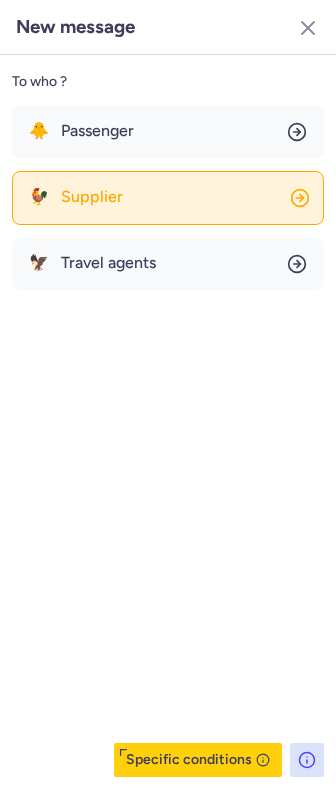 click on "🐓 Supplier" 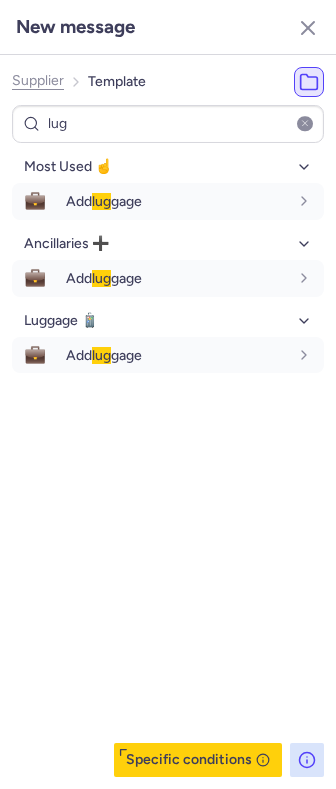 click on "Supplier" 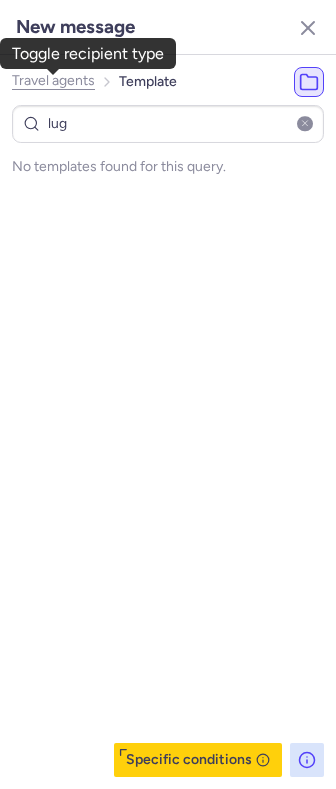click on "Travel agents" 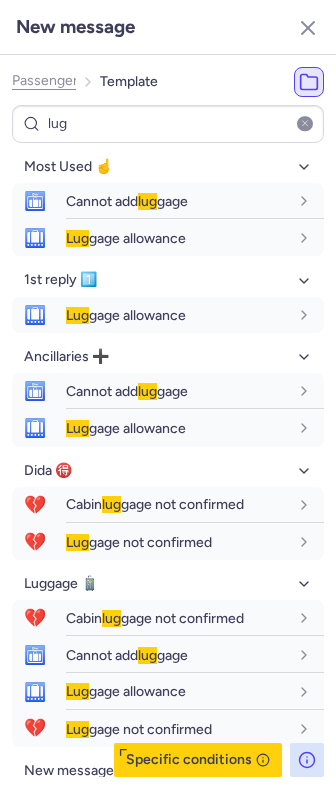click on "Passenger" 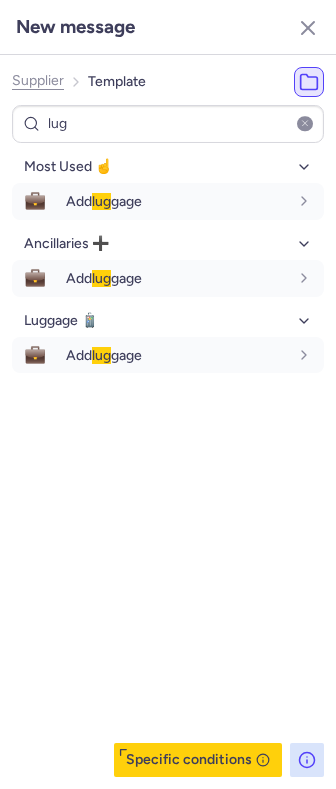click at bounding box center [305, 124] 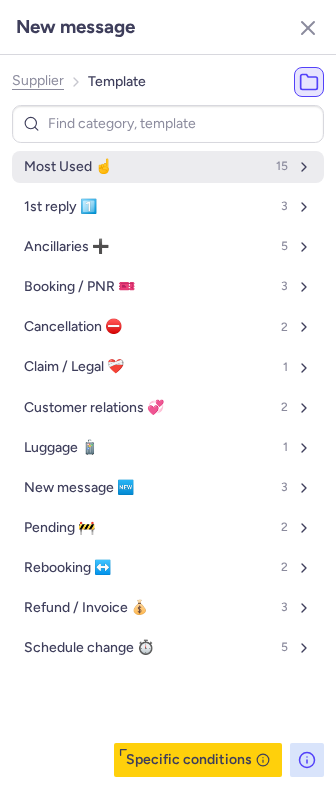 click on "Most Used ☝️ 15" at bounding box center [168, 167] 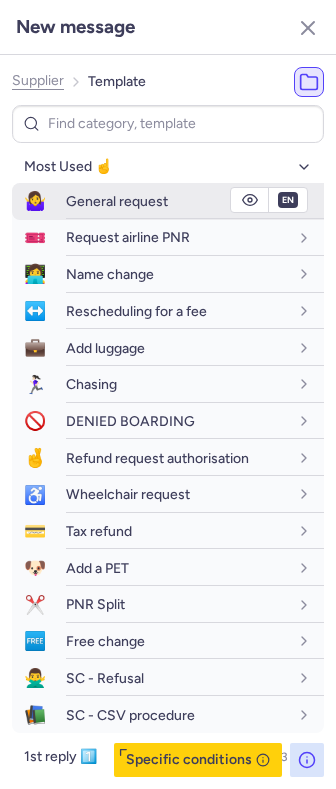 click on "General request" at bounding box center [117, 201] 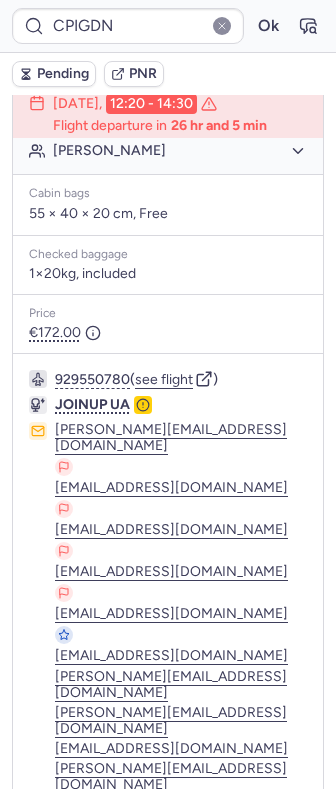 click 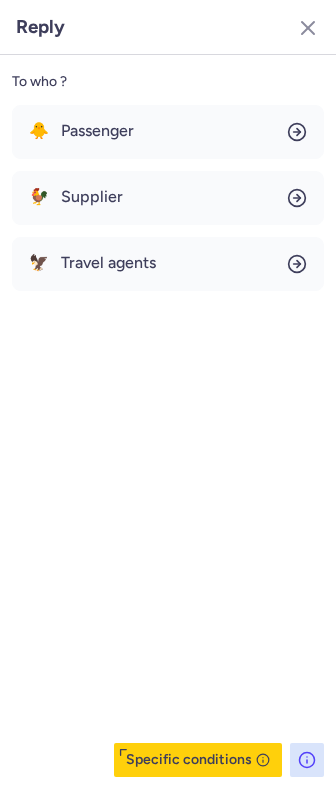 drag, startPoint x: 309, startPoint y: 21, endPoint x: 299, endPoint y: 28, distance: 12.206555 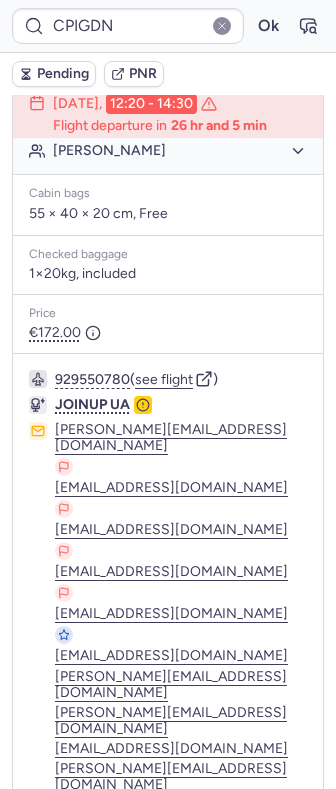 click 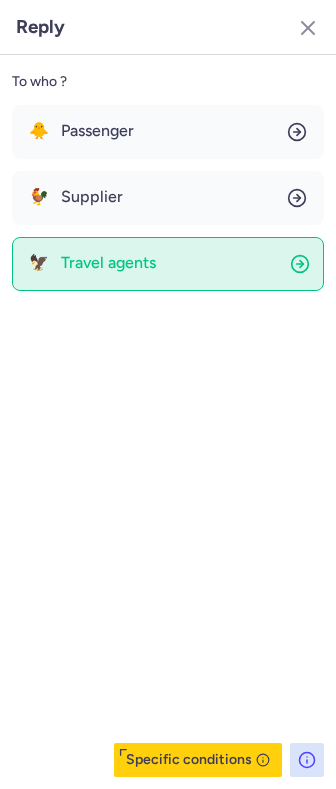 click on "Travel agents" at bounding box center (108, 263) 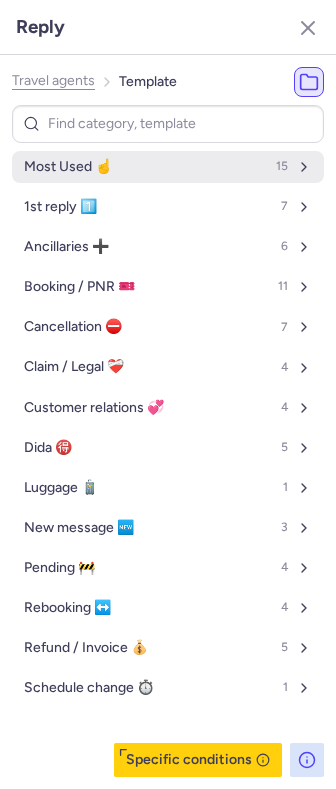 click on "Most Used ☝️ 15" at bounding box center (168, 167) 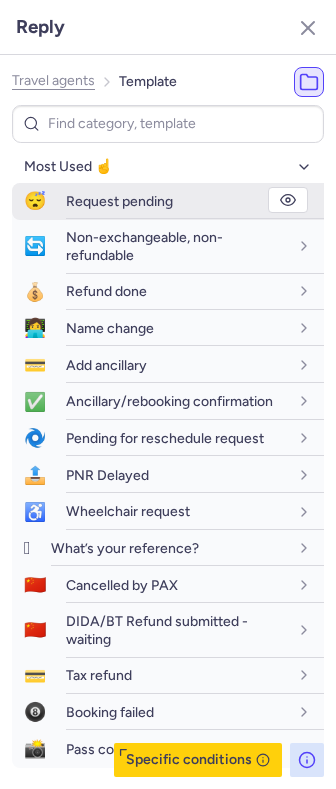click on "Request pending" at bounding box center (119, 201) 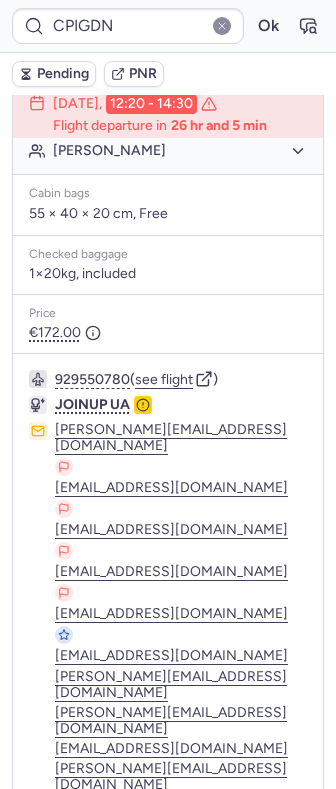 click on "Pending" at bounding box center (63, 74) 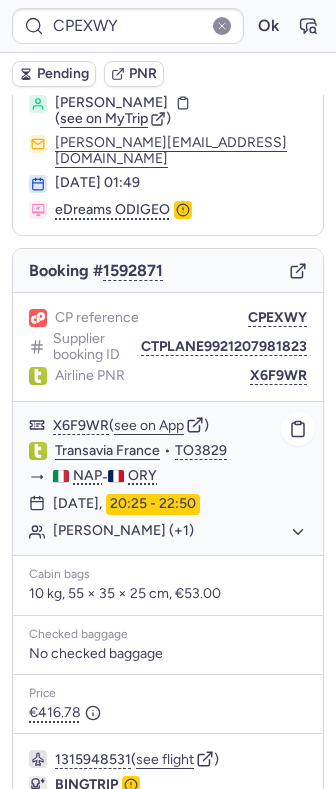 scroll, scrollTop: 194, scrollLeft: 0, axis: vertical 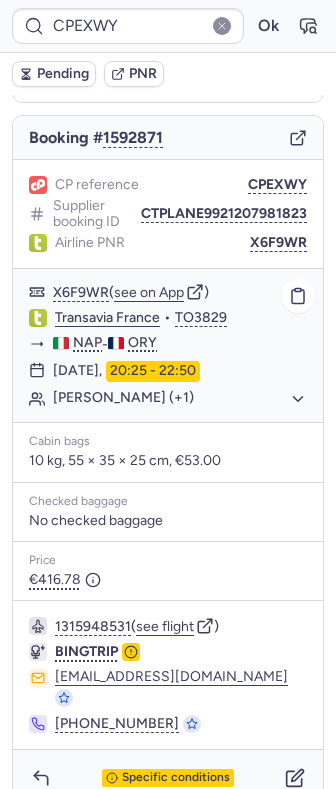 click on "[PERSON_NAME] (+1)" 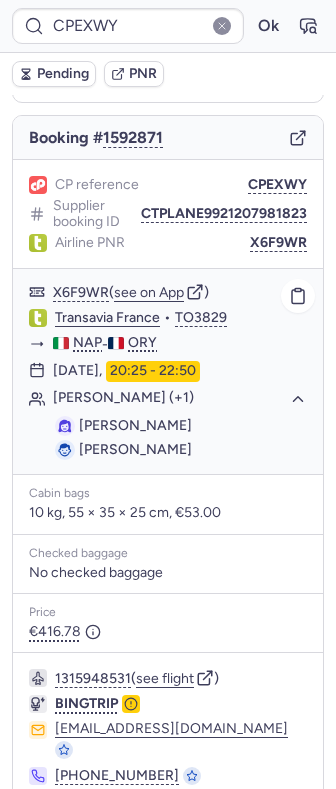 click on "[PERSON_NAME] (+1)" 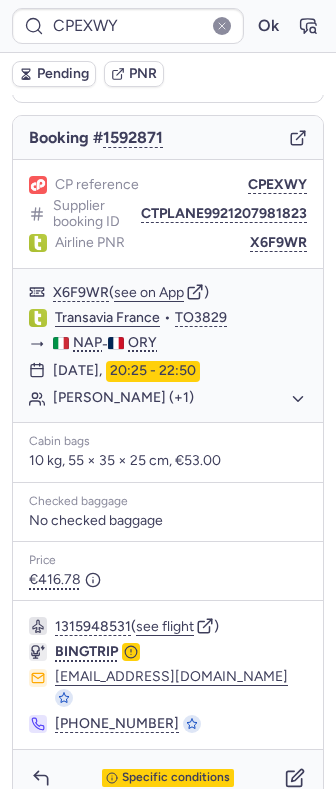 drag, startPoint x: 164, startPoint y: 749, endPoint x: 157, endPoint y: 723, distance: 26.925823 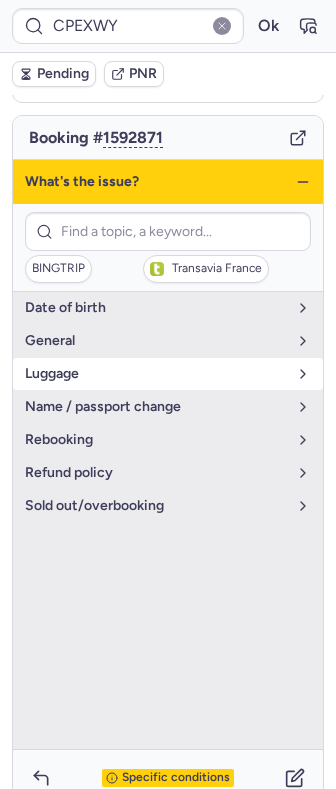 click on "luggage" at bounding box center [168, 374] 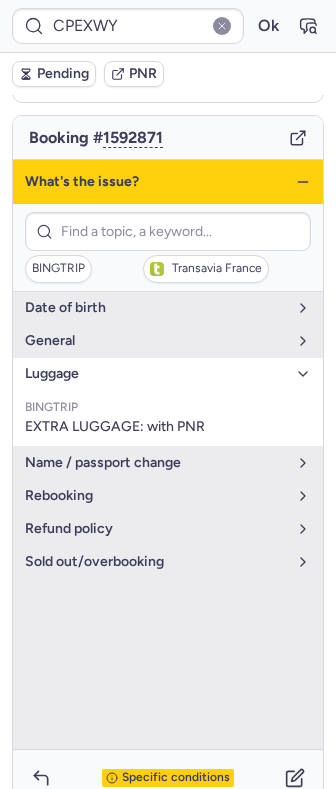 click on "luggage" at bounding box center [168, 374] 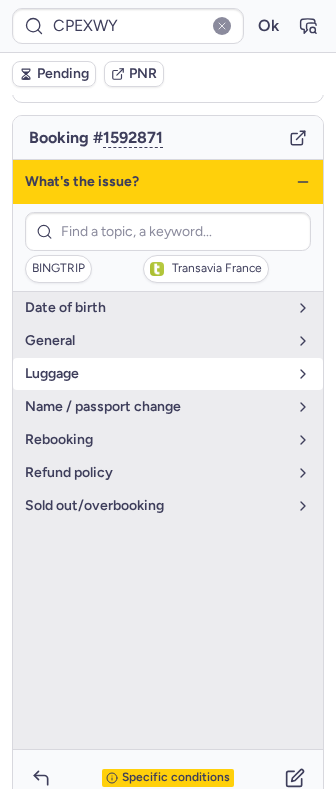 click on "luggage" at bounding box center (156, 374) 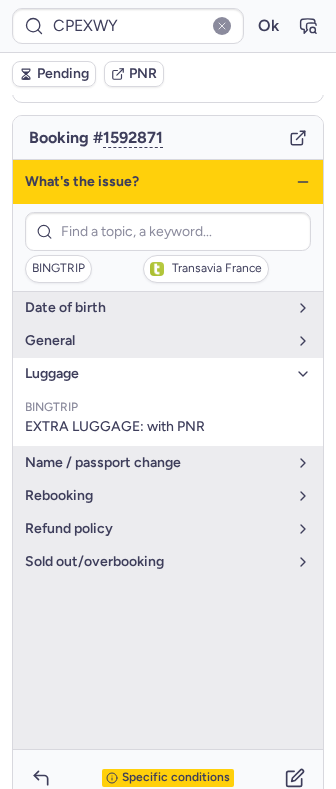 click on "luggage" at bounding box center (156, 374) 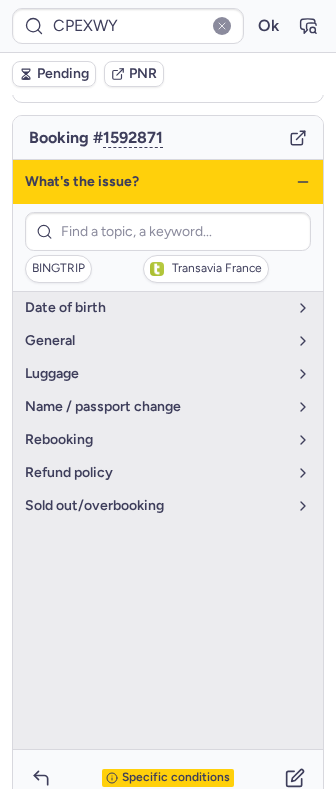 click 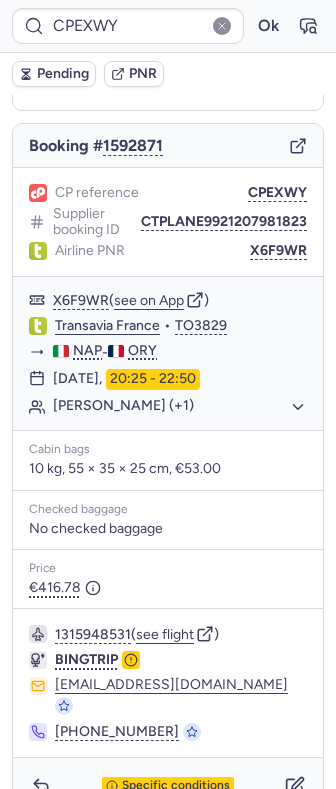 scroll, scrollTop: 194, scrollLeft: 0, axis: vertical 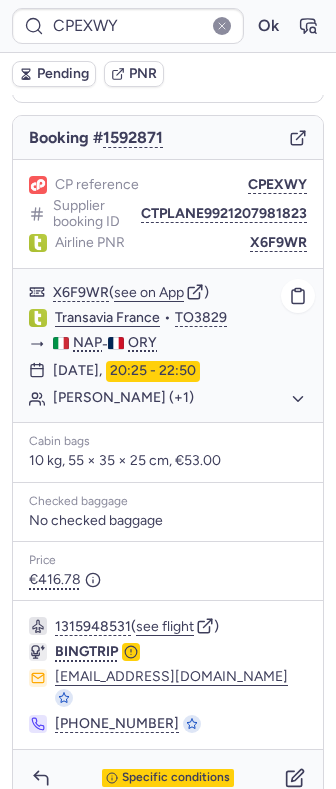 click on "Transavia France" 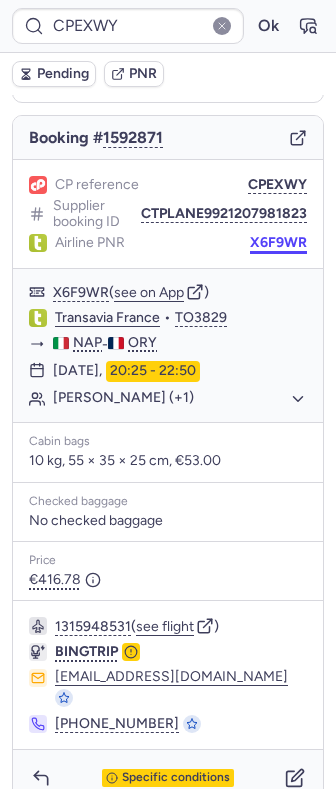 click on "X6F9WR" at bounding box center (278, 243) 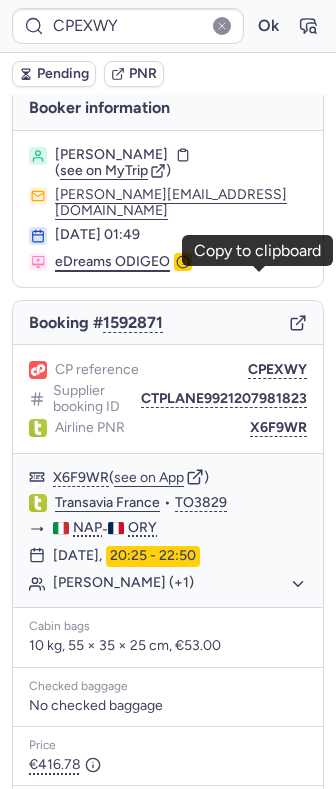 scroll, scrollTop: 0, scrollLeft: 0, axis: both 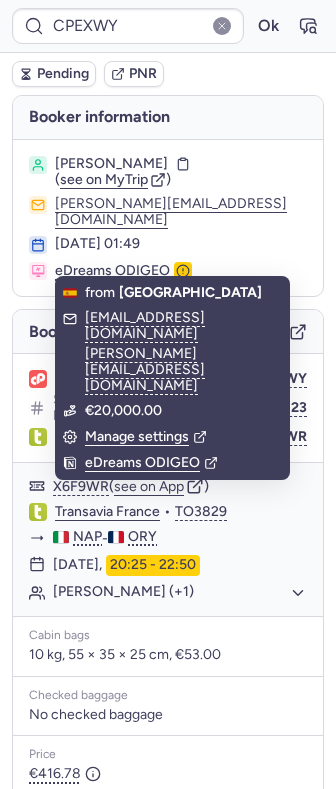 click on "[PERSON_NAME]  ( see on MyTrip  )  [PERSON_NAME][EMAIL_ADDRESS][DOMAIN_NAME] [DATE] 01:49 eDreams ODIGEO" at bounding box center [168, 218] 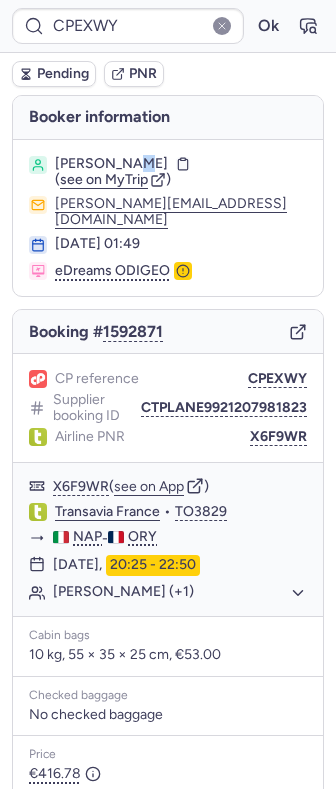 click on "[PERSON_NAME]" at bounding box center [111, 164] 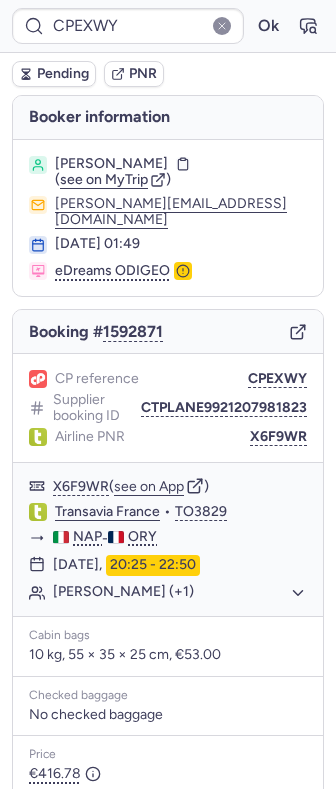 click on "[PERSON_NAME]" at bounding box center [111, 164] 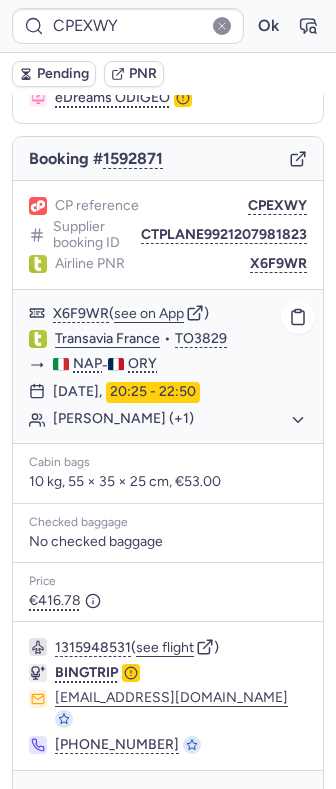 scroll, scrollTop: 194, scrollLeft: 0, axis: vertical 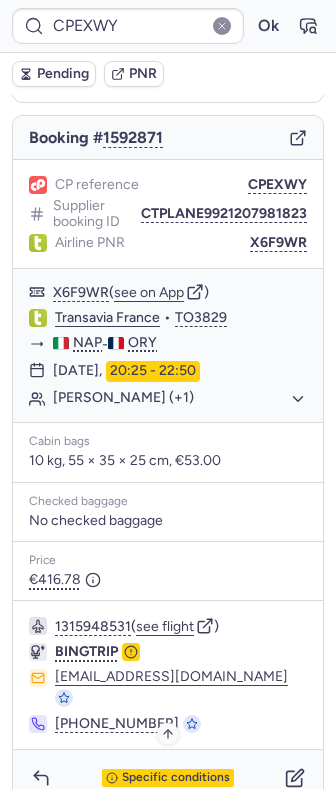 click on "Specific conditions" at bounding box center [176, 778] 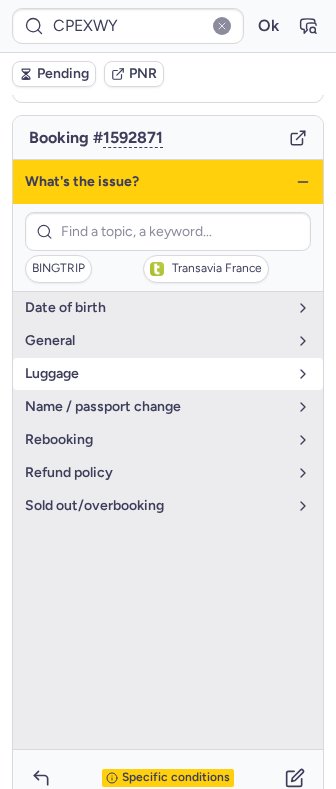 click on "luggage" at bounding box center [168, 374] 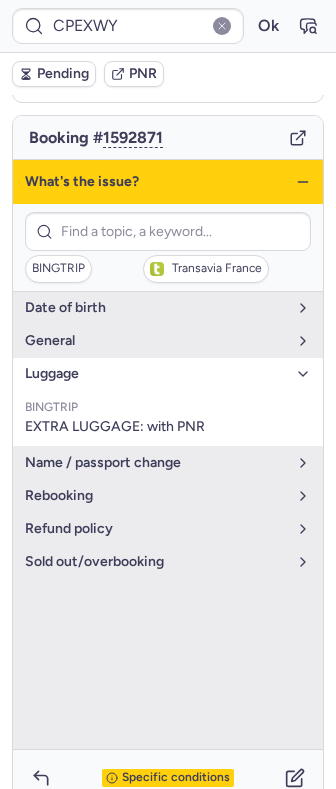 click on "luggage" at bounding box center [168, 374] 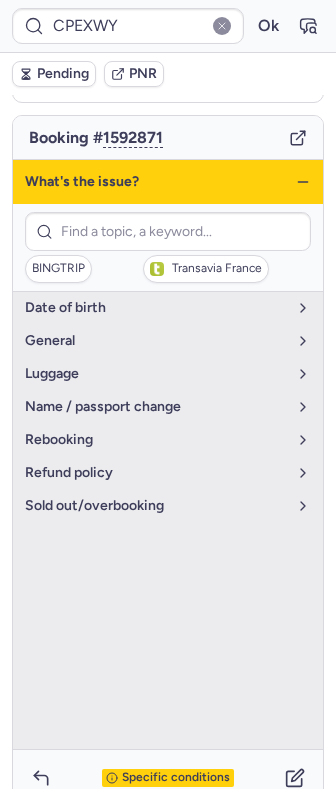 click 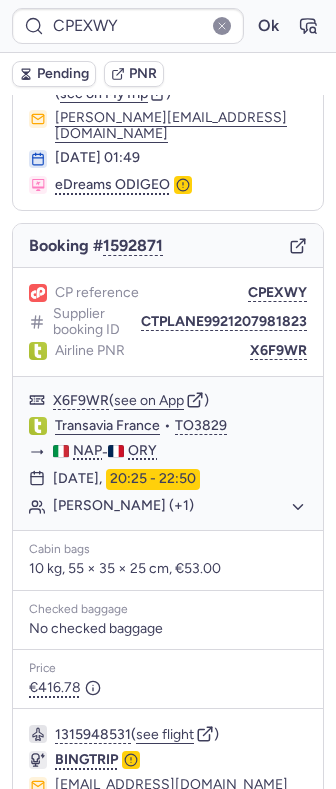 scroll, scrollTop: 194, scrollLeft: 0, axis: vertical 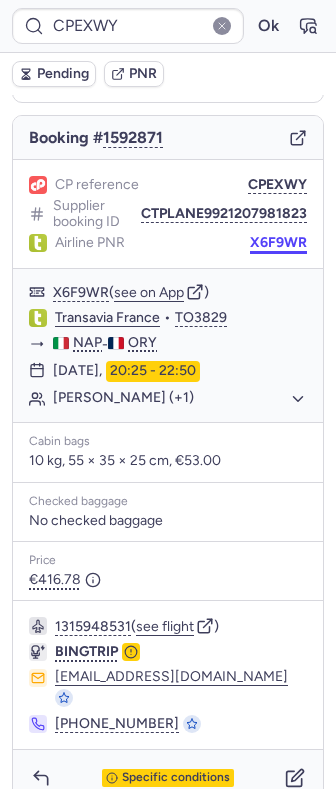 click on "X6F9WR" at bounding box center [278, 243] 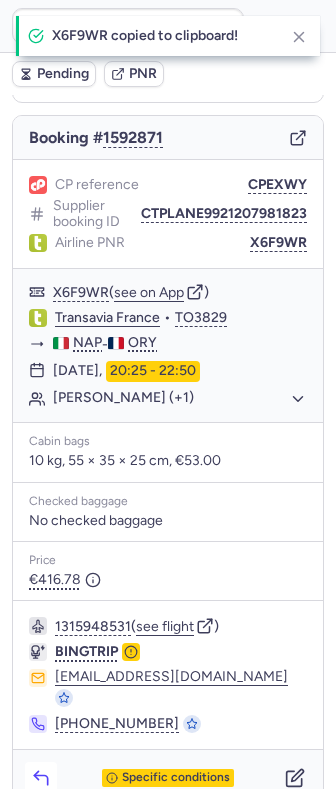 click 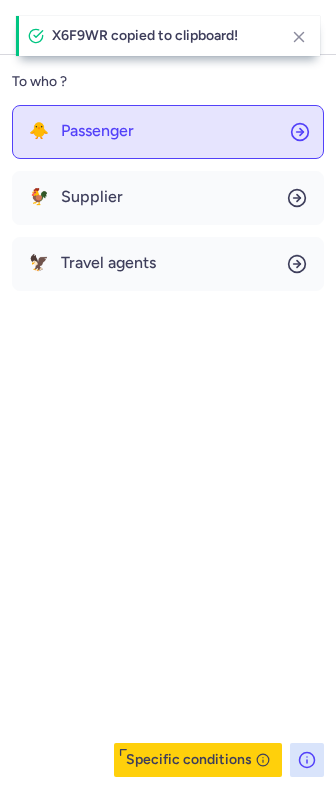 click on "Passenger" at bounding box center [97, 131] 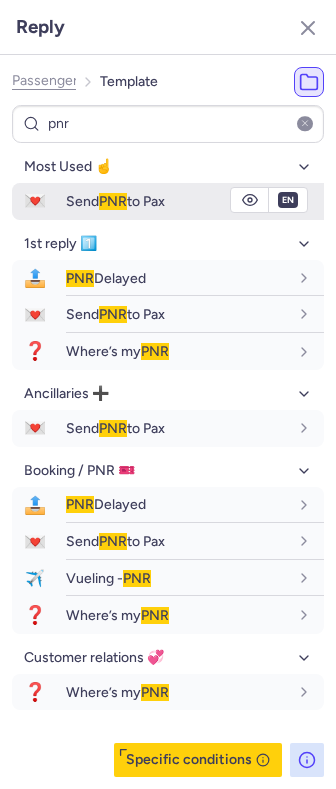click on "Send  PNR  to Pax" at bounding box center [115, 201] 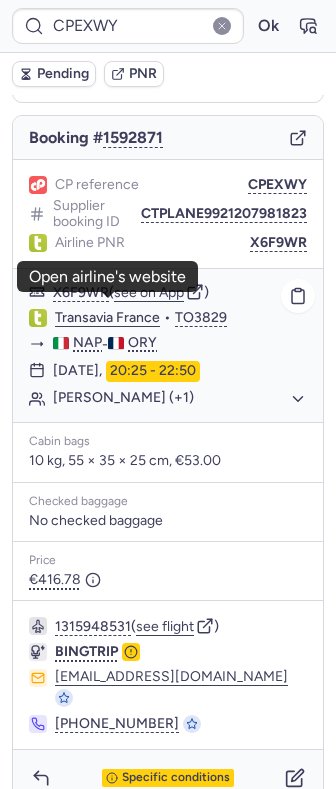 click on "Transavia France" 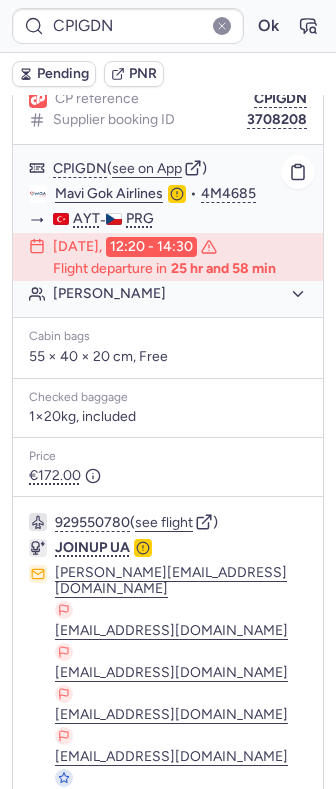 scroll, scrollTop: 0, scrollLeft: 0, axis: both 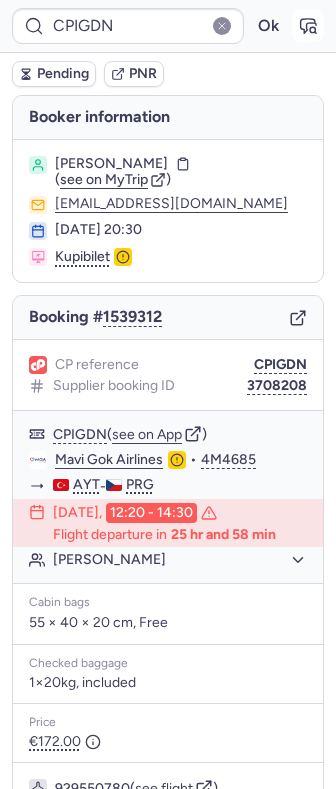 click 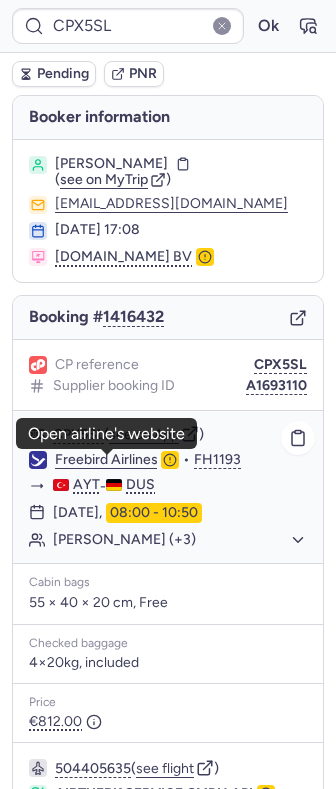 click on "Freebird Airlines" 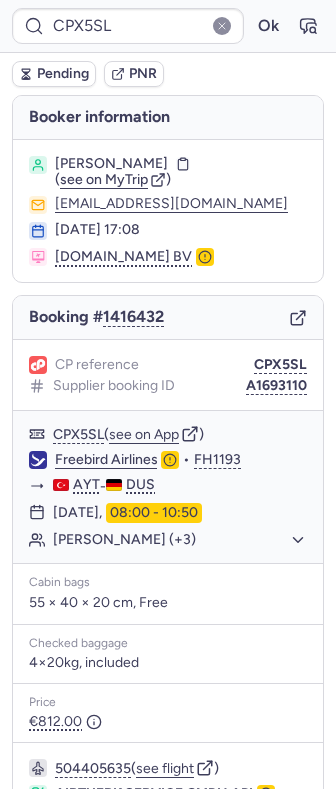 click on "[PERSON_NAME]" at bounding box center (111, 164) 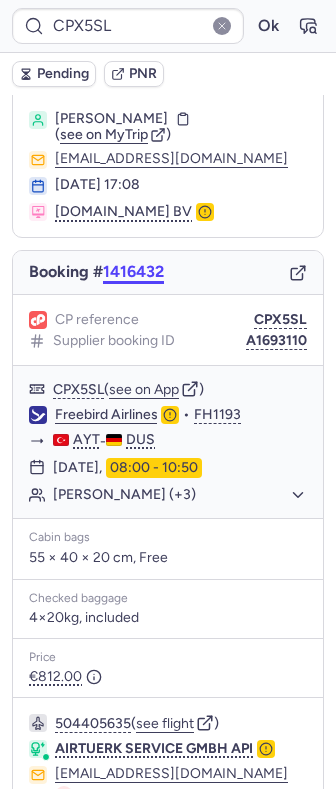 scroll, scrollTop: 0, scrollLeft: 0, axis: both 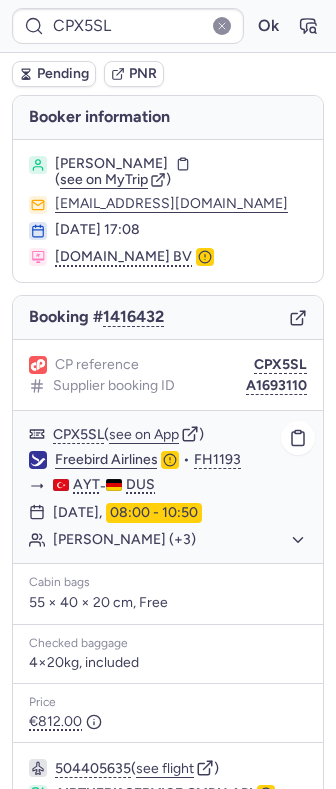 click on "[PERSON_NAME] (+3)" 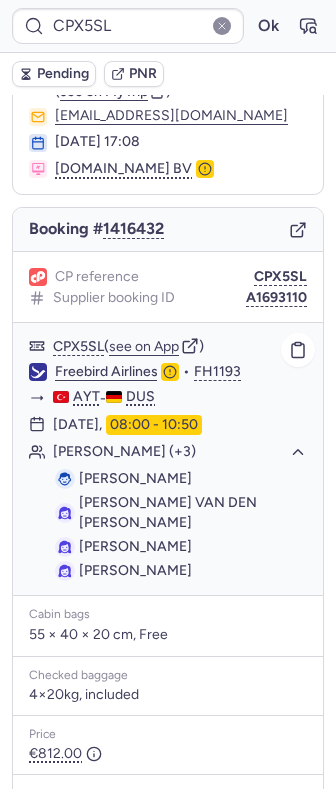 scroll, scrollTop: 133, scrollLeft: 0, axis: vertical 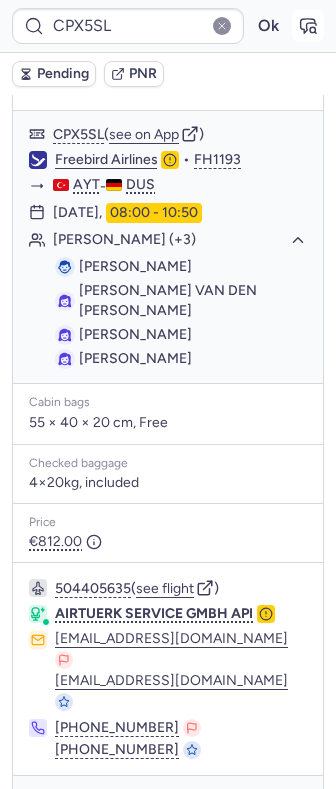 click at bounding box center (308, 26) 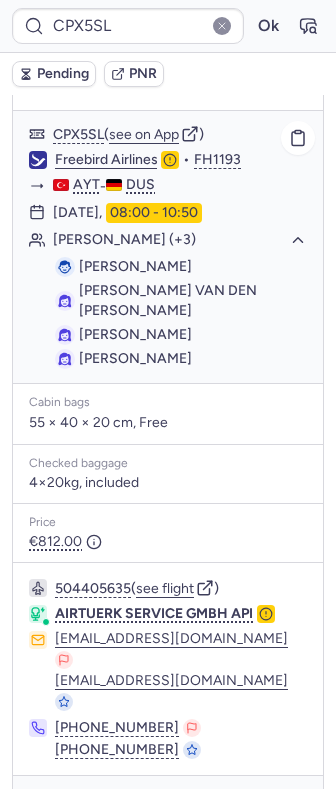 click on "Freebird Airlines" 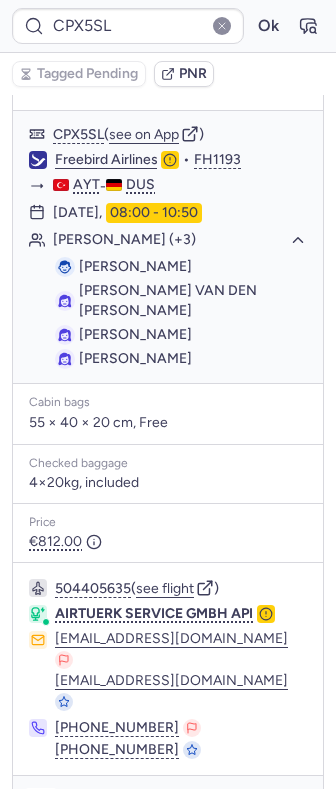 click 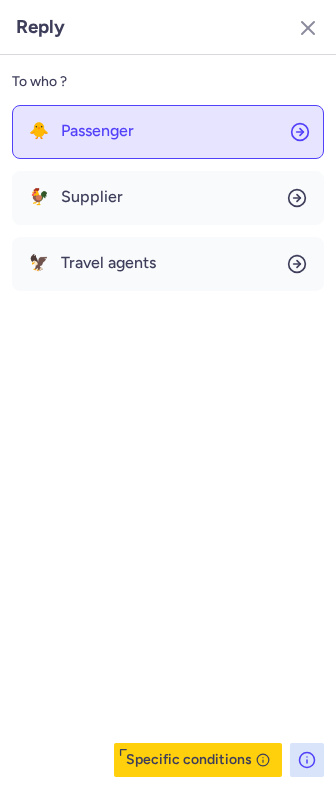 click on "🐥 Passenger" 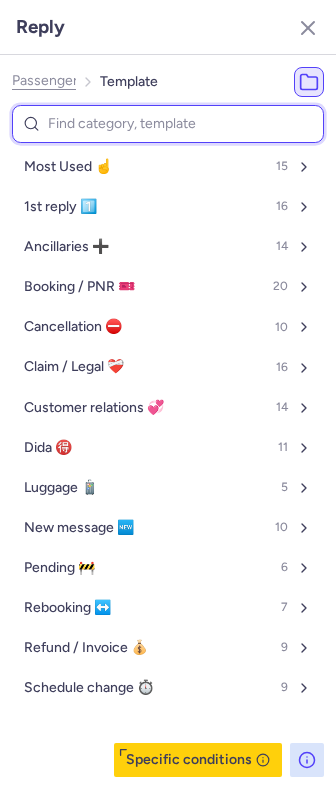 click at bounding box center (168, 124) 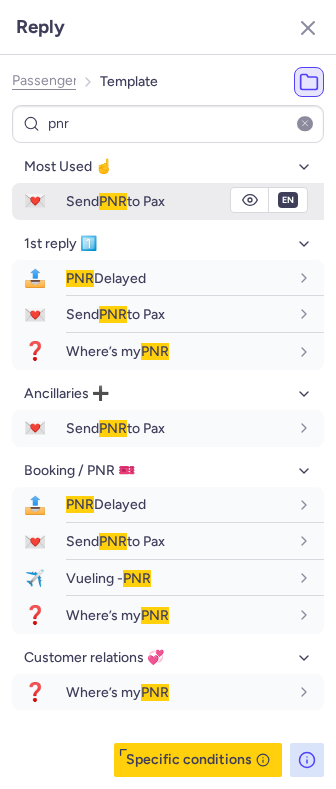 click on "PNR" at bounding box center (113, 201) 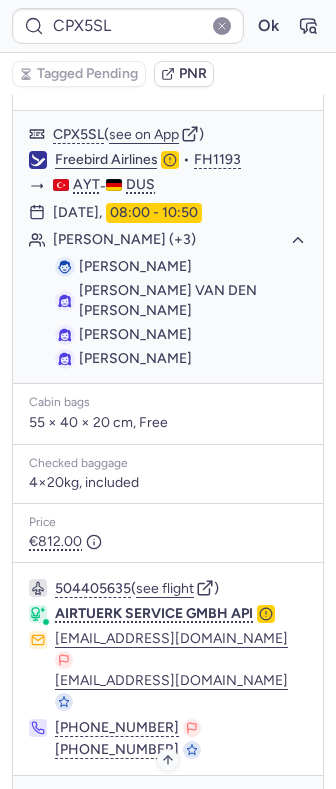 click on "Specific conditions" at bounding box center [176, 804] 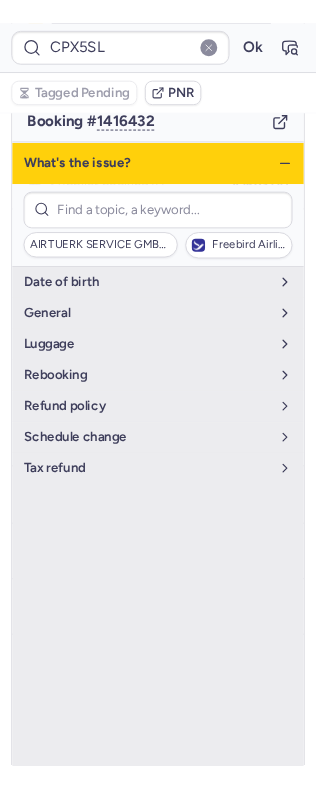 scroll, scrollTop: 166, scrollLeft: 0, axis: vertical 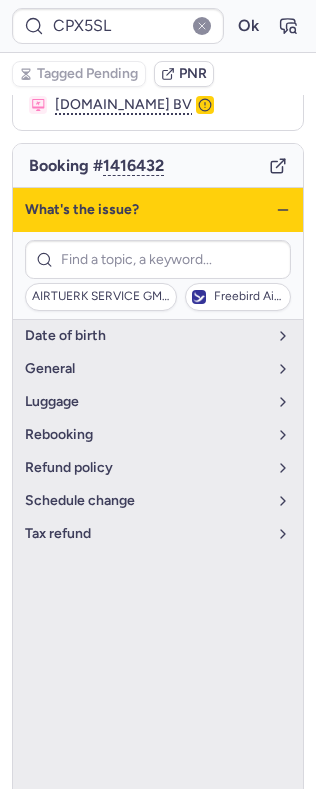 click 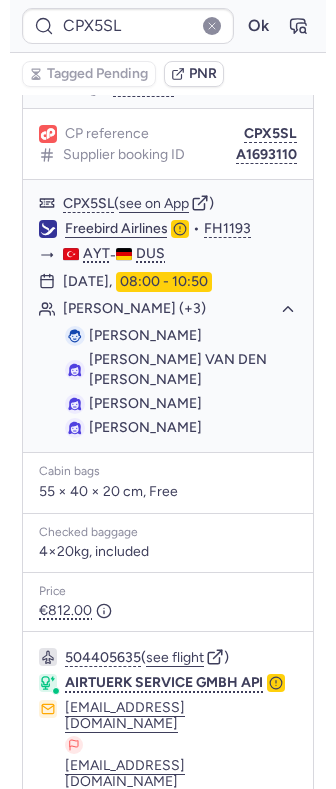 scroll, scrollTop: 300, scrollLeft: 0, axis: vertical 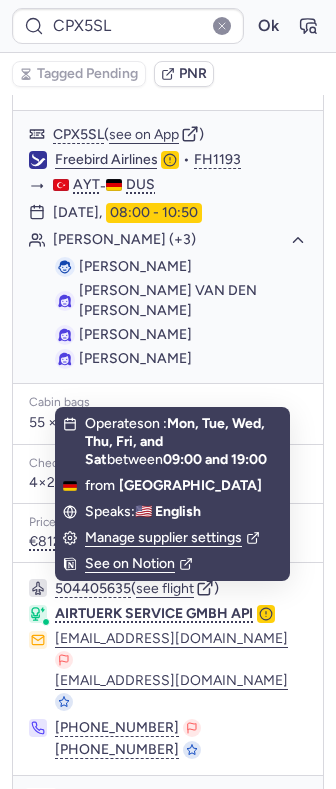 click 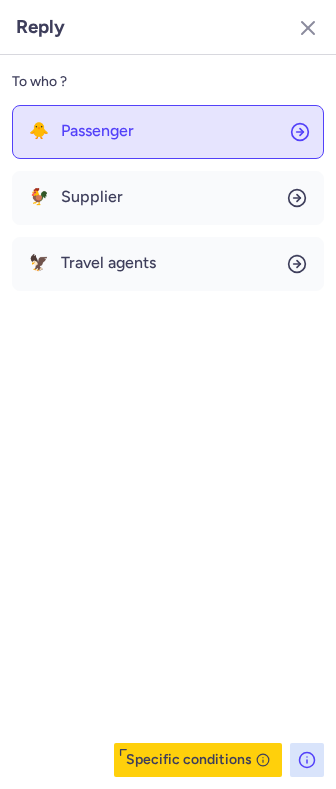 click on "Passenger" at bounding box center (97, 131) 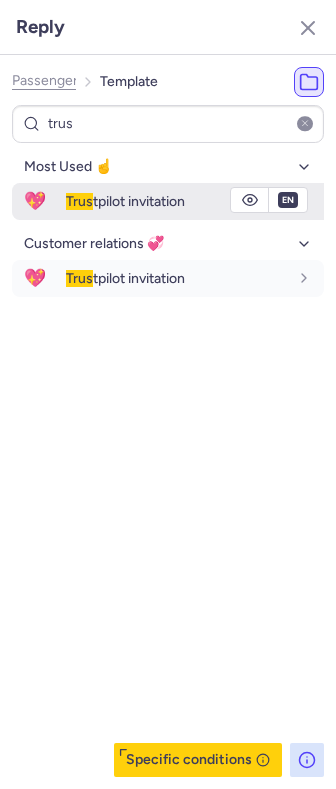 click on "Trus tpilot invitation" at bounding box center (125, 201) 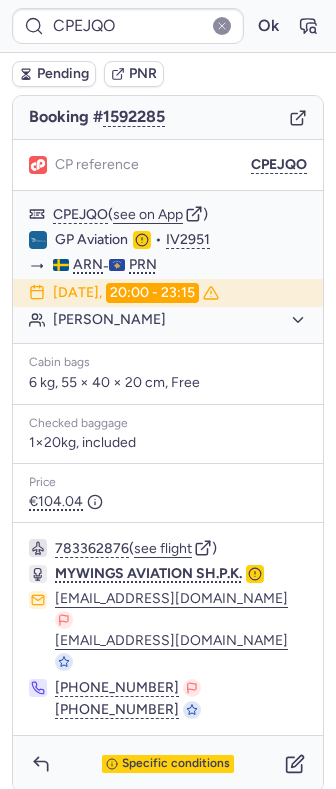 scroll, scrollTop: 66, scrollLeft: 0, axis: vertical 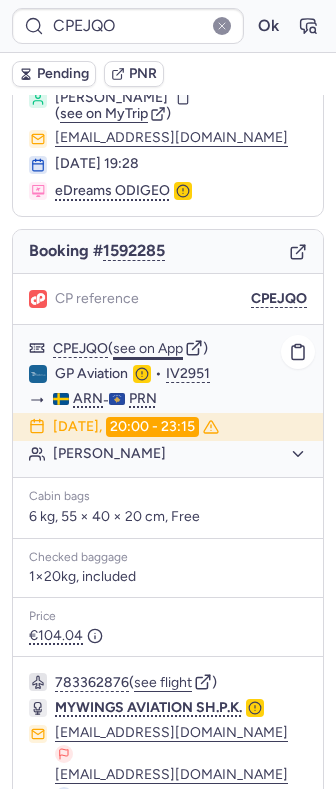 click on "see on App" 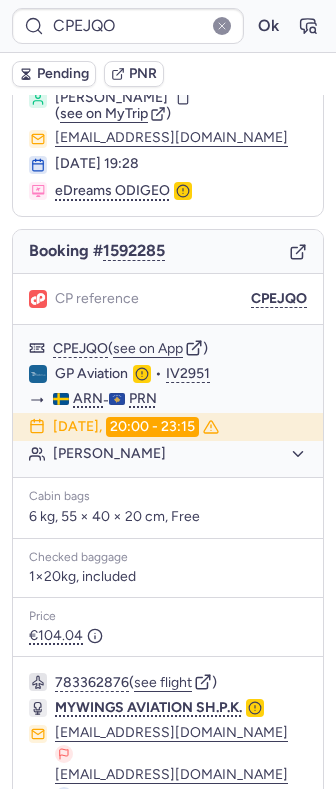 click on "CPEJQO  Ok" at bounding box center [168, 26] 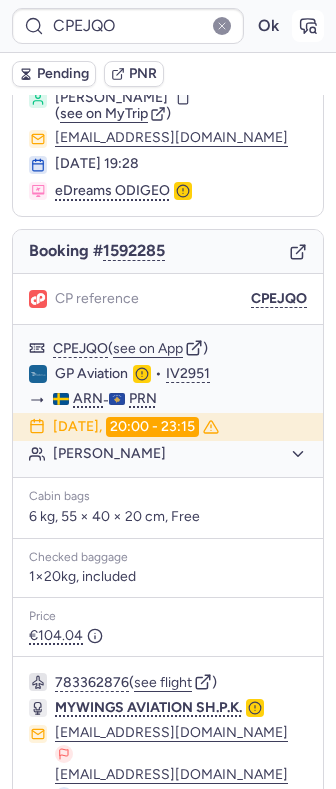 click 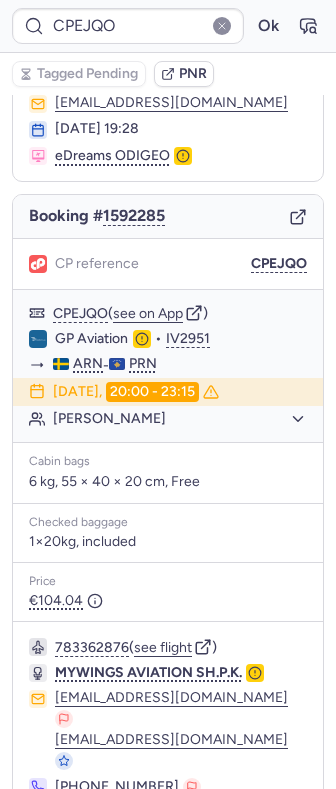 scroll, scrollTop: 200, scrollLeft: 0, axis: vertical 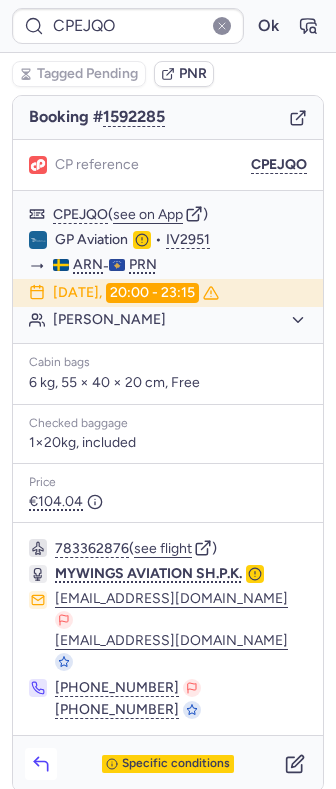 click 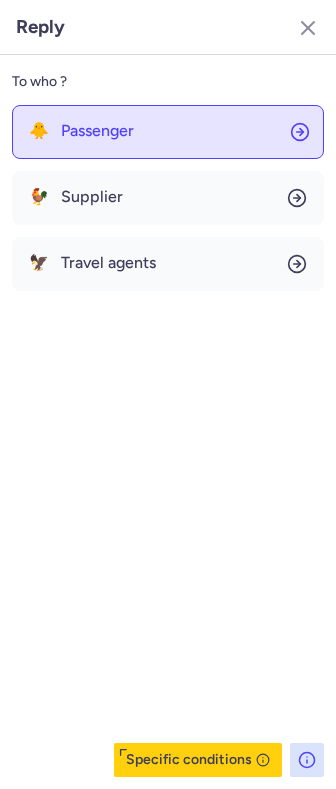 click on "Passenger" at bounding box center [97, 131] 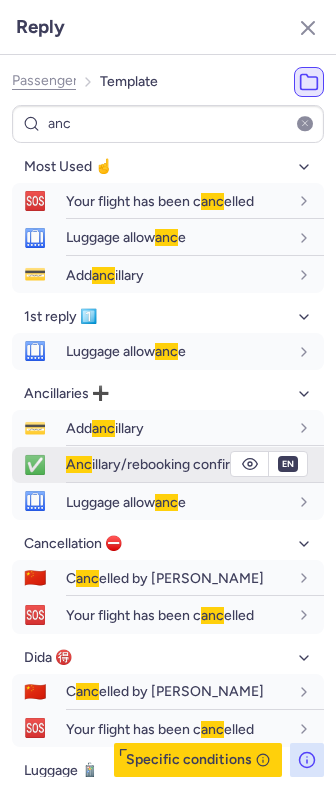 click on "Anc illary/rebooking confirmation" at bounding box center [169, 464] 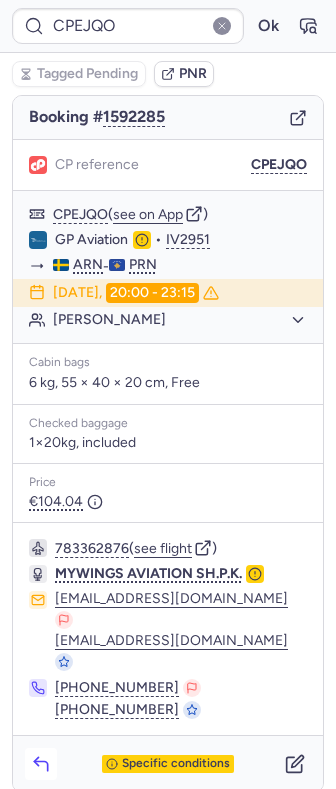 click 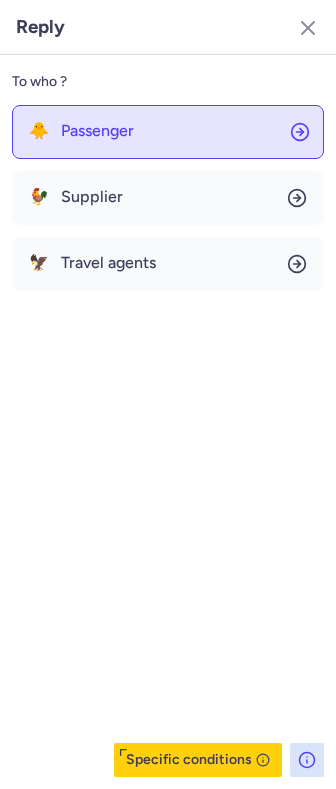 click on "Passenger" at bounding box center (97, 131) 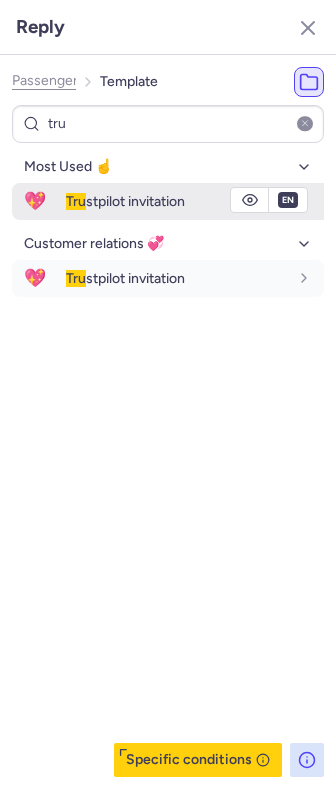 drag, startPoint x: 95, startPoint y: 207, endPoint x: 44, endPoint y: 227, distance: 54.781384 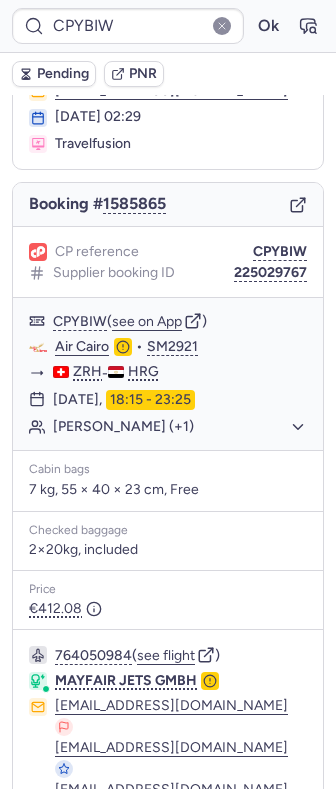 scroll, scrollTop: 242, scrollLeft: 0, axis: vertical 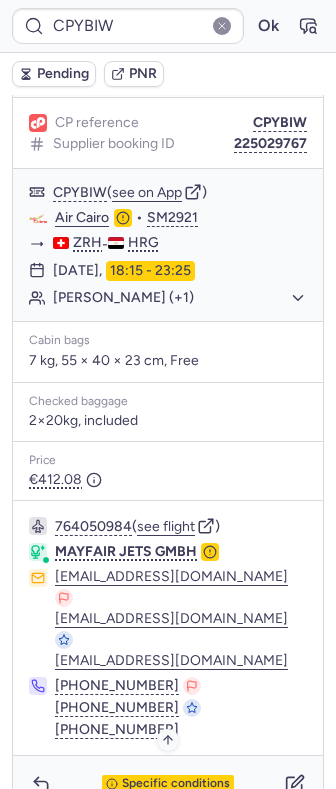 click on "Specific conditions" at bounding box center [176, 784] 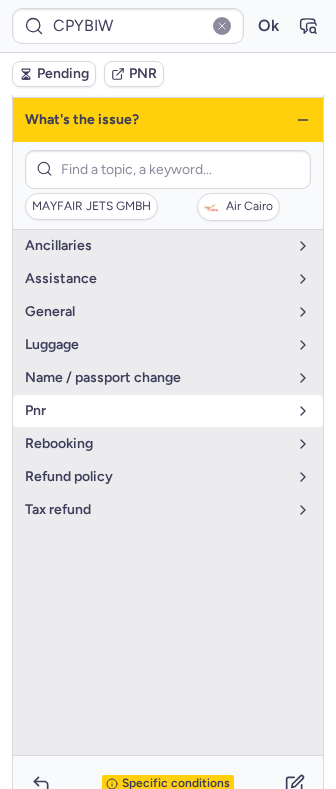 click on "pnr" at bounding box center [156, 411] 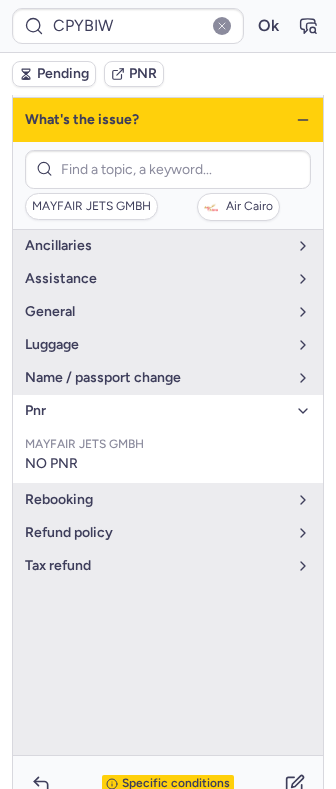 click on "pnr" at bounding box center [156, 411] 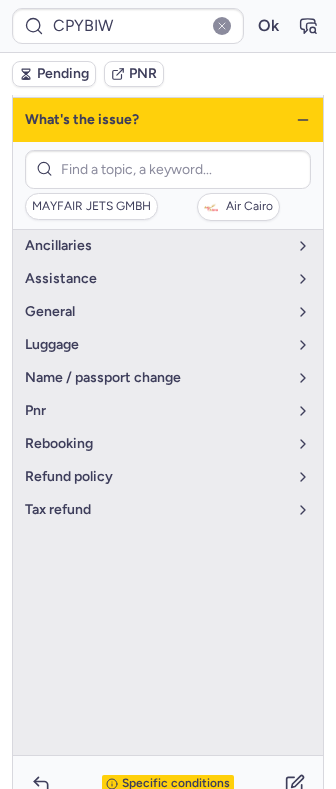 click 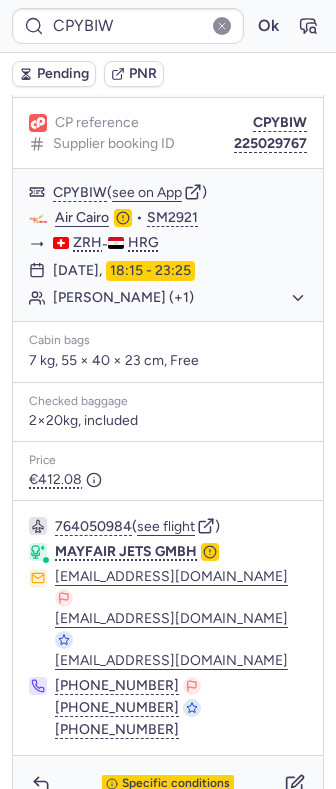 click on "Specific conditions" at bounding box center (168, 784) 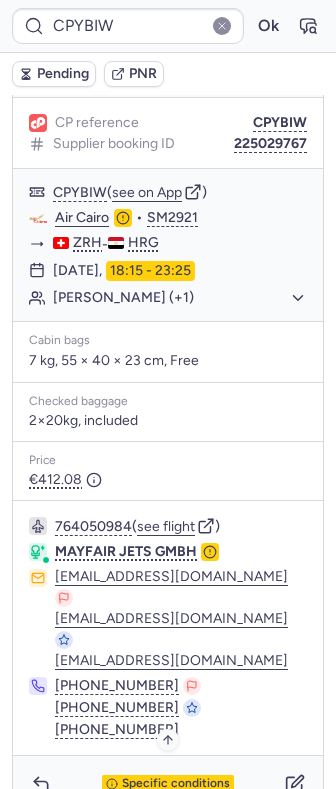 click on "Specific conditions" at bounding box center (176, 784) 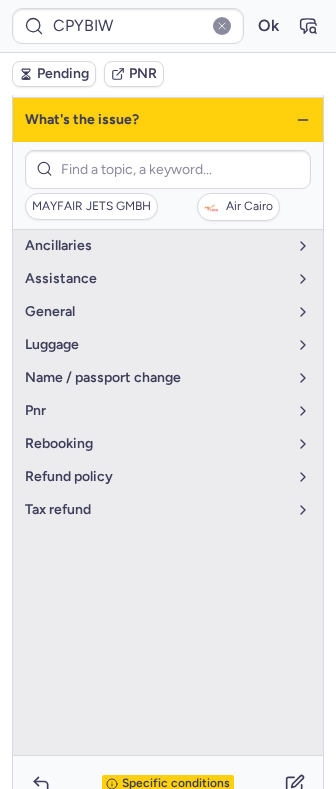 click on "What's the issue?" at bounding box center (168, 120) 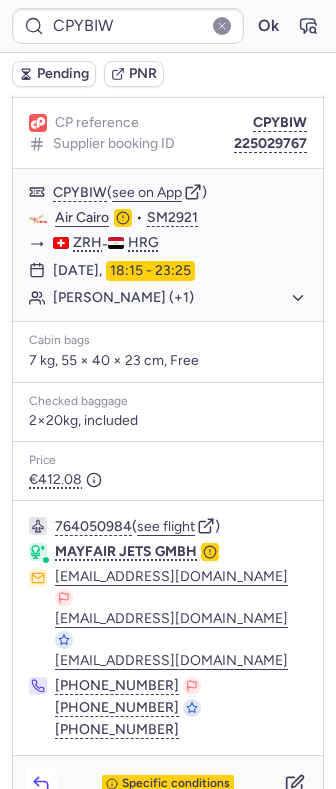 click 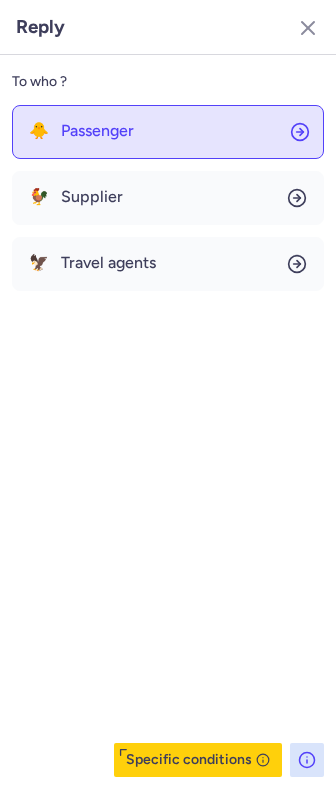 click on "Passenger" at bounding box center [97, 131] 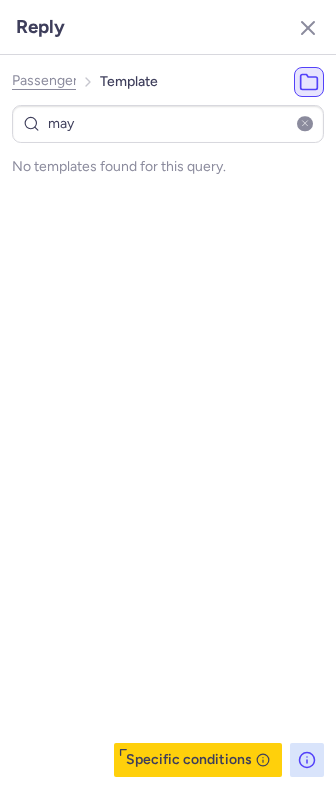 click at bounding box center (305, 124) 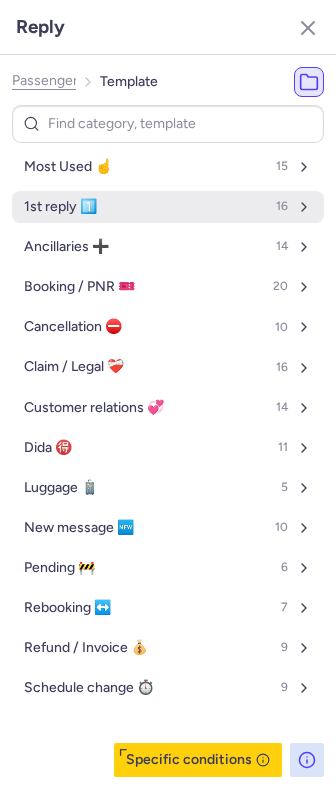 click on "1st reply 1️⃣" at bounding box center [60, 207] 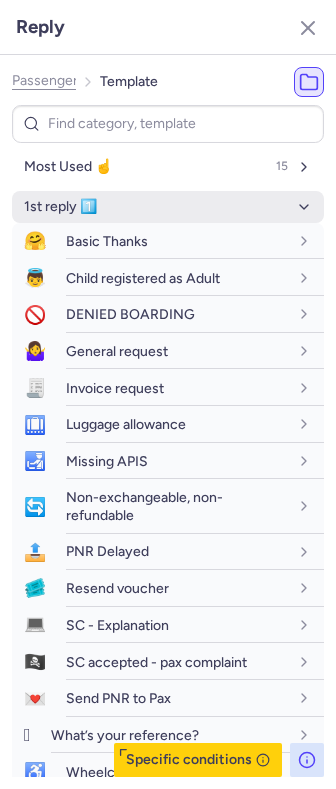 click on "1st reply 1️⃣" at bounding box center (168, 207) 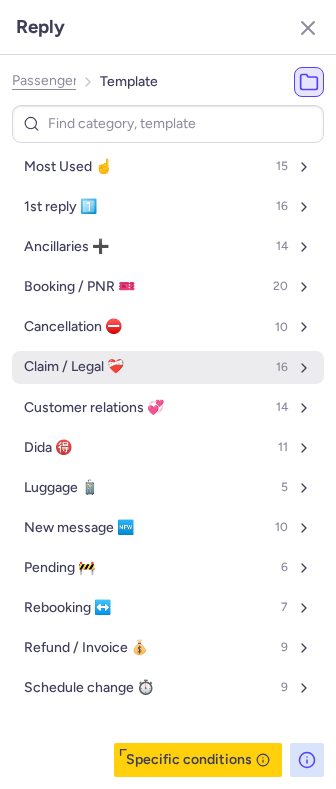 click on "Claim / Legal ❤️‍🩹" at bounding box center (74, 367) 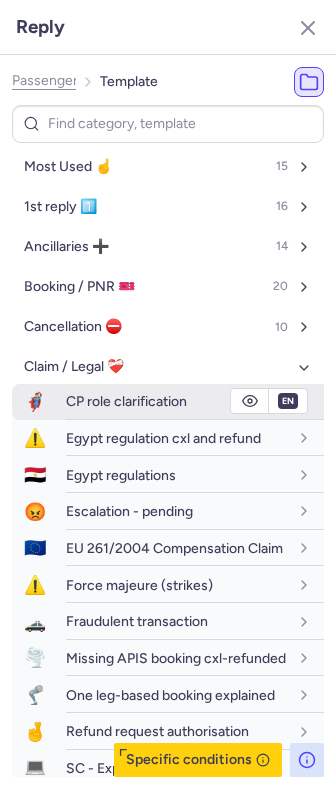 click 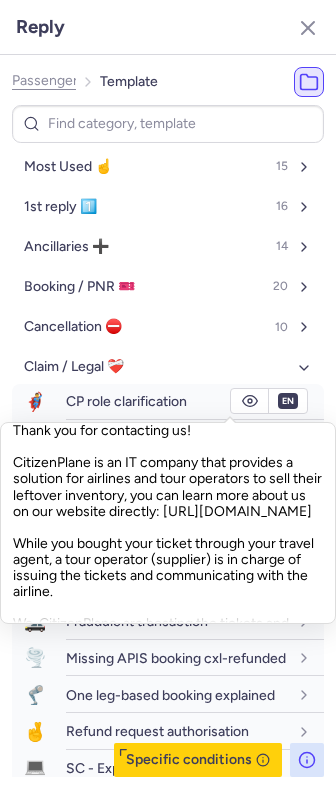 scroll, scrollTop: 177, scrollLeft: 0, axis: vertical 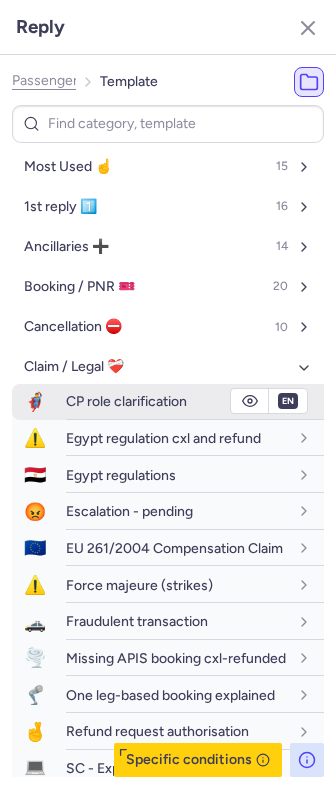 click on "CP role clarification" at bounding box center [126, 401] 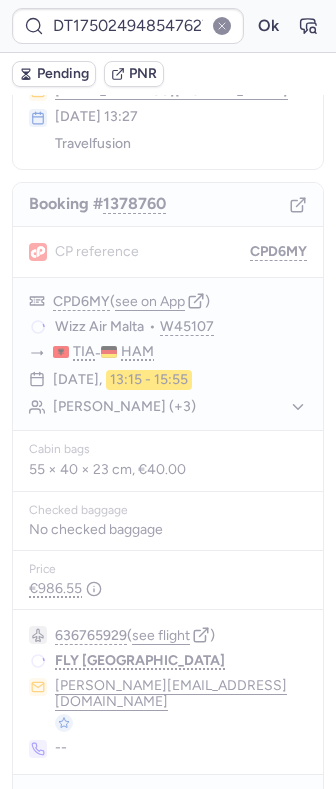 scroll, scrollTop: 136, scrollLeft: 0, axis: vertical 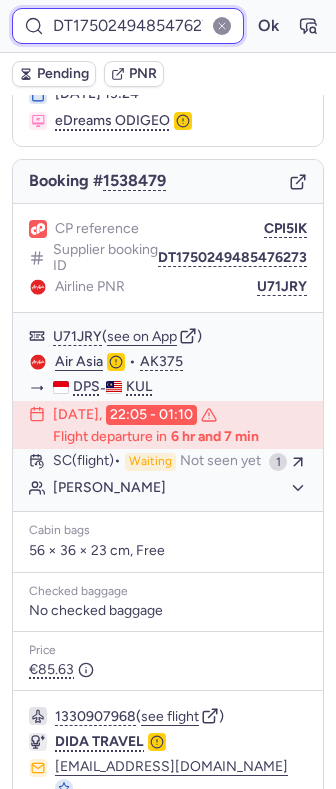 click on "DT1750249485476273" at bounding box center [128, 26] 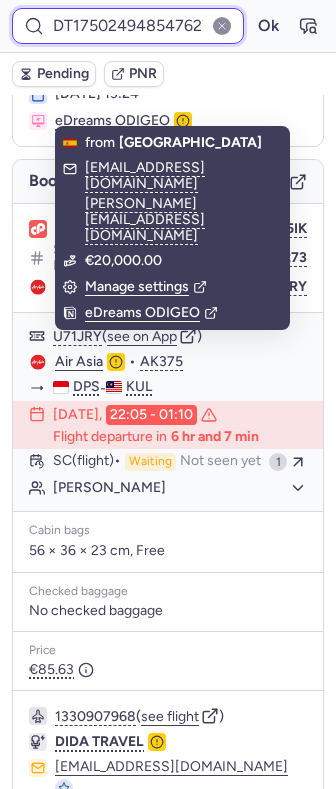 click on "DT1750249485476273" at bounding box center [128, 26] 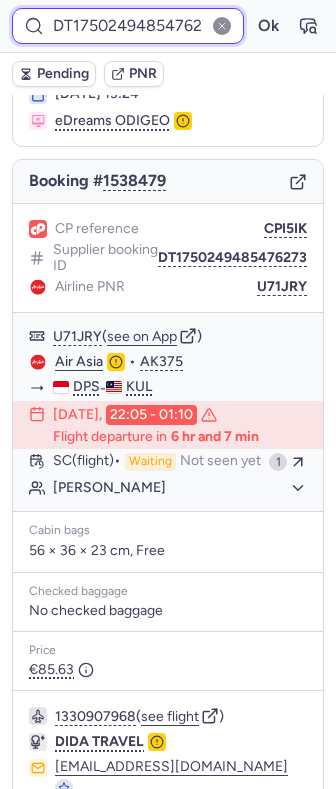 click on "DT1750249485476273" at bounding box center [128, 26] 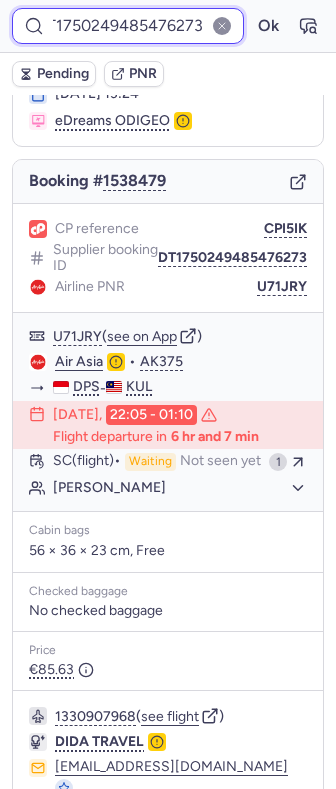 click on "Ok" at bounding box center [268, 26] 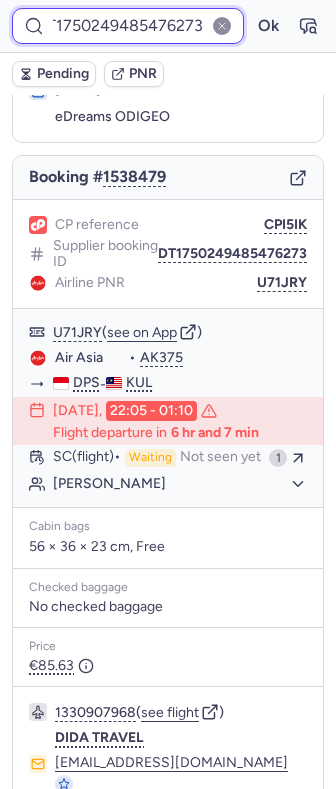scroll, scrollTop: 136, scrollLeft: 0, axis: vertical 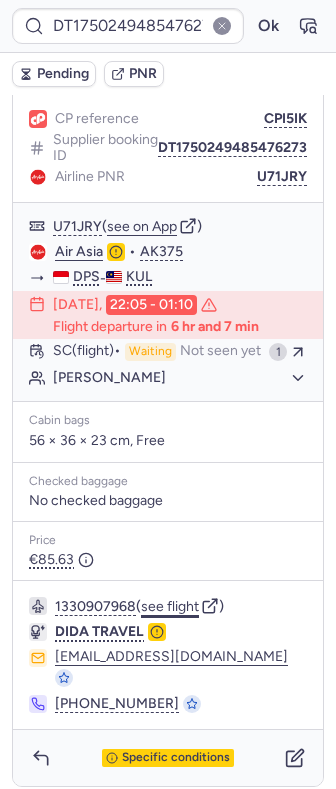 click on "see flight" 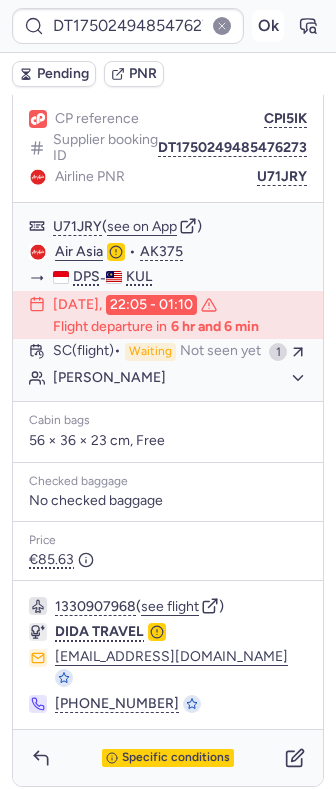 click on "Ok" at bounding box center (268, 26) 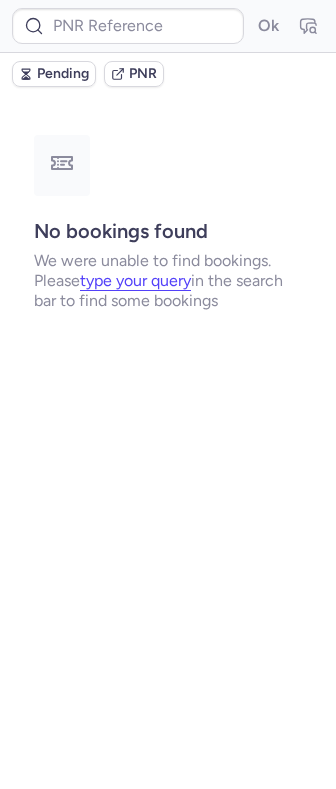 scroll, scrollTop: 0, scrollLeft: 0, axis: both 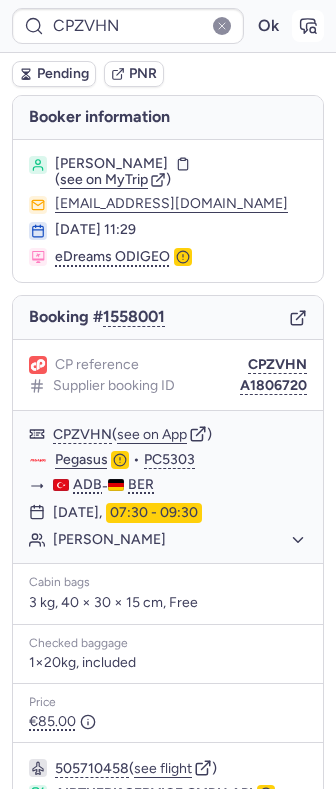 click at bounding box center [308, 26] 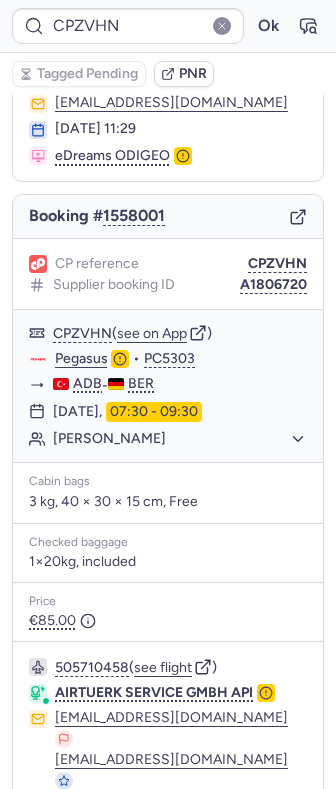 scroll, scrollTop: 0, scrollLeft: 0, axis: both 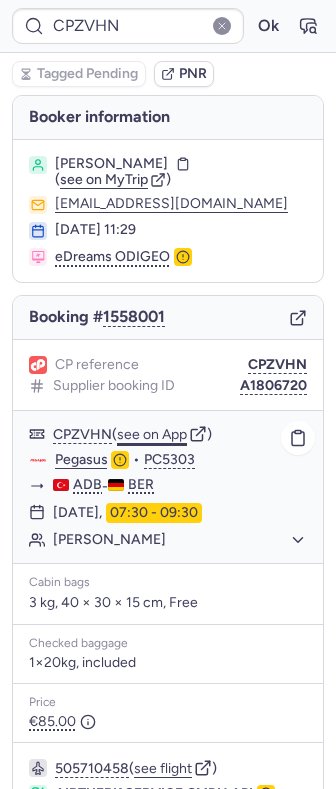 click on "see on App" 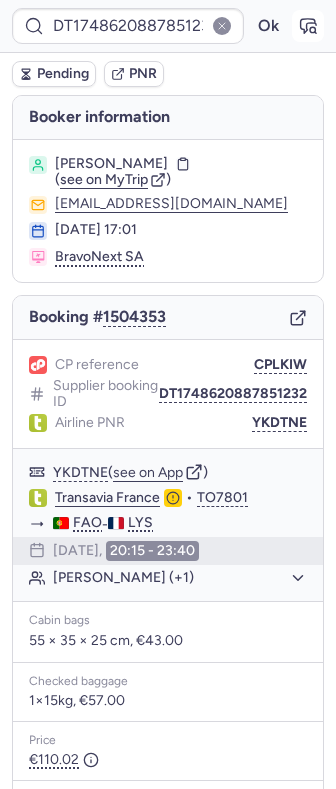 click 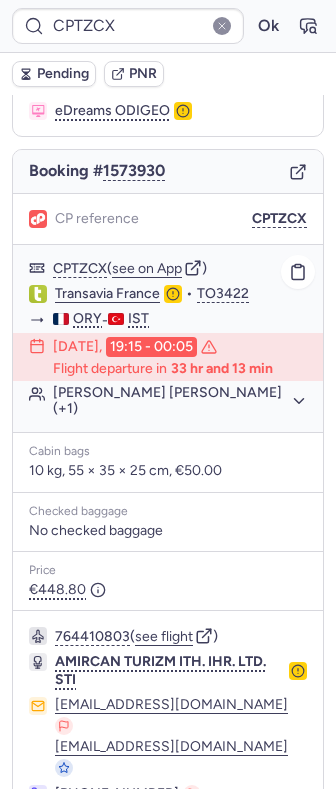 scroll, scrollTop: 196, scrollLeft: 0, axis: vertical 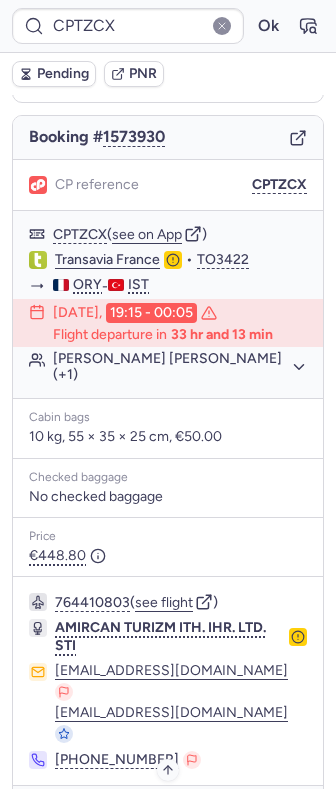 click on "Specific conditions" at bounding box center [176, 814] 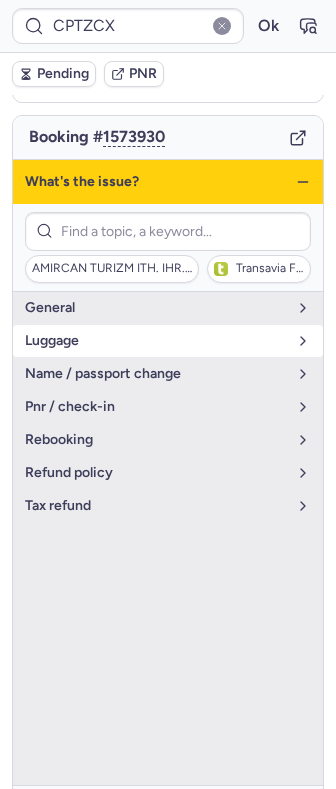 click on "luggage" at bounding box center (156, 341) 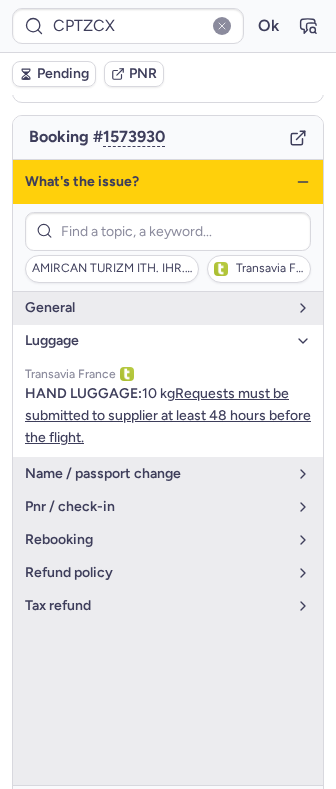 click on "luggage" at bounding box center [156, 341] 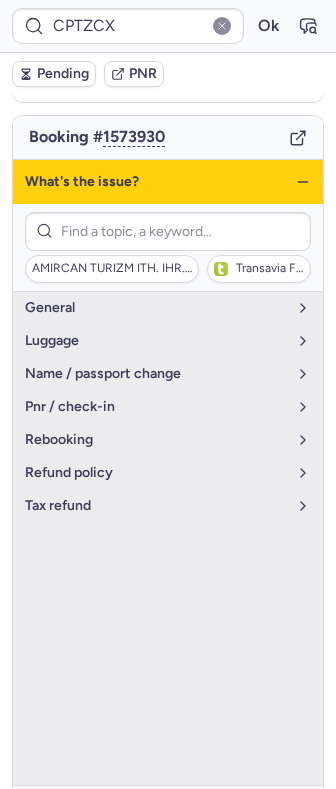 click 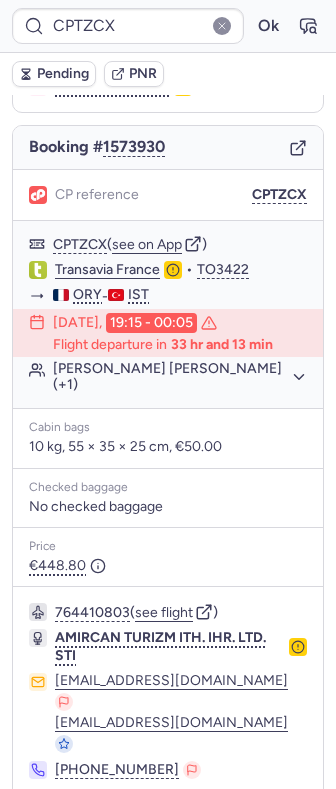 scroll, scrollTop: 196, scrollLeft: 0, axis: vertical 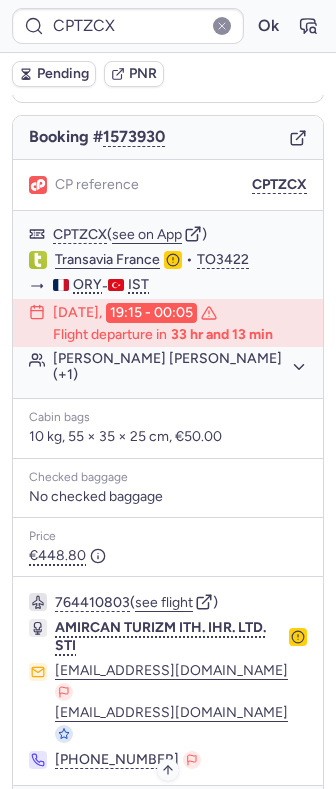 click on "Specific conditions" at bounding box center [176, 814] 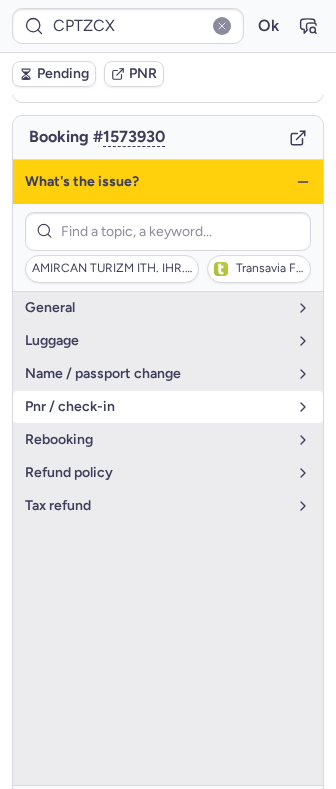 click on "pnr / check-in" at bounding box center [156, 407] 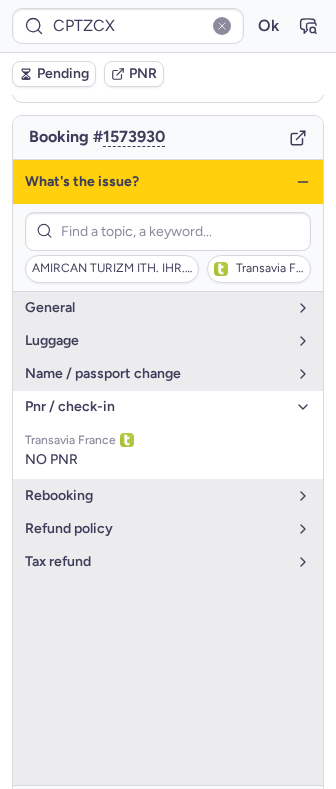 click on "pnr / check-in" at bounding box center [156, 407] 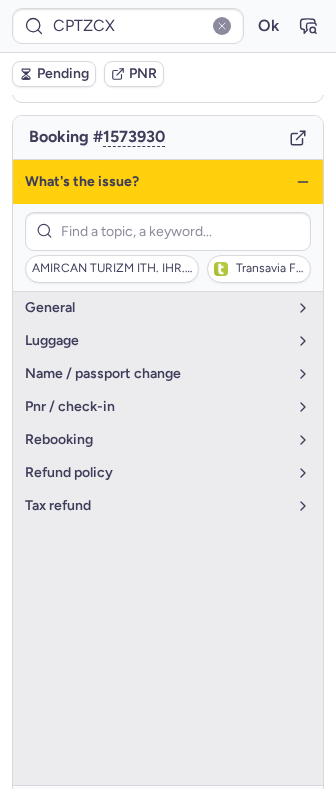 click on "What's the issue?" at bounding box center (168, 182) 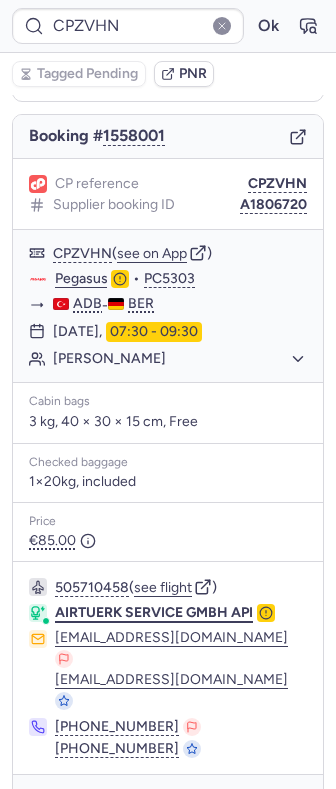 scroll, scrollTop: 186, scrollLeft: 0, axis: vertical 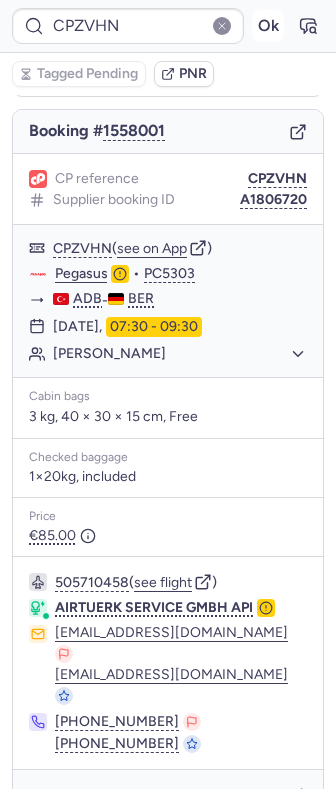 click on "Ok" at bounding box center (268, 26) 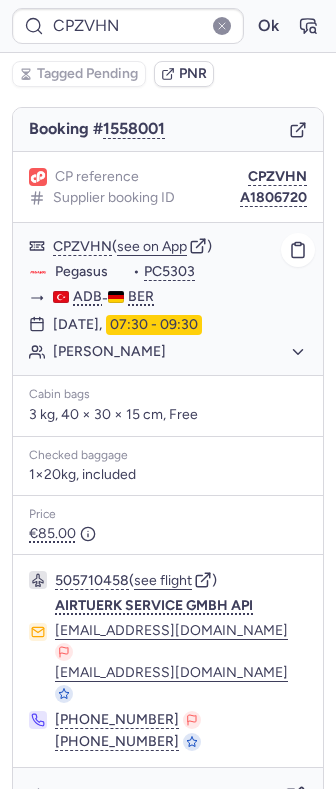 scroll, scrollTop: 186, scrollLeft: 0, axis: vertical 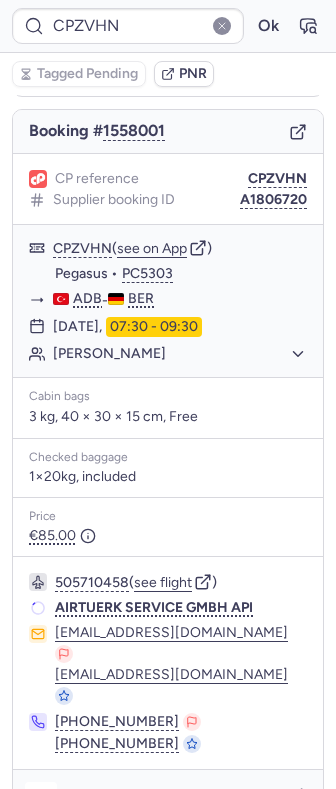 click 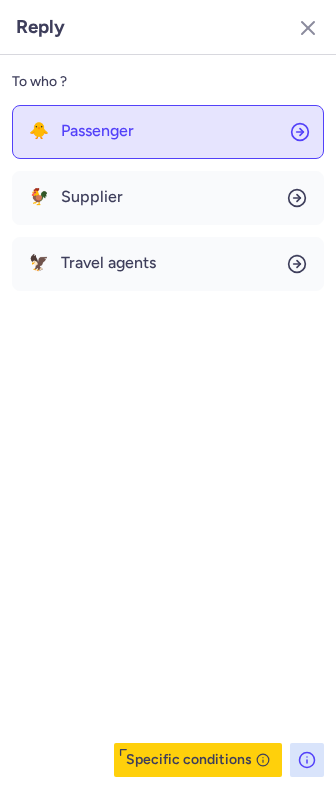 click on "Passenger" at bounding box center [97, 131] 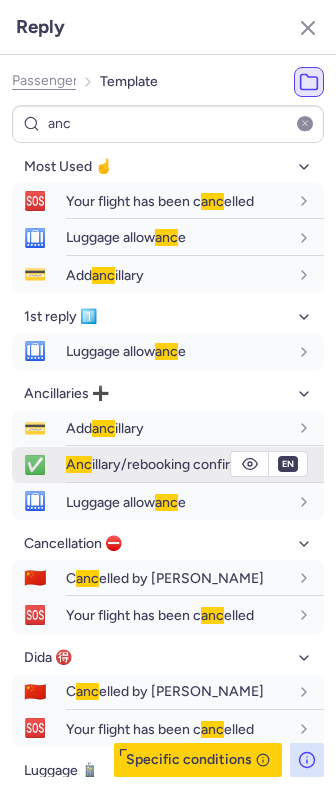 click on "Anc illary/rebooking confirmation" at bounding box center (169, 464) 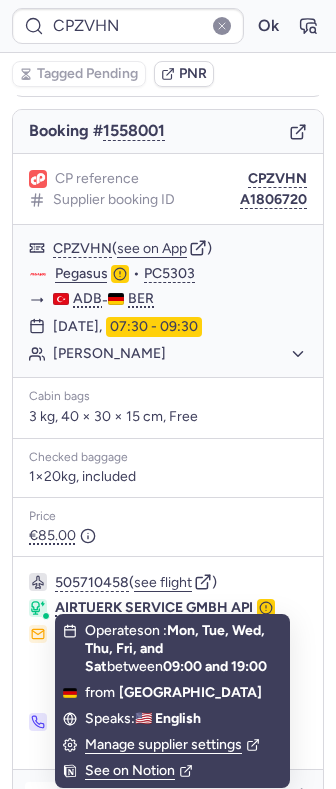 click 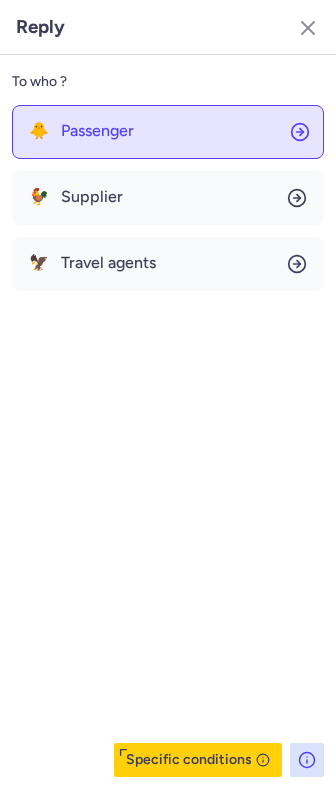 click on "🐥 Passenger" 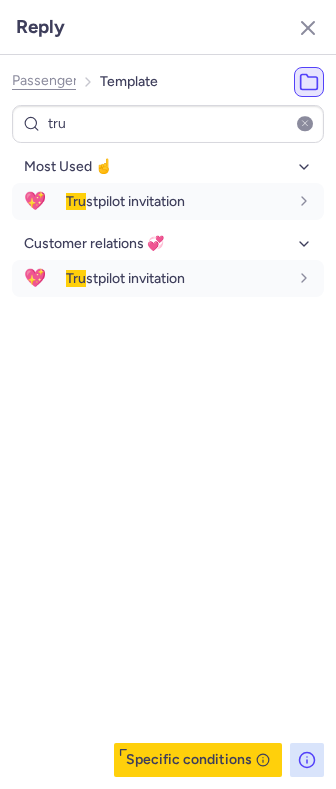 click on "Most Used ☝️ 💖 Tru stpilot invitation fr en de nl pt es it ru en Customer relations 💞 💖 Tru stpilot invitation fr en de nl pt es it ru en" at bounding box center [168, 224] 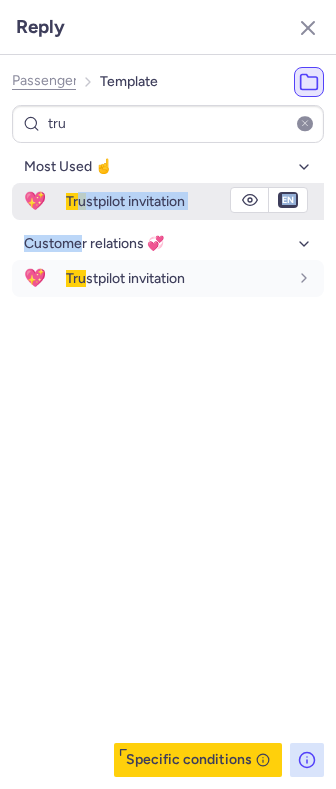click on "Tru stpilot invitation" at bounding box center [125, 201] 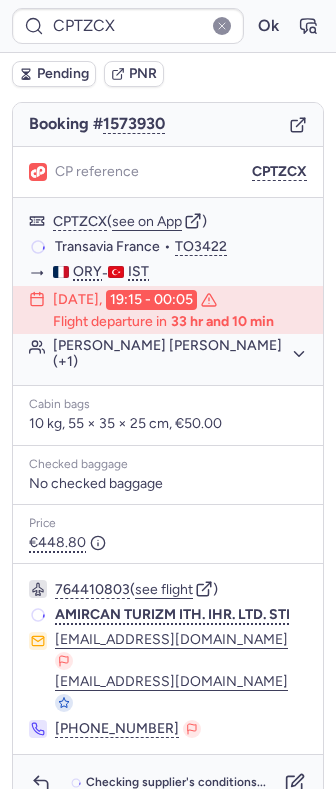 scroll, scrollTop: 196, scrollLeft: 0, axis: vertical 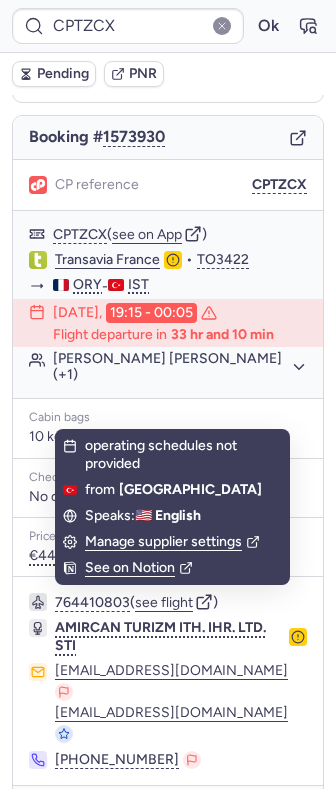 click on "Specific conditions" at bounding box center [176, 814] 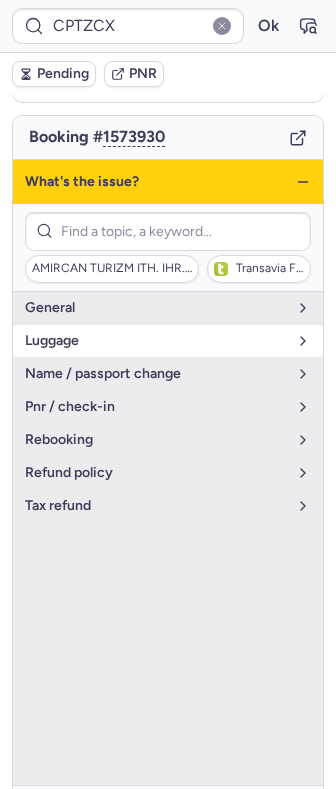 click on "luggage" at bounding box center [156, 341] 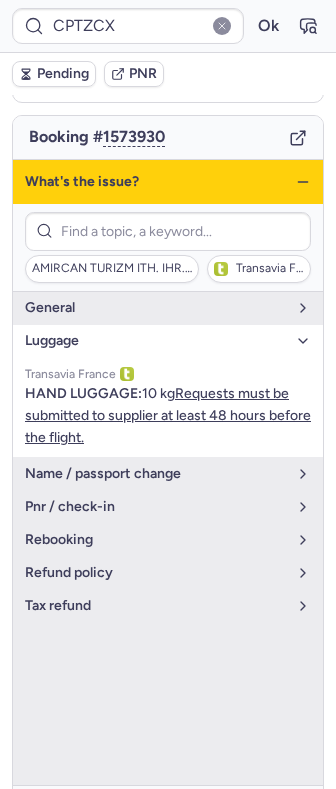 click on "luggage" at bounding box center (156, 341) 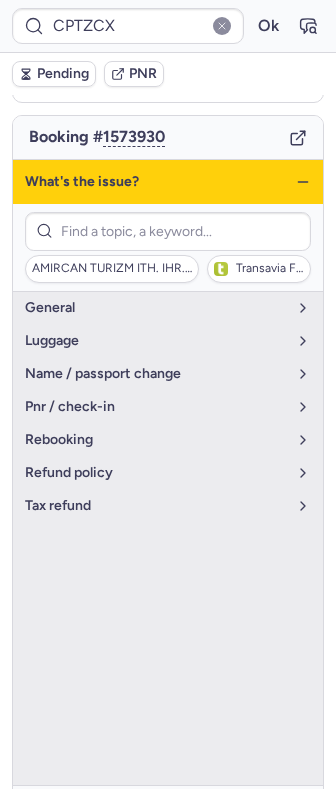 click on "What's the issue?" at bounding box center [168, 182] 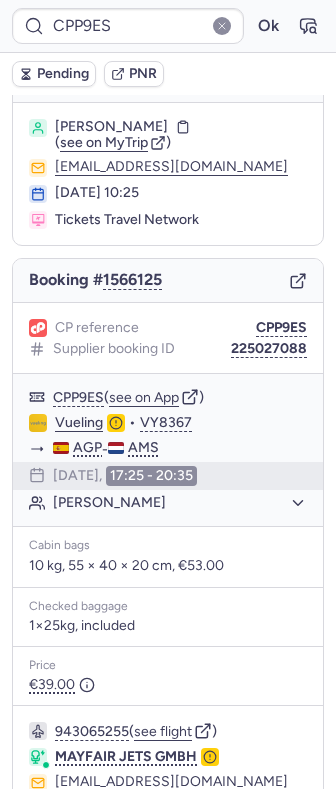 scroll, scrollTop: 0, scrollLeft: 0, axis: both 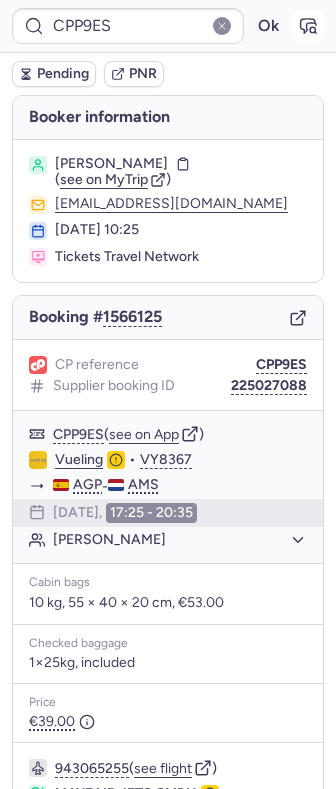click 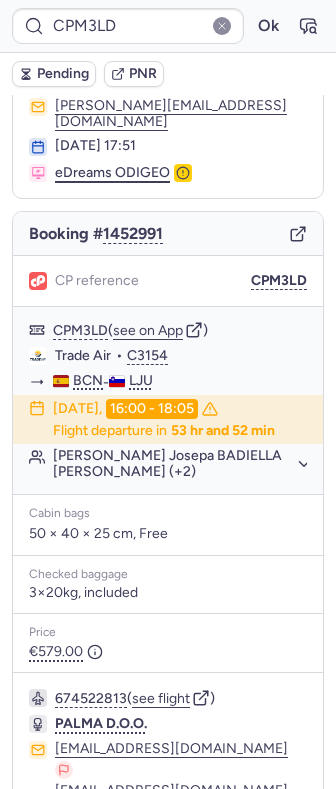 scroll, scrollTop: 0, scrollLeft: 0, axis: both 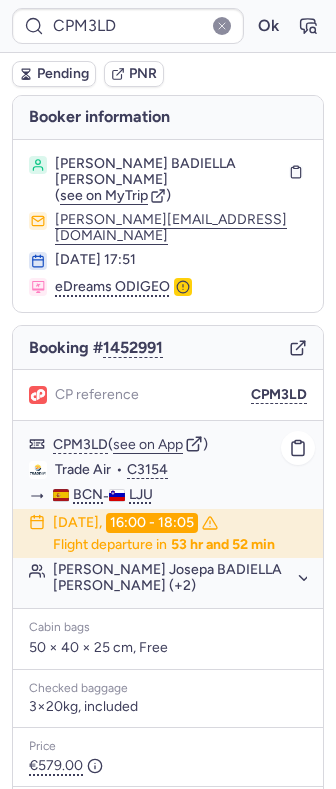 click on "Trade Air" 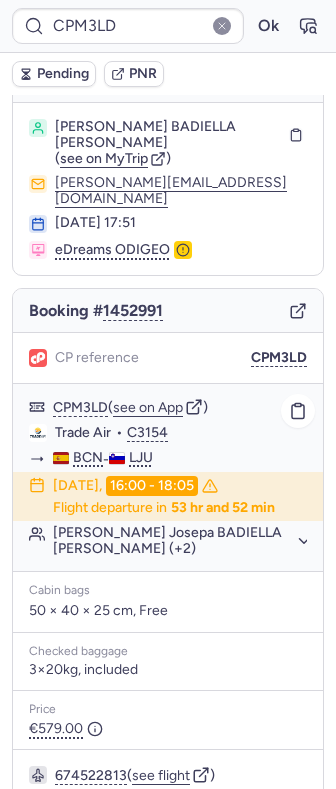 scroll, scrollTop: 0, scrollLeft: 0, axis: both 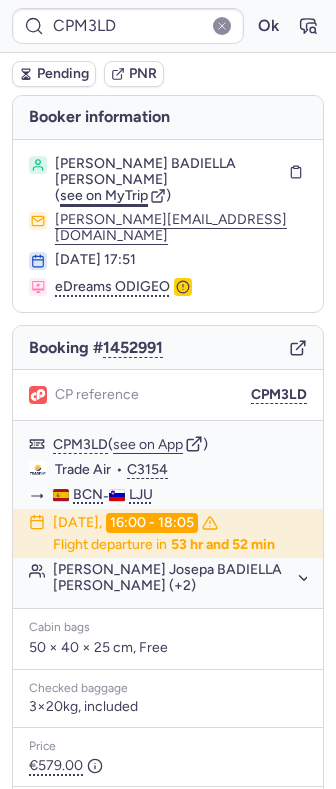 click on "see on MyTrip" at bounding box center (104, 195) 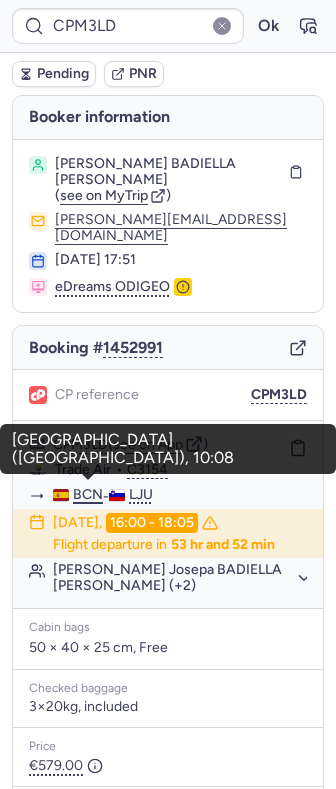 click on "BCN" at bounding box center (88, 495) 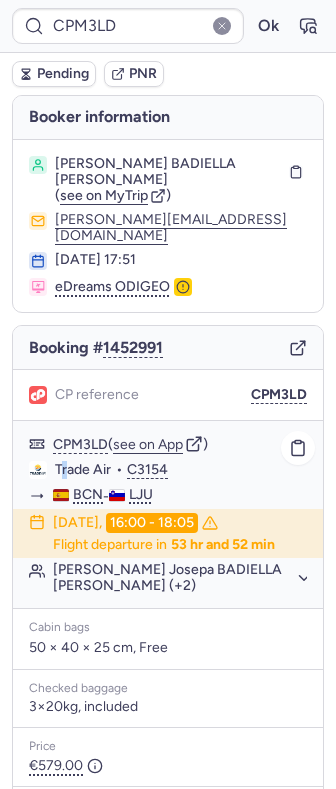 click on "Trade Air" 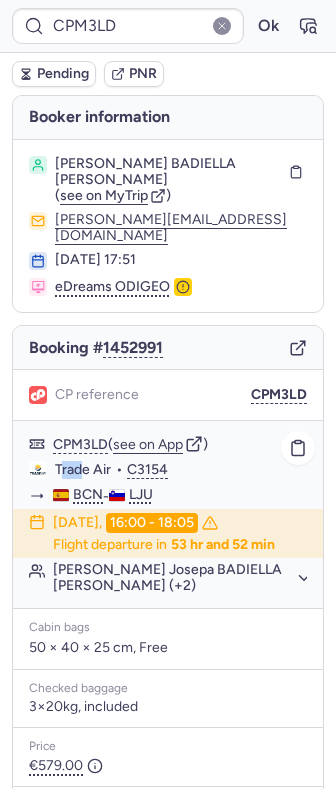 drag, startPoint x: 65, startPoint y: 439, endPoint x: 86, endPoint y: 440, distance: 21.023796 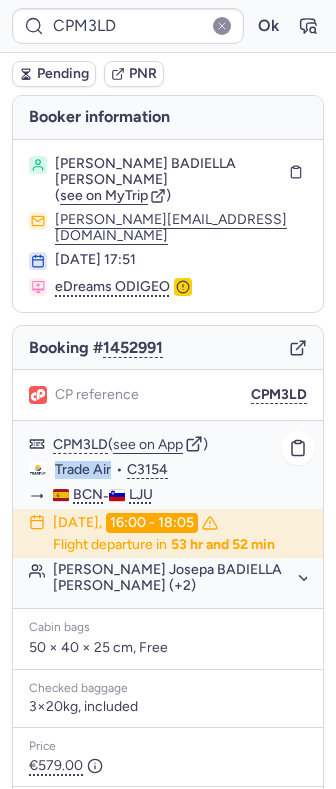 drag, startPoint x: 71, startPoint y: 440, endPoint x: 94, endPoint y: 441, distance: 23.021729 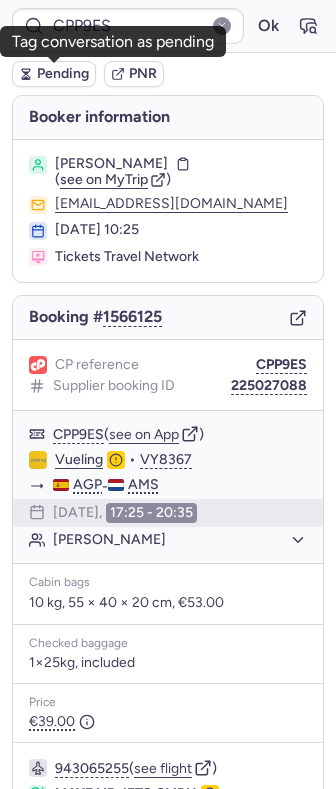 click on "Pending" at bounding box center (63, 74) 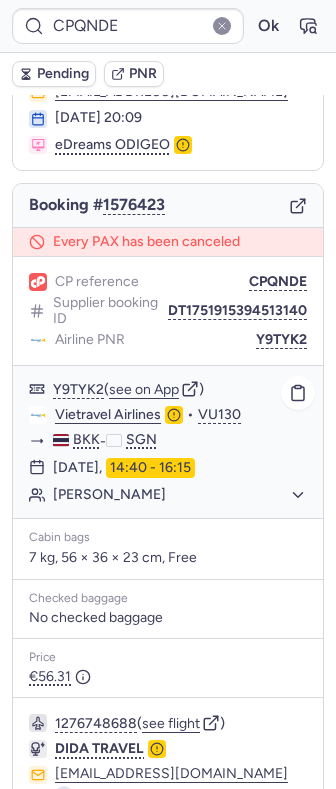 scroll, scrollTop: 224, scrollLeft: 0, axis: vertical 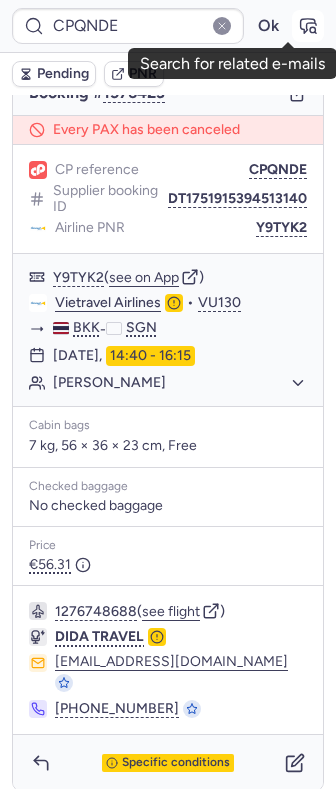 click 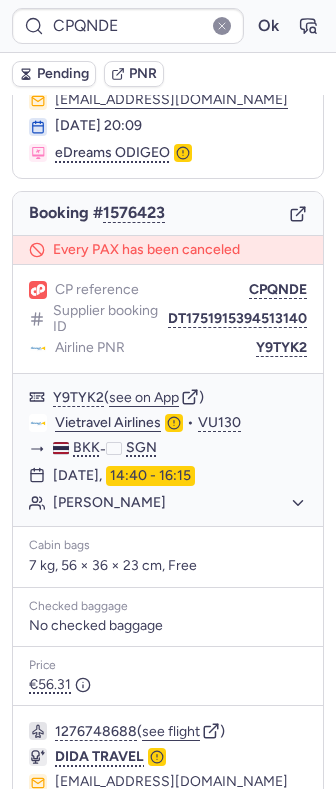 scroll, scrollTop: 224, scrollLeft: 0, axis: vertical 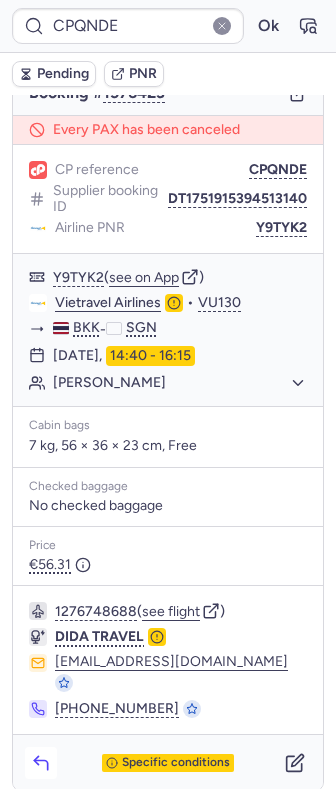 click 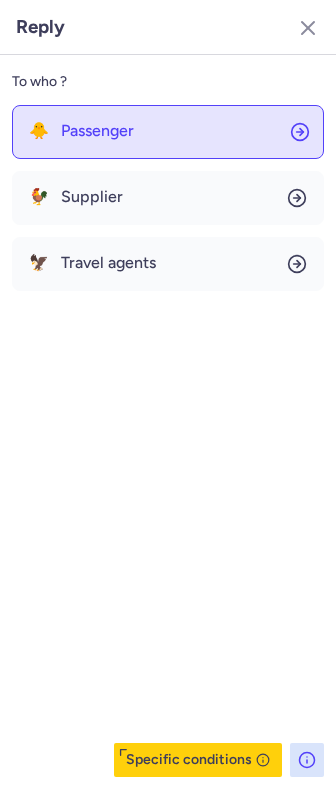 click on "🐥 Passenger" 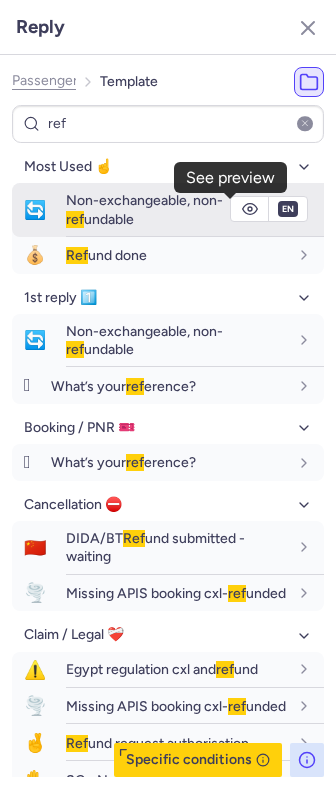 click 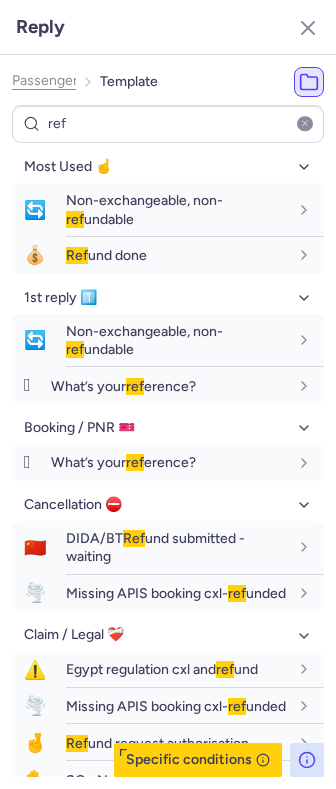 click at bounding box center (305, 124) 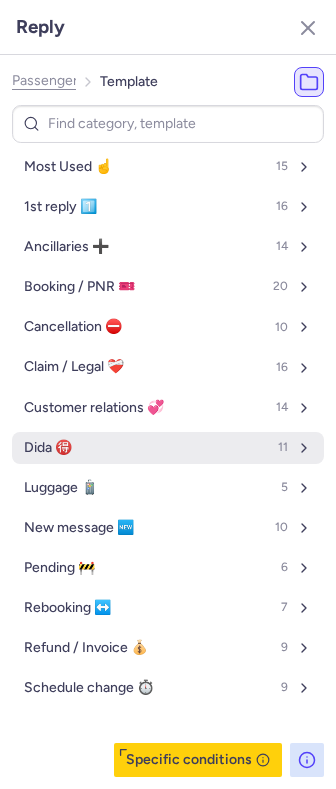 click on "Dida 🉐 11" at bounding box center (168, 448) 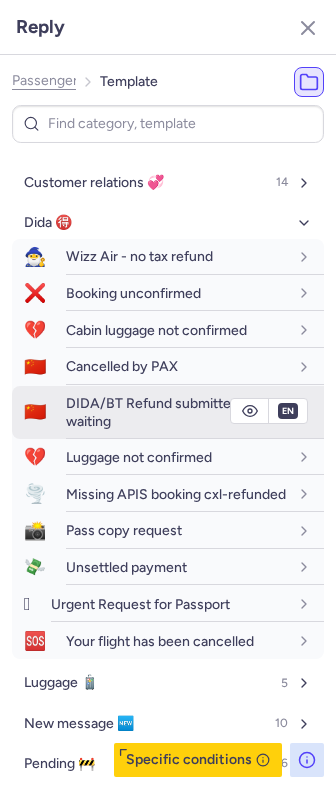 scroll, scrollTop: 266, scrollLeft: 0, axis: vertical 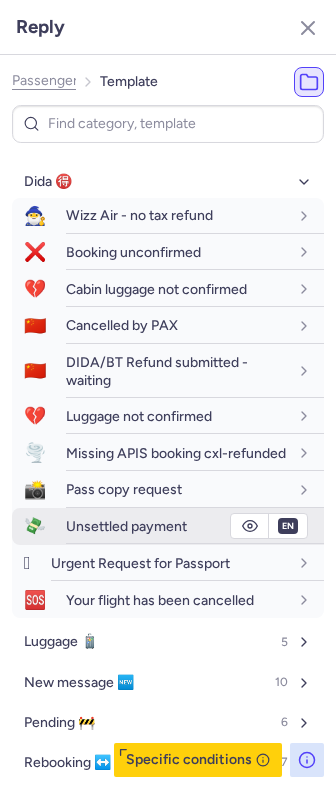 click 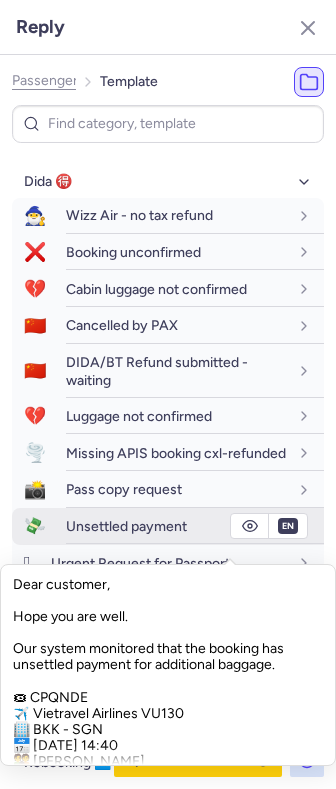 click 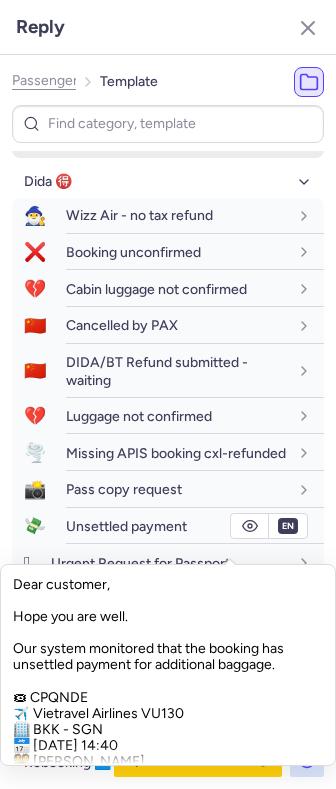 click on "Customer relations 💞 14" at bounding box center (168, 142) 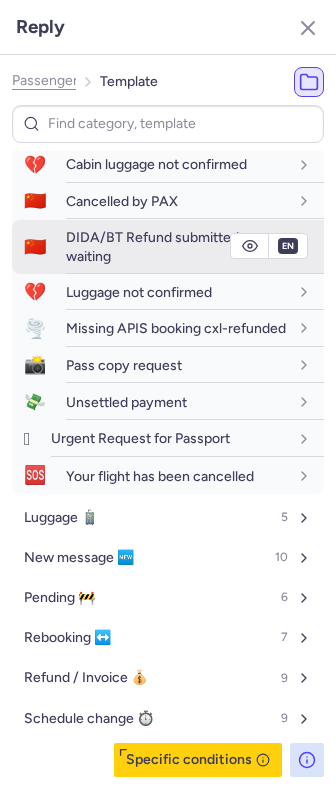 scroll, scrollTop: 933, scrollLeft: 0, axis: vertical 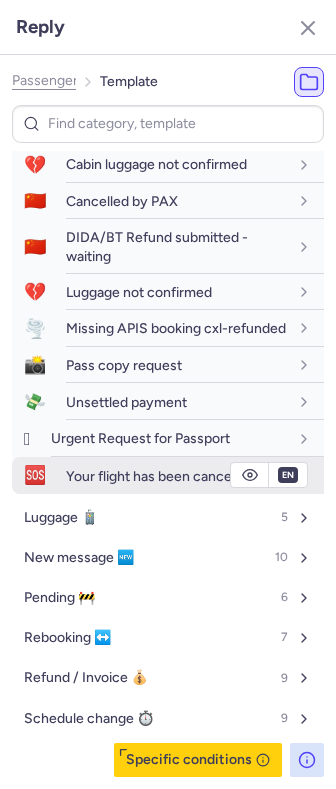 click 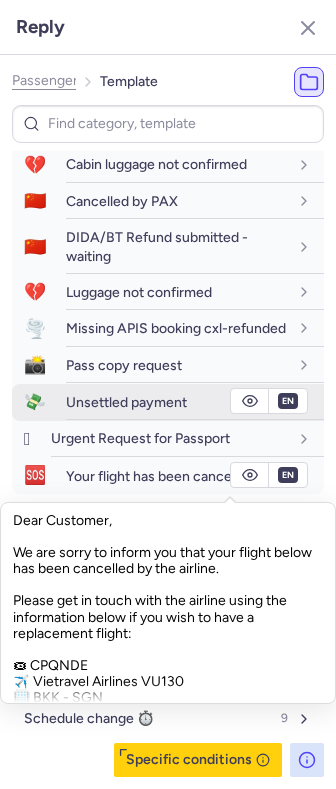 scroll, scrollTop: 0, scrollLeft: 0, axis: both 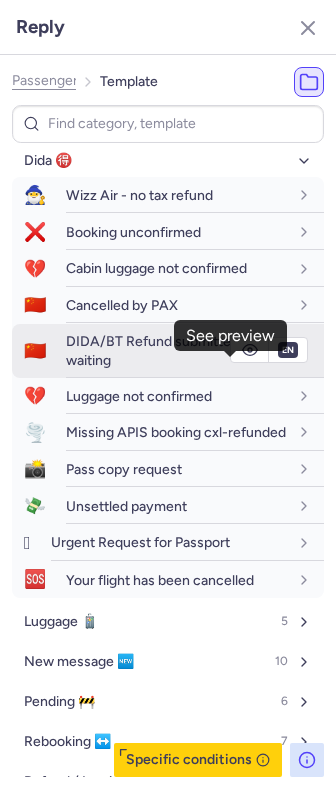 click 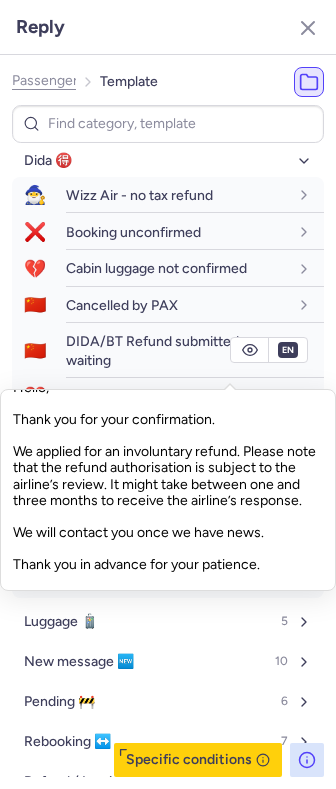 scroll, scrollTop: 0, scrollLeft: 0, axis: both 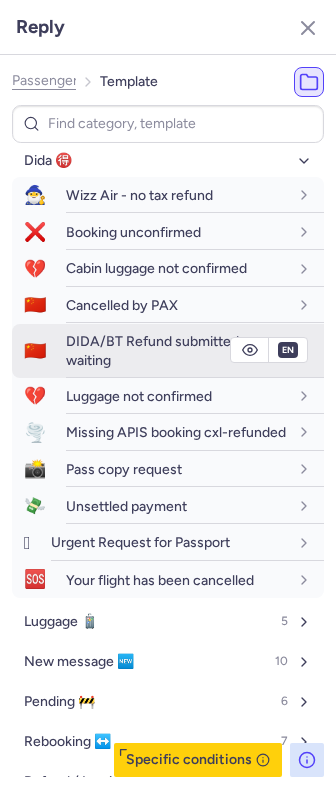 click on "DIDA/BT Refund submitted - waiting" at bounding box center [157, 350] 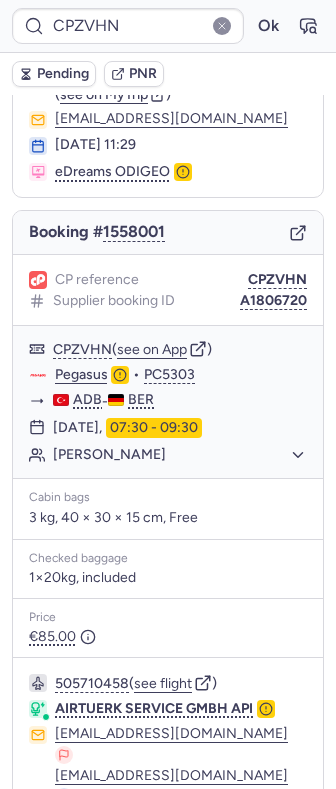 scroll, scrollTop: 186, scrollLeft: 0, axis: vertical 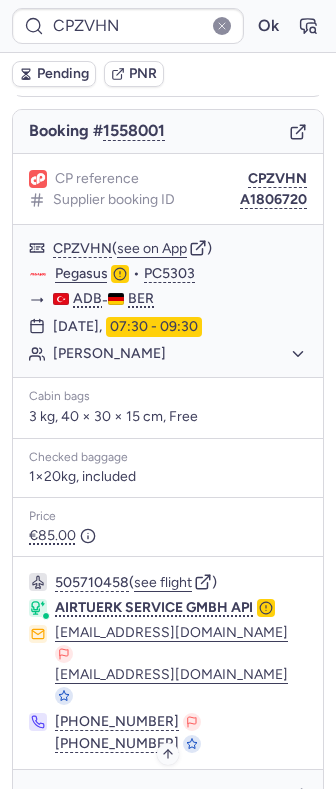 click on "Specific conditions" at bounding box center [176, 798] 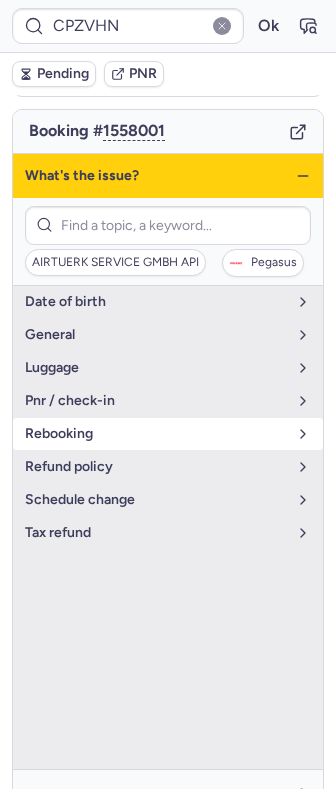 click on "rebooking" at bounding box center [156, 434] 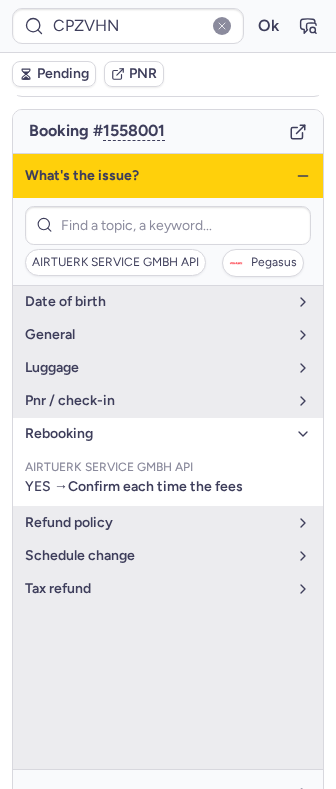 click on "rebooking" at bounding box center (156, 434) 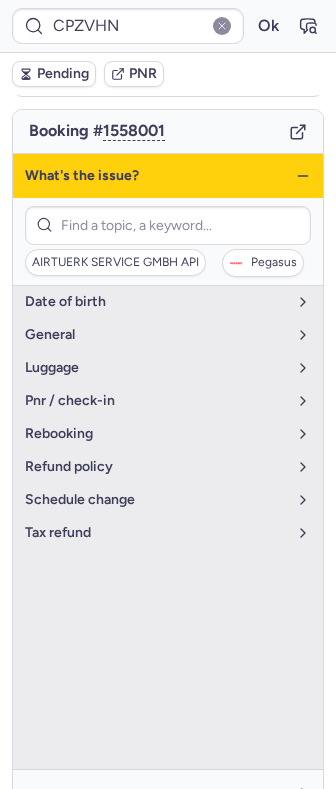click 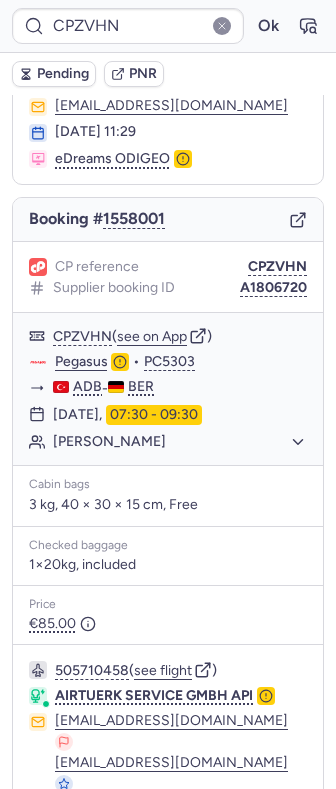 scroll, scrollTop: 0, scrollLeft: 0, axis: both 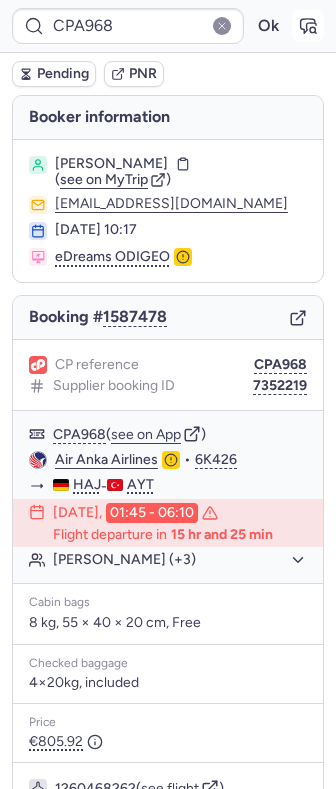 click at bounding box center [308, 26] 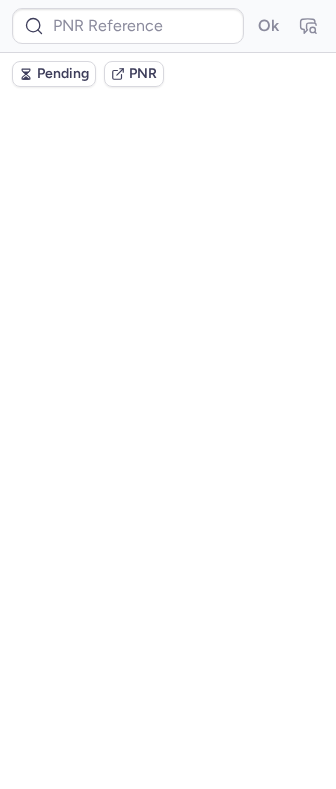scroll, scrollTop: 0, scrollLeft: 0, axis: both 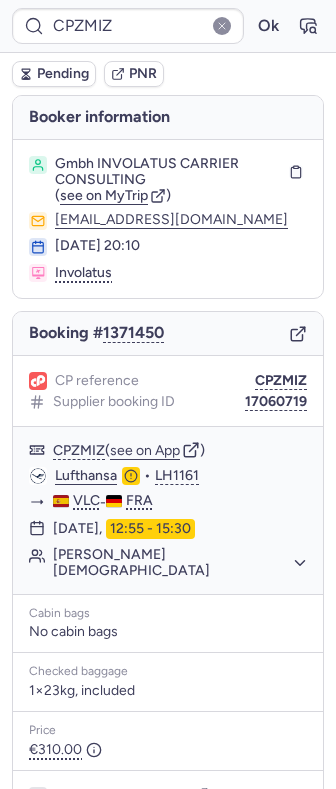 click on "Pending" at bounding box center [63, 74] 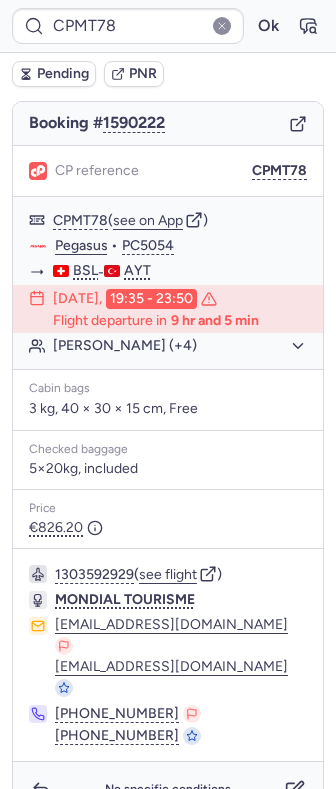 scroll, scrollTop: 200, scrollLeft: 0, axis: vertical 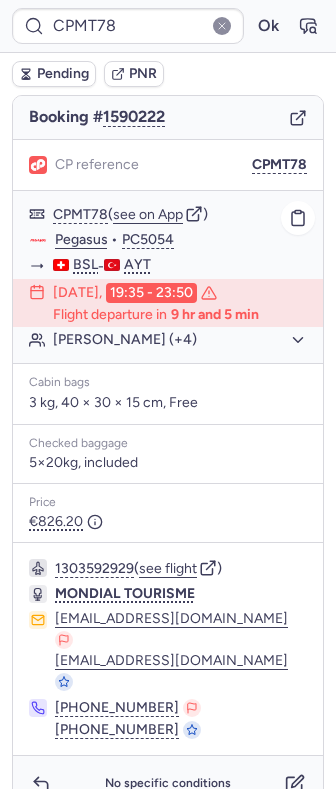 click on "[PERSON_NAME] (+4)" 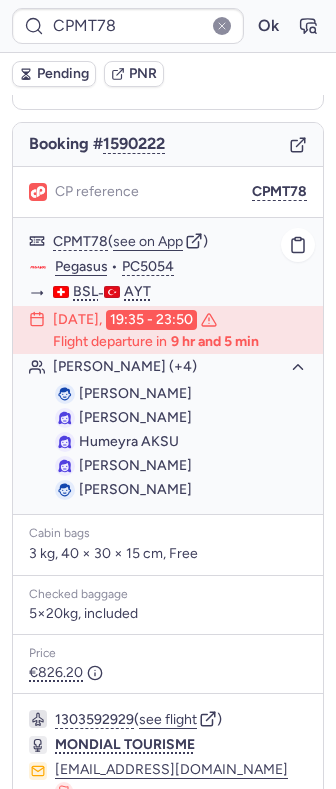 scroll, scrollTop: 0, scrollLeft: 0, axis: both 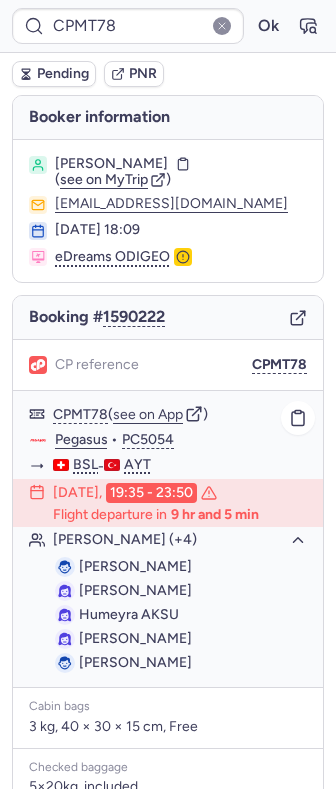 click on "[PERSON_NAME] (+4)" 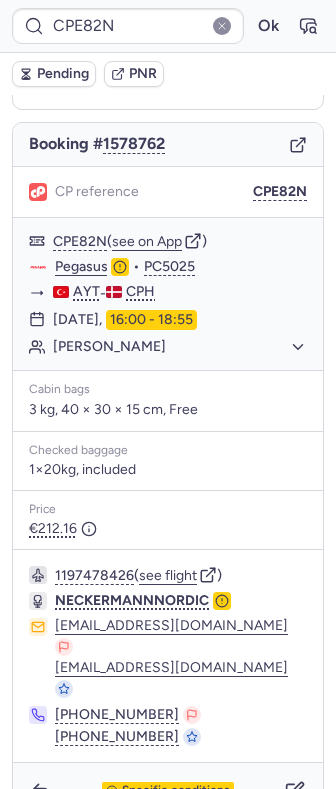 scroll, scrollTop: 216, scrollLeft: 0, axis: vertical 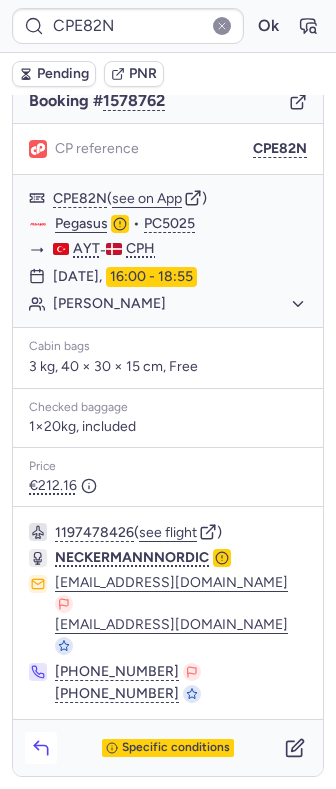 click 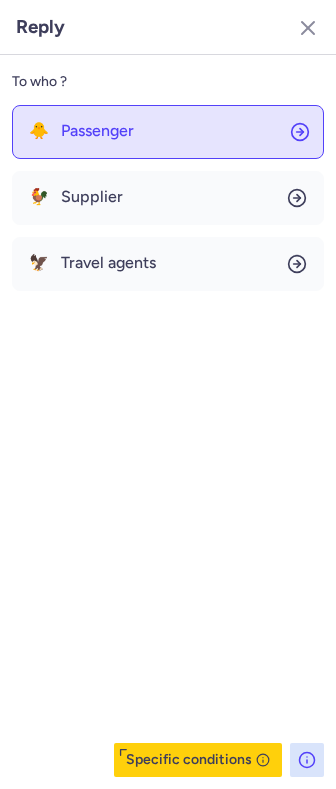 click on "🐥 Passenger" 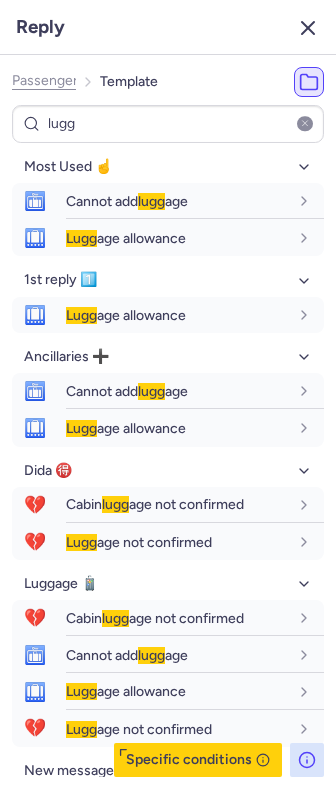 click 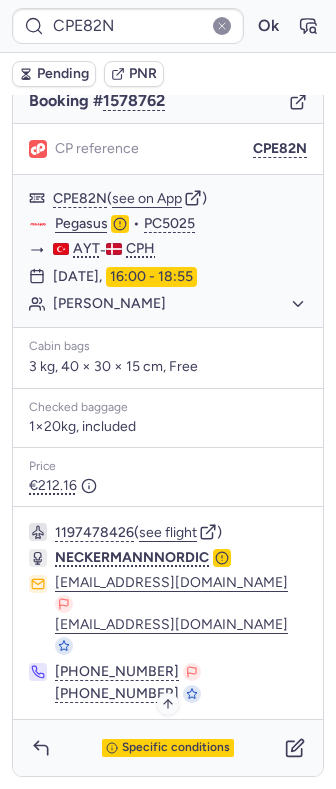 click on "Specific conditions" at bounding box center (176, 748) 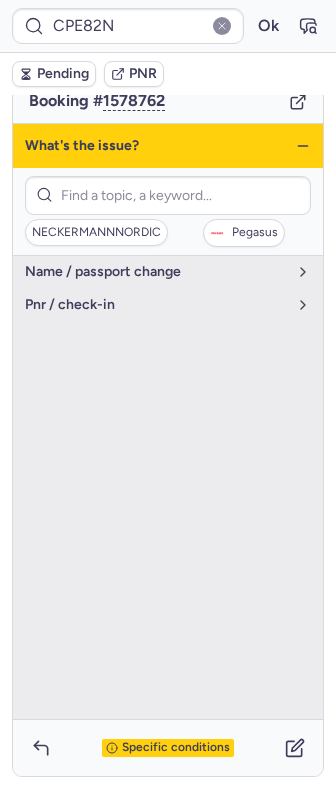 click 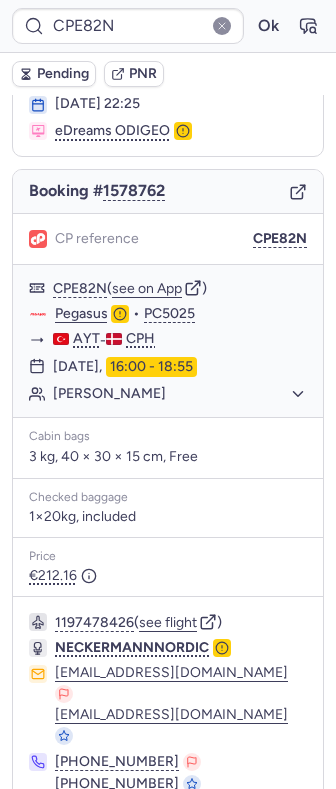 scroll, scrollTop: 216, scrollLeft: 0, axis: vertical 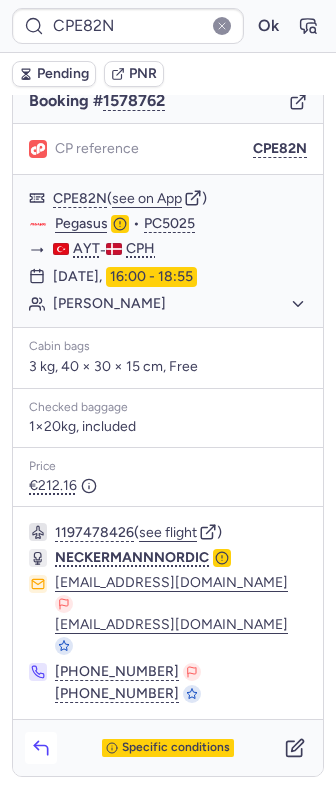 click 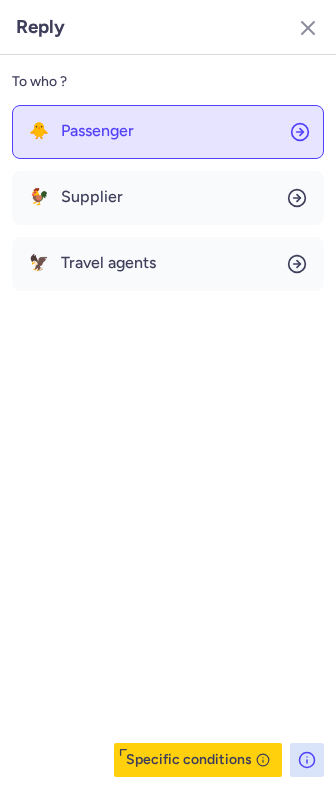 click on "Passenger" at bounding box center [97, 131] 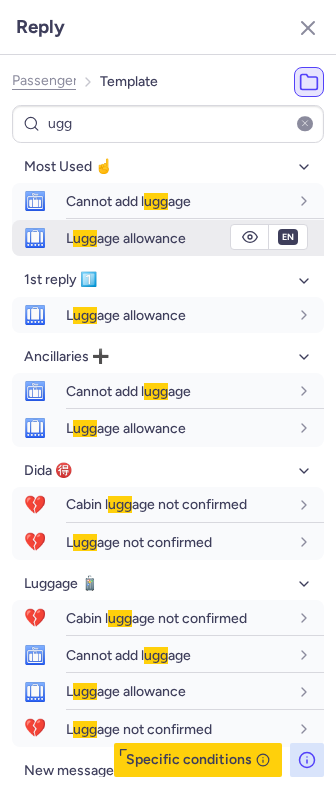 click on "L ugg age allowance" at bounding box center (126, 238) 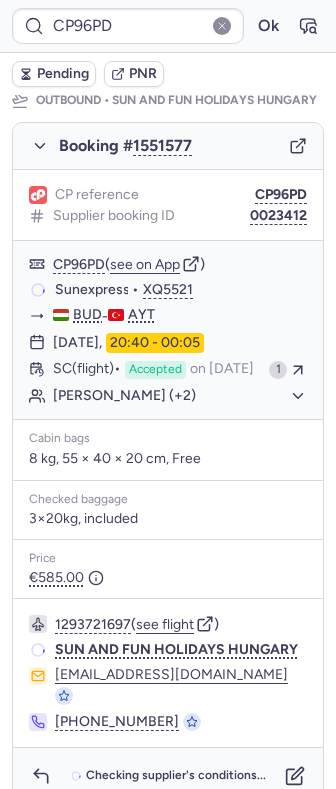 scroll, scrollTop: 332, scrollLeft: 0, axis: vertical 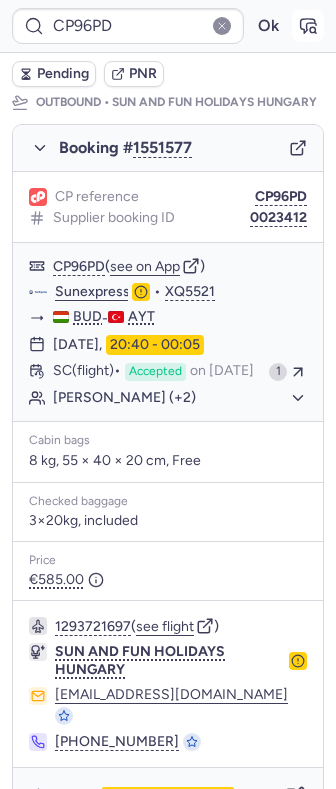 click 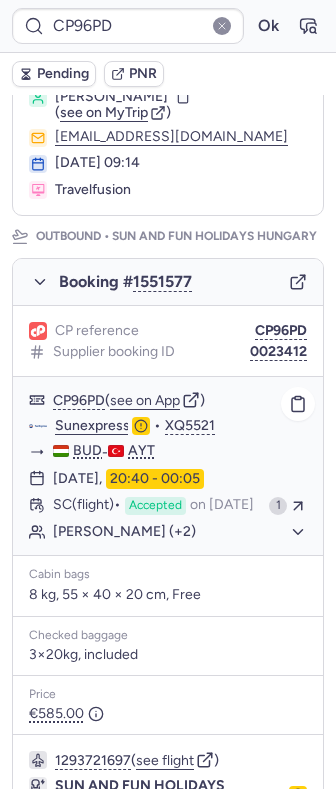 scroll, scrollTop: 266, scrollLeft: 0, axis: vertical 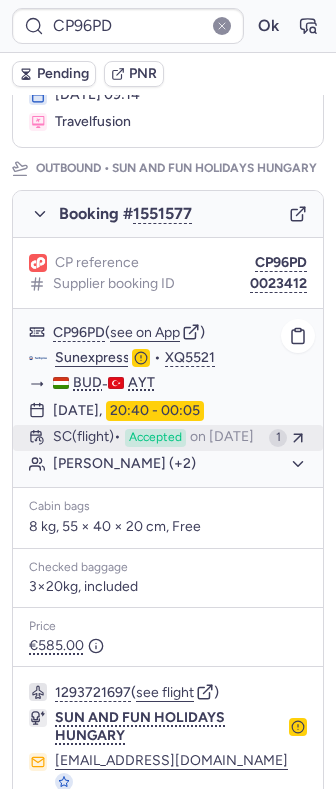 click on "SC   (flight)  Accepted  on [DATE]" at bounding box center (157, 438) 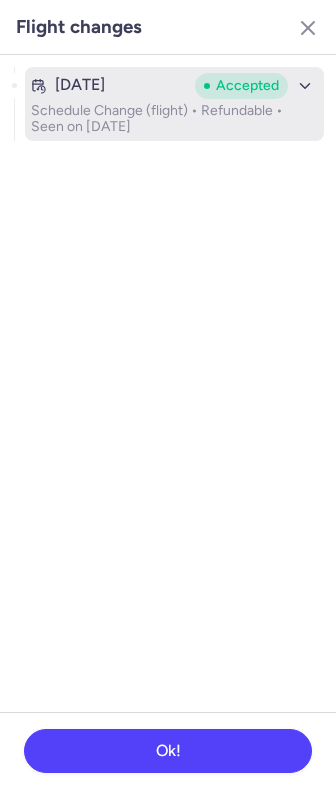 click on "Schedule Change (flight) • Refundable • Seen on [DATE]" at bounding box center (174, 119) 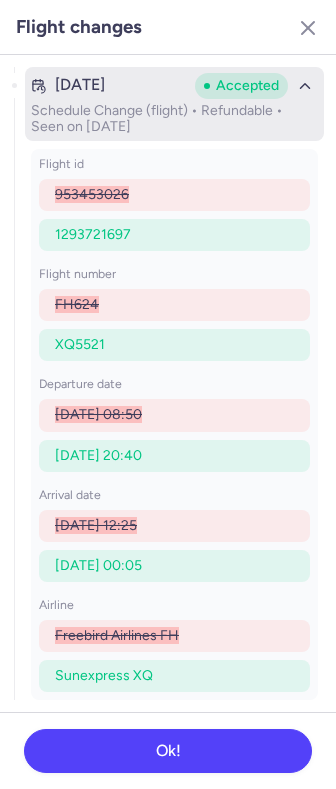 click 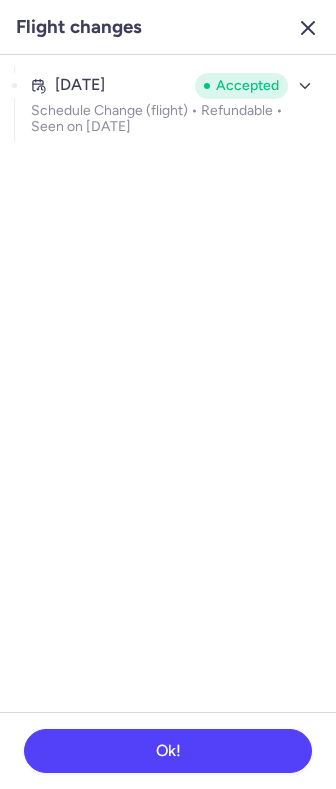 click 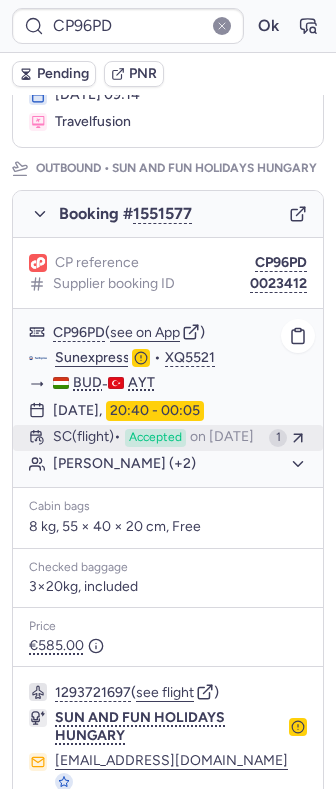 click on "on [DATE]" at bounding box center [222, 438] 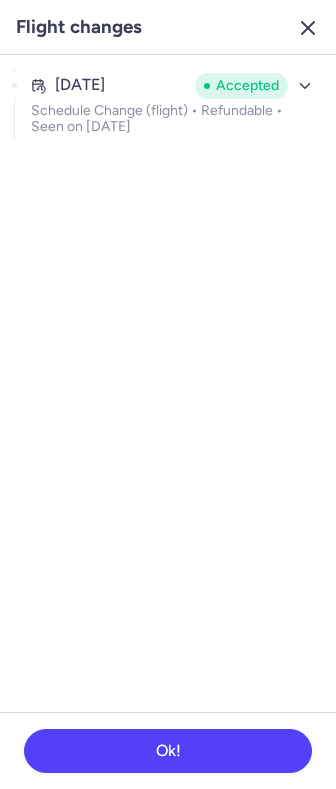 click 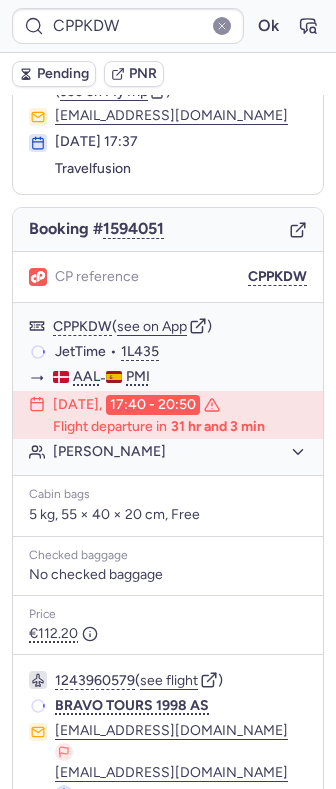 scroll, scrollTop: 133, scrollLeft: 0, axis: vertical 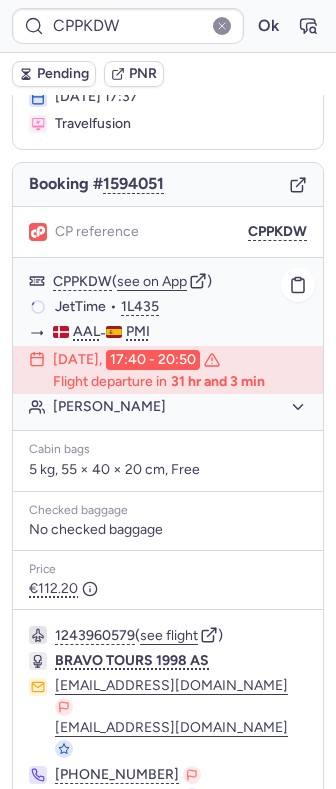 click on "[PERSON_NAME]" 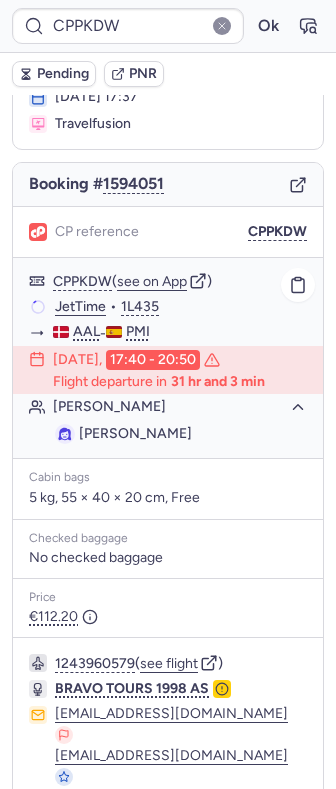 click on "[PERSON_NAME]" at bounding box center [135, 433] 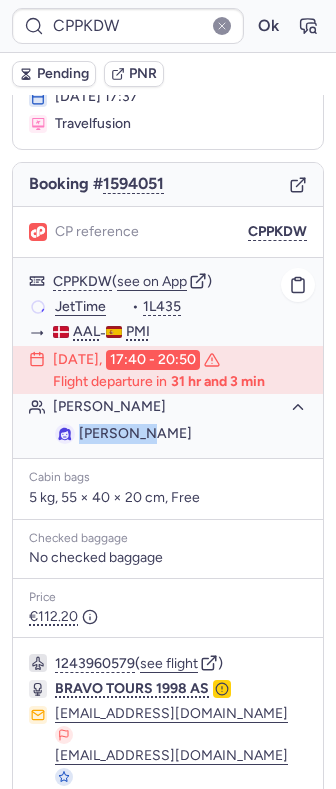 click on "[PERSON_NAME]" at bounding box center (135, 433) 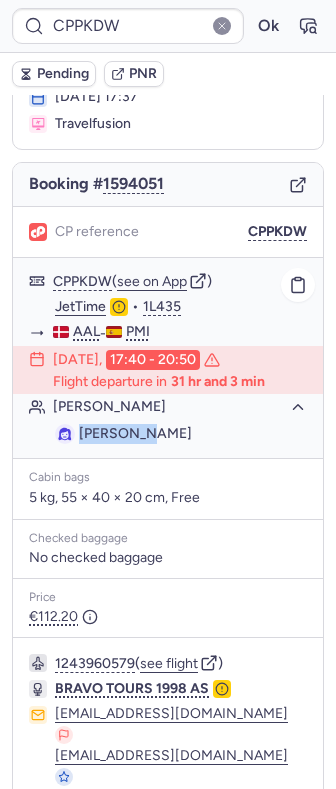 click on "[PERSON_NAME]" at bounding box center [135, 433] 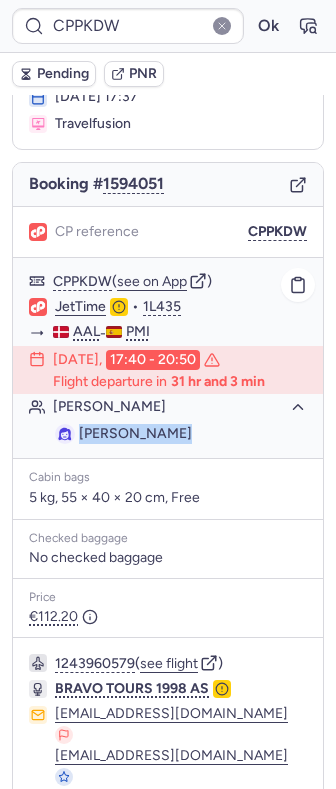 drag, startPoint x: 107, startPoint y: 441, endPoint x: 162, endPoint y: 441, distance: 55 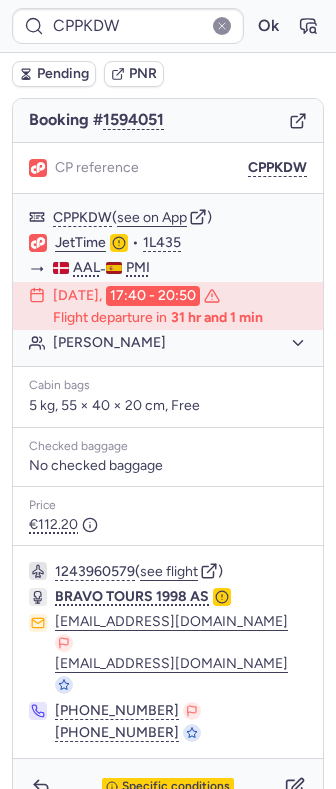 scroll, scrollTop: 200, scrollLeft: 0, axis: vertical 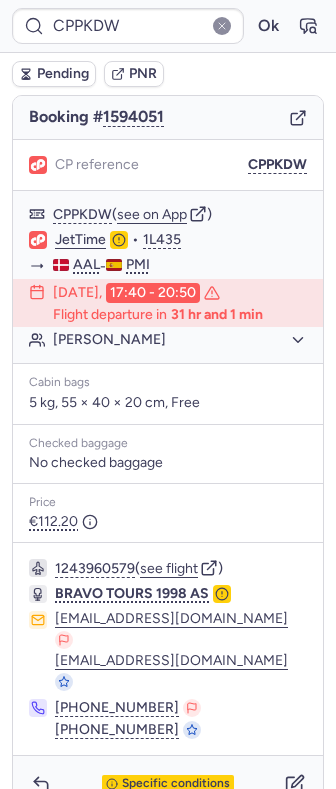 click on "Specific conditions" at bounding box center [168, 784] 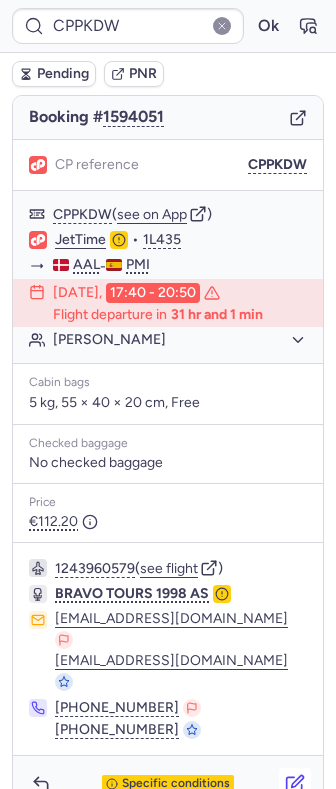 click 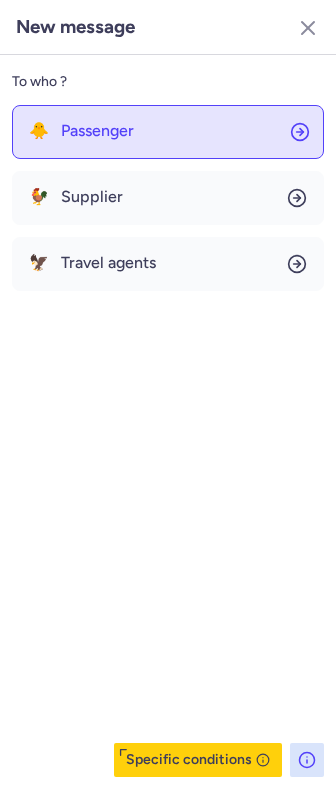 click on "🐥 Passenger" 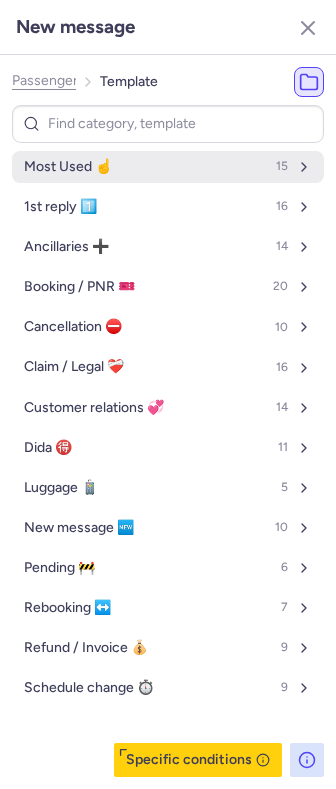 click on "Most Used ☝️" at bounding box center (68, 167) 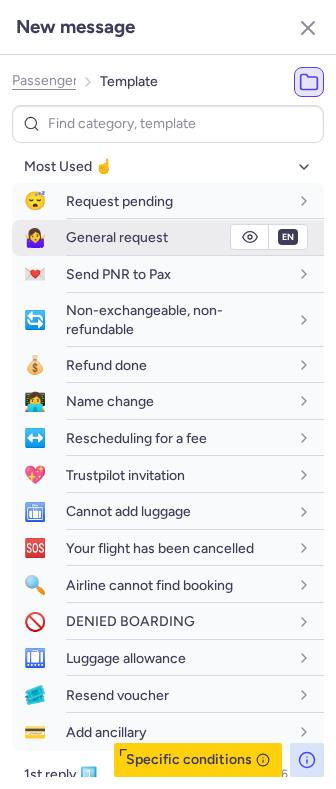 click on "General request" at bounding box center (117, 237) 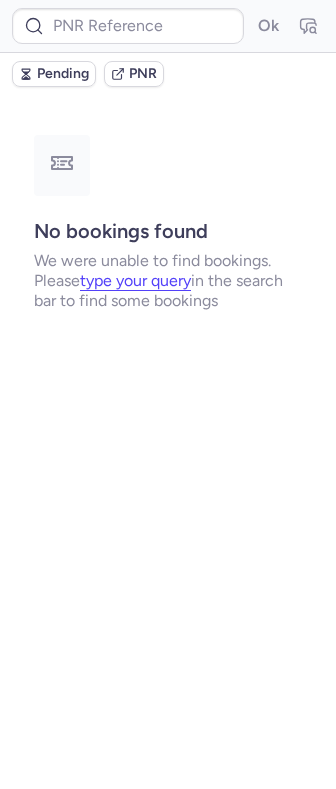 scroll, scrollTop: 0, scrollLeft: 0, axis: both 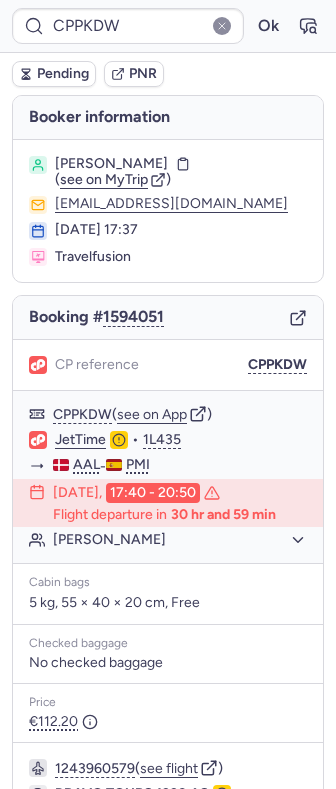 drag, startPoint x: 64, startPoint y: 67, endPoint x: 40, endPoint y: 77, distance: 26 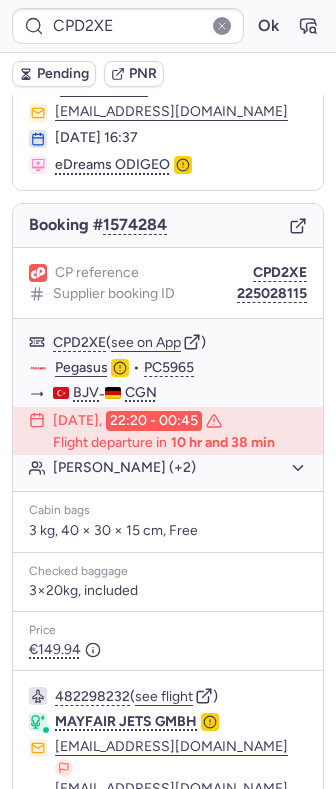 scroll, scrollTop: 262, scrollLeft: 0, axis: vertical 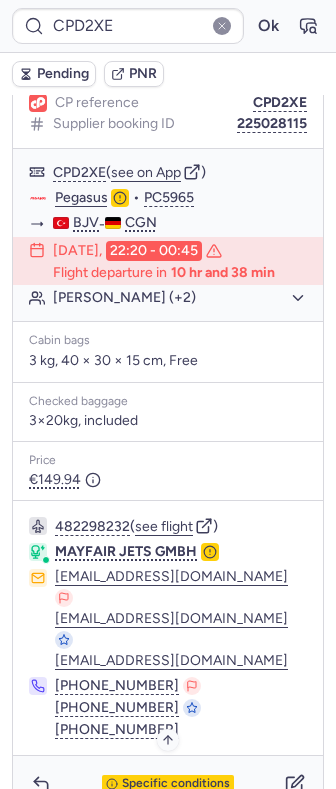 click on "Specific conditions" at bounding box center (168, 784) 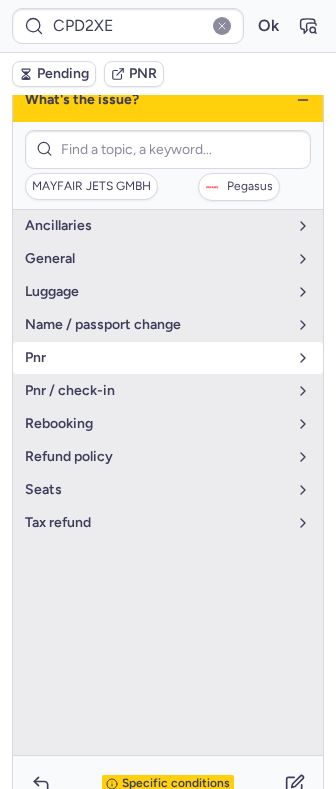 click on "pnr" at bounding box center [156, 358] 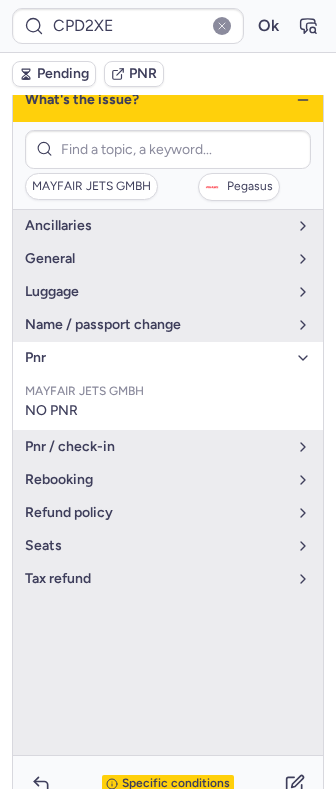 click on "pnr" at bounding box center [156, 358] 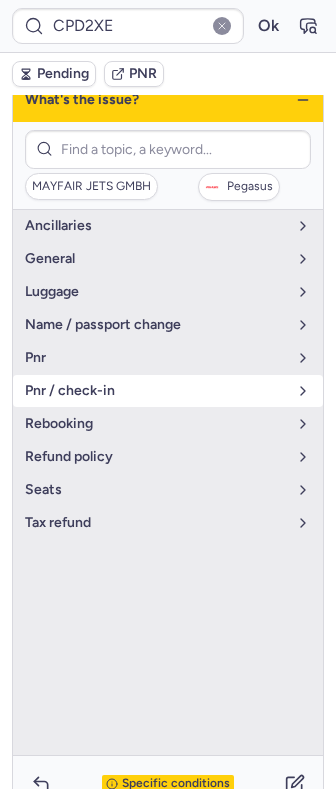 click on "pnr / check-in" at bounding box center (168, 391) 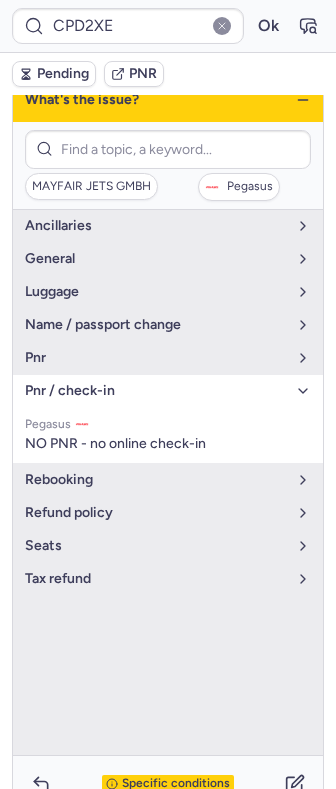 click on "pnr / check-in" at bounding box center (168, 391) 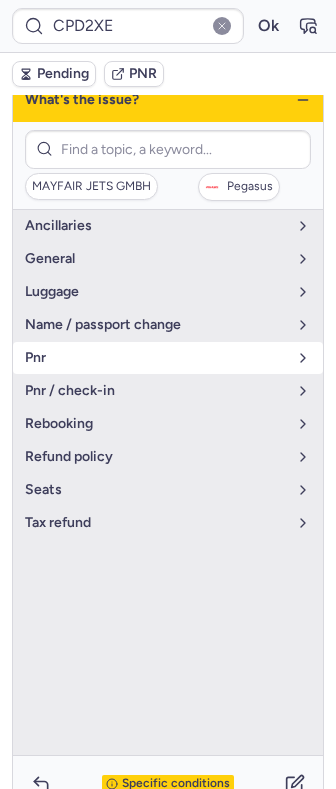 click on "pnr" at bounding box center [156, 358] 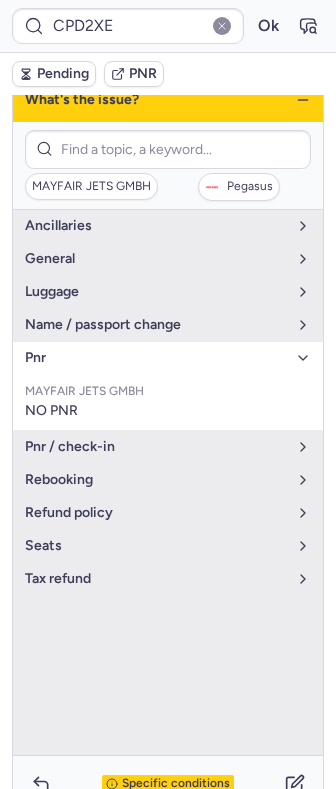 click on "pnr" at bounding box center [156, 358] 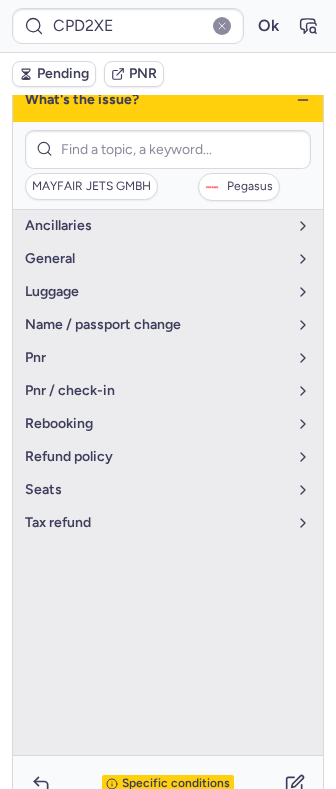 click 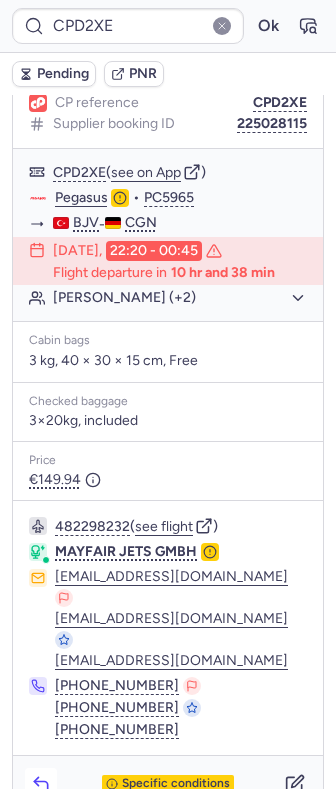 click 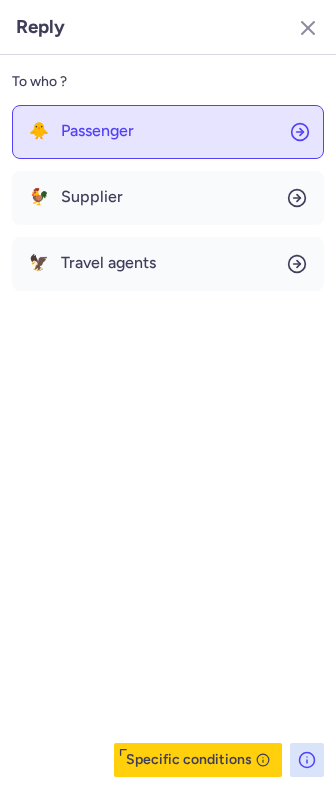 click on "Passenger" at bounding box center [97, 131] 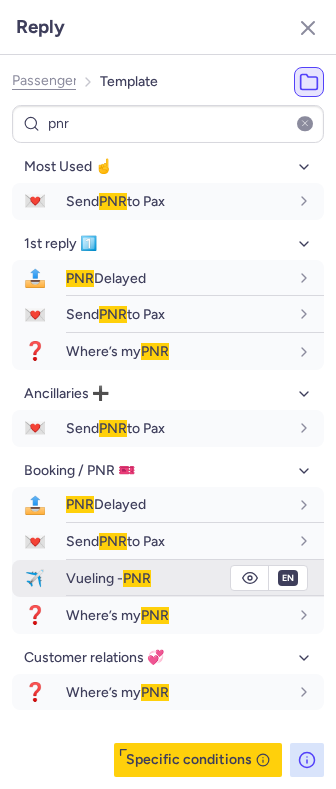 click 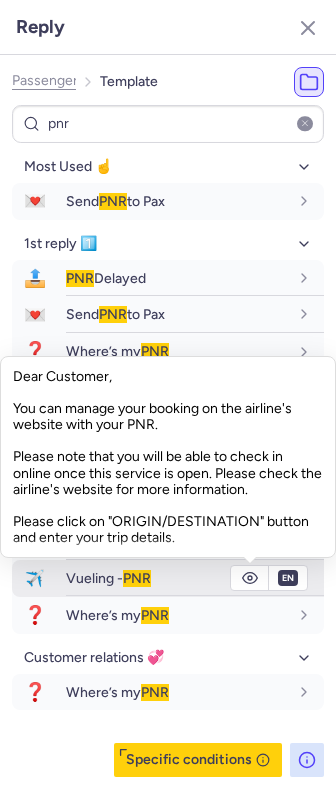 click 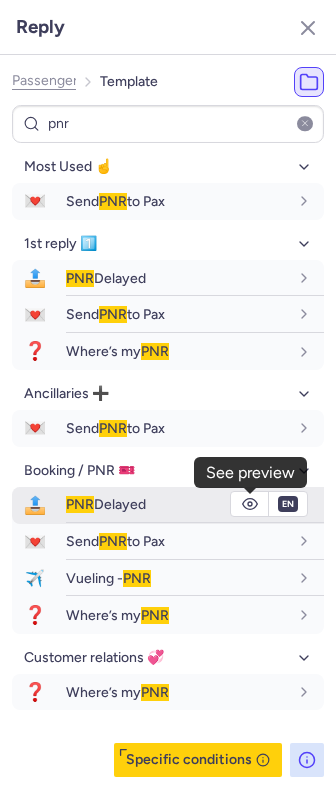 click 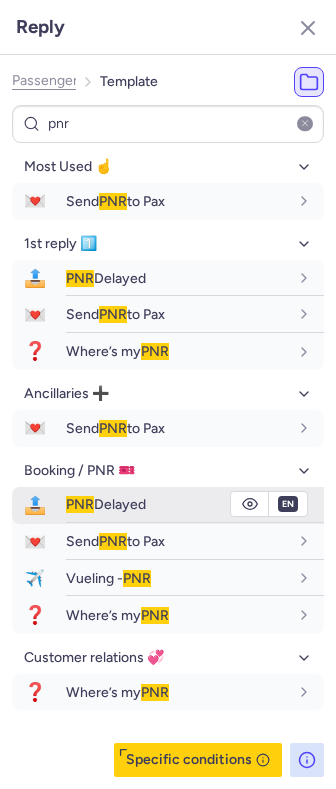 click 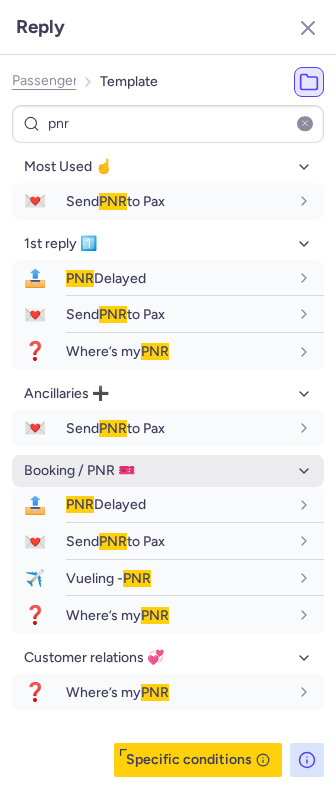 scroll, scrollTop: 0, scrollLeft: 0, axis: both 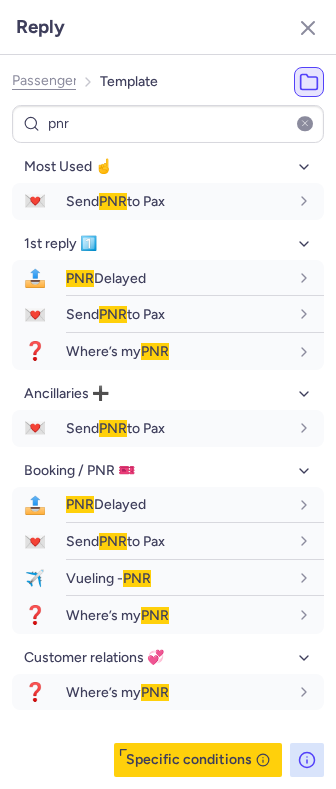 click at bounding box center [305, 124] 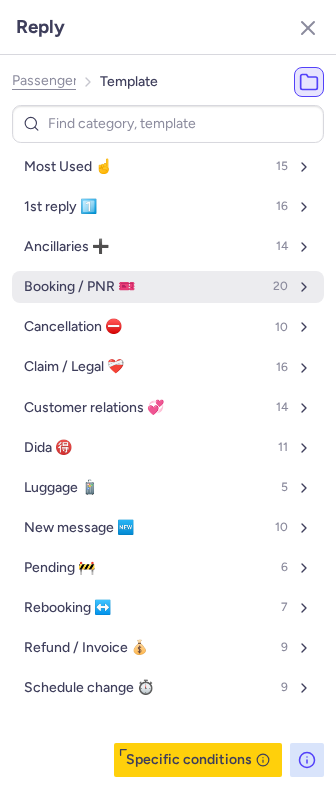 click on "Booking / PNR 🎫 20" at bounding box center [168, 287] 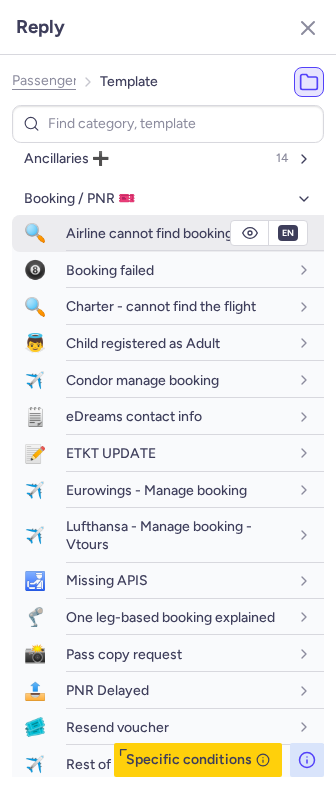 scroll, scrollTop: 133, scrollLeft: 0, axis: vertical 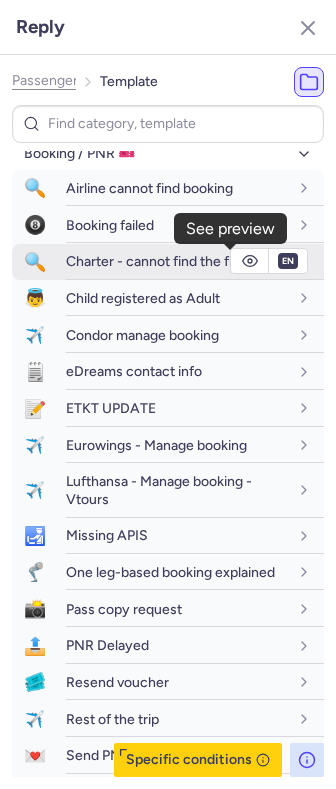 click 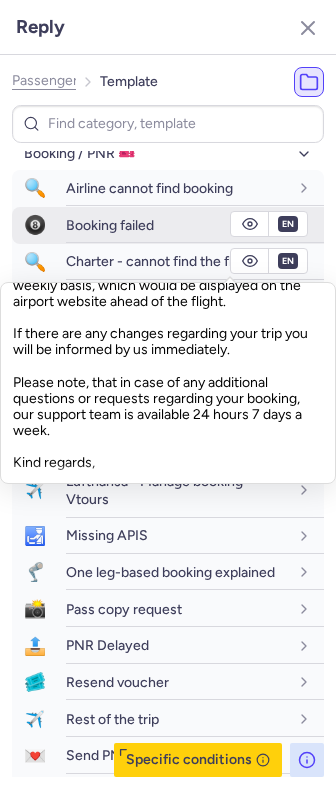 scroll, scrollTop: 210, scrollLeft: 0, axis: vertical 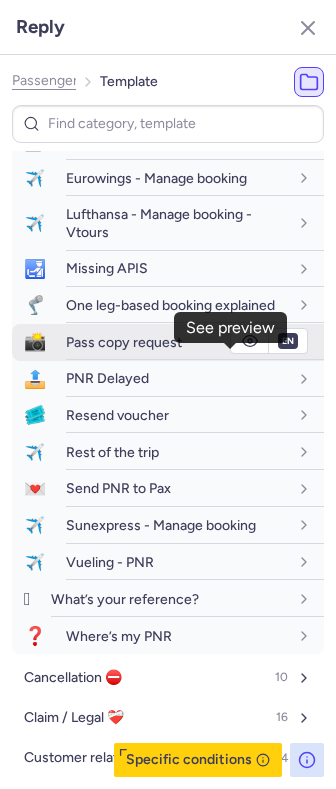 click 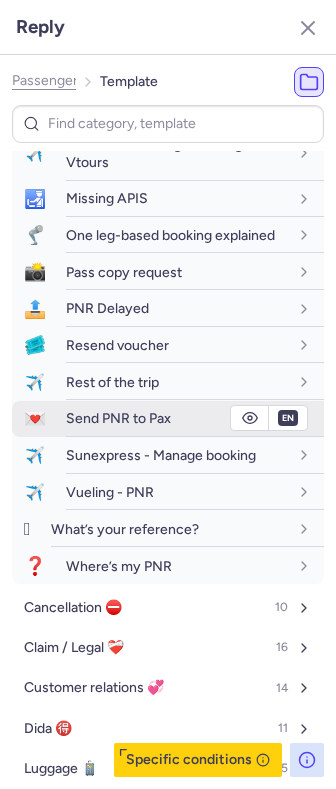 scroll, scrollTop: 533, scrollLeft: 0, axis: vertical 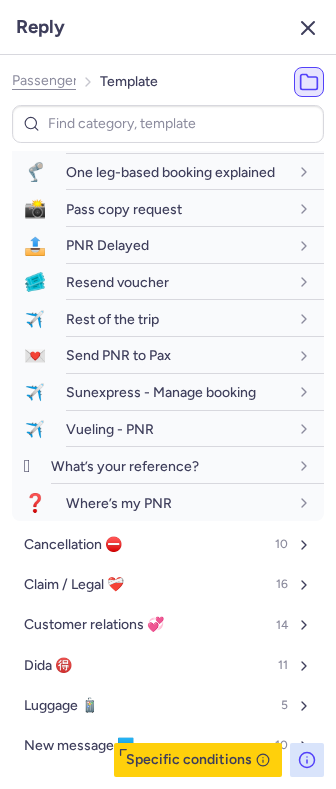 click 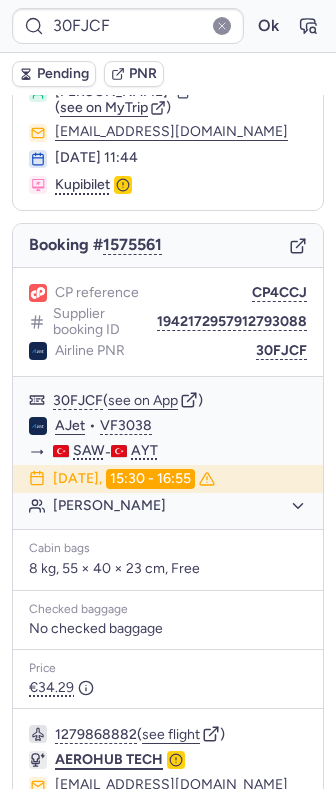 scroll, scrollTop: 216, scrollLeft: 0, axis: vertical 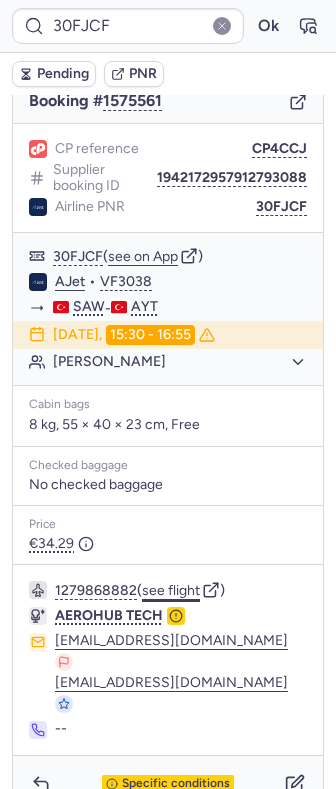 click on "see flight" 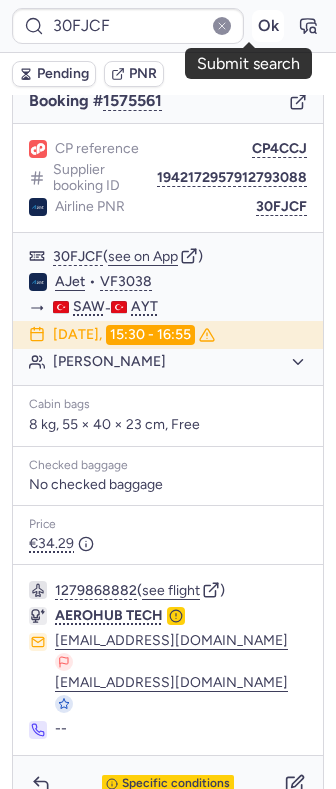 click on "Ok" at bounding box center [268, 26] 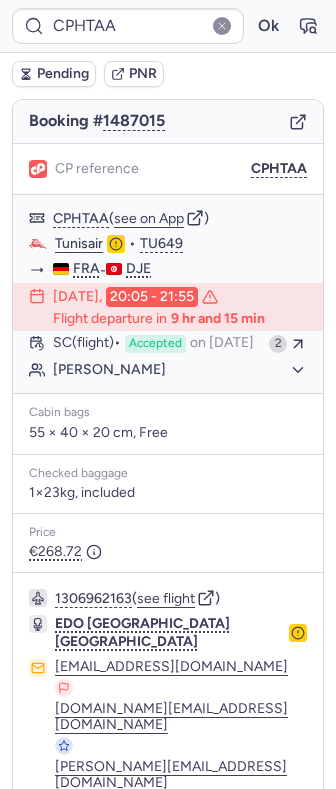 scroll, scrollTop: 244, scrollLeft: 0, axis: vertical 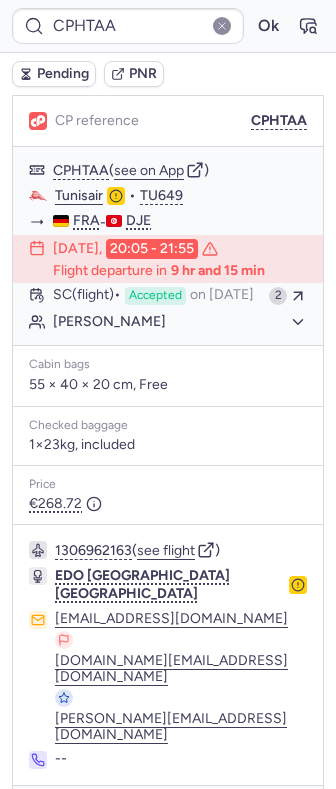 click 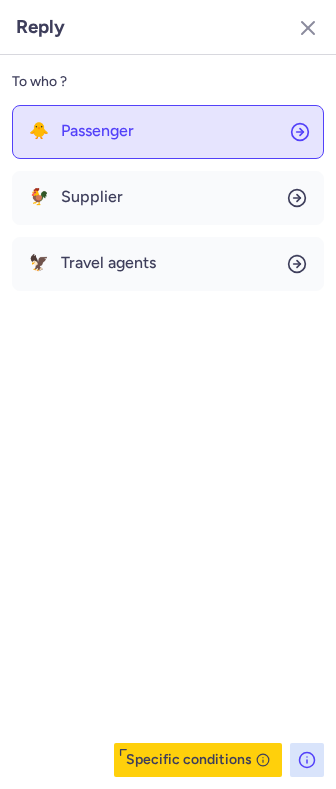 click on "🐥 Passenger" 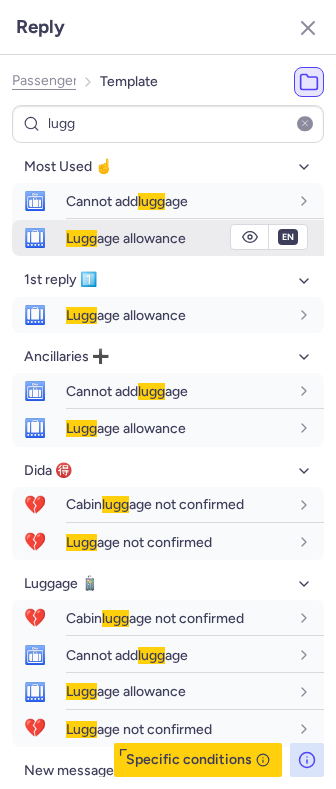 click on "[PERSON_NAME] age allowance" at bounding box center (126, 238) 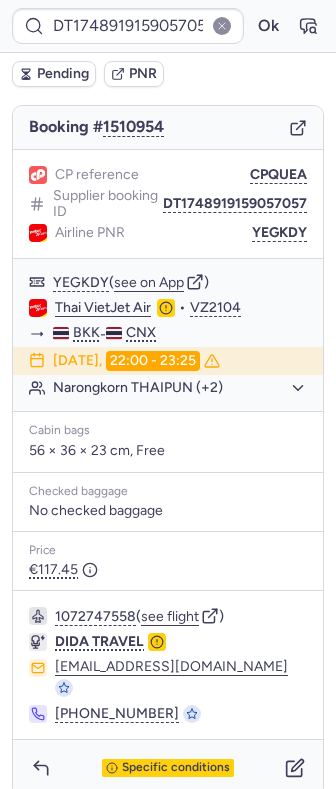 scroll, scrollTop: 194, scrollLeft: 0, axis: vertical 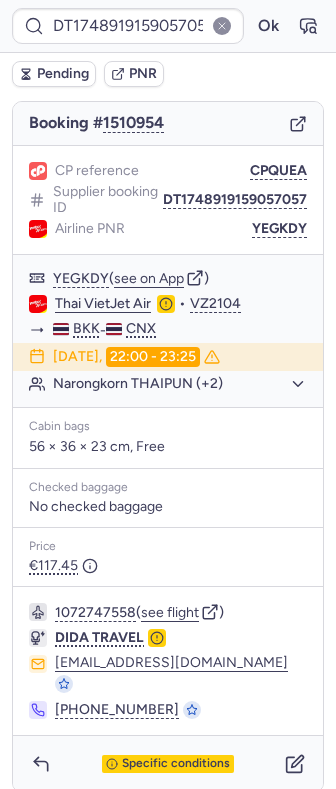 click on "1072747558  ( see flight )  DIDA TRAVEL [EMAIL_ADDRESS][DOMAIN_NAME] [PHONE_NUMBER]" at bounding box center [168, 661] 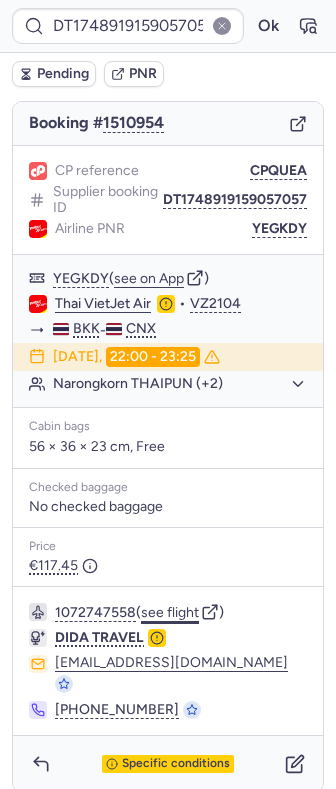 click on "see flight" 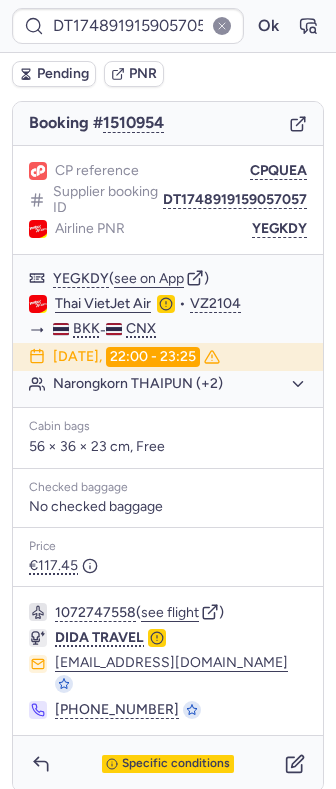 click on "DT1748919159057057  Ok" at bounding box center [168, 26] 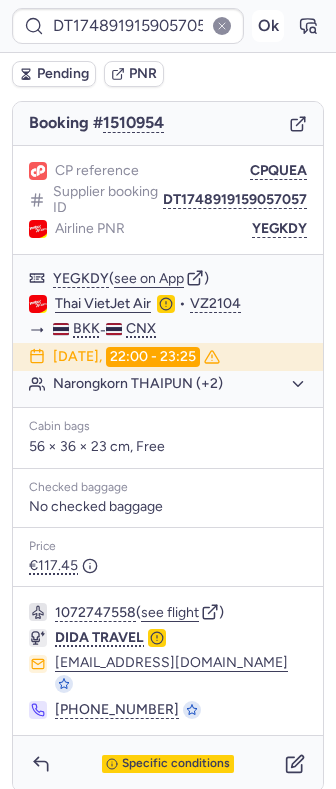 click on "Ok" at bounding box center (268, 26) 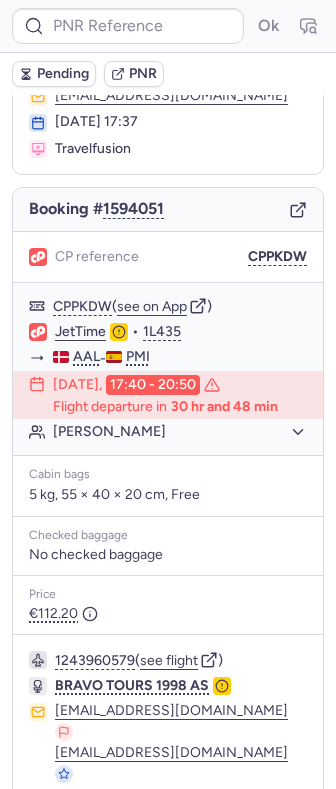 scroll, scrollTop: 0, scrollLeft: 0, axis: both 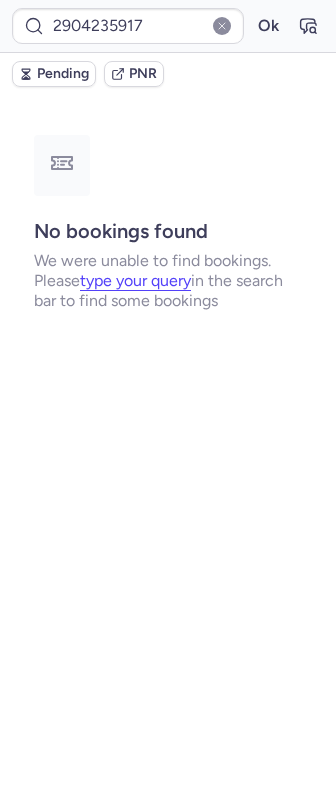 click at bounding box center [222, 26] 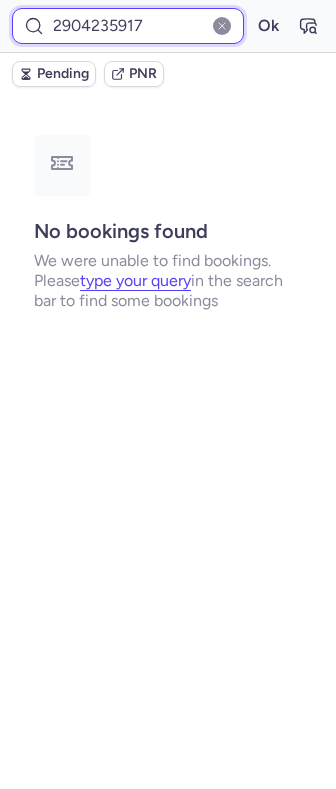 click on "2904235917" at bounding box center [128, 26] 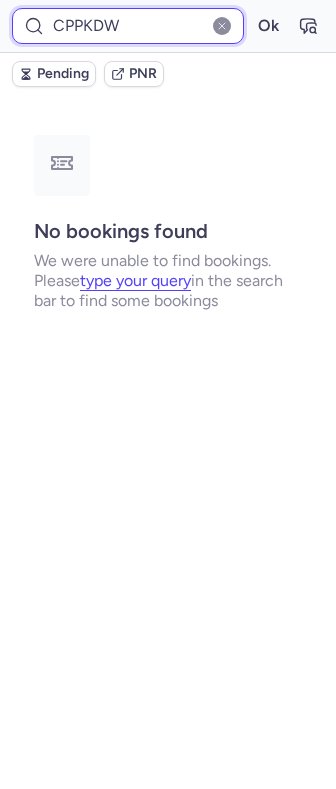 click on "Ok" at bounding box center (268, 26) 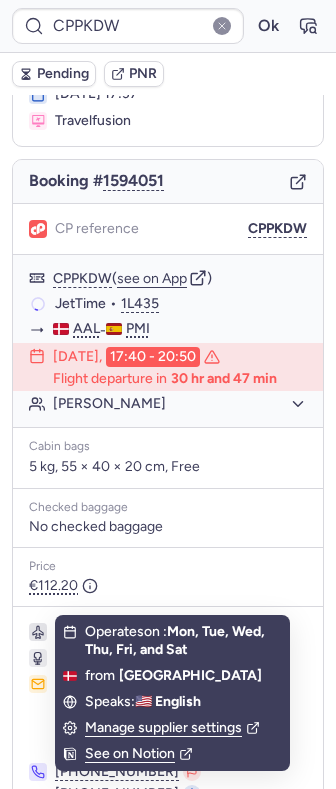 scroll, scrollTop: 200, scrollLeft: 0, axis: vertical 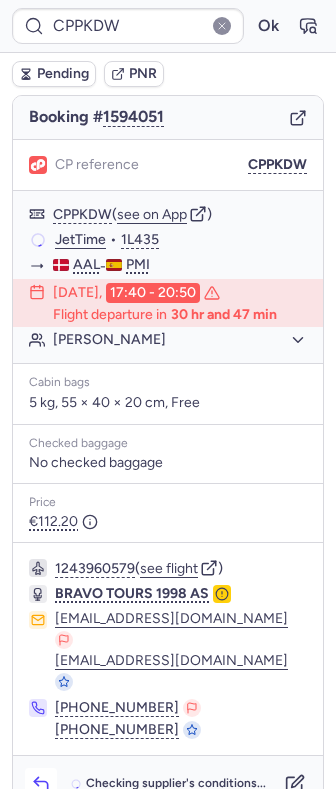 click 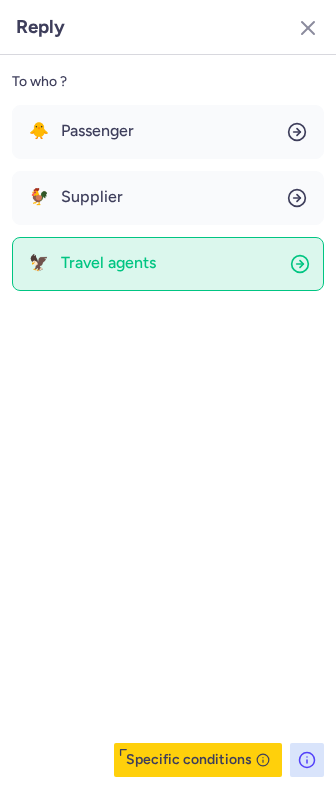 click on "Travel agents" at bounding box center [108, 263] 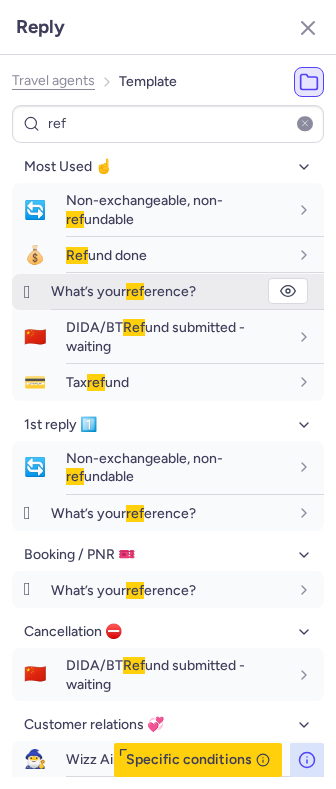 click on "ref" at bounding box center [135, 291] 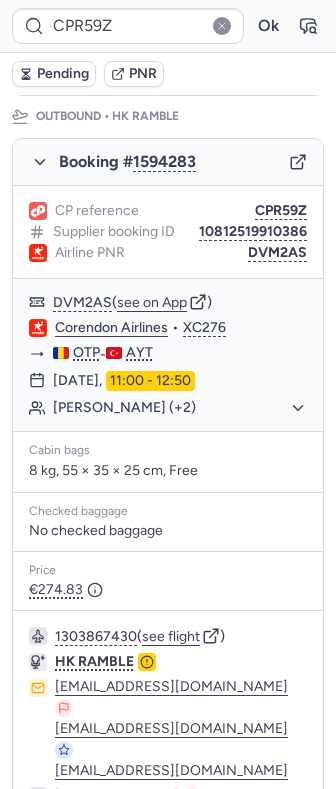 scroll, scrollTop: 400, scrollLeft: 0, axis: vertical 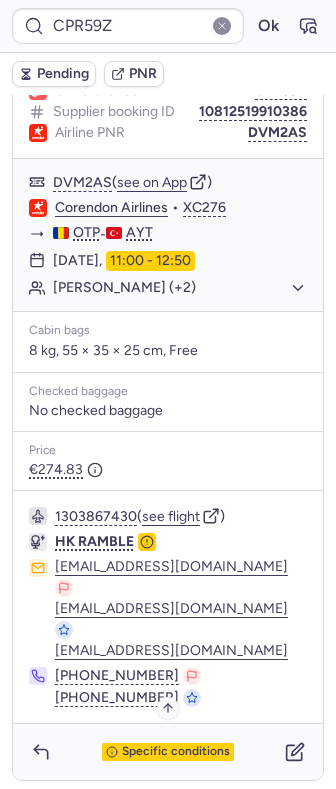 click on "Specific conditions" at bounding box center [176, 752] 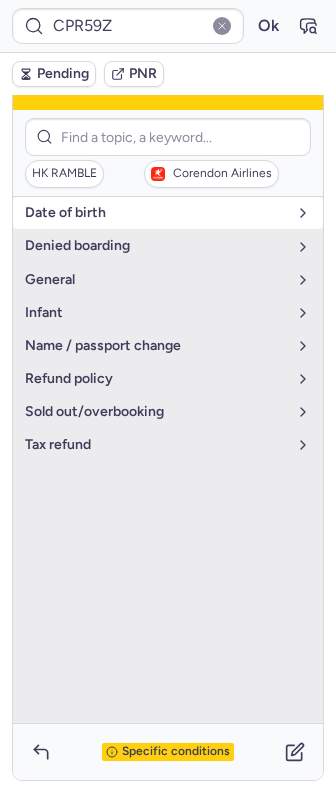 click on "date of birth" at bounding box center (156, 213) 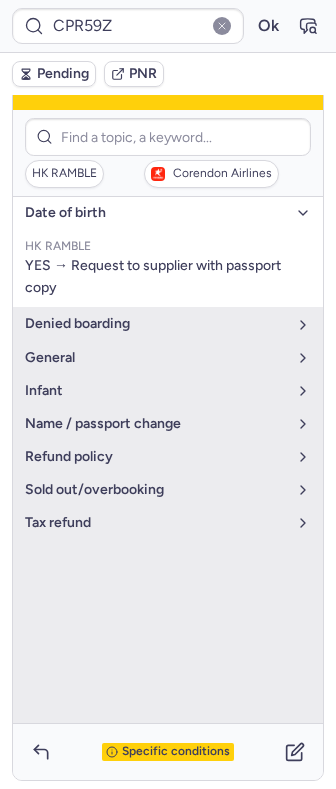 click on "date of birth" at bounding box center [168, 213] 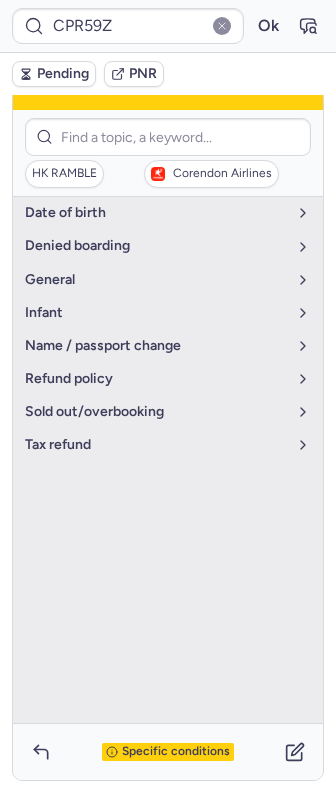 scroll, scrollTop: 133, scrollLeft: 0, axis: vertical 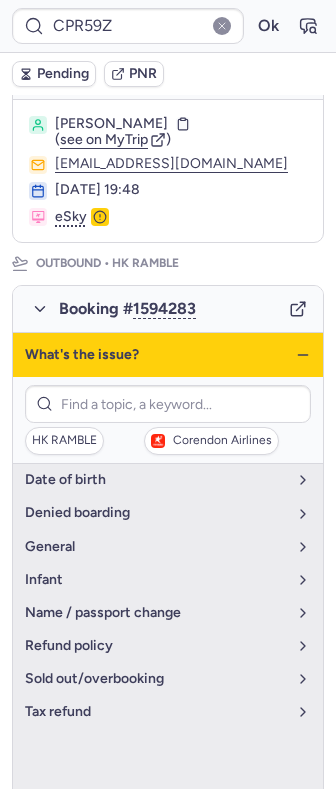 click 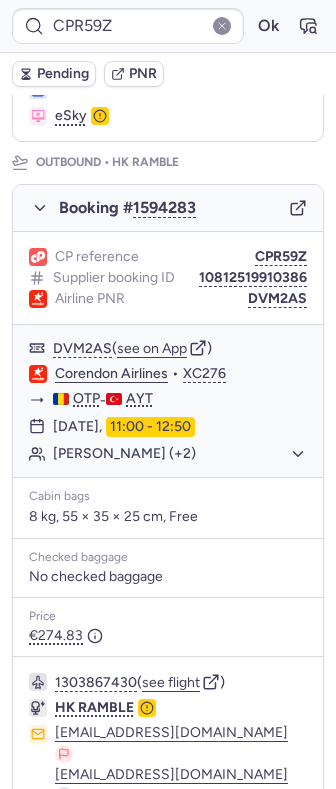 scroll, scrollTop: 69, scrollLeft: 0, axis: vertical 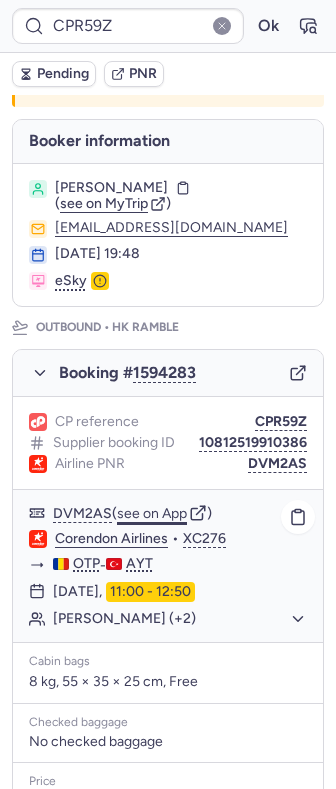 click on "see on App" 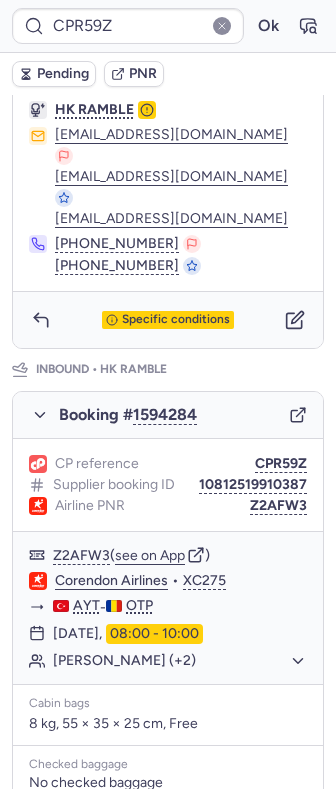 scroll, scrollTop: 1136, scrollLeft: 0, axis: vertical 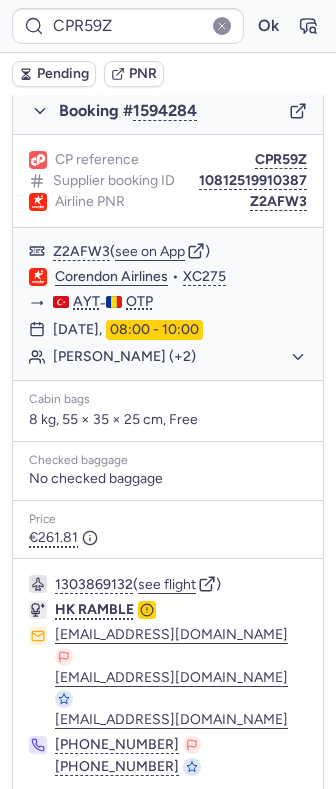 click 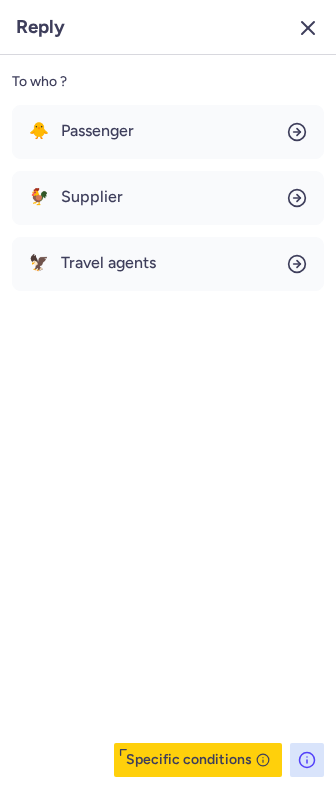click 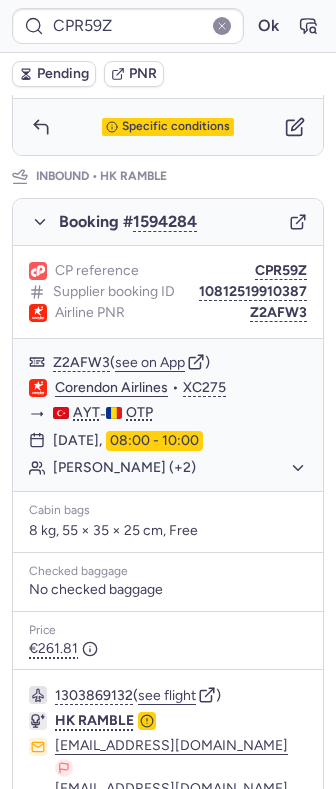scroll, scrollTop: 602, scrollLeft: 0, axis: vertical 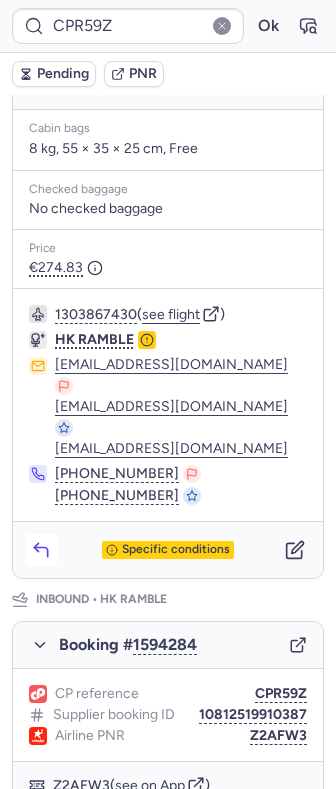 click 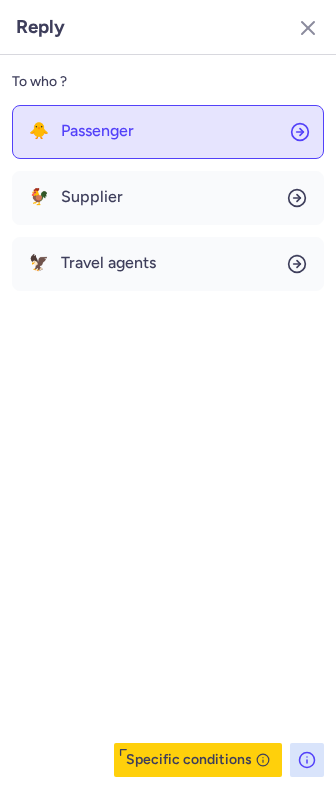 click on "🐥 Passenger" 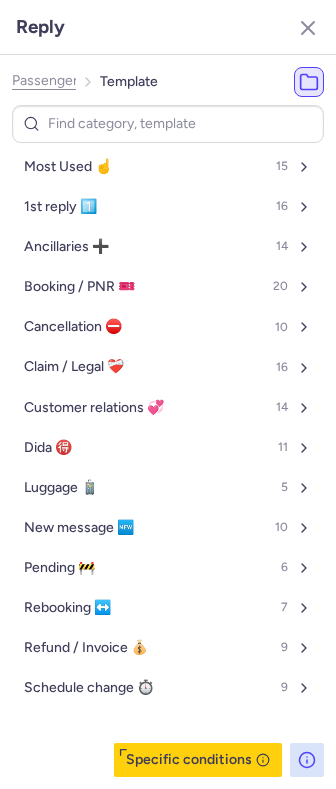 scroll, scrollTop: 0, scrollLeft: 0, axis: both 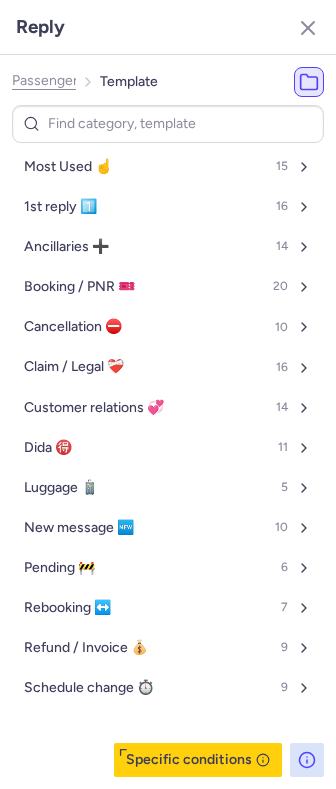 click on "Passenger" 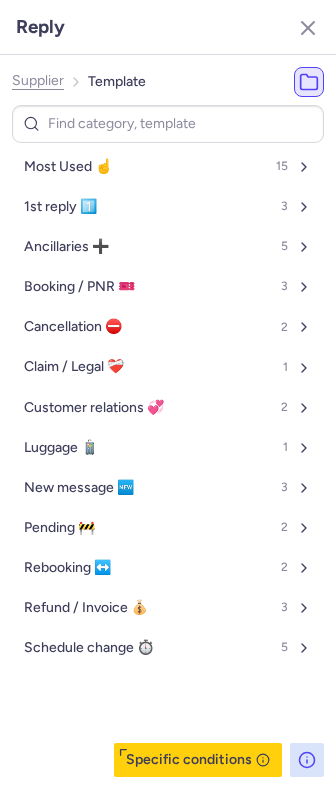 click on "Supplier Template" at bounding box center [79, 82] 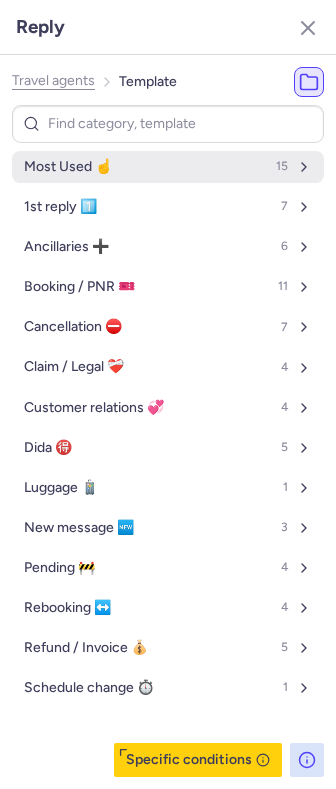 click on "Most Used ☝️ 15" at bounding box center (168, 167) 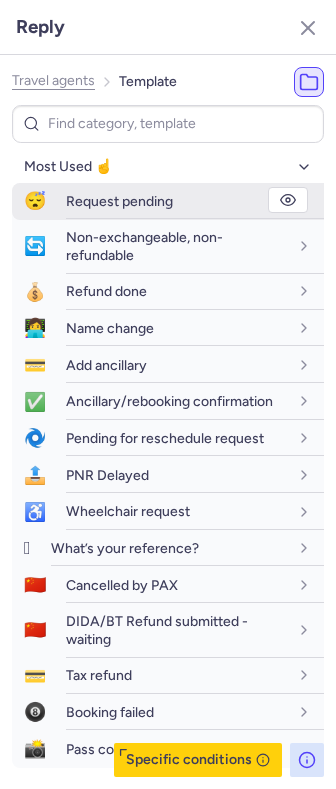 click on "Request pending" at bounding box center (119, 201) 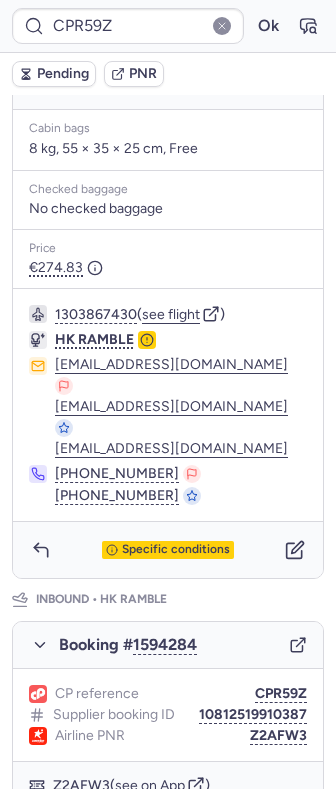 click on "[PERSON_NAME] (+2)" 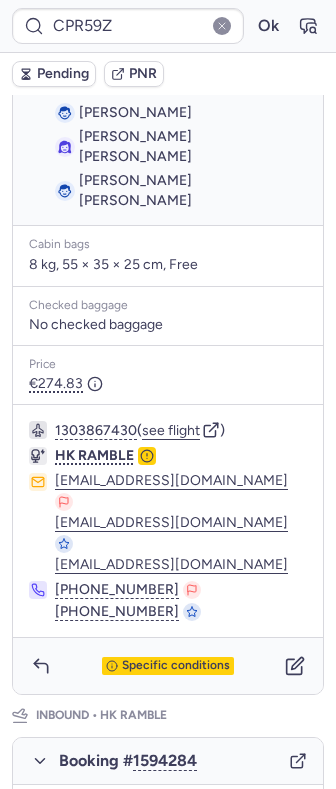 click on "Pending" at bounding box center [54, 74] 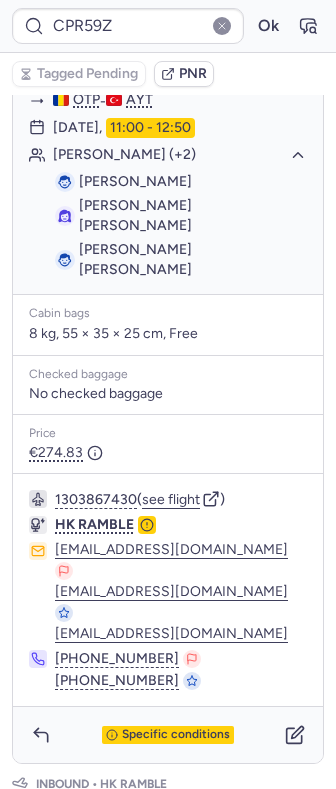 scroll, scrollTop: 469, scrollLeft: 0, axis: vertical 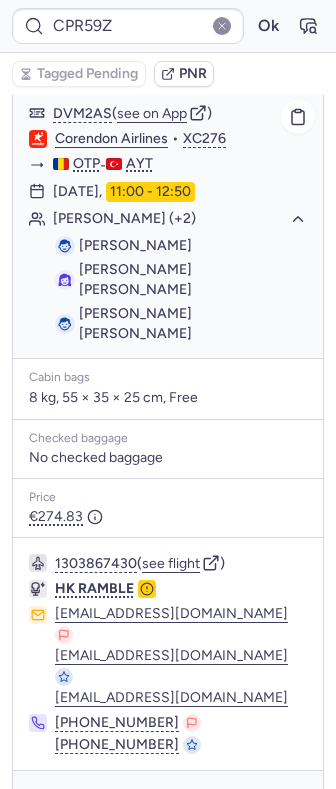 click on "[PERSON_NAME]" at bounding box center [135, 245] 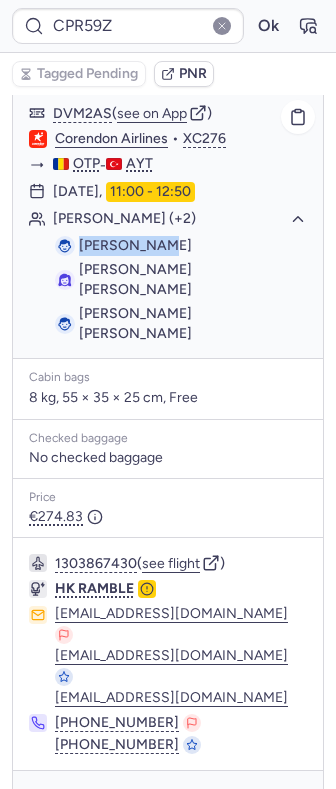 drag, startPoint x: 92, startPoint y: 249, endPoint x: 130, endPoint y: 249, distance: 38 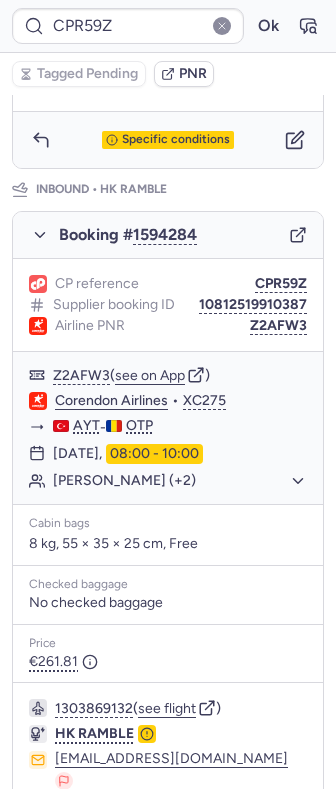 scroll, scrollTop: 1212, scrollLeft: 0, axis: vertical 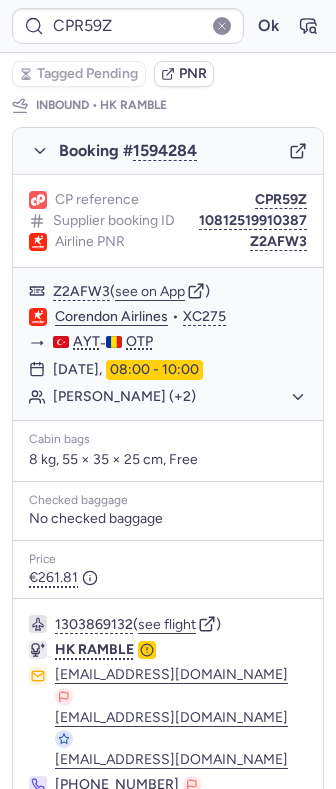 click 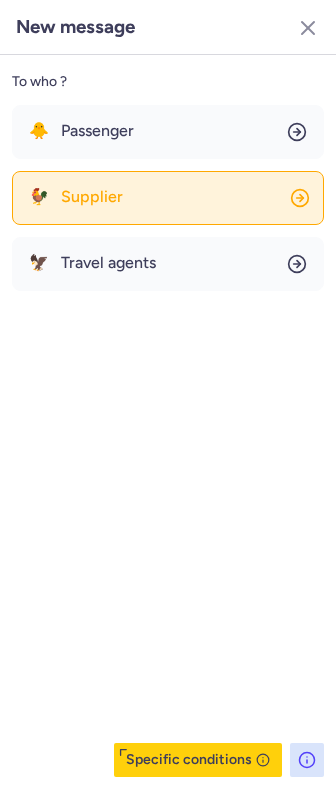 click on "🐓 Supplier" 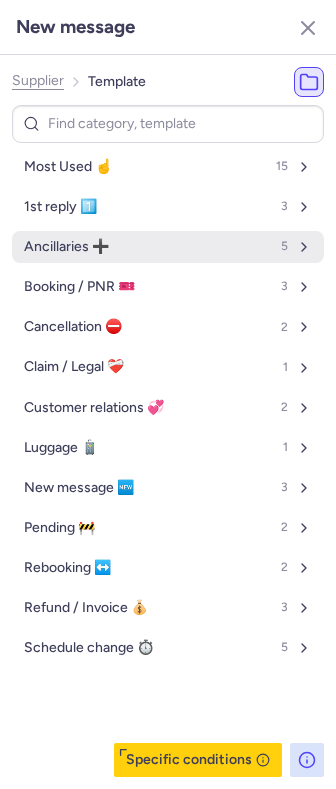 click on "Ancillaries ➕ 5" at bounding box center [168, 247] 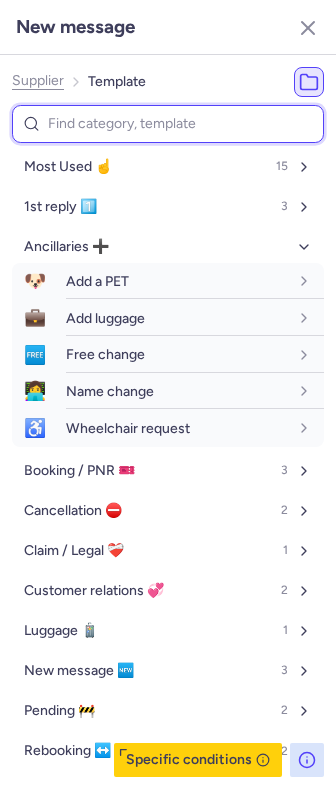 click at bounding box center (168, 124) 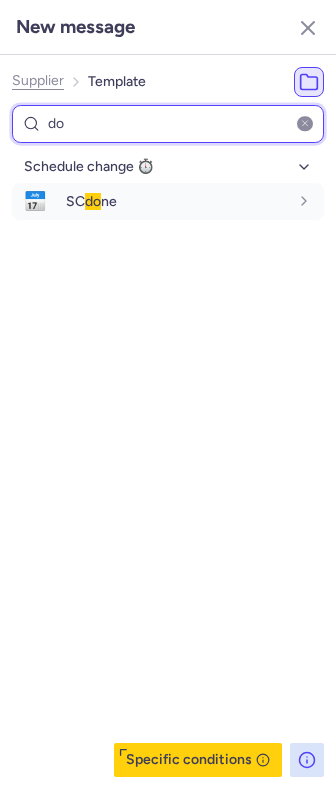 type on "d" 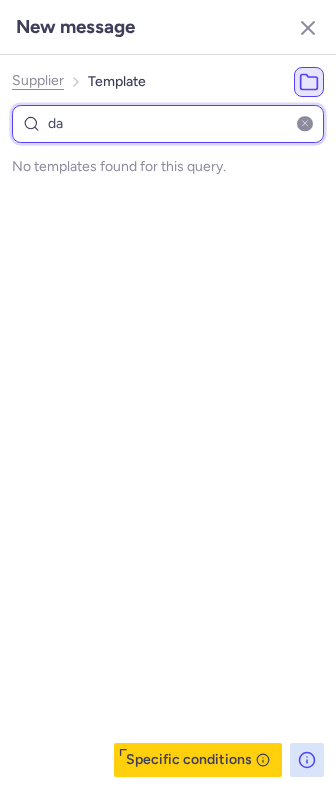 type on "d" 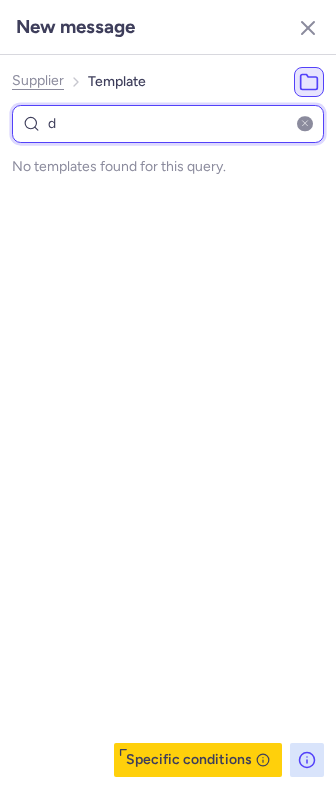 type 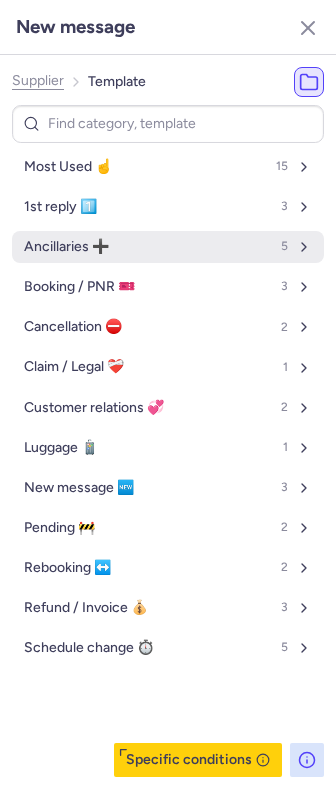 click on "Ancillaries ➕ 5" at bounding box center (168, 247) 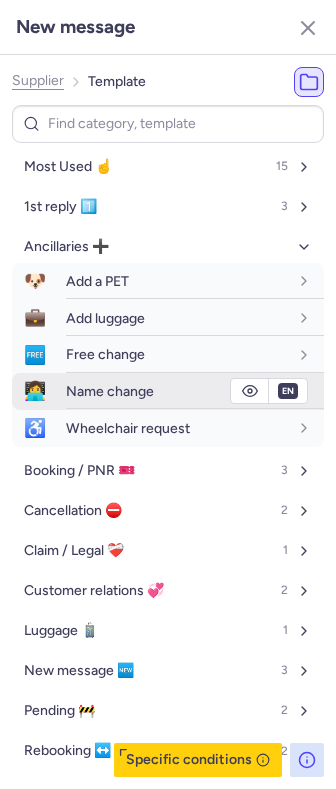 click on "Name change" at bounding box center [195, 391] 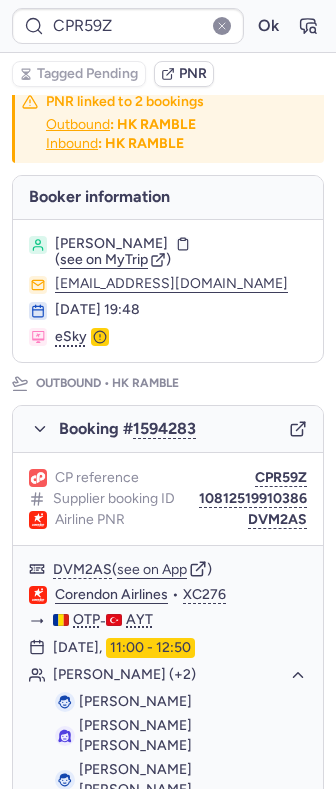 scroll, scrollTop: 0, scrollLeft: 0, axis: both 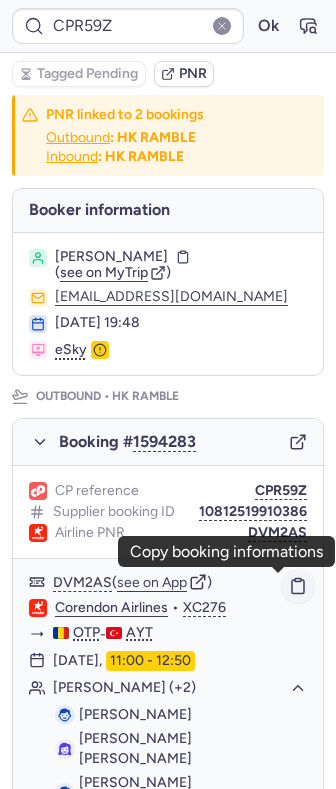 click 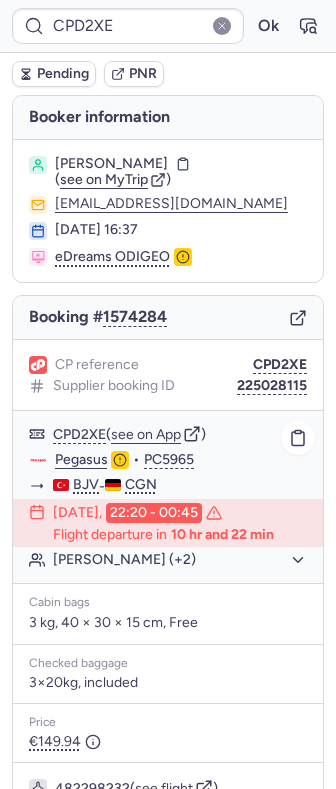 click on "CPD2XE  ( see on App )  Pegasus  •  PC5965 BJV  -  CGN 18 Jul 2025,  22:20 - 00:45  Flight departure in  10 hr and 22 min Seyfullah Kubilay ERTUGRUL (+2)" at bounding box center [168, 497] 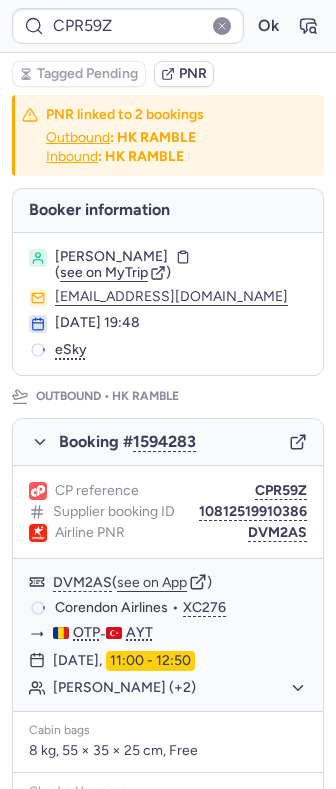 type on "CPHPWZ" 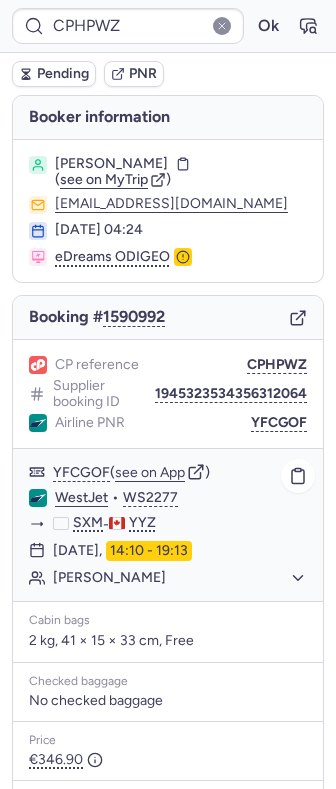 click on "Jayasree IYER" 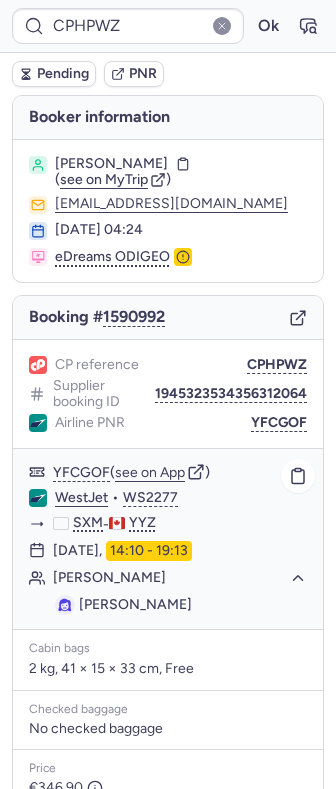 click on "Jayasree IYER" 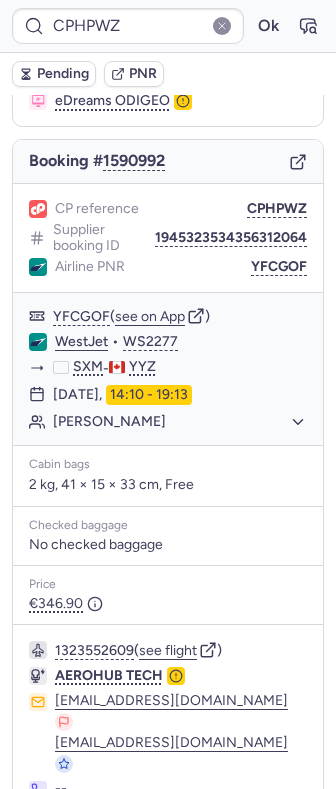 scroll, scrollTop: 216, scrollLeft: 0, axis: vertical 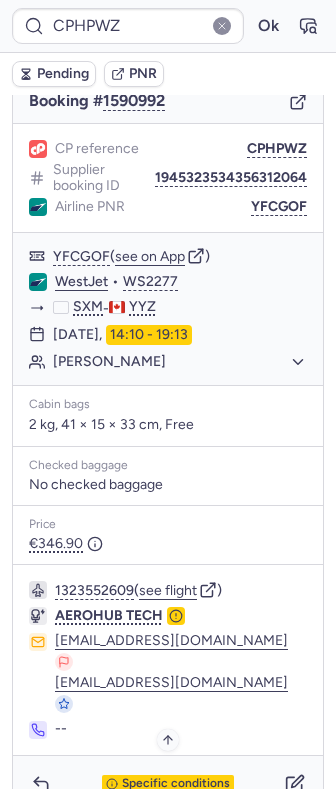 click on "Specific conditions" at bounding box center [176, 784] 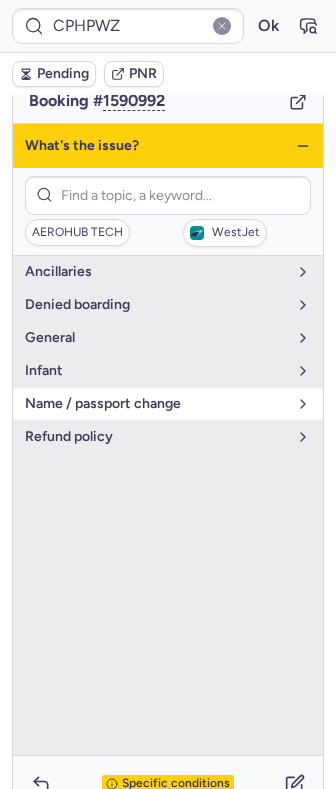click on "name / passport change" at bounding box center [168, 404] 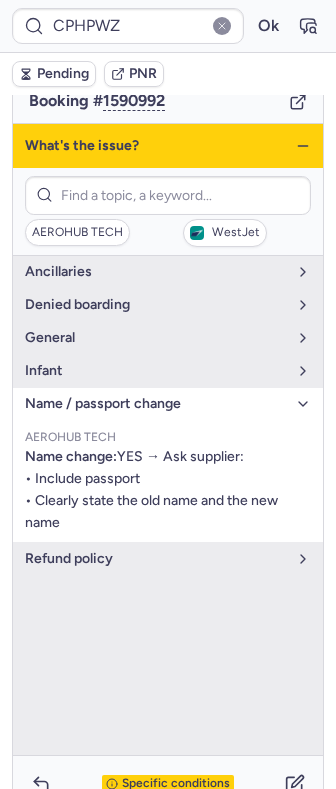 click on "name / passport change" at bounding box center (156, 404) 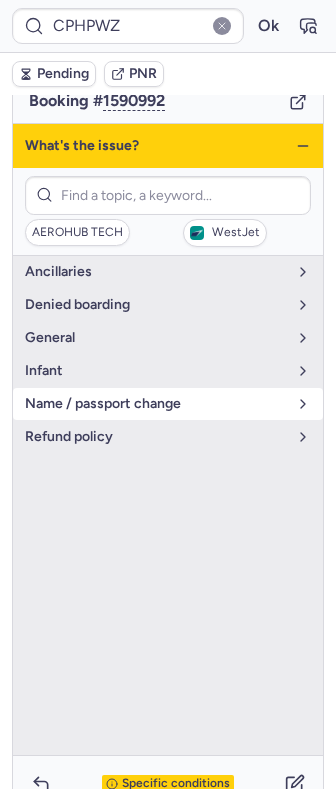 click on "name / passport change" at bounding box center [156, 404] 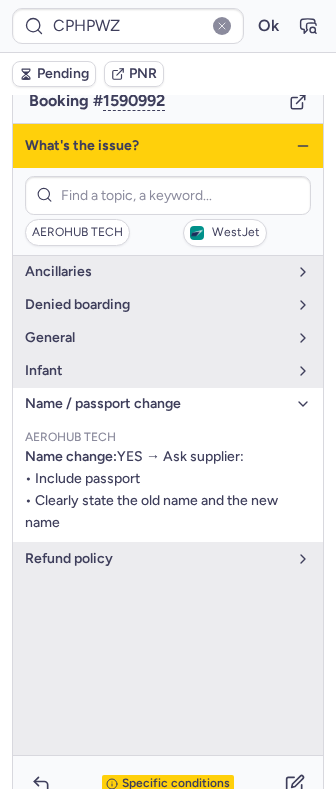 click on "name / passport change" at bounding box center (156, 404) 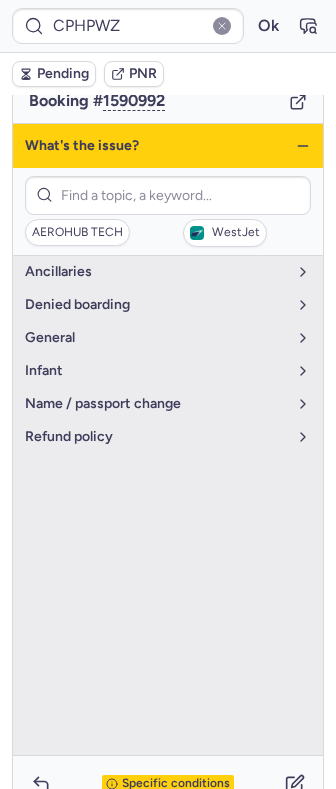 click 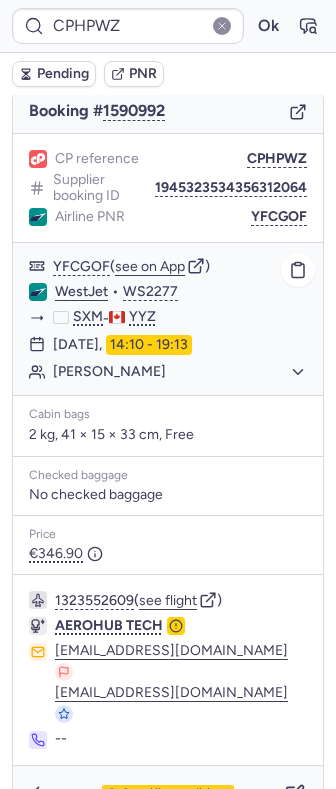 scroll, scrollTop: 216, scrollLeft: 0, axis: vertical 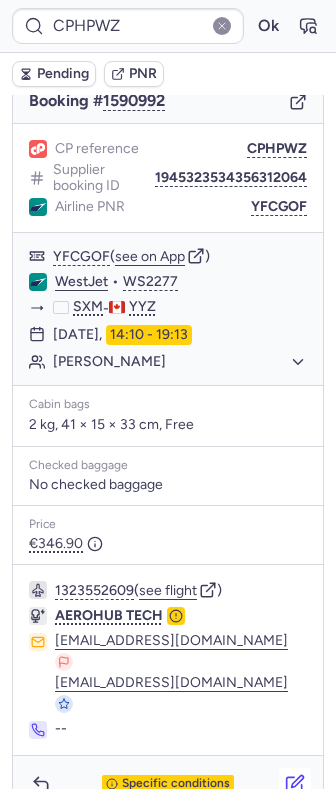 click 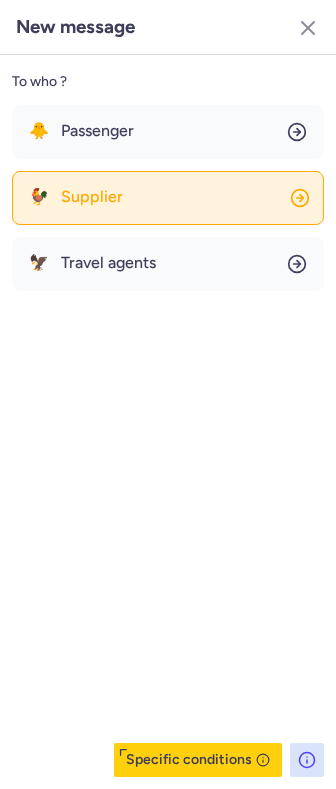 click on "🐓 Supplier" 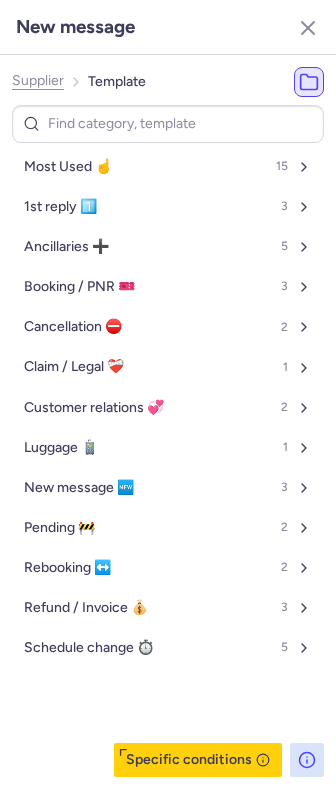click on "New message" at bounding box center [168, 27] 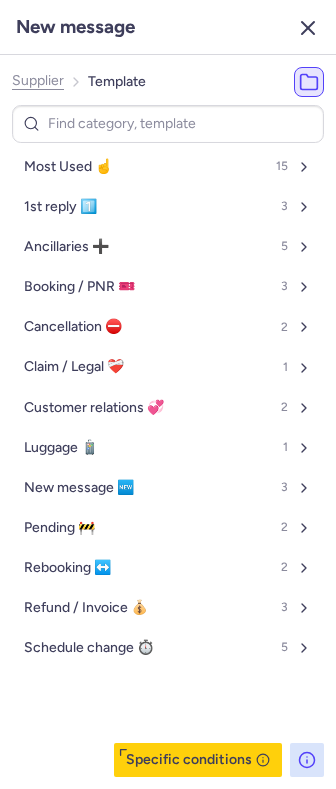 click 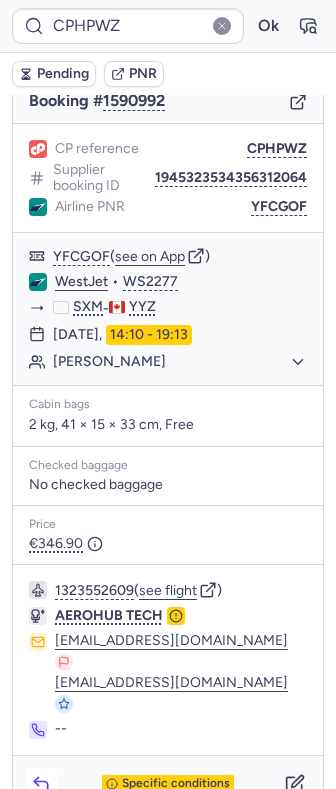 click at bounding box center (41, 784) 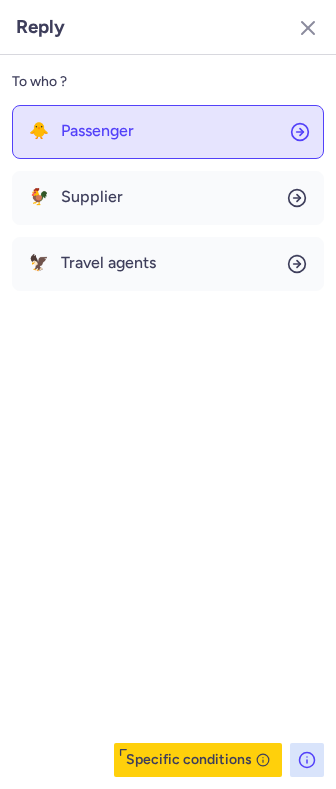 click on "Passenger" at bounding box center [97, 131] 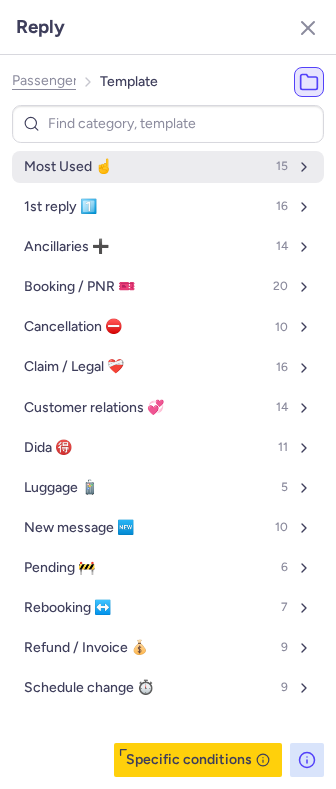 click on "Most Used ☝️" at bounding box center (68, 167) 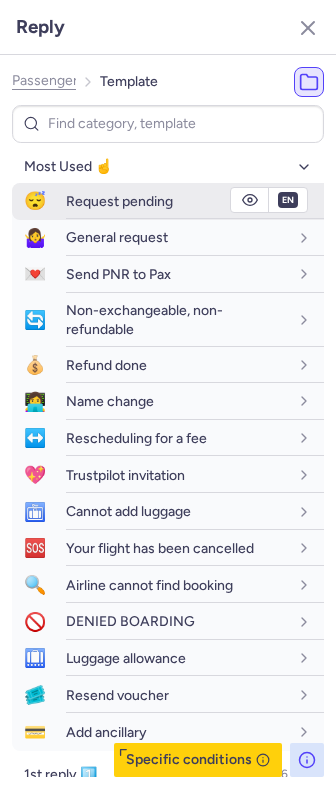 click on "Request pending" at bounding box center [119, 201] 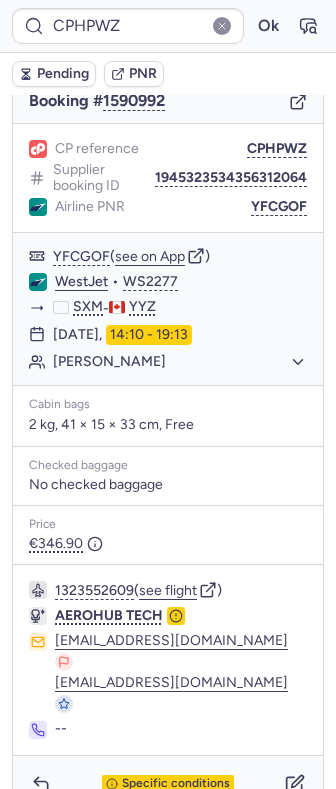 click on "Pending" at bounding box center [63, 74] 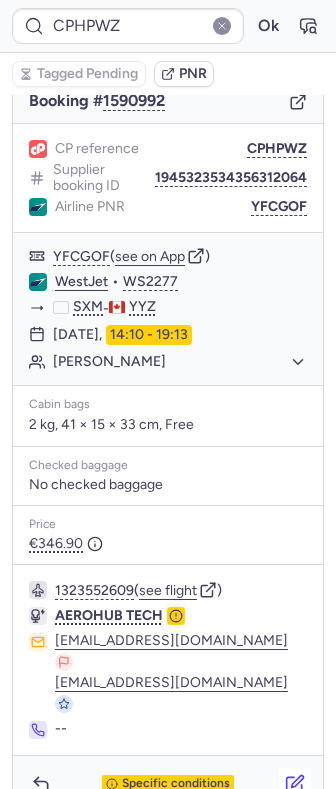 click 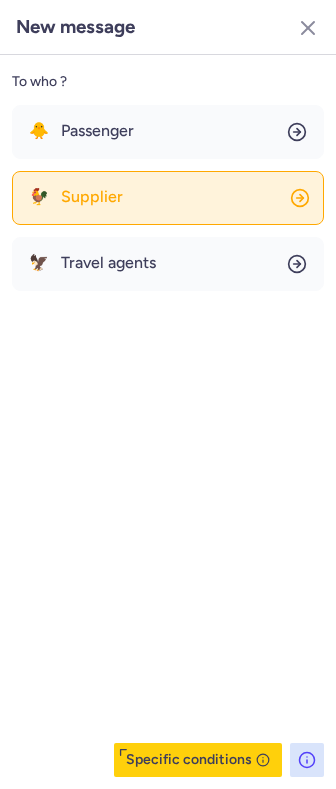 click on "🐓 Supplier" 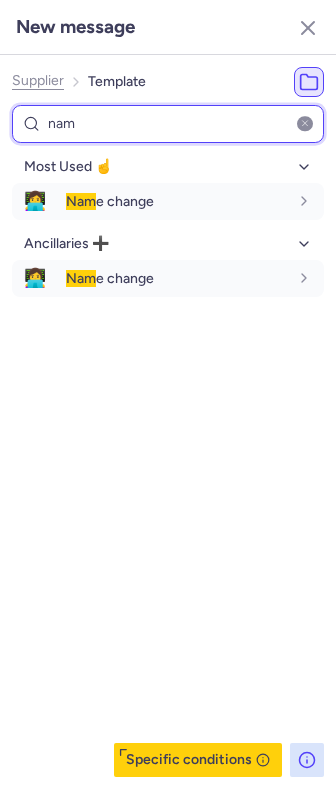 type on "nam" 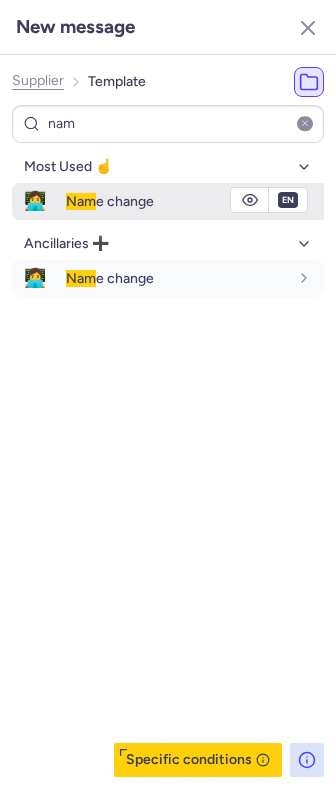 click on "Nam e change" at bounding box center (110, 201) 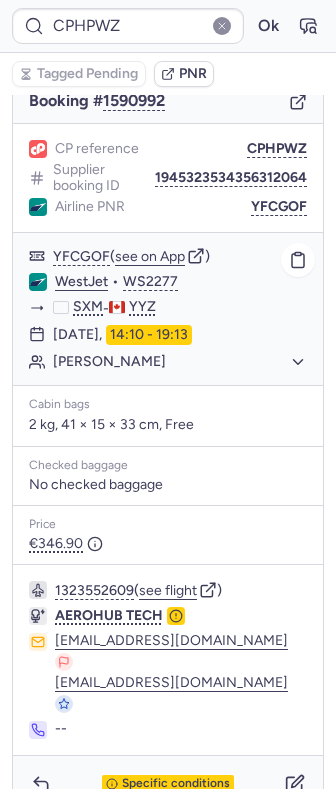 click on "Jayasree IYER" 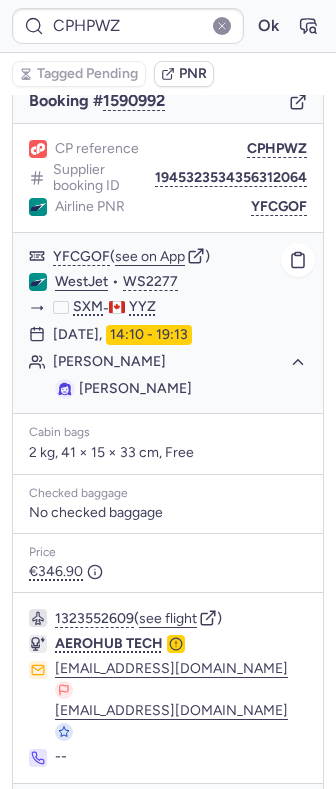 click on "Jayasree IYER" at bounding box center [135, 388] 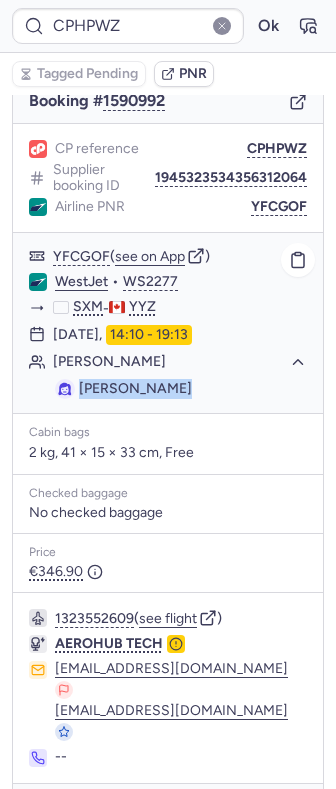 drag, startPoint x: 96, startPoint y: 399, endPoint x: 141, endPoint y: 398, distance: 45.01111 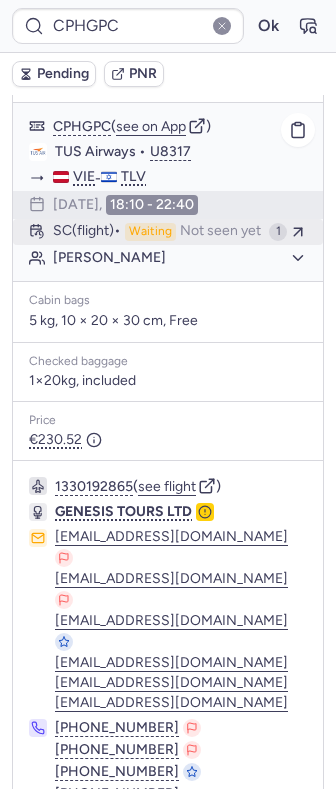 scroll, scrollTop: 129, scrollLeft: 0, axis: vertical 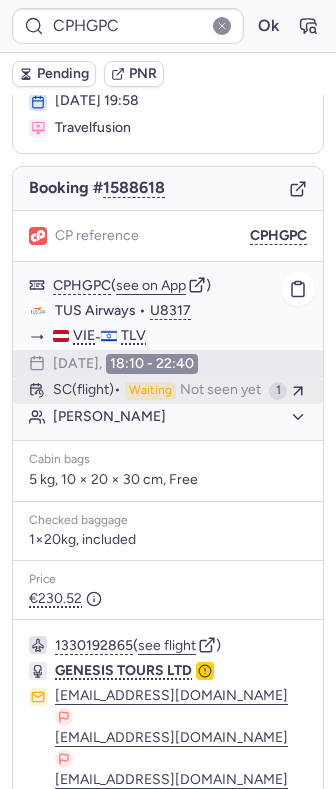 click on "Waiting" at bounding box center [150, 391] 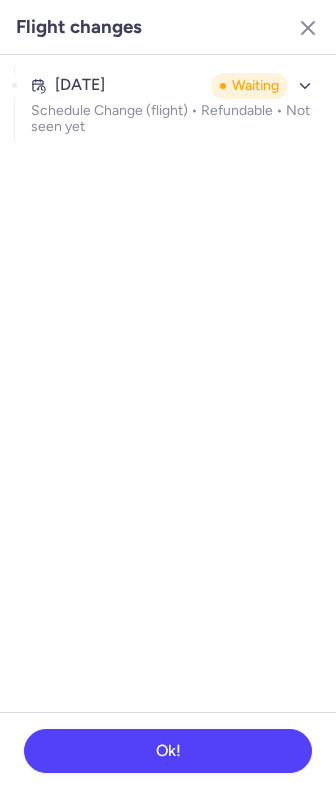 click on "Flight changes" at bounding box center (168, 27) 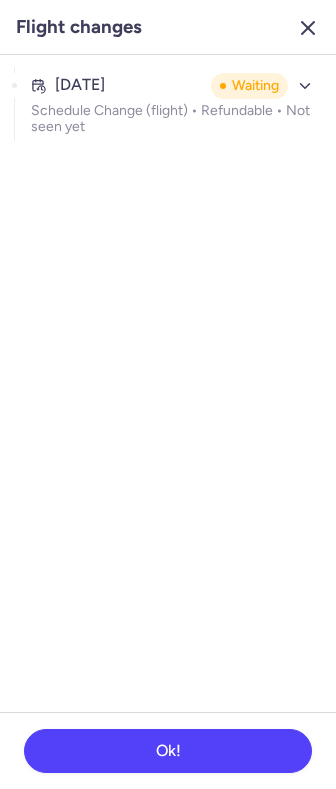 click 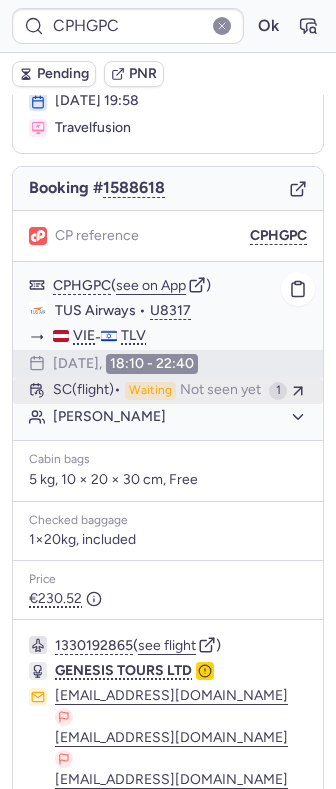 click on "SC   (flight)  Waiting Not seen yet" at bounding box center (157, 391) 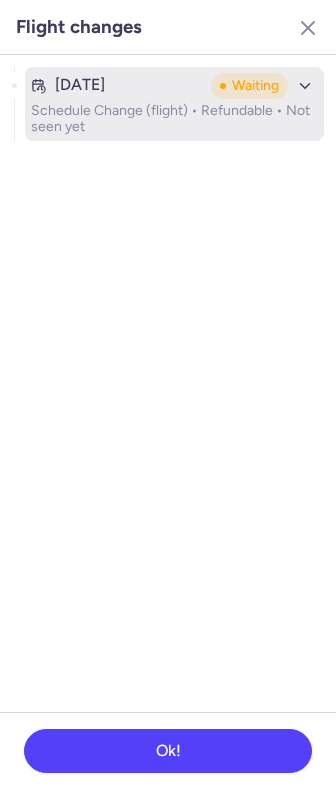 click on "Schedule Change (flight) • Refundable • Not seen yet" at bounding box center (174, 119) 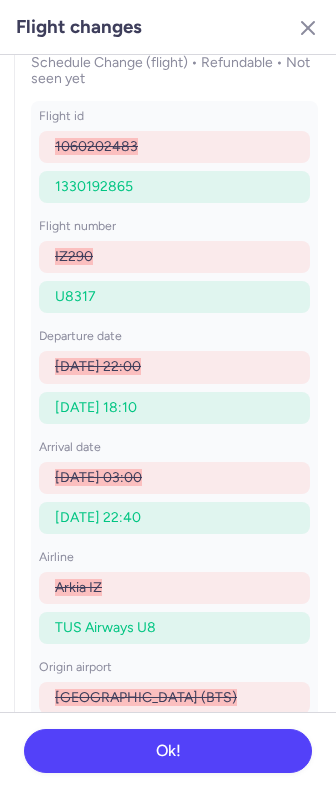 scroll, scrollTop: 0, scrollLeft: 0, axis: both 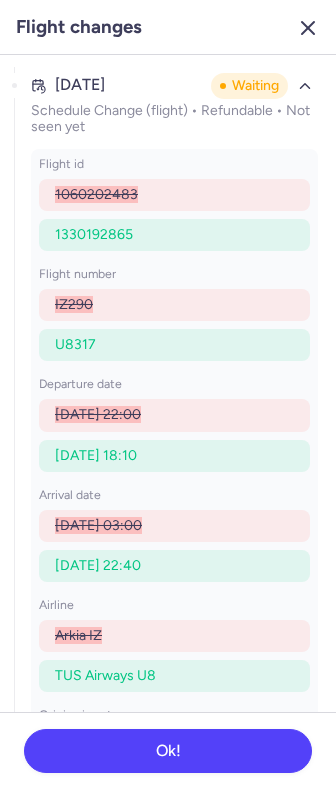 click 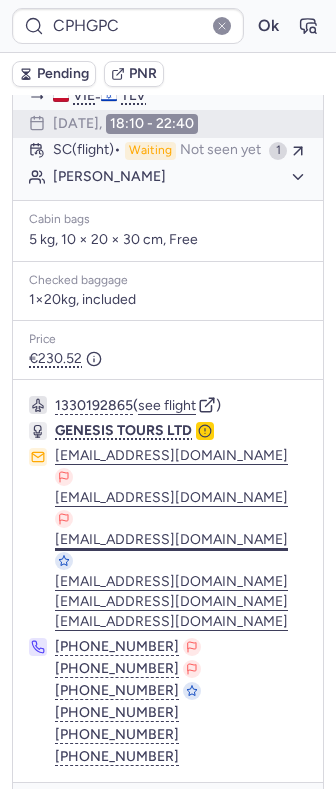 scroll, scrollTop: 396, scrollLeft: 0, axis: vertical 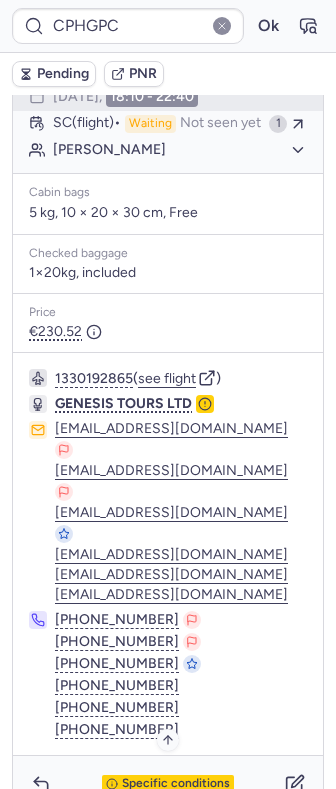 click on "Specific conditions" at bounding box center [176, 784] 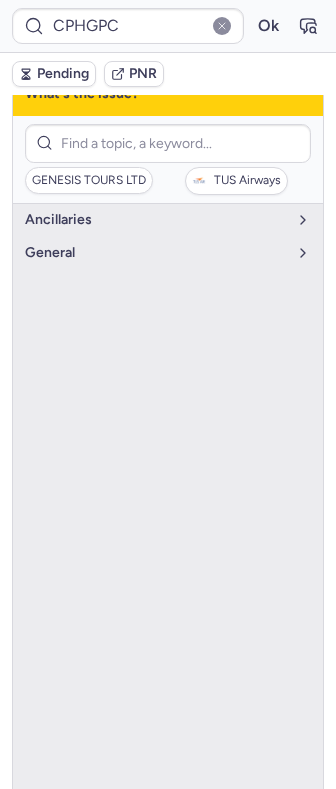 scroll, scrollTop: 129, scrollLeft: 0, axis: vertical 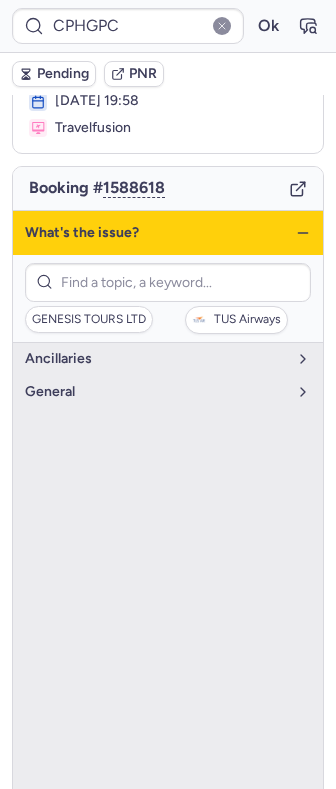 click on "What's the issue?" at bounding box center (168, 233) 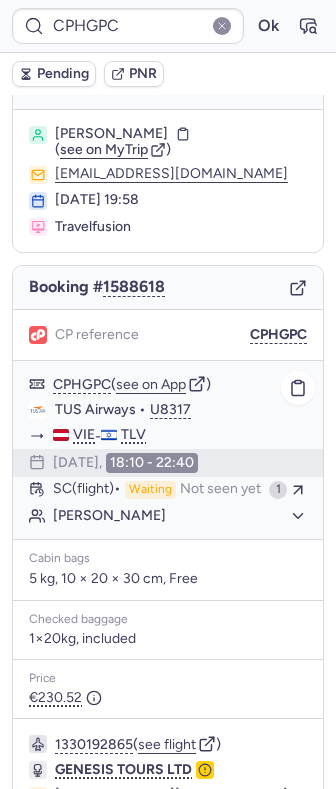 scroll, scrollTop: 0, scrollLeft: 0, axis: both 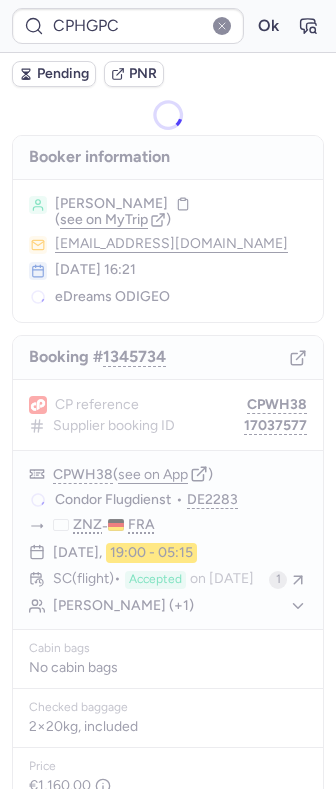 type on "CPWXI8" 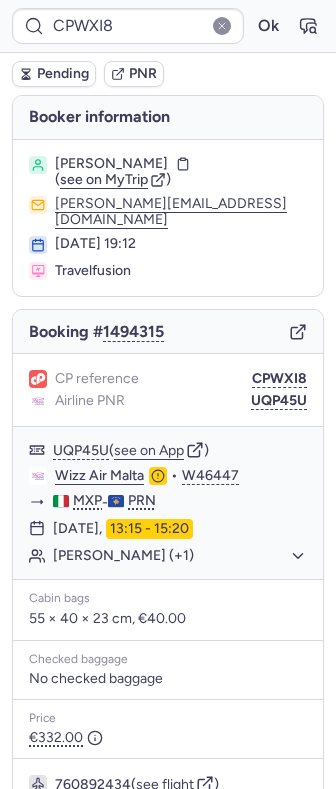 scroll, scrollTop: 180, scrollLeft: 0, axis: vertical 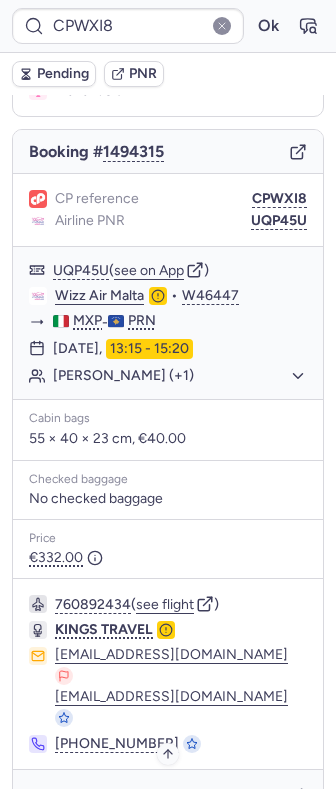 click on "Specific conditions" at bounding box center [168, 798] 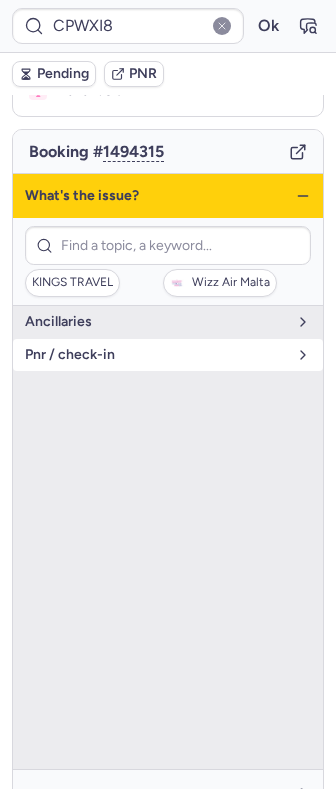 click on "pnr / check-in" at bounding box center [156, 355] 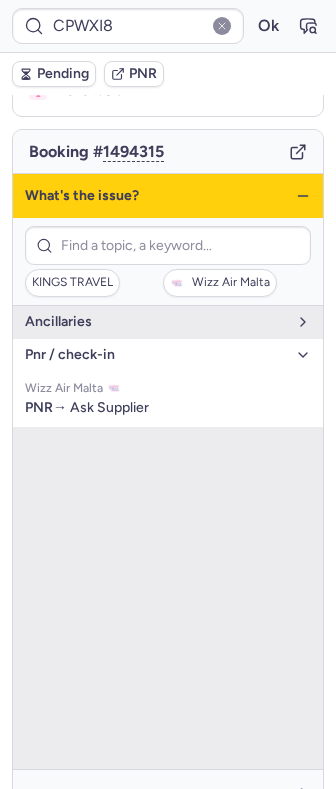 click on "pnr / check-in" at bounding box center (156, 355) 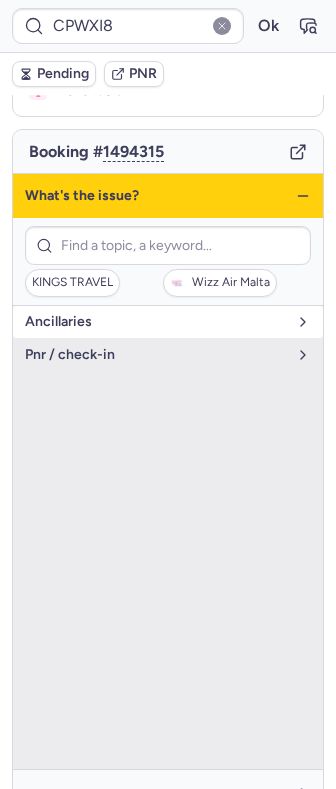 click on "Ancillaries" at bounding box center [156, 322] 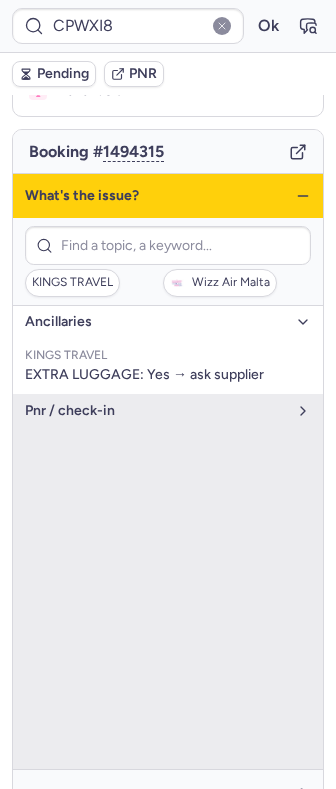 click on "Ancillaries" at bounding box center [156, 322] 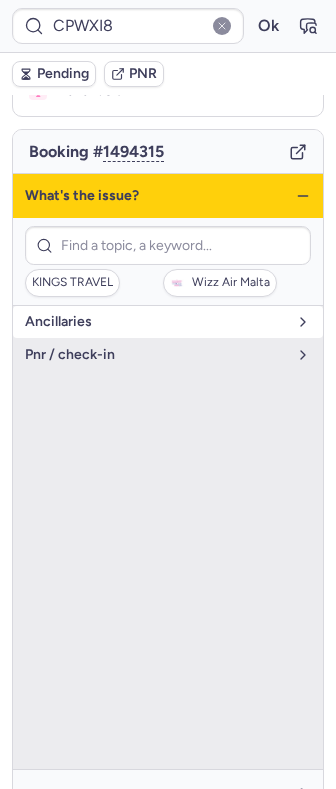click on "Ancillaries" at bounding box center [156, 322] 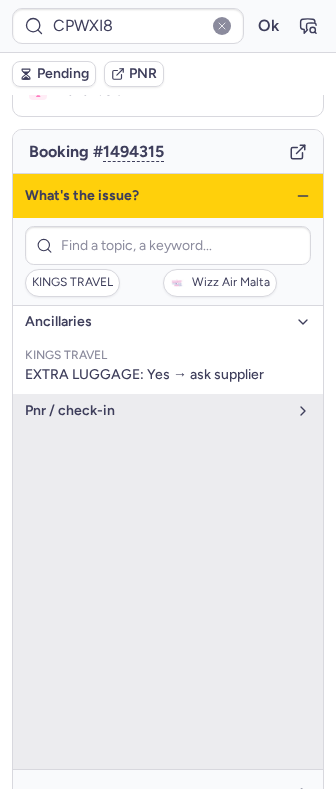 click on "Ancillaries" at bounding box center [156, 322] 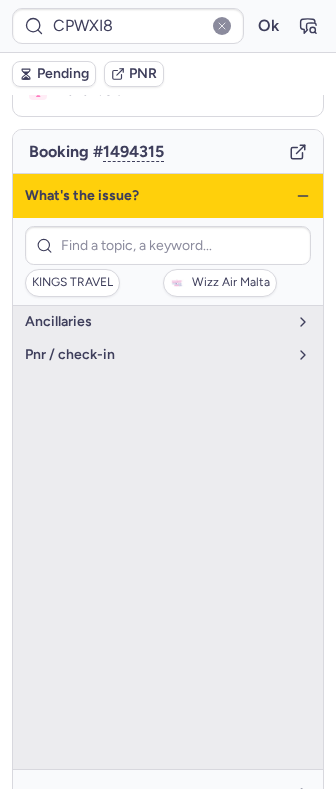 click on "What's the issue?" at bounding box center (168, 196) 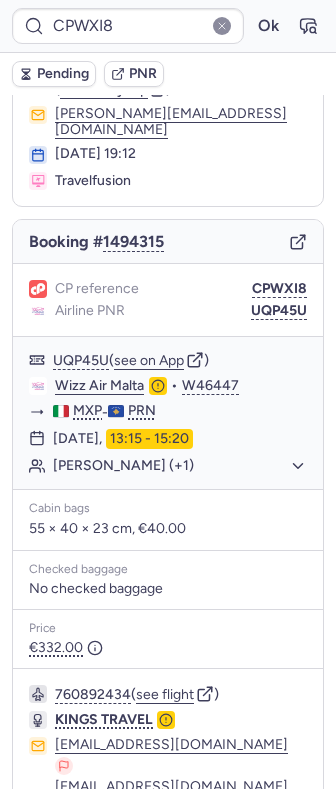 scroll, scrollTop: 180, scrollLeft: 0, axis: vertical 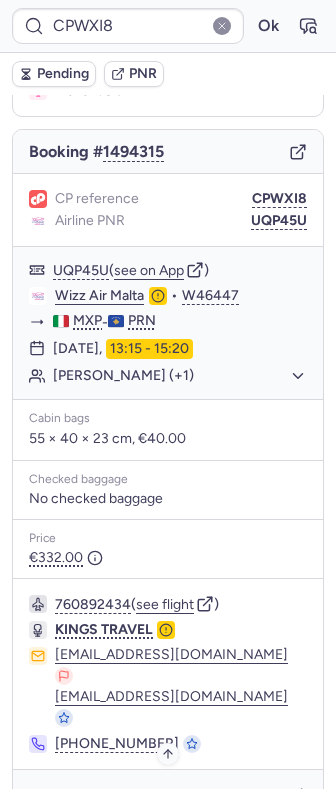 click on "Specific conditions" at bounding box center [176, 798] 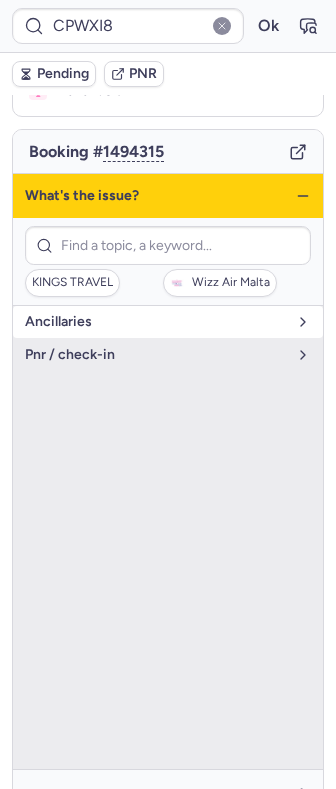 click on "Ancillaries" at bounding box center [168, 322] 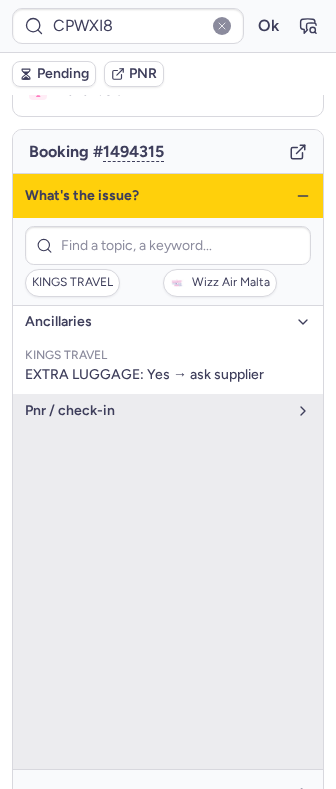 click on "Ancillaries" at bounding box center (156, 322) 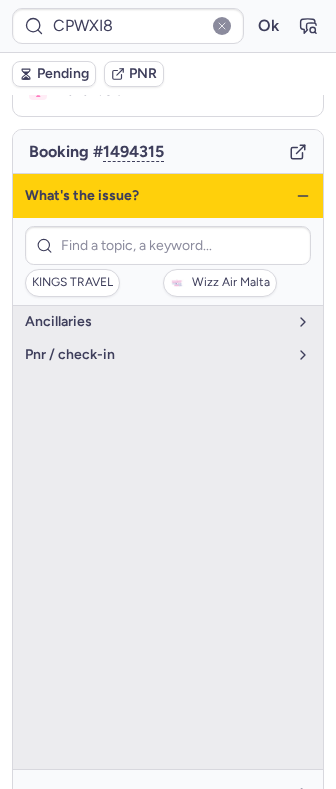 click 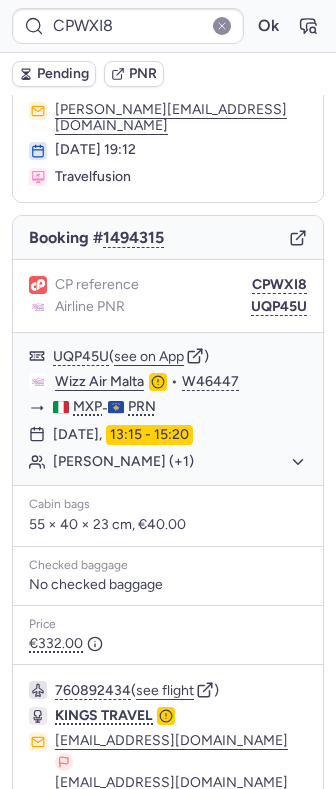 scroll, scrollTop: 133, scrollLeft: 0, axis: vertical 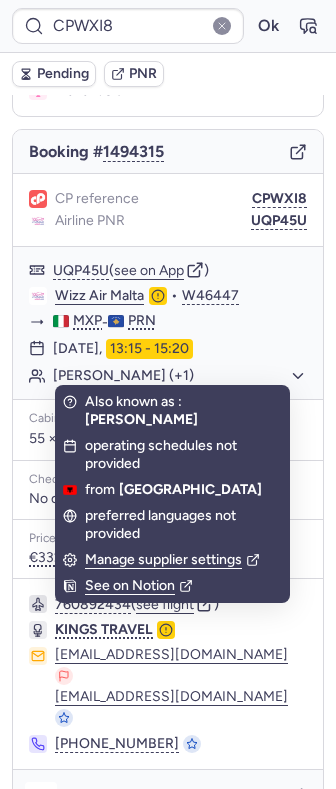 click 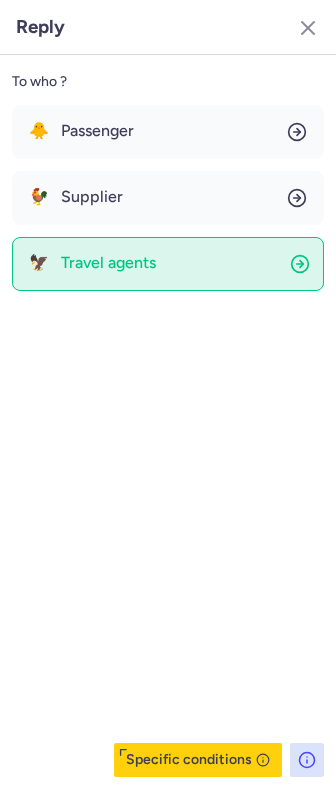 click on "🦅 Travel agents" 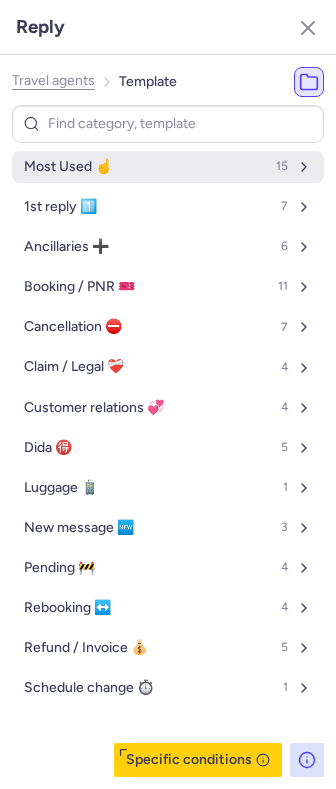 click on "Most Used ☝️" at bounding box center [68, 167] 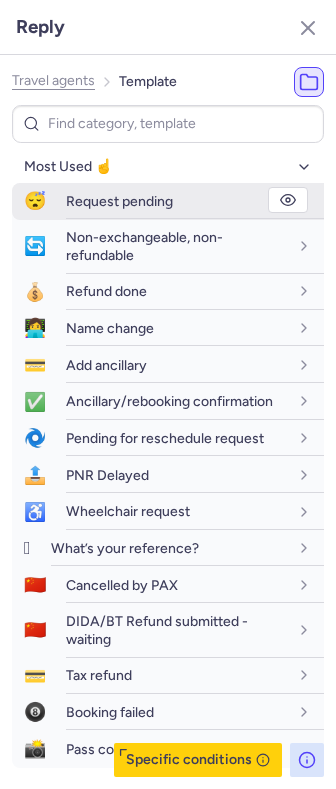 click on "Request pending" at bounding box center [119, 201] 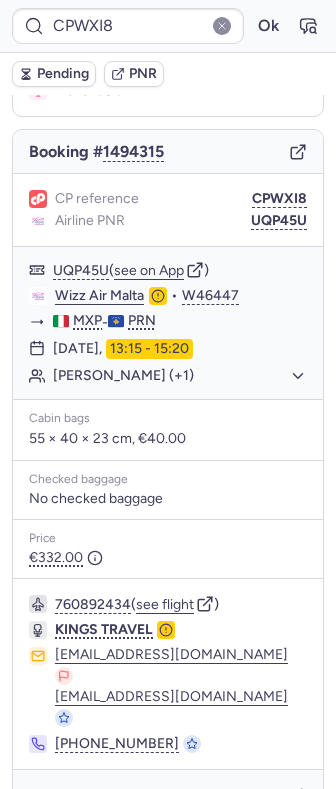 click on "Pending" at bounding box center (63, 74) 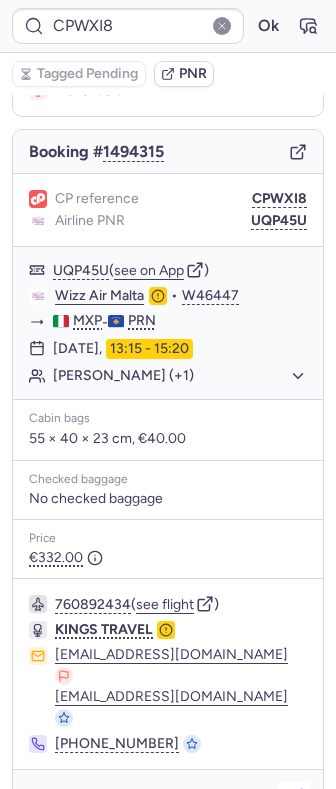click 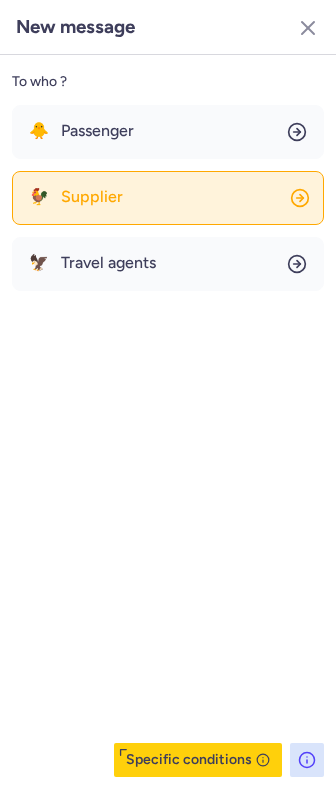 click on "🐓 Supplier" 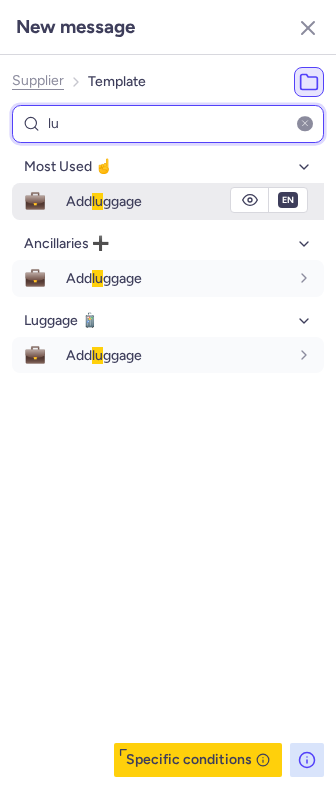 type on "lu" 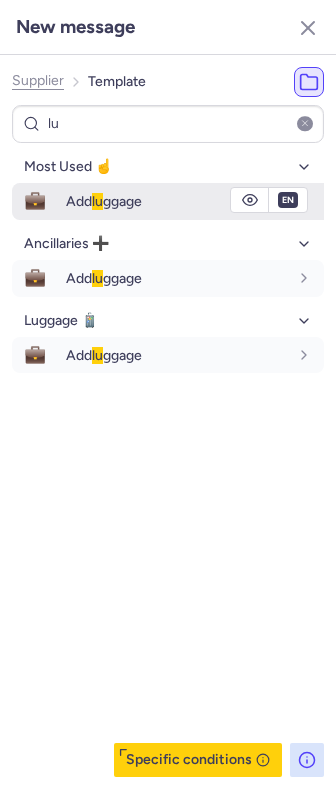 click on "lu" at bounding box center [97, 201] 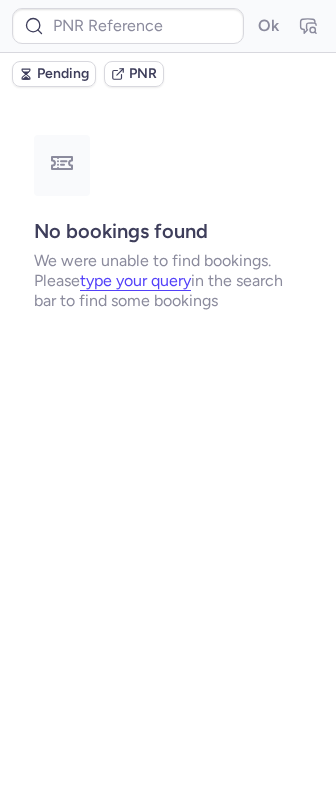 scroll, scrollTop: 0, scrollLeft: 0, axis: both 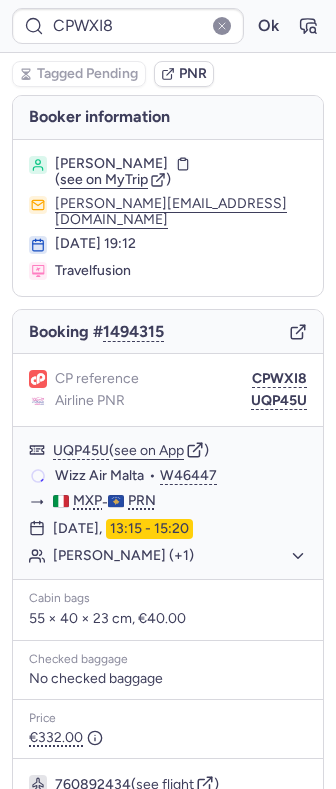 type on "CP9T47" 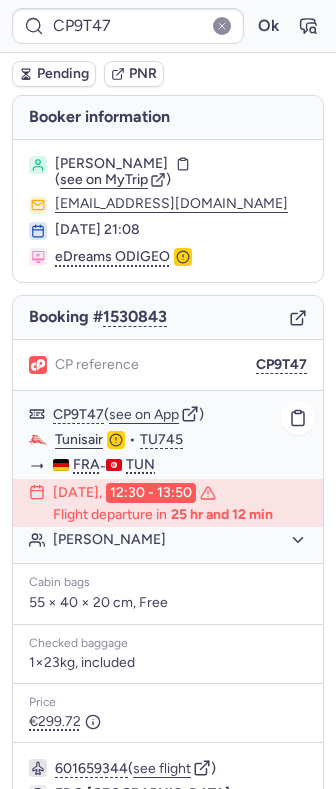 scroll, scrollTop: 198, scrollLeft: 0, axis: vertical 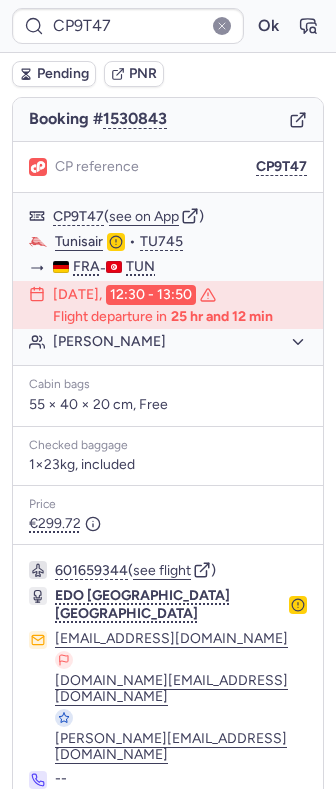 click at bounding box center [41, 834] 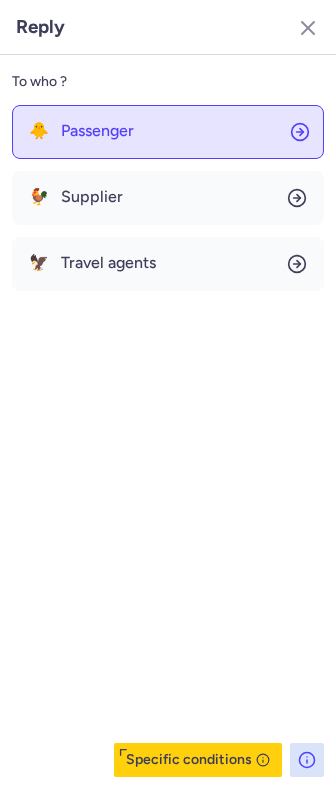 click on "🐥 Passenger" 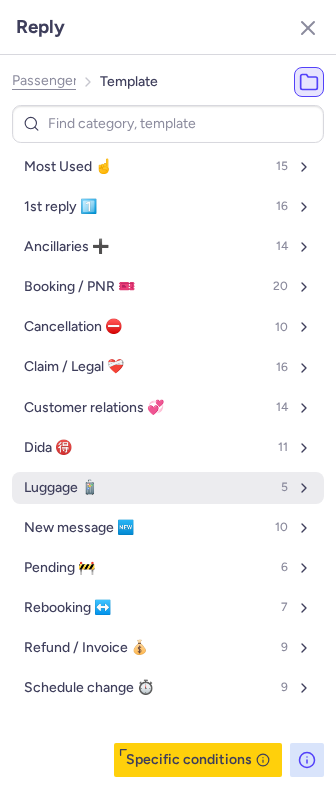 click on "Luggage 🧳 5" at bounding box center (168, 488) 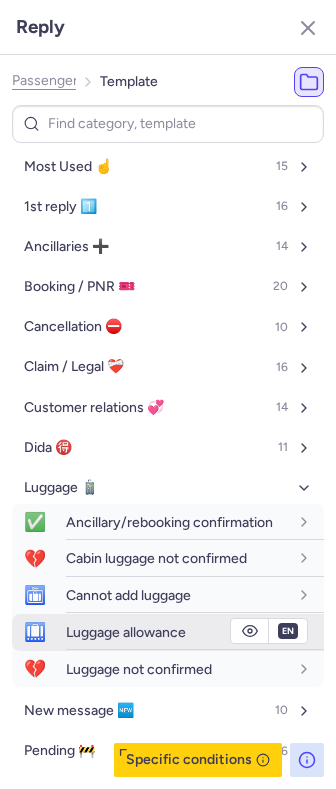 click on "Luggage allowance" at bounding box center (126, 632) 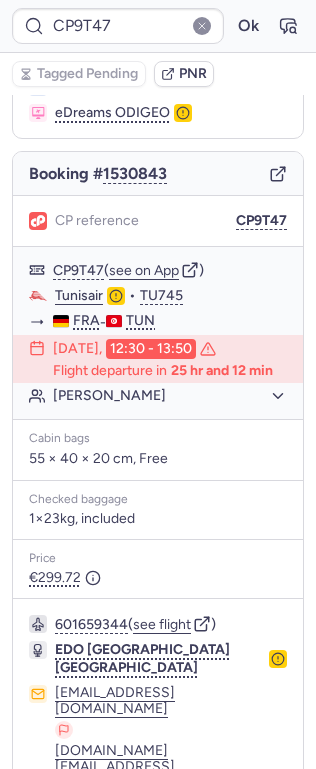 type on "CPWXI8" 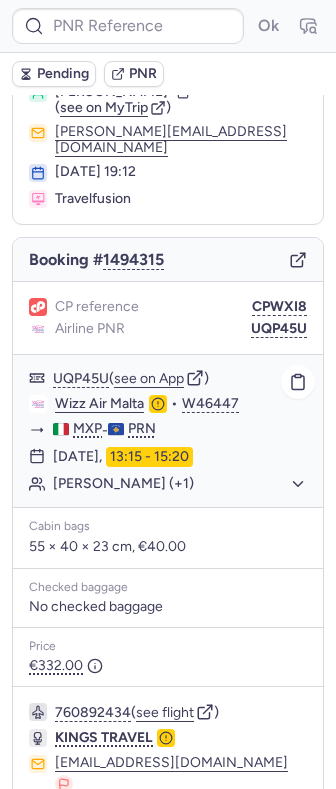 scroll, scrollTop: 180, scrollLeft: 0, axis: vertical 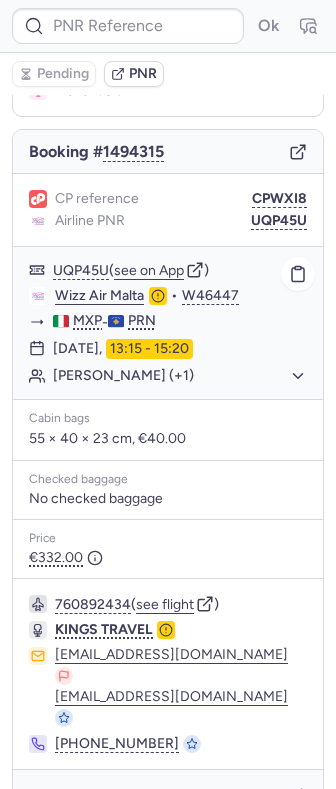 type on "CPT7E9" 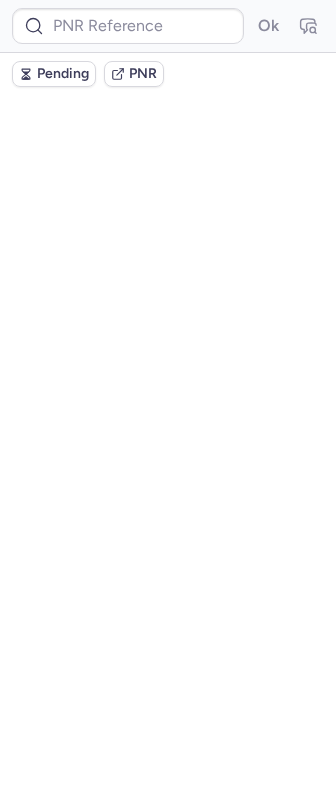 scroll, scrollTop: 0, scrollLeft: 0, axis: both 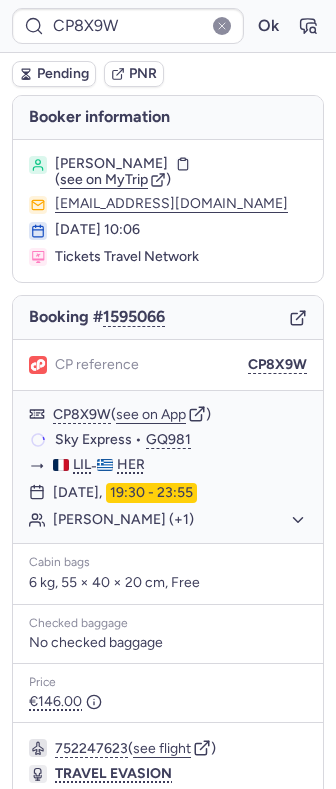 type on "CPCGHU" 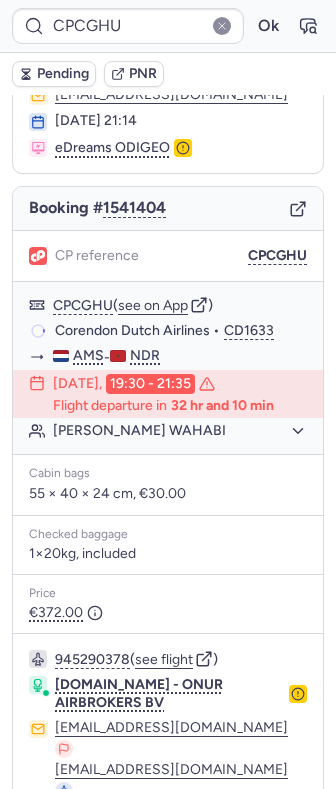 scroll, scrollTop: 218, scrollLeft: 0, axis: vertical 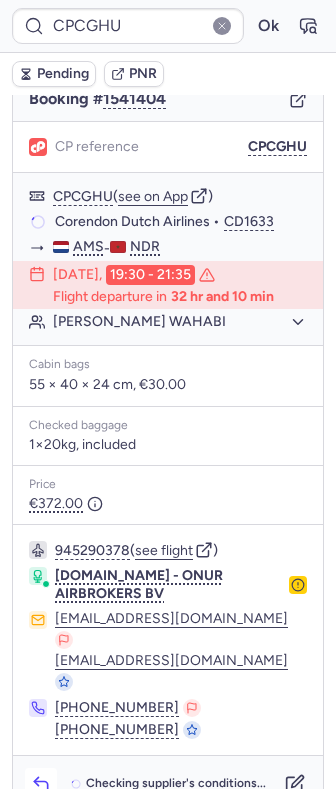 click 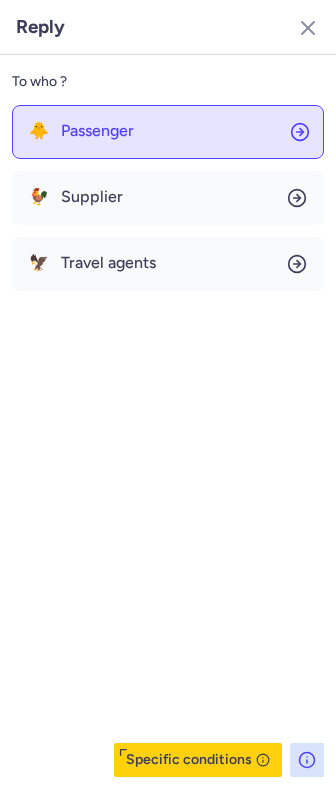 click on "🐥 Passenger" 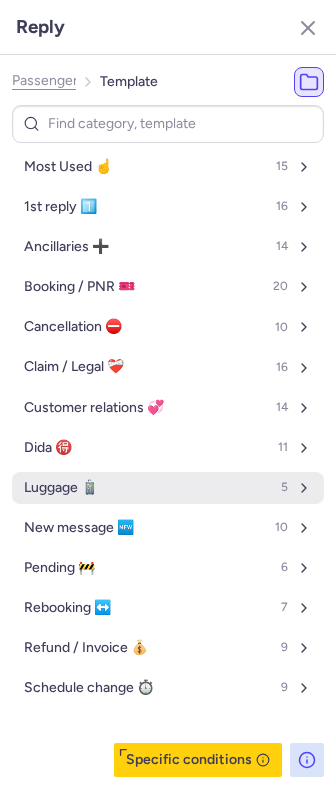 click on "Luggage 🧳 5" at bounding box center (168, 488) 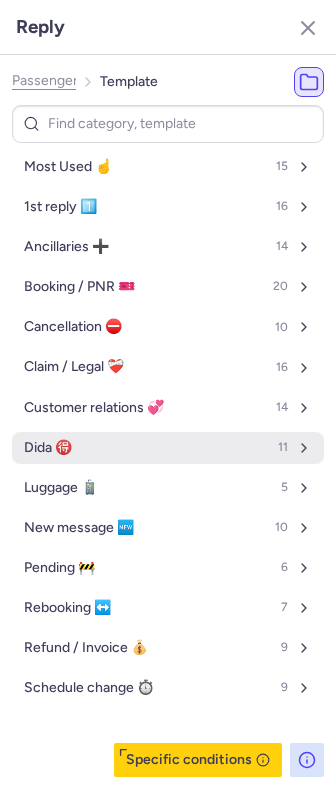 select on "en" 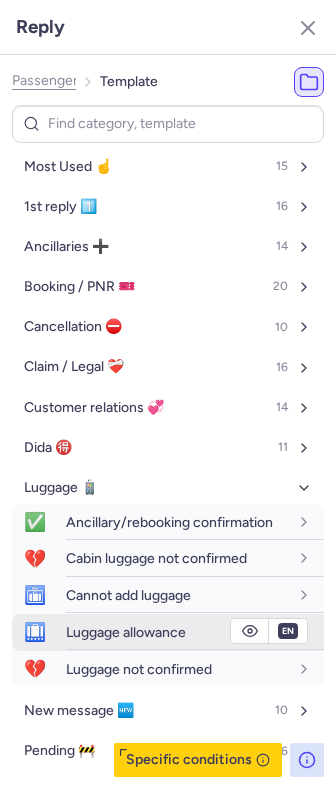 click on "Luggage allowance" at bounding box center (126, 632) 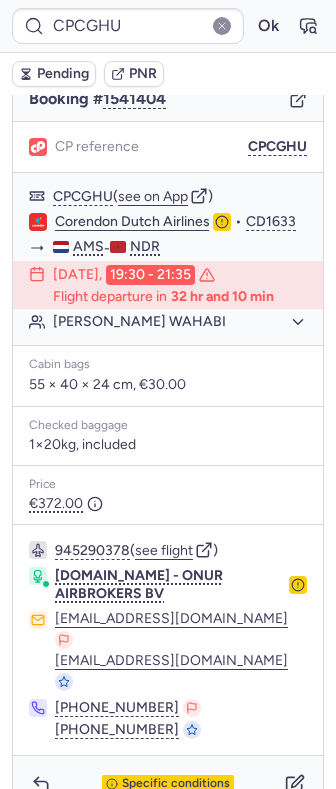 type on "CPWXI8" 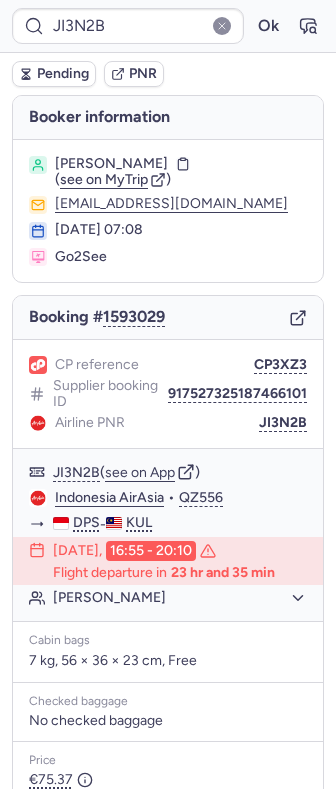 scroll, scrollTop: 257, scrollLeft: 0, axis: vertical 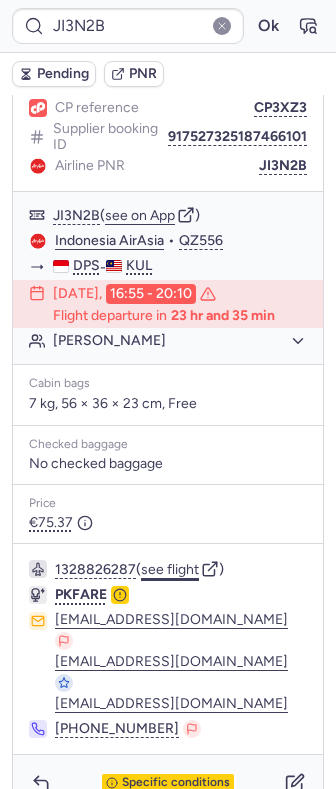 click on "see flight" 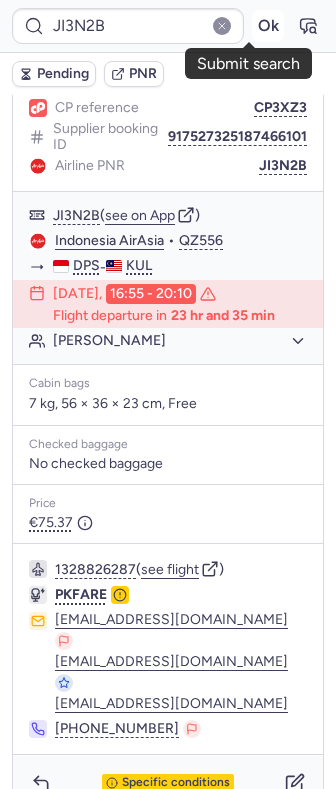 click on "Ok" at bounding box center (268, 26) 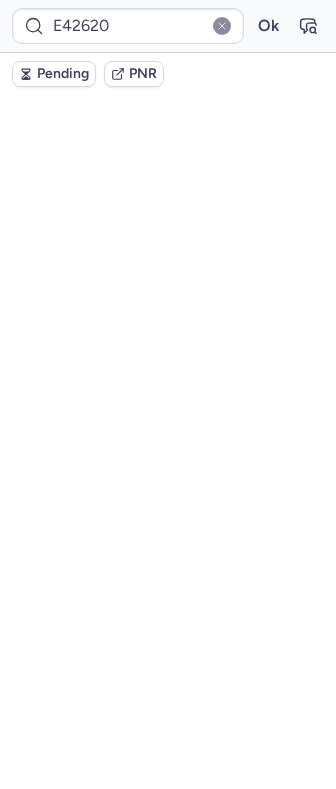 scroll, scrollTop: 0, scrollLeft: 0, axis: both 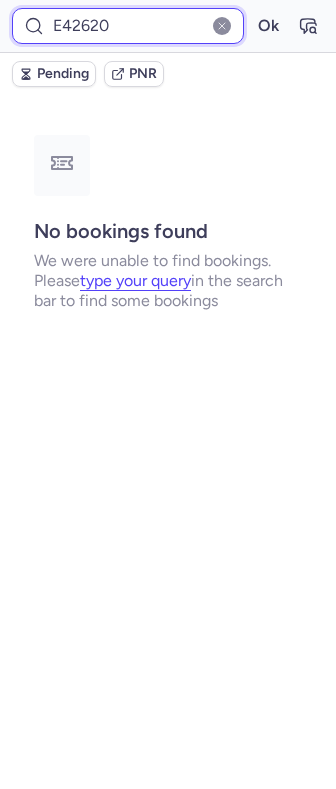click on "E42620" at bounding box center [128, 26] 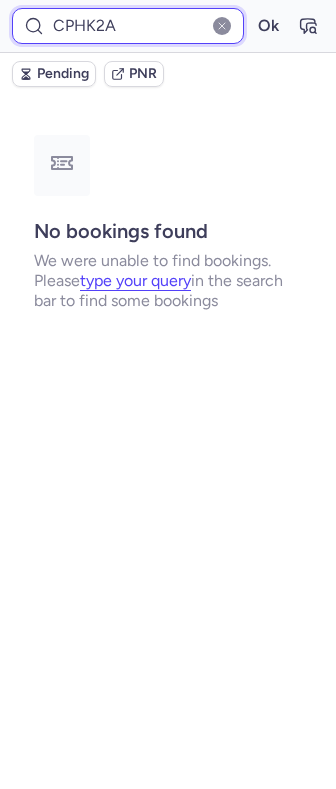 click on "Ok" at bounding box center (268, 26) 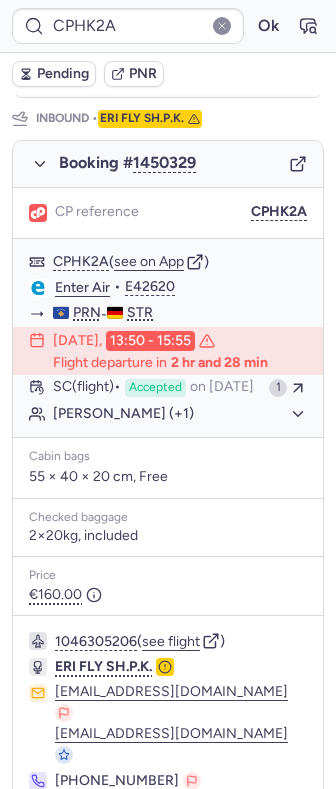 scroll, scrollTop: 1117, scrollLeft: 0, axis: vertical 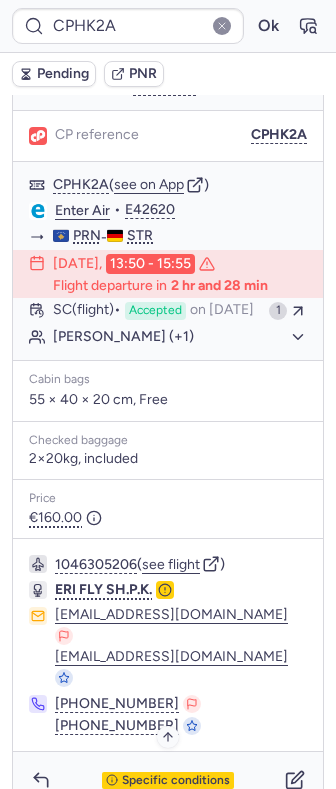 click on "Specific conditions" at bounding box center [176, 781] 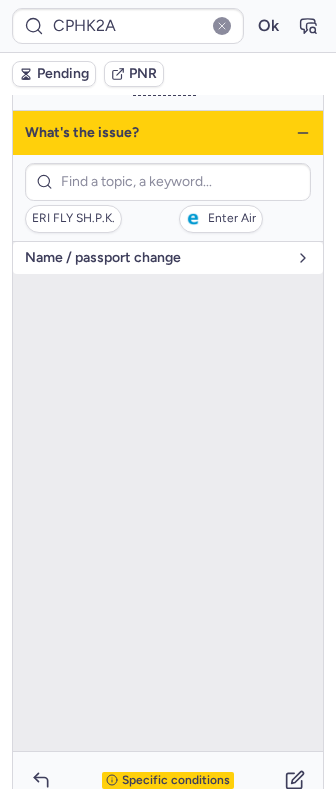 click on "name / passport change" at bounding box center (168, 258) 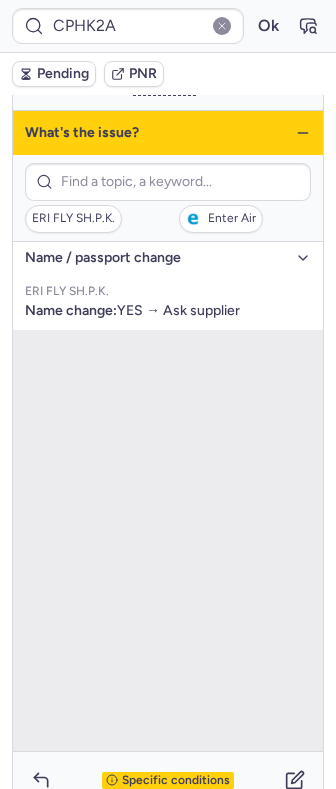 click on "name / passport change" at bounding box center (168, 258) 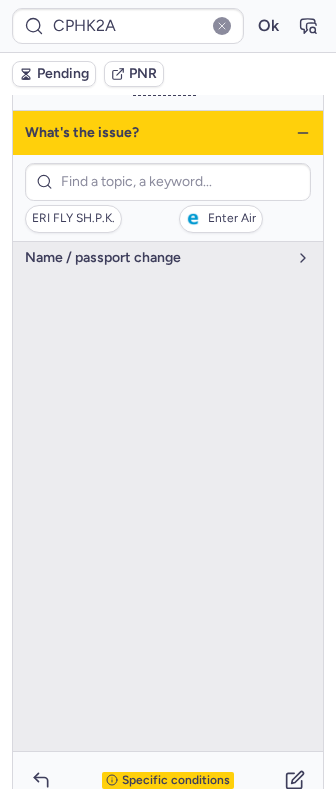 click 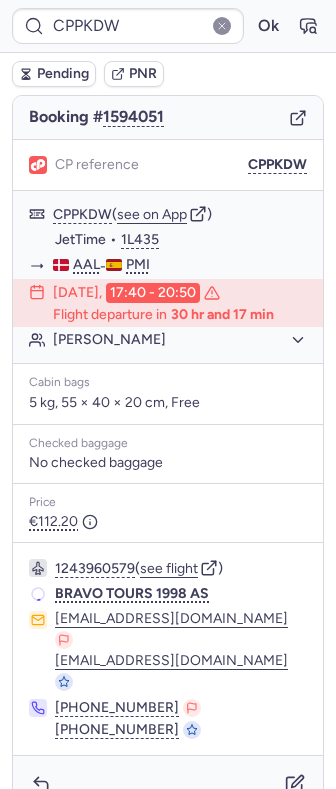 scroll, scrollTop: 200, scrollLeft: 0, axis: vertical 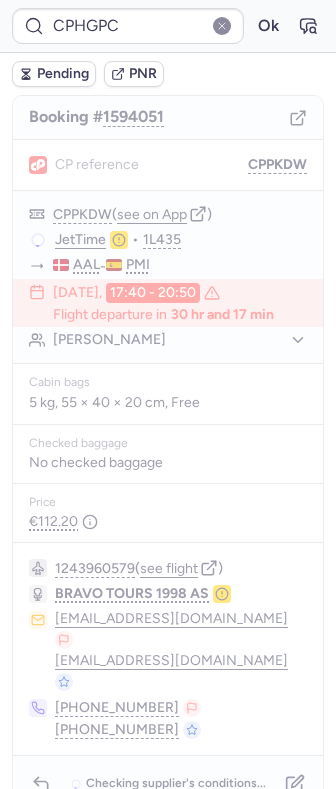 type on "10812518810912" 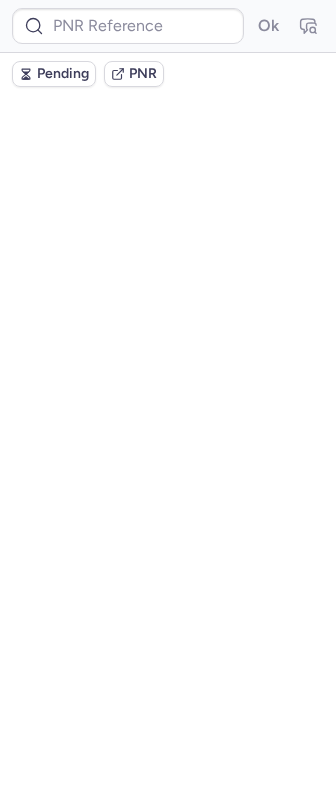 scroll, scrollTop: 0, scrollLeft: 0, axis: both 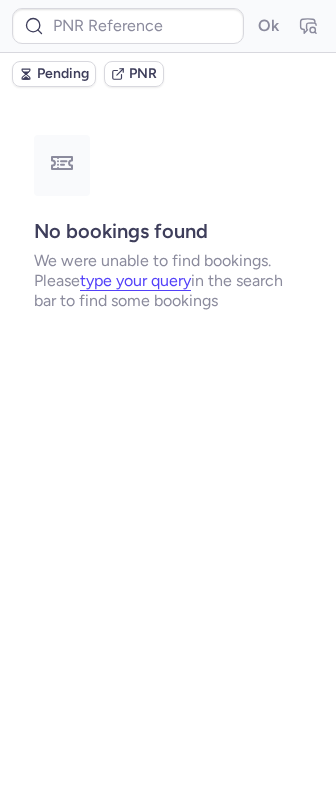 type on "CPAXLW" 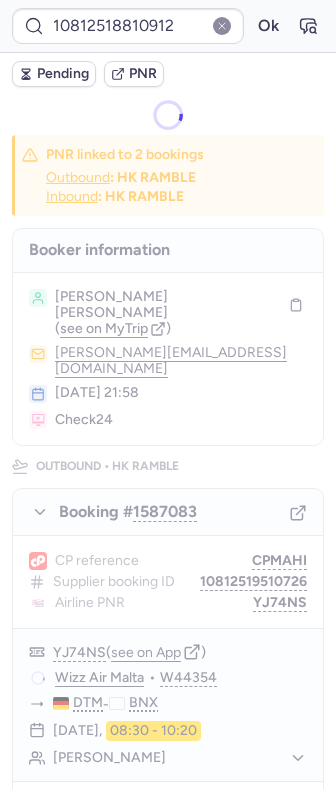 type on "CPHGPC" 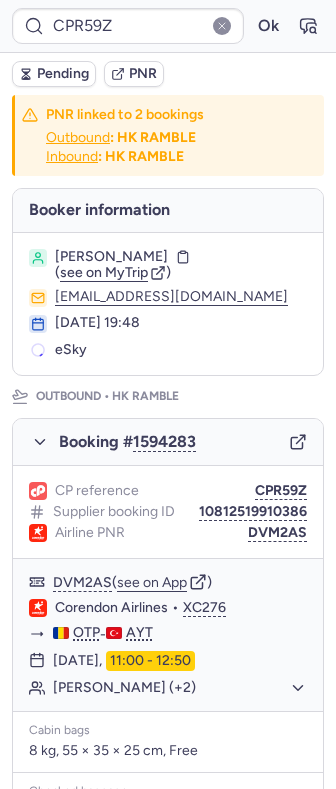 type on "CPMAHI" 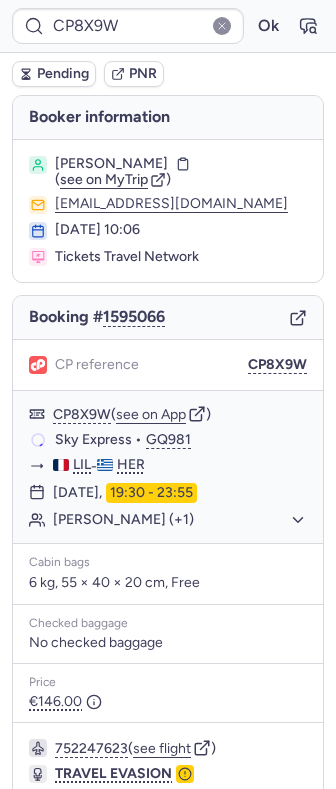 type on "CP9T47" 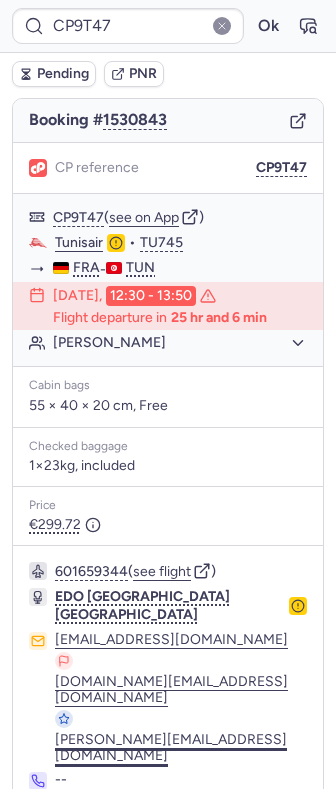 scroll, scrollTop: 198, scrollLeft: 0, axis: vertical 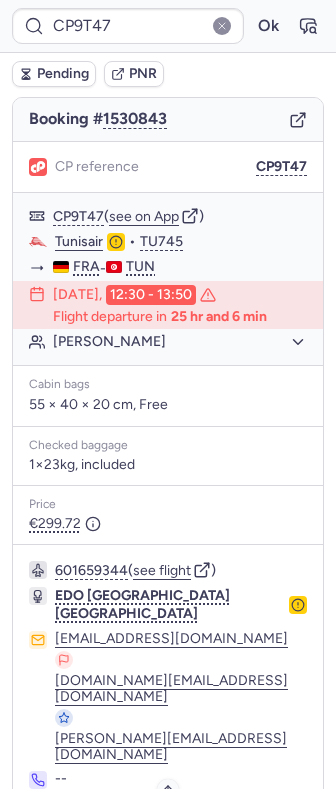 click on "Specific conditions" at bounding box center [176, 834] 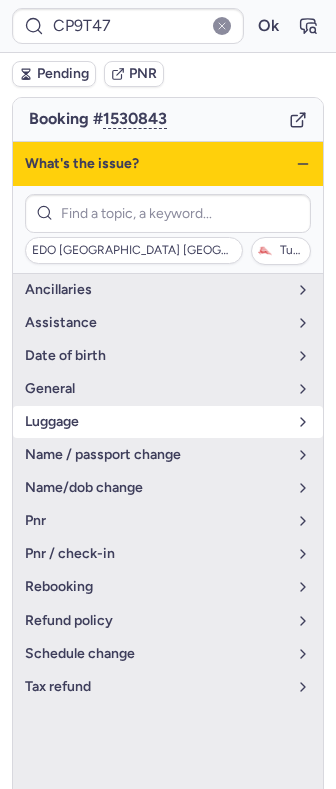 click on "luggage" at bounding box center [156, 422] 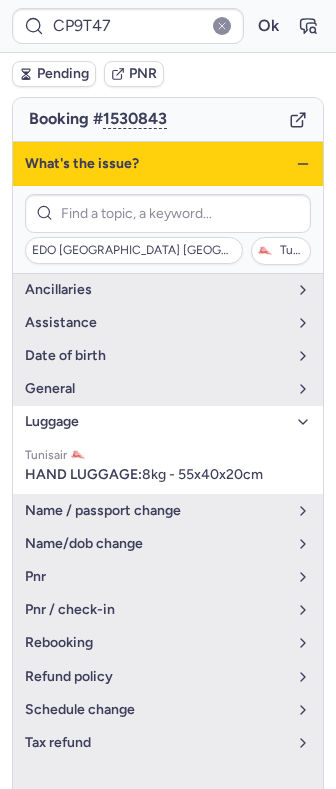 click on "luggage" at bounding box center (156, 422) 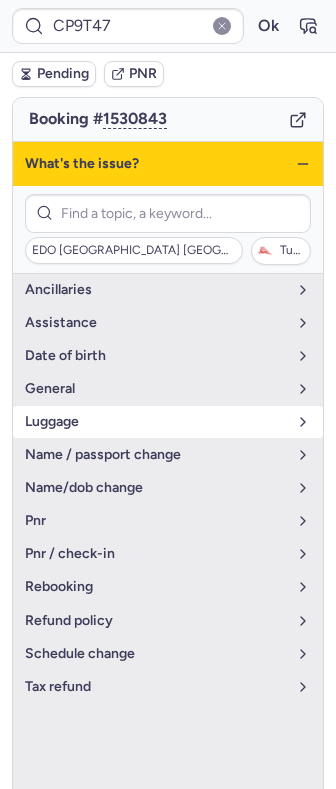 scroll, scrollTop: 0, scrollLeft: 0, axis: both 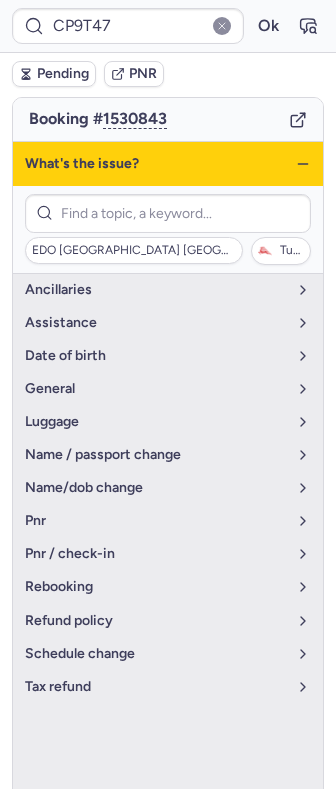 click on "What's the issue?" at bounding box center (168, 164) 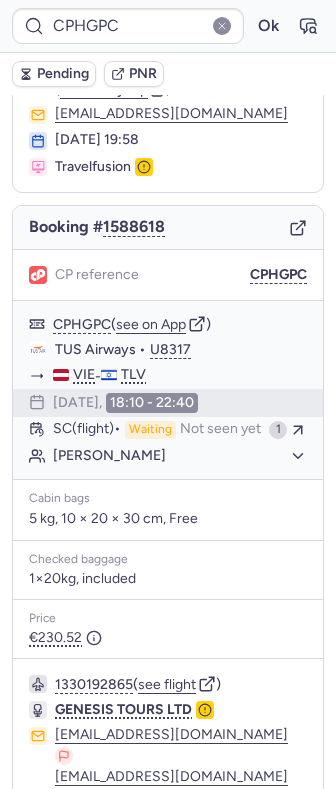scroll, scrollTop: 396, scrollLeft: 0, axis: vertical 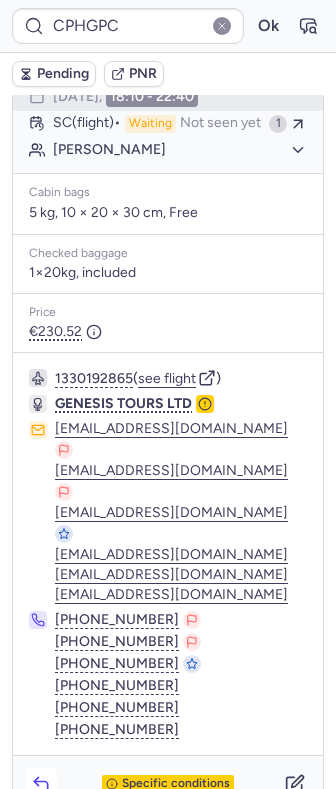 click 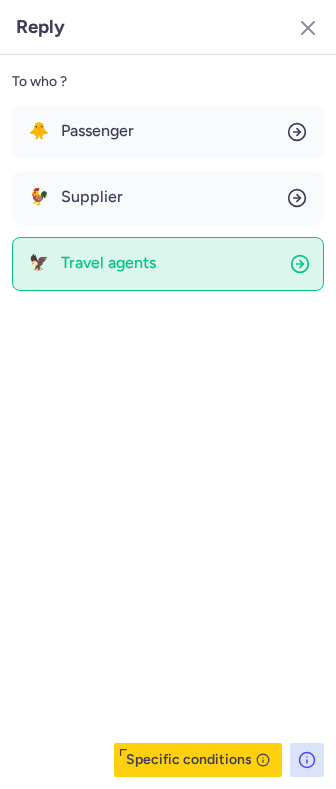 click on "🦅 Travel agents" 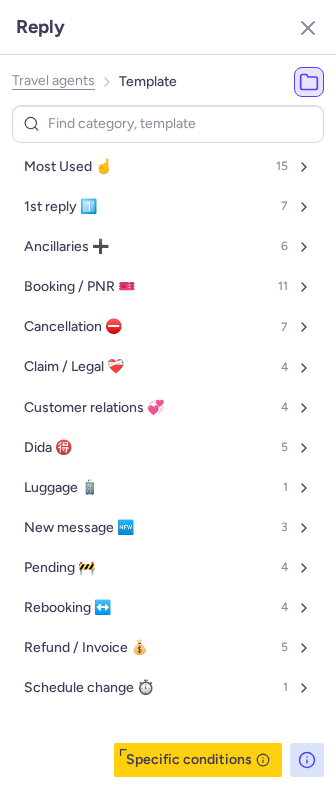 click on "Most Used ☝️ 15 1st reply 1️⃣ 7 Ancillaries ➕ 6 Booking / PNR 🎫 11 Cancellation ⛔️ 7 Claim / Legal ❤️‍🩹 4 Customer relations 💞 4 Dida 🉐 5 Luggage 🧳 1 New message 🆕 3 Pending 🚧 4 Rebooking ↔️ 4 Refund / Invoice 💰 5 Schedule change ⏱️ 1" at bounding box center [168, 427] 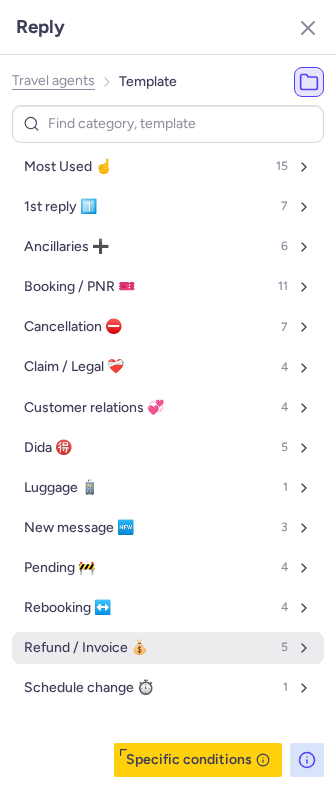 click on "Refund / Invoice 💰" at bounding box center [86, 648] 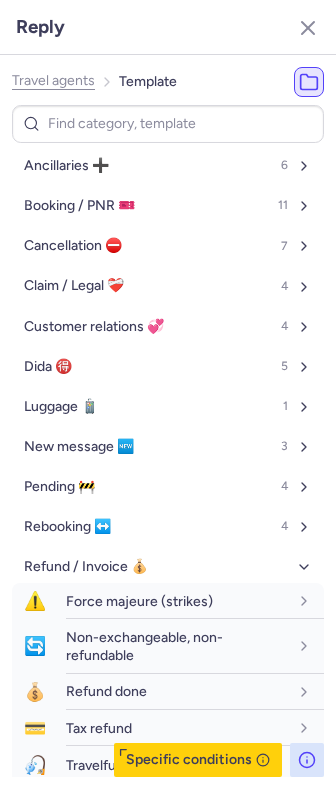 scroll, scrollTop: 0, scrollLeft: 0, axis: both 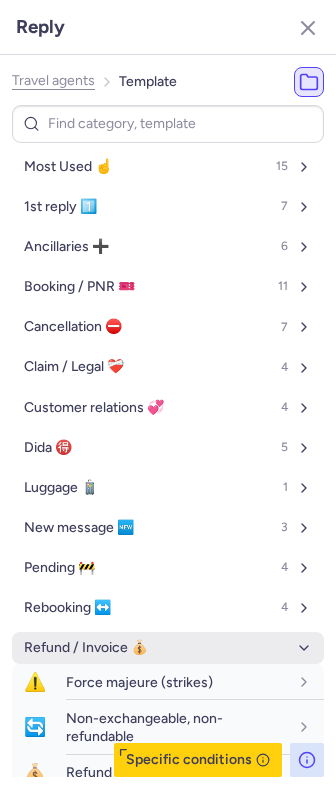 click 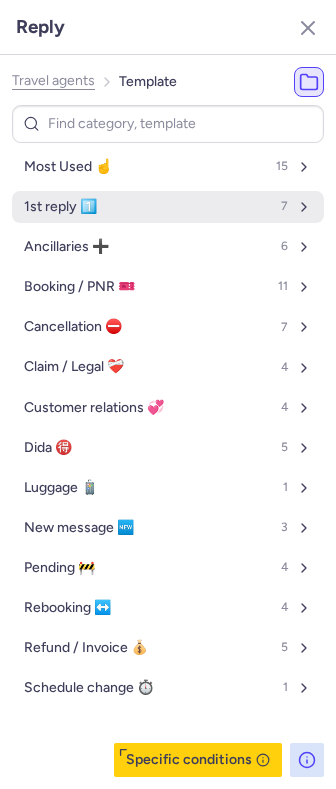 click on "1st reply 1️⃣ 7" at bounding box center (168, 207) 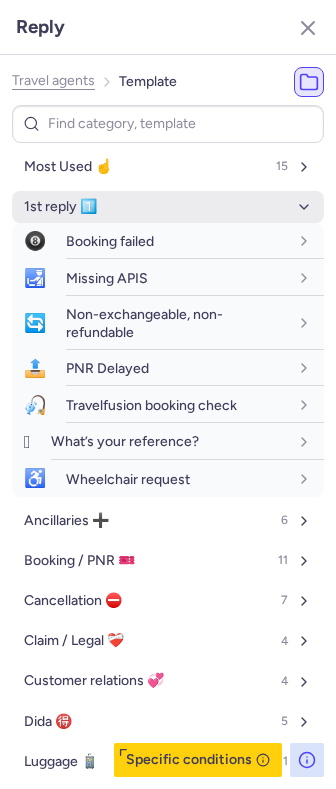 click on "1st reply 1️⃣" at bounding box center (168, 207) 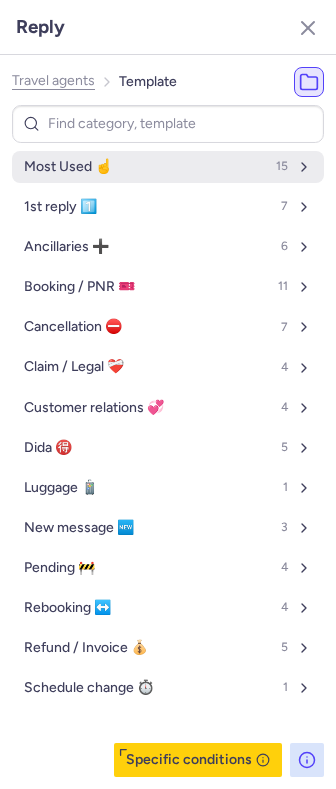 click on "Most Used ☝️ 15" at bounding box center [168, 167] 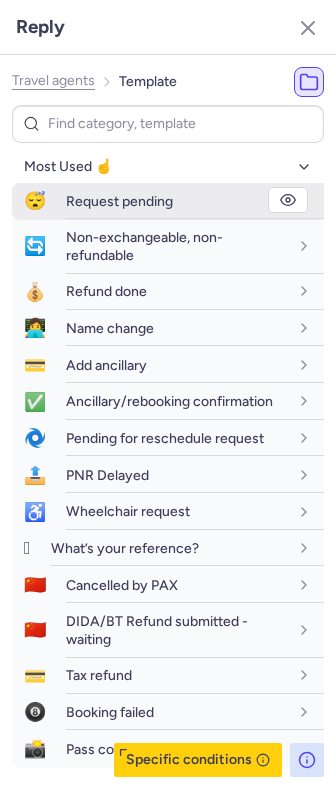 click on "Request pending" at bounding box center (119, 201) 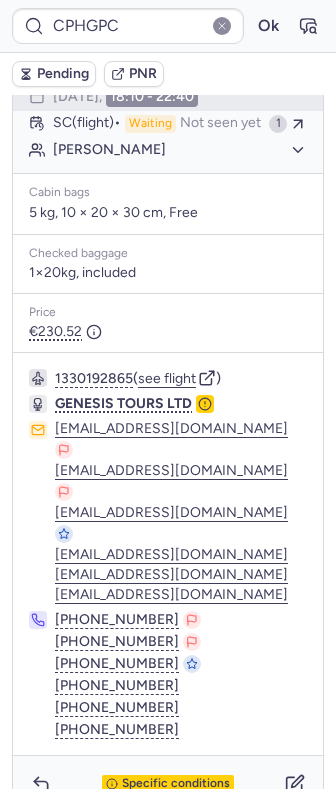 click on "Pending" at bounding box center [63, 74] 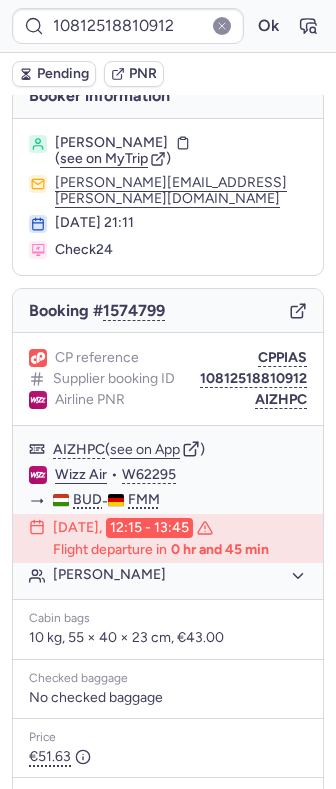 scroll, scrollTop: 0, scrollLeft: 0, axis: both 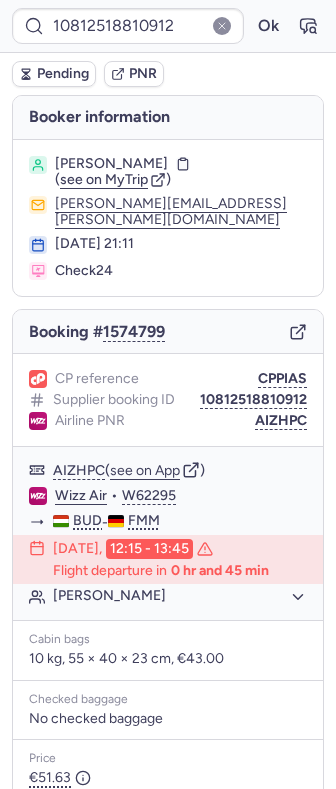 type on "CPHGPC" 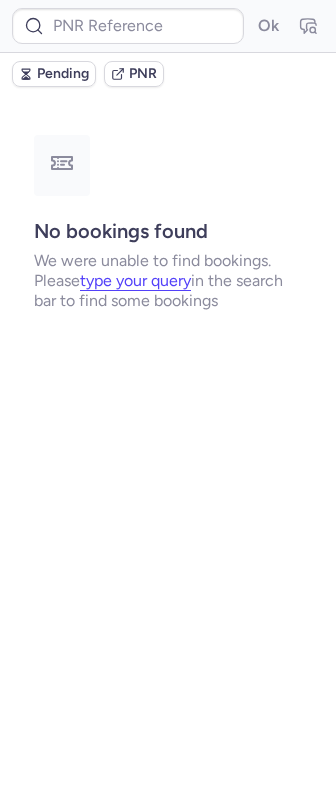 type on "CPWRBQ" 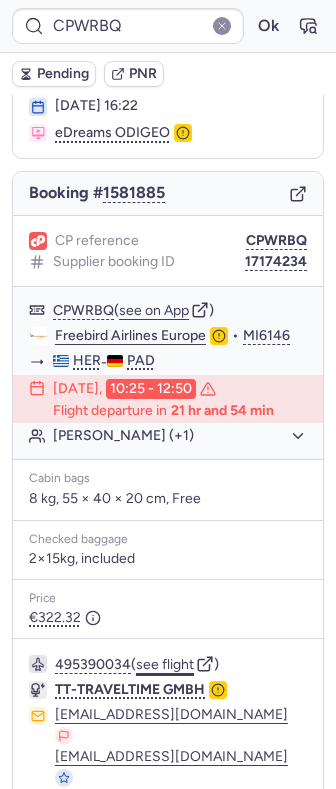 scroll, scrollTop: 240, scrollLeft: 0, axis: vertical 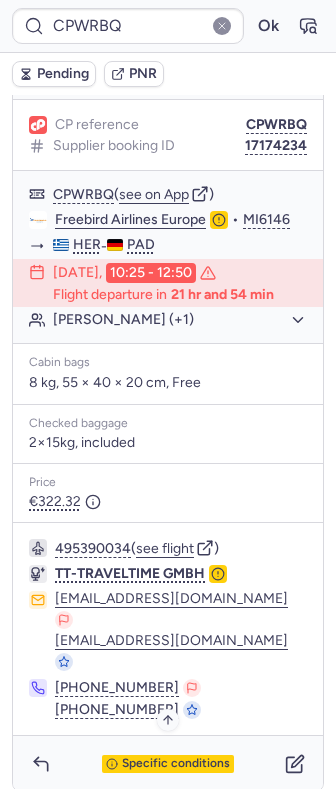 click on "Specific conditions" at bounding box center (168, 764) 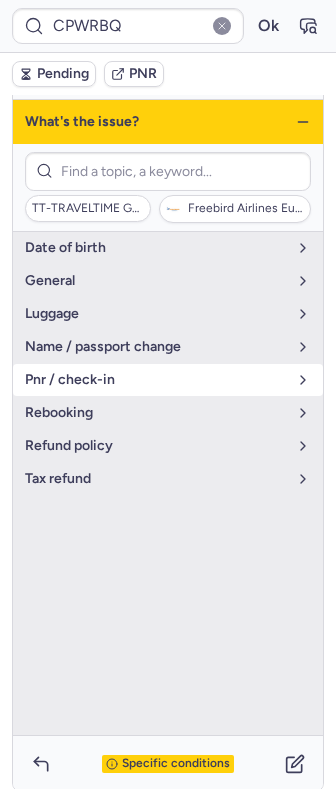 click on "pnr / check-in" at bounding box center [156, 380] 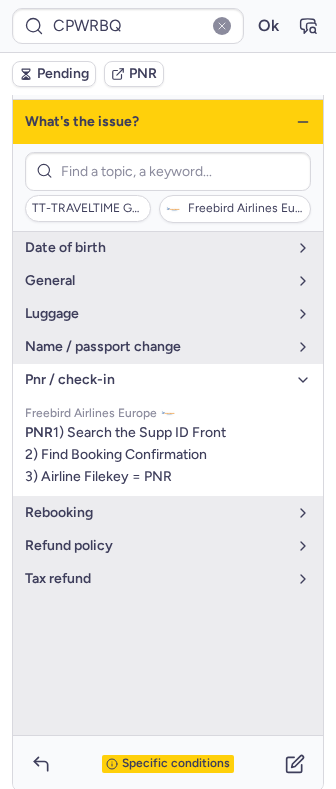 click on "pnr / check-in" at bounding box center (156, 380) 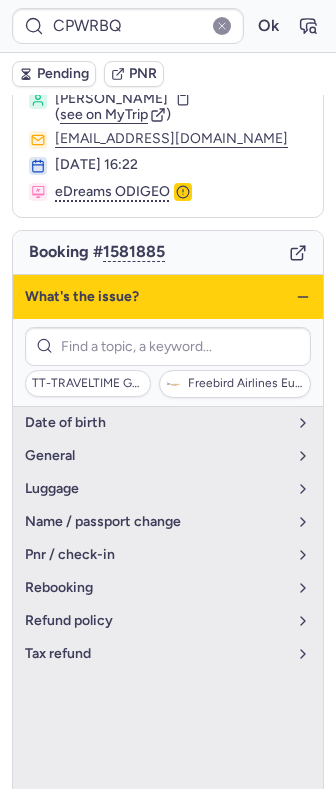 scroll, scrollTop: 0, scrollLeft: 0, axis: both 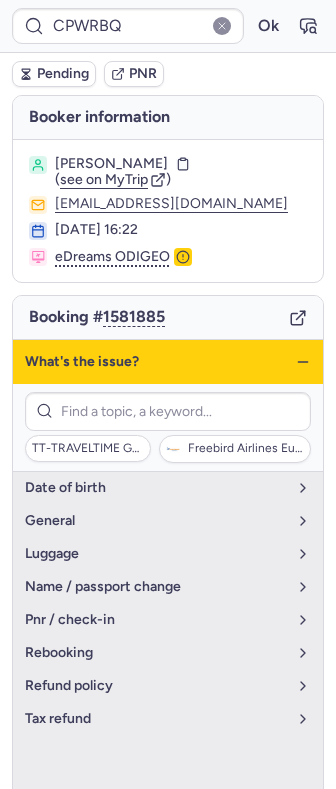 click on "What's the issue?" at bounding box center [168, 362] 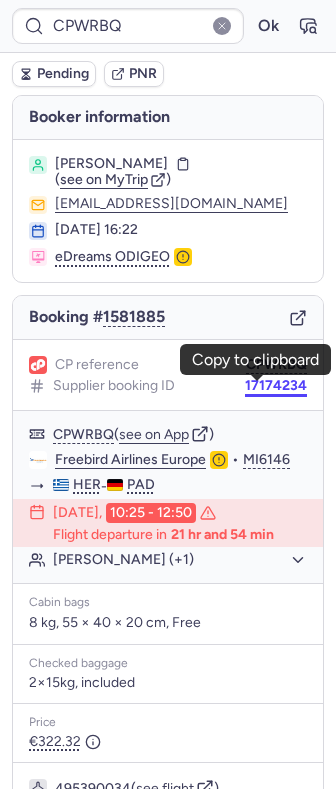 click on "17174234" at bounding box center [276, 386] 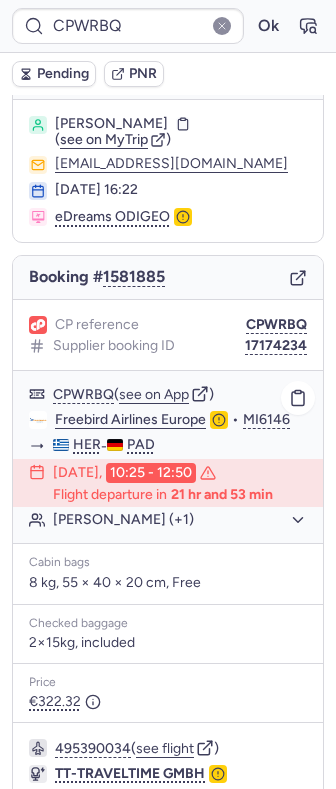 scroll, scrollTop: 0, scrollLeft: 0, axis: both 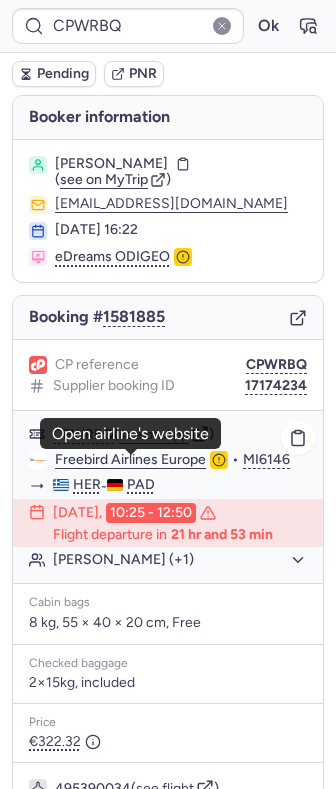 click on "Freebird Airlines Europe" 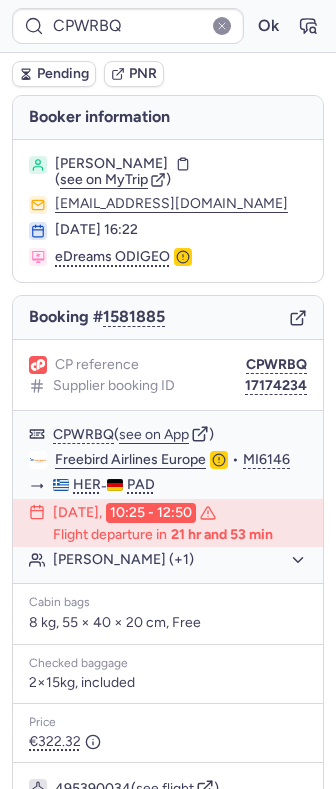 click on "Karsten KRUGER" at bounding box center [111, 164] 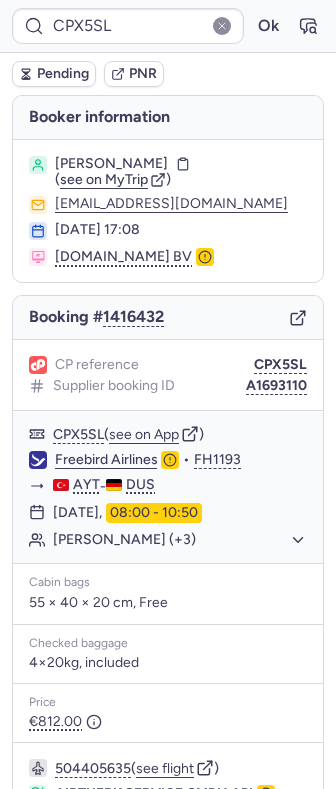 type on "CPWRBQ" 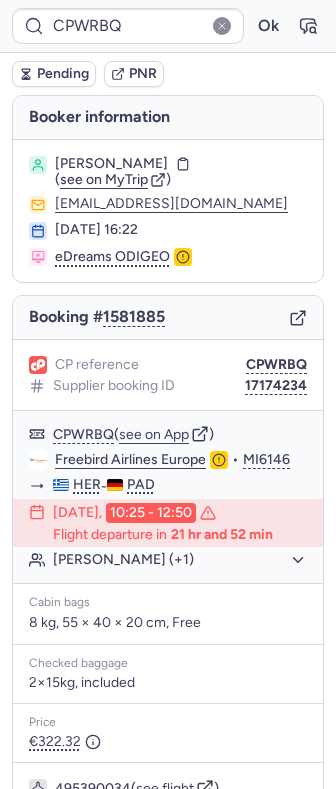 scroll, scrollTop: 240, scrollLeft: 0, axis: vertical 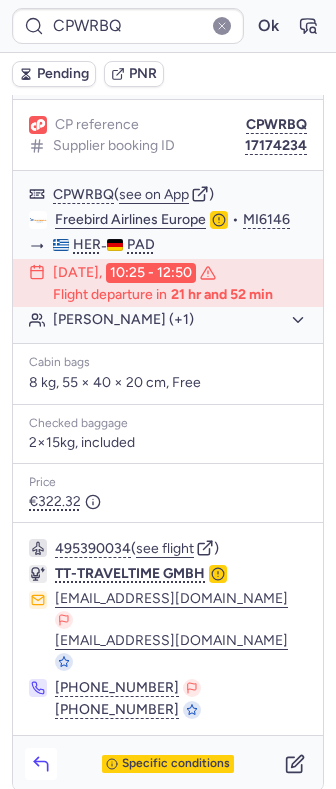 click 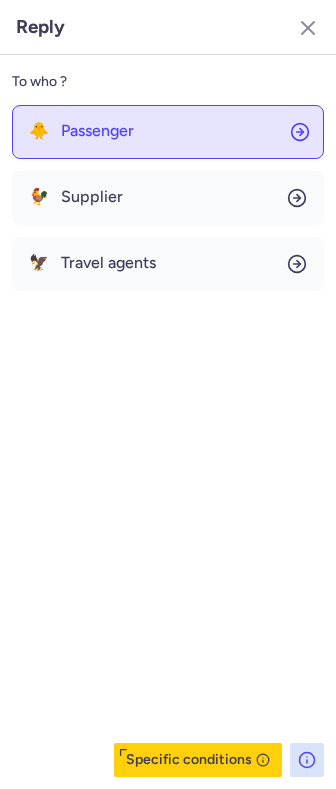 click on "🐥 Passenger" 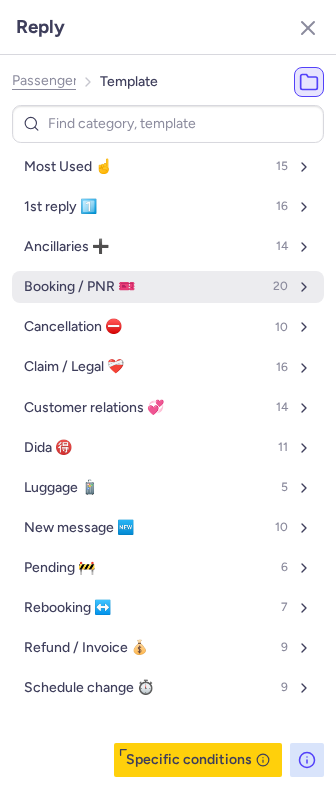click on "Booking / PNR 🎫 20" at bounding box center [168, 287] 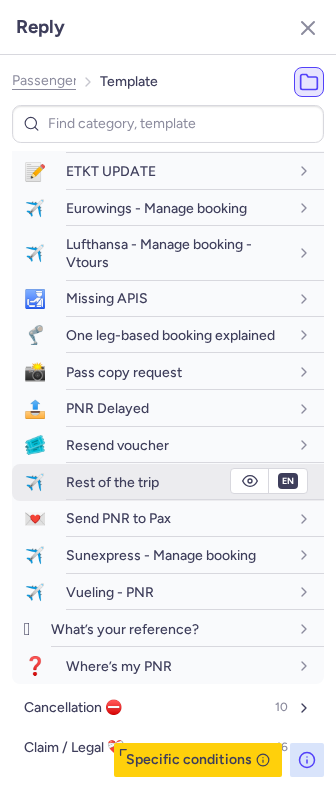 scroll, scrollTop: 400, scrollLeft: 0, axis: vertical 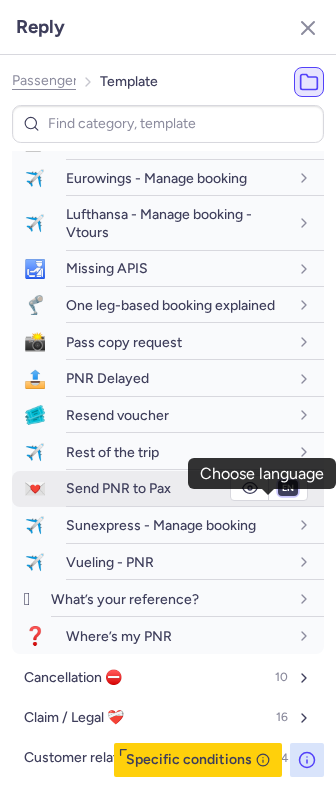 click on "fr en de nl pt es it ru" at bounding box center (288, 488) 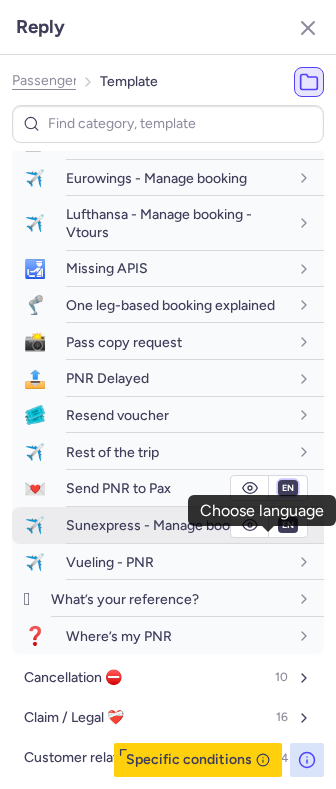 select on "de" 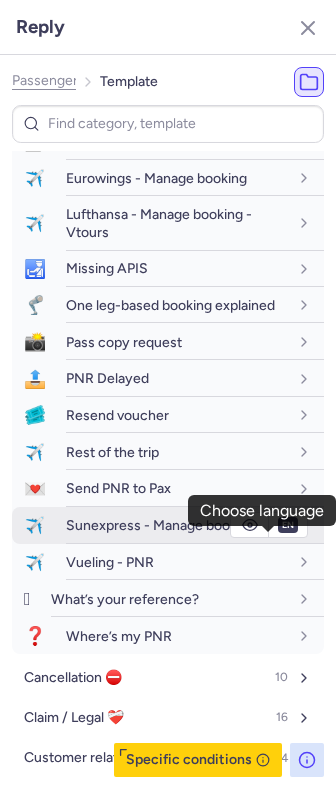 click on "fr en de nl pt es it ru" at bounding box center (288, 488) 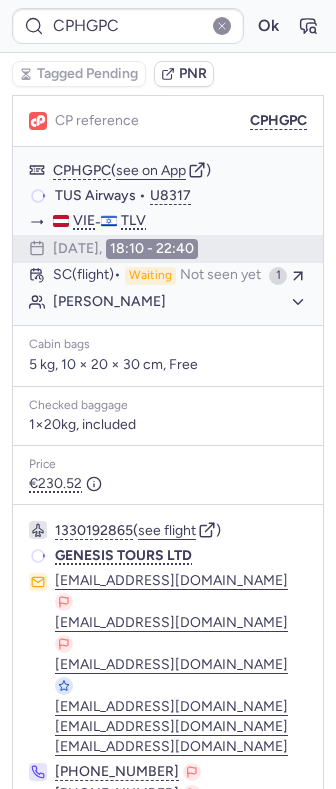 scroll, scrollTop: 240, scrollLeft: 0, axis: vertical 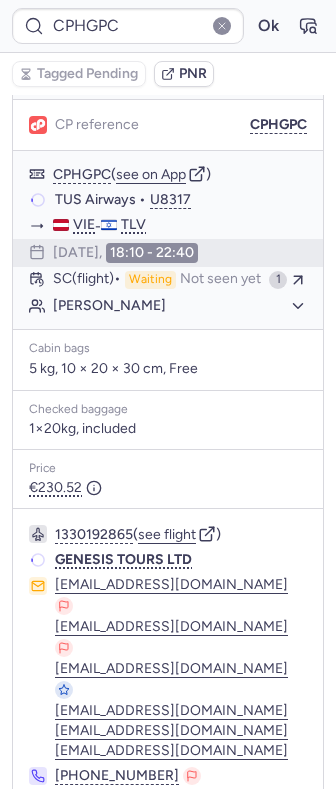 type on "CPMAHI" 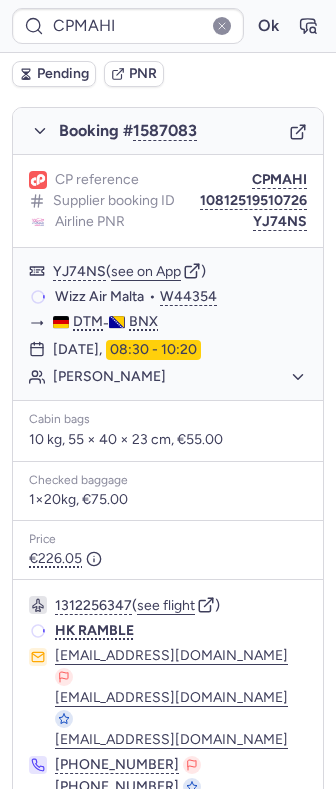 scroll, scrollTop: 333, scrollLeft: 0, axis: vertical 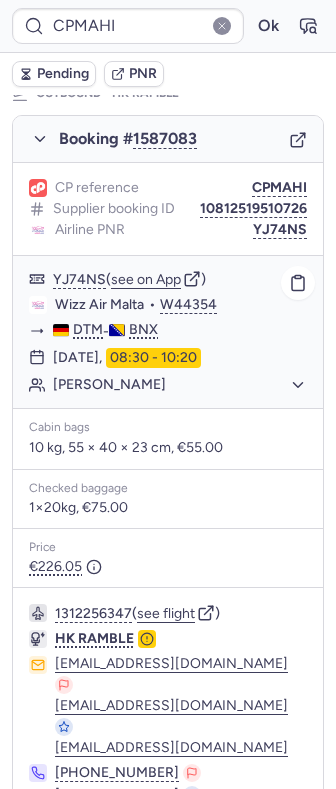 click on "Nasiha LOZIC" 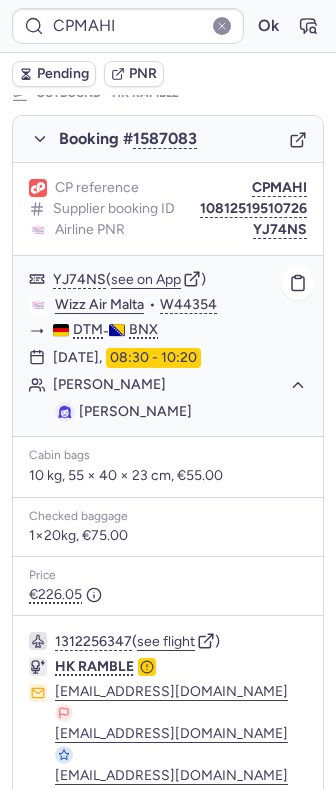 click on "Nasiha LOZIC" 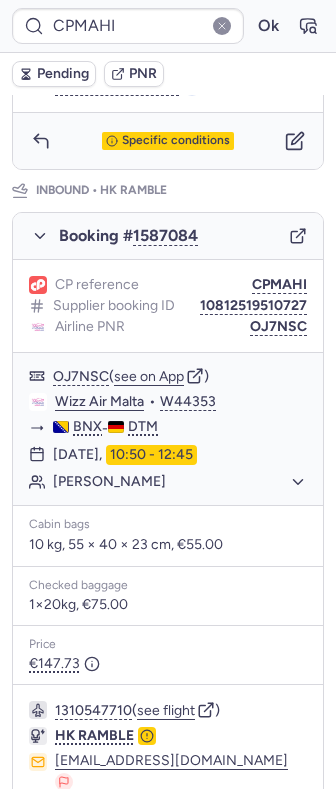 scroll, scrollTop: 1136, scrollLeft: 0, axis: vertical 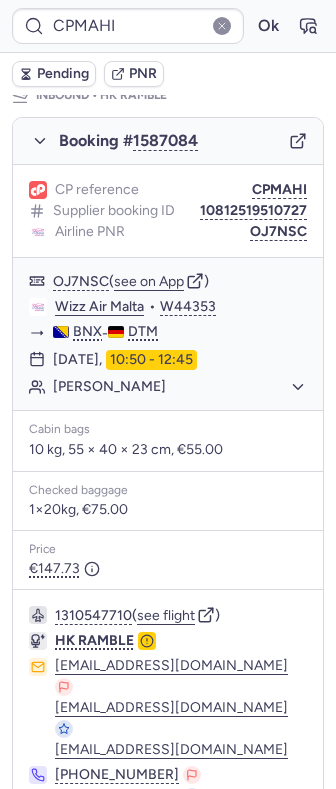 click 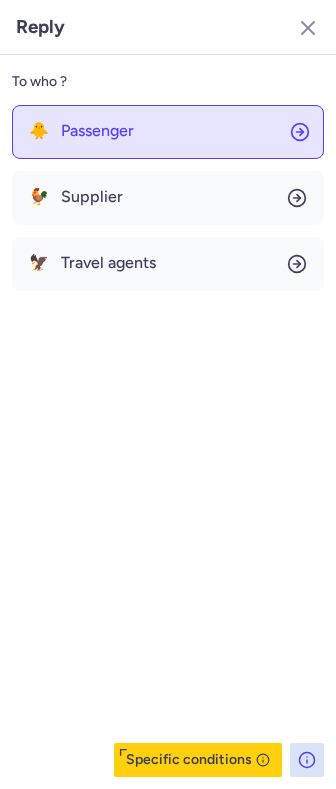 click on "Passenger" at bounding box center (97, 131) 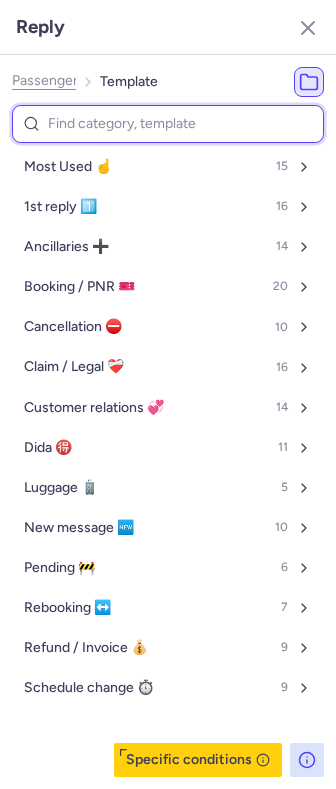 click at bounding box center [168, 124] 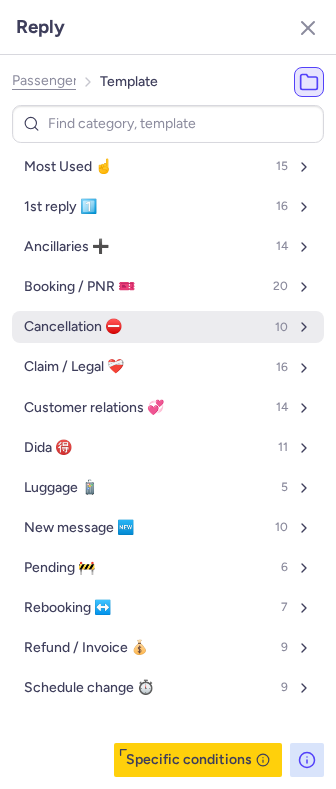 click on "Cancellation ⛔️" at bounding box center [73, 327] 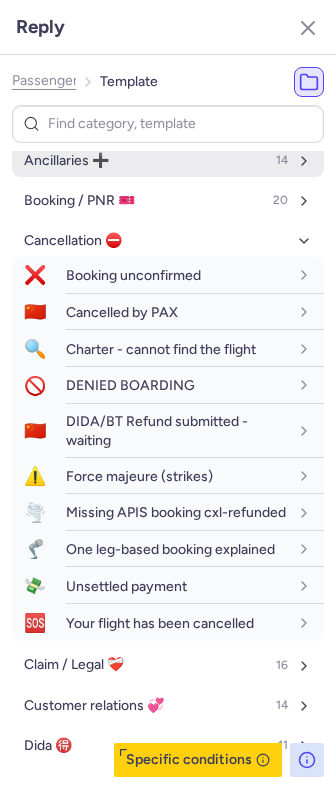 scroll, scrollTop: 133, scrollLeft: 0, axis: vertical 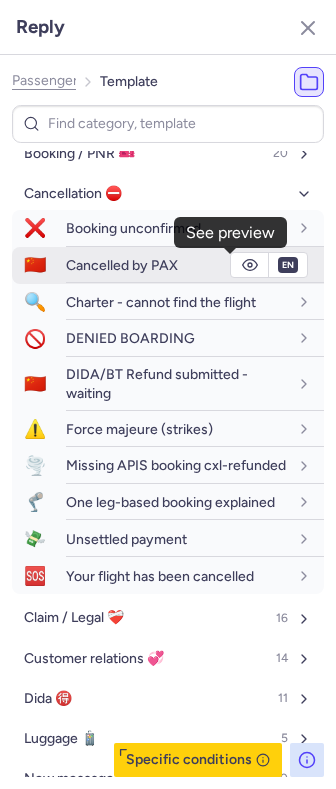 click 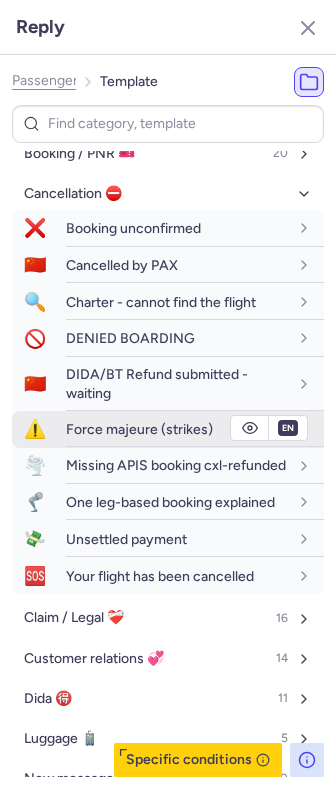 click on "⚠️ Force majeure (strikes) fr en de nl pt es it ru en" 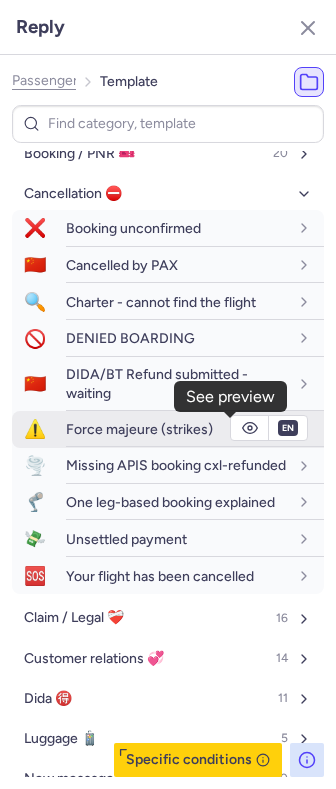 click 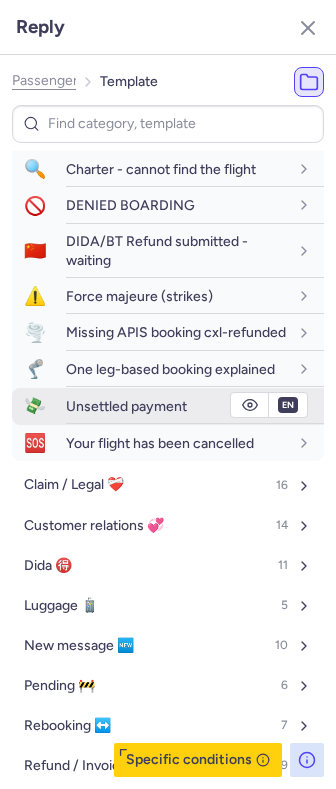 scroll, scrollTop: 389, scrollLeft: 0, axis: vertical 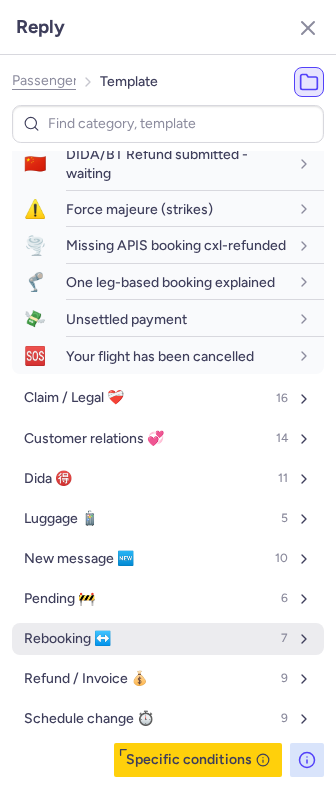 click on "Rebooking ↔️ 7" at bounding box center [168, 639] 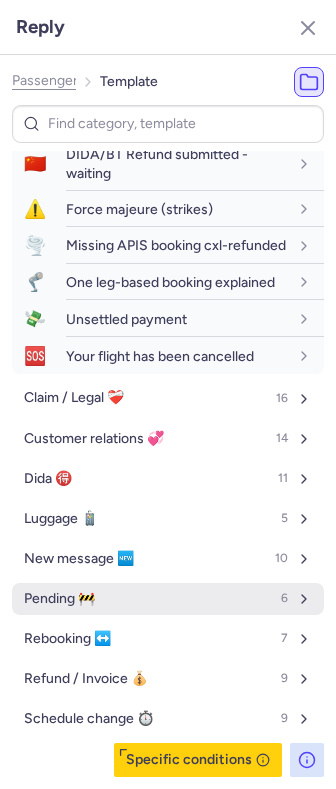 select on "en" 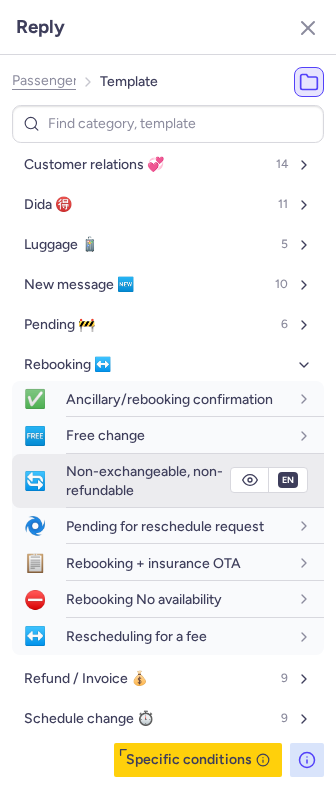 scroll, scrollTop: 681, scrollLeft: 0, axis: vertical 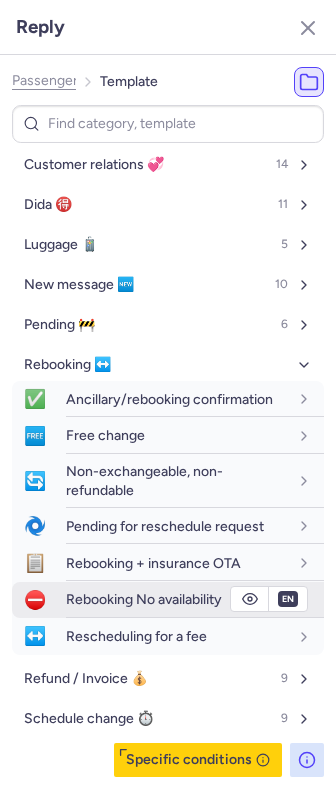 click 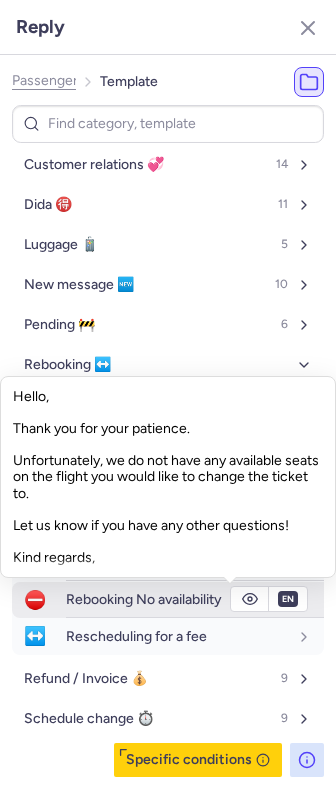 click 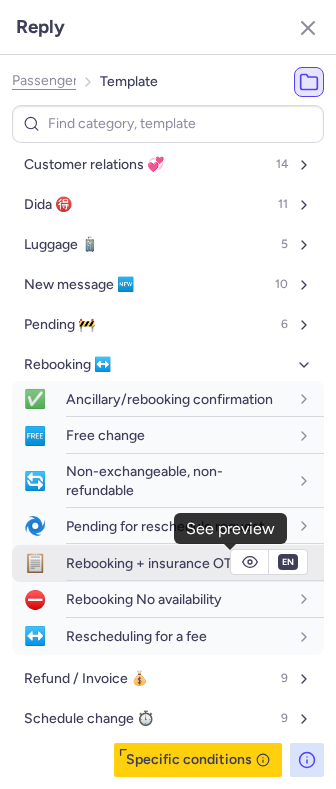 click 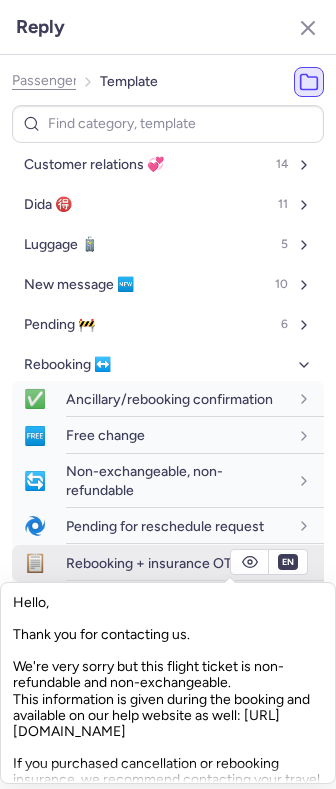 click 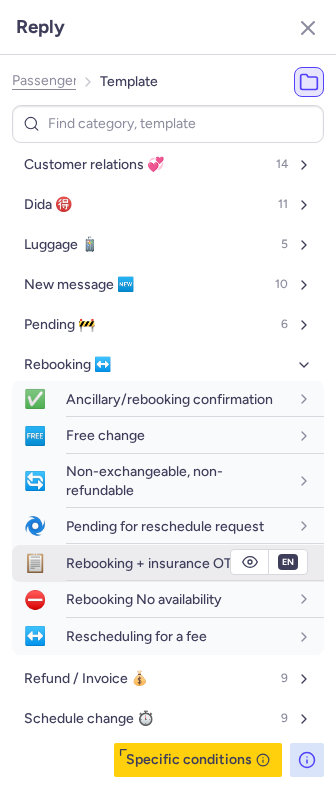 click 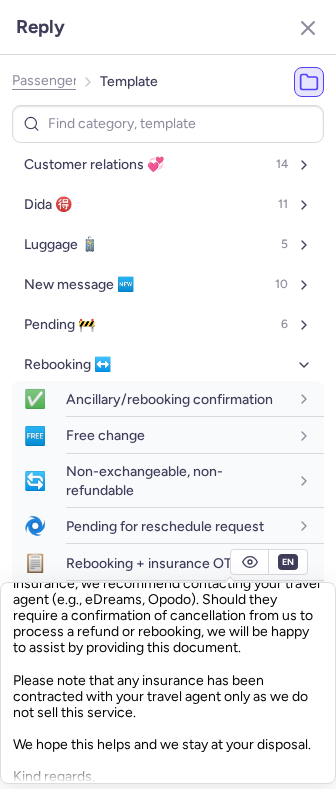 scroll, scrollTop: 242, scrollLeft: 0, axis: vertical 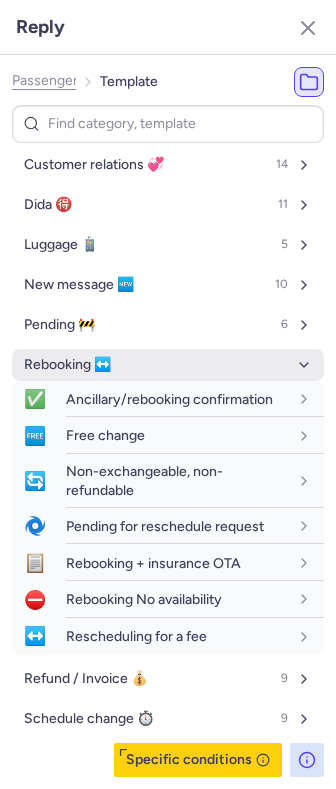 click on "Rebooking ↔️" at bounding box center (168, 365) 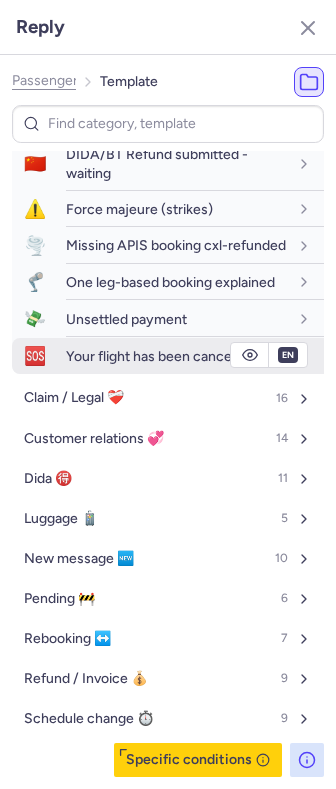scroll, scrollTop: 389, scrollLeft: 0, axis: vertical 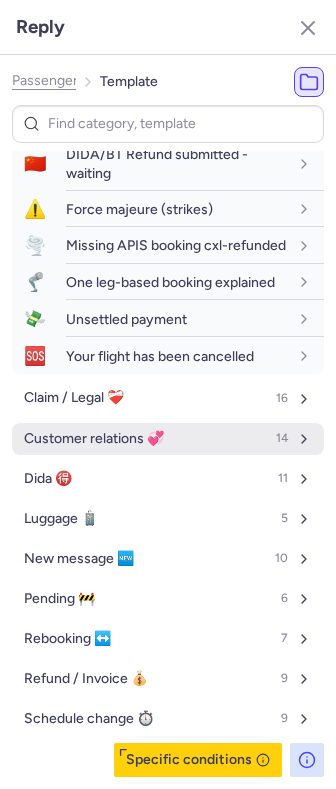 click on "Customer relations 💞 14" at bounding box center [168, 439] 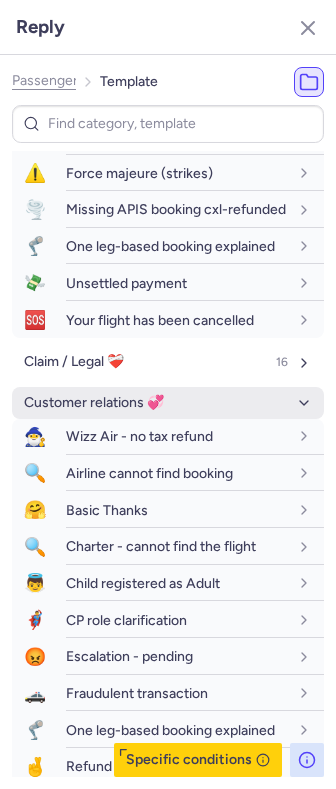 click on "Customer relations 💞" at bounding box center [94, 403] 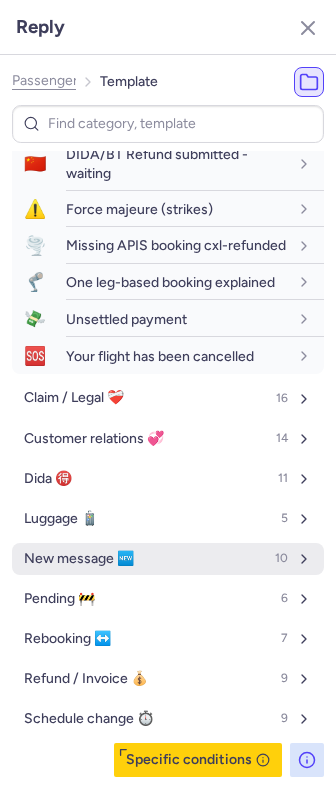 click on "New message 🆕" at bounding box center [79, 559] 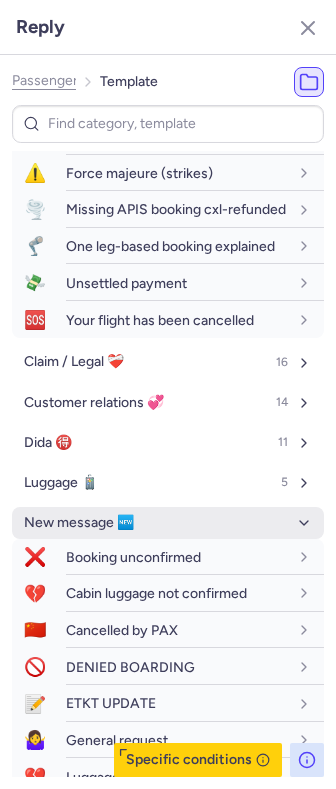 click on "New message 🆕" at bounding box center [79, 523] 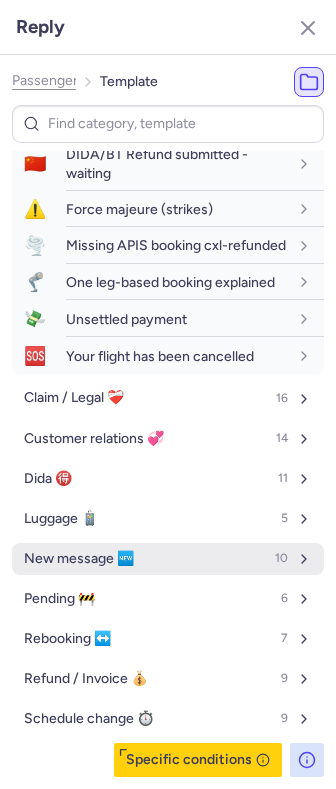 click on "New message 🆕" at bounding box center (79, 559) 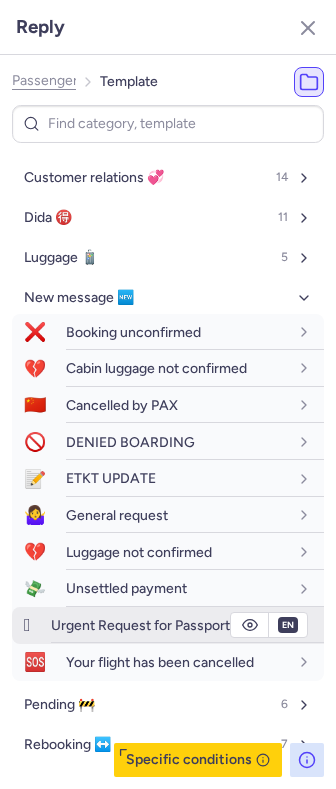 scroll, scrollTop: 656, scrollLeft: 0, axis: vertical 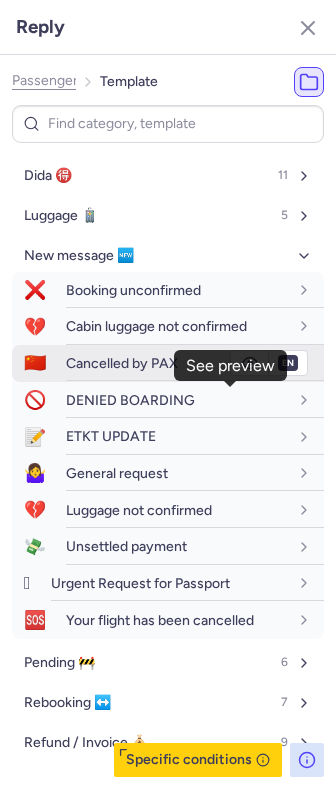 click 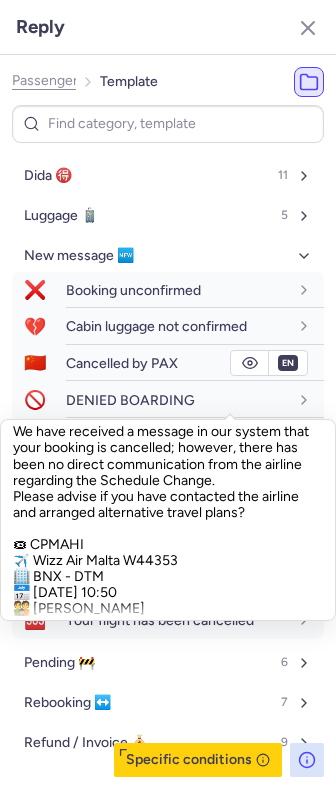 scroll, scrollTop: 12, scrollLeft: 0, axis: vertical 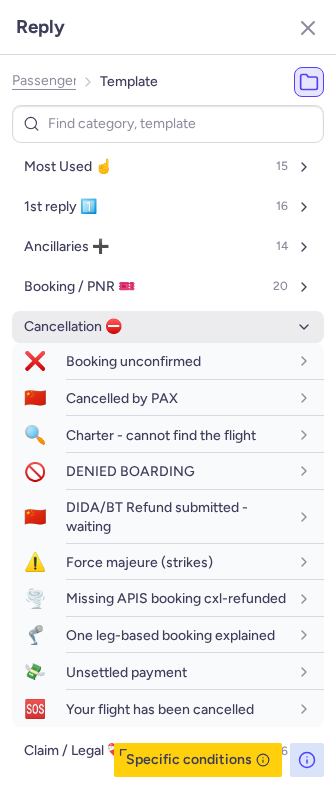 click on "Cancellation ⛔️" at bounding box center [168, 327] 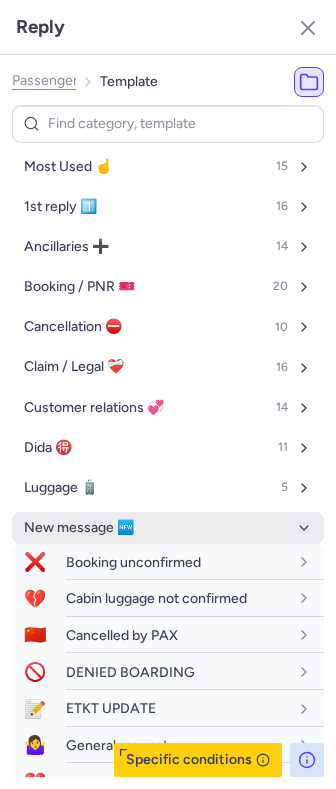 click on "New message 🆕" at bounding box center [168, 528] 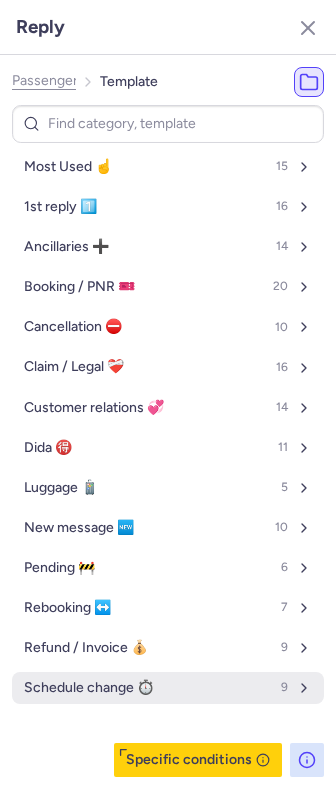 click on "Schedule change ⏱️ 9" at bounding box center (168, 688) 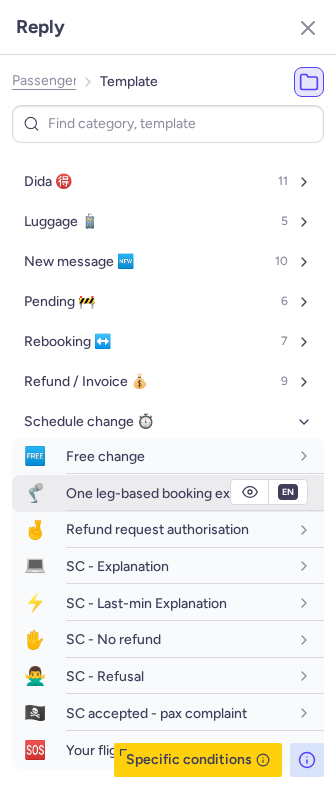 scroll, scrollTop: 317, scrollLeft: 0, axis: vertical 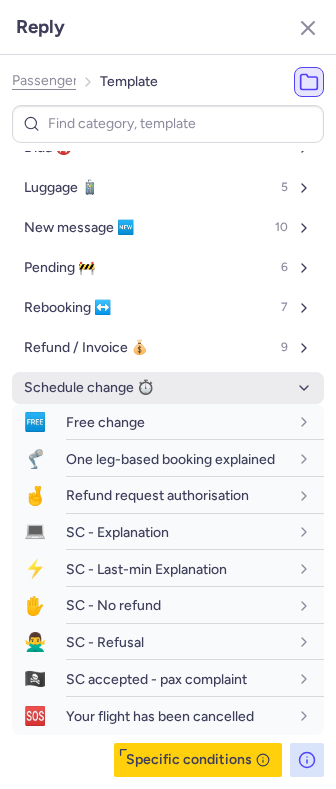 click on "Schedule change ⏱️" at bounding box center (89, 388) 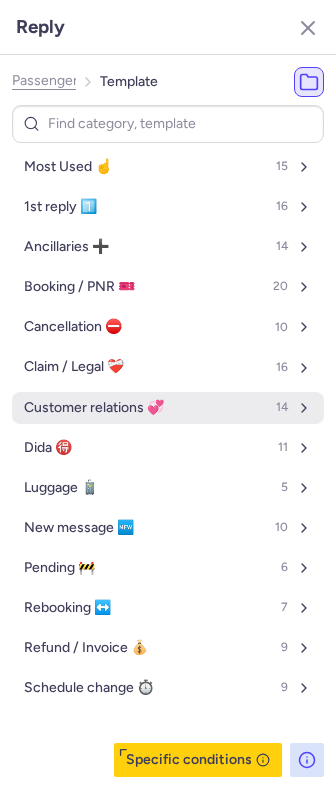 scroll, scrollTop: 0, scrollLeft: 0, axis: both 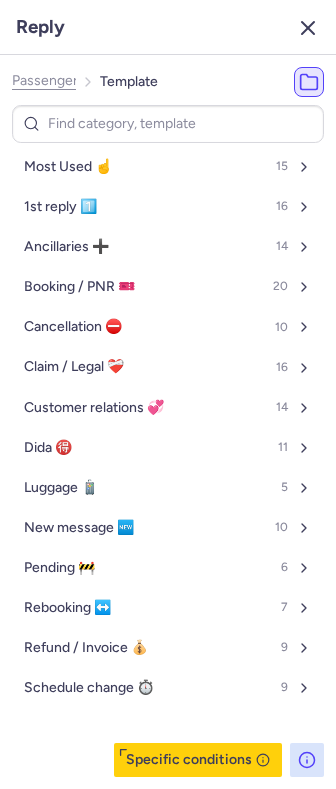 click 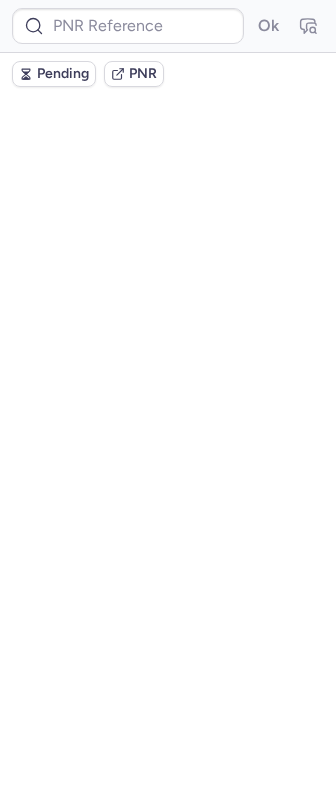 scroll, scrollTop: 0, scrollLeft: 0, axis: both 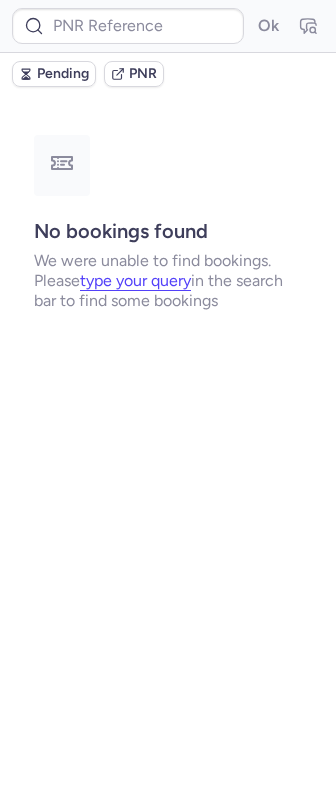 type on "CPUDZY" 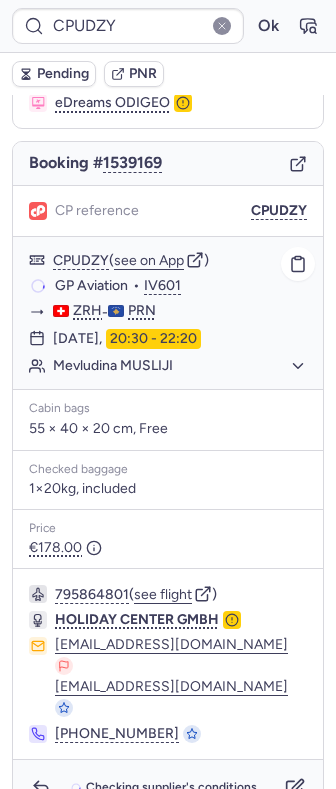 scroll, scrollTop: 158, scrollLeft: 0, axis: vertical 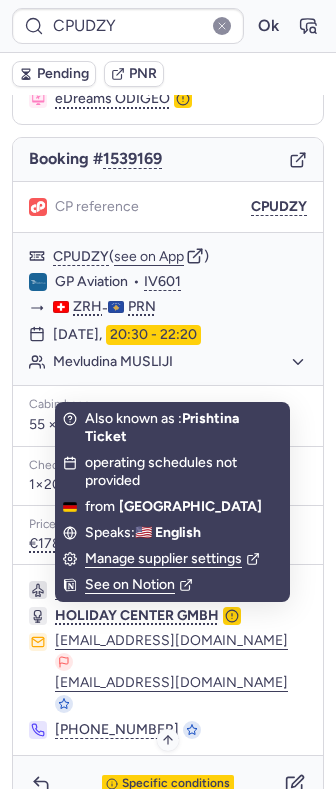 click on "Specific conditions" at bounding box center (168, 784) 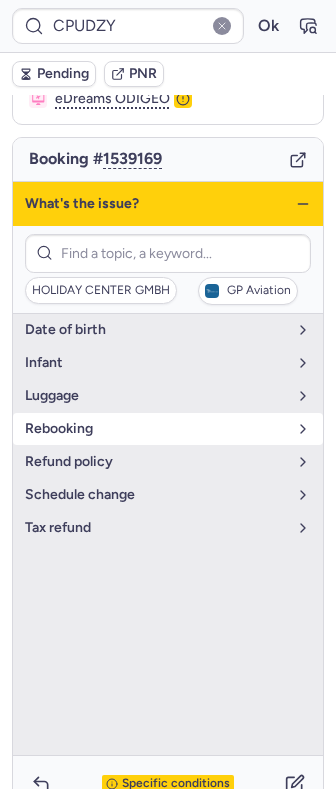 click on "rebooking" at bounding box center (156, 429) 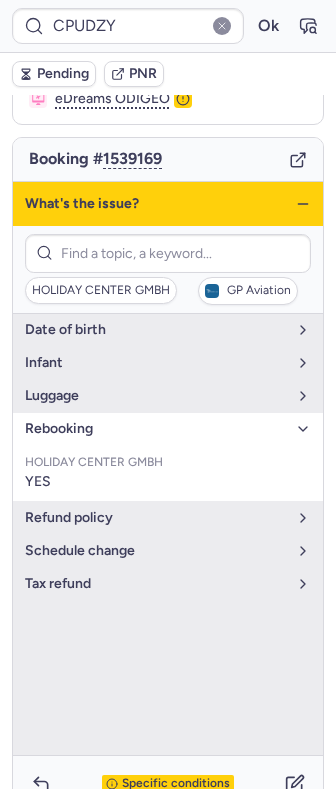 click on "rebooking" at bounding box center (156, 429) 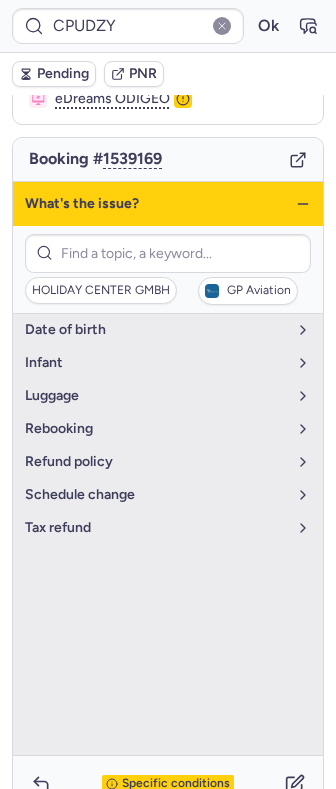 click 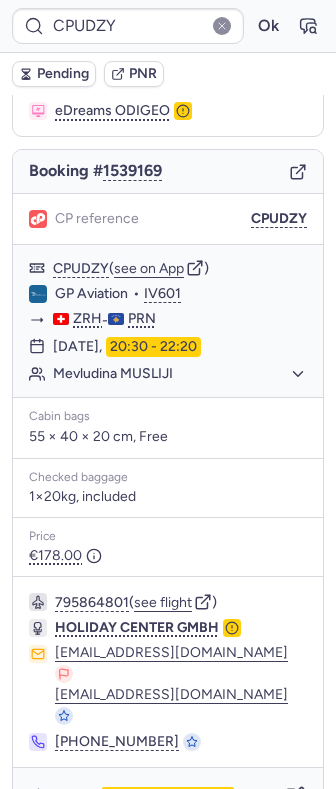 scroll, scrollTop: 158, scrollLeft: 0, axis: vertical 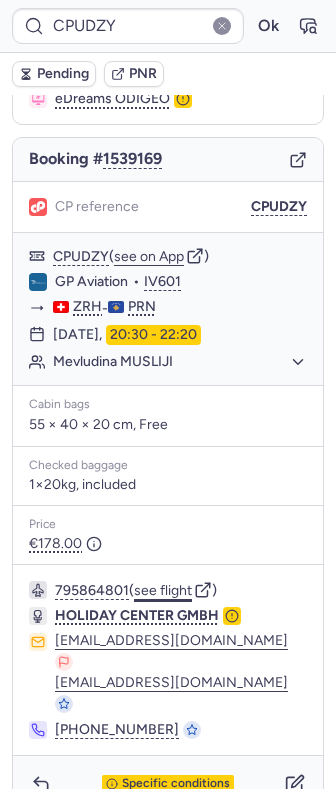 click on "see flight" 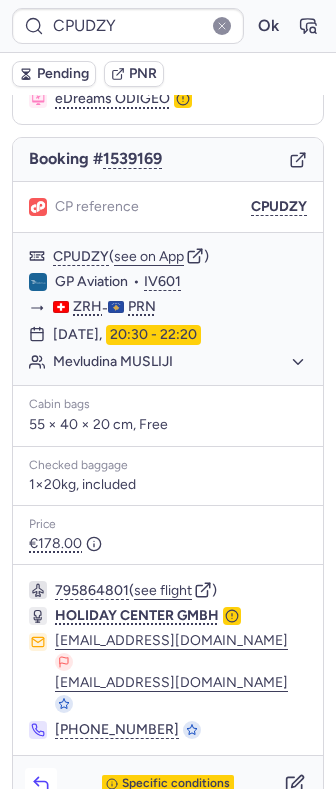 click 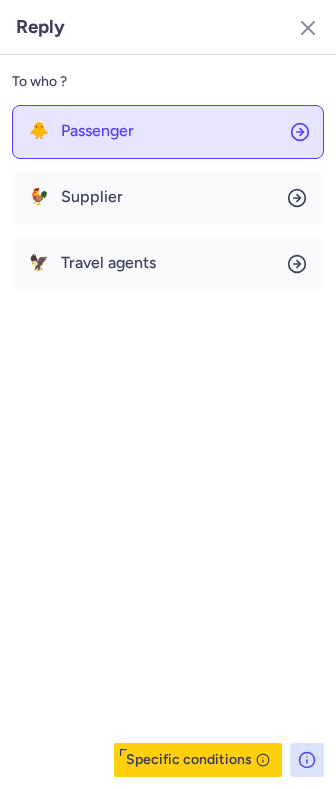 click on "🐥 Passenger" 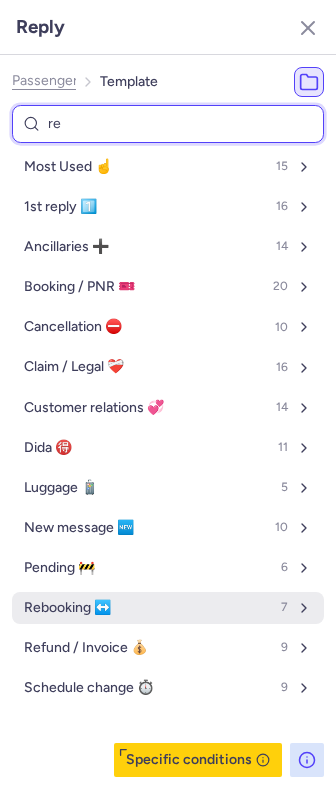 type on "reb" 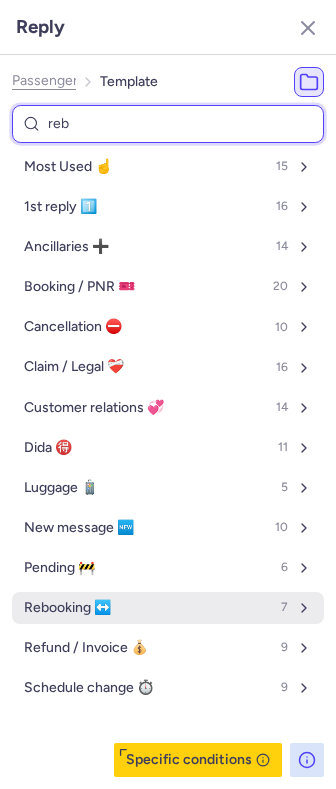 select on "en" 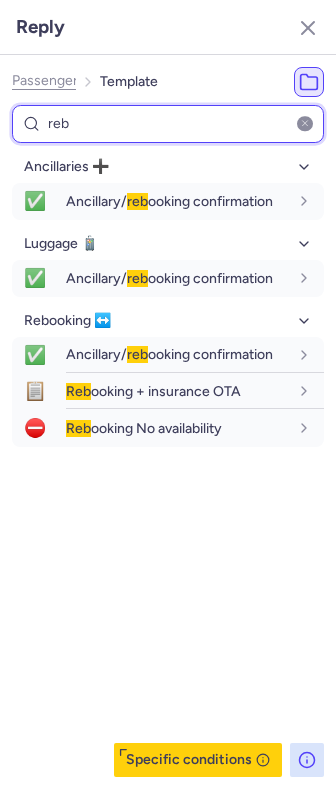 type on "reb" 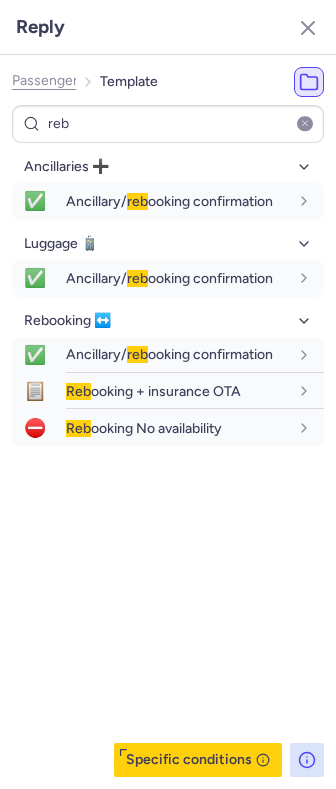 click at bounding box center [305, 124] 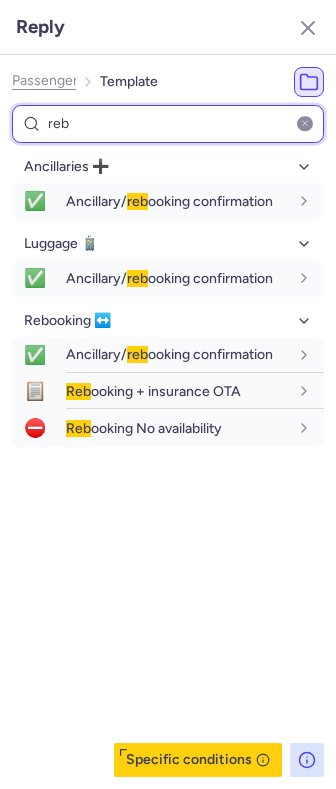 type 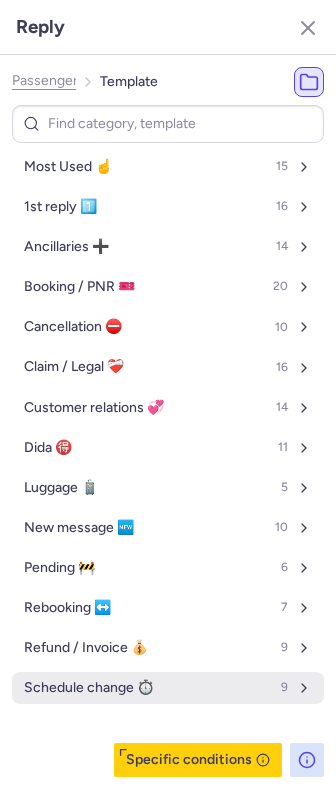click on "Schedule change ⏱️ 9" at bounding box center (168, 688) 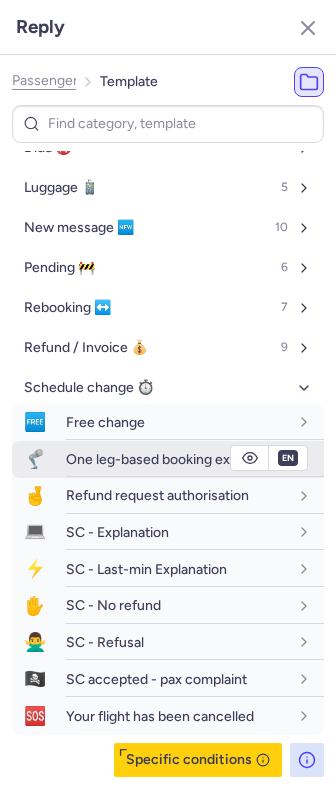 scroll, scrollTop: 317, scrollLeft: 0, axis: vertical 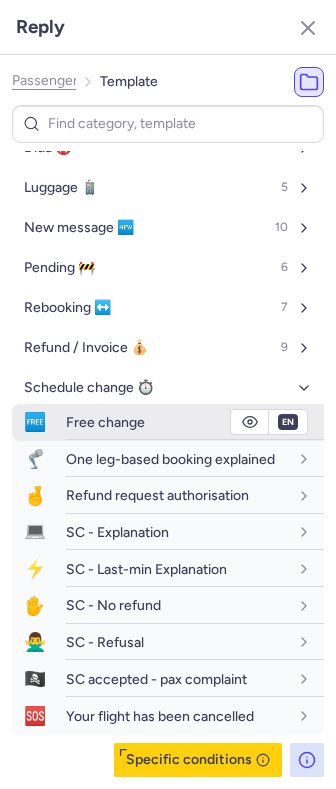 click 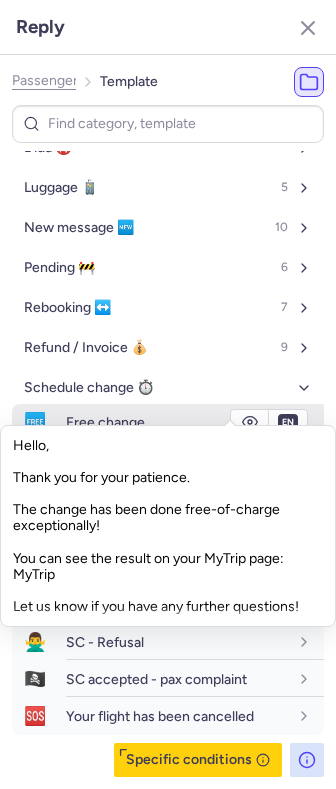 click 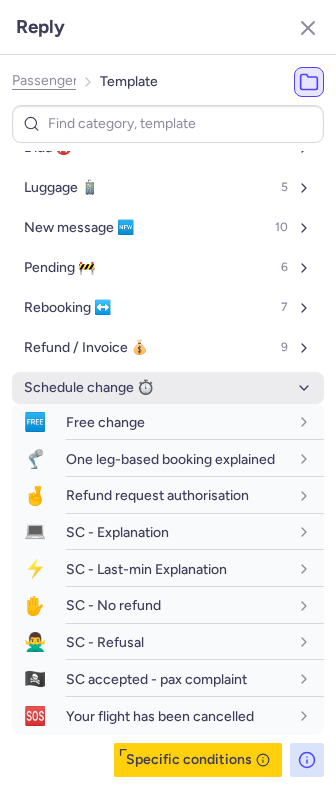 click on "Schedule change ⏱️" at bounding box center [168, 388] 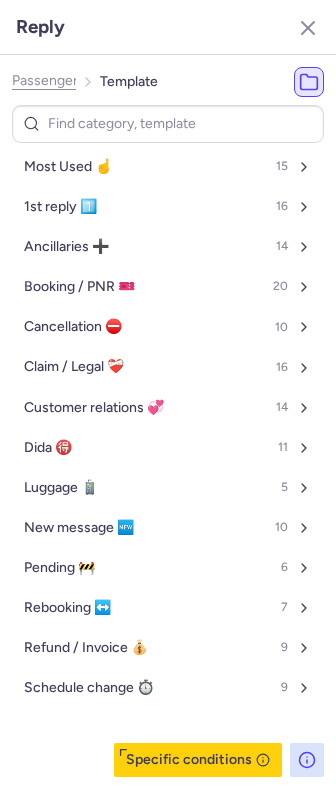 scroll, scrollTop: 0, scrollLeft: 0, axis: both 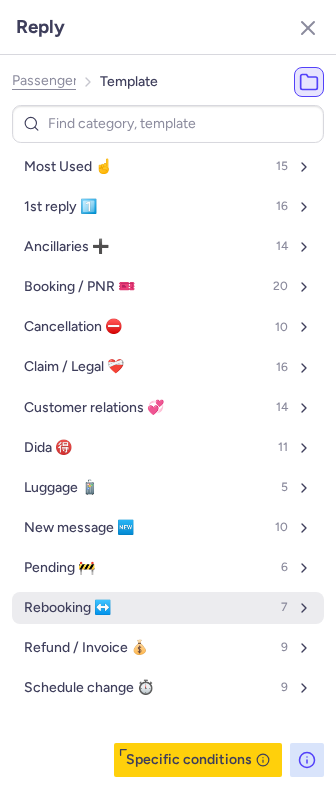 click on "Rebooking ↔️" at bounding box center [67, 608] 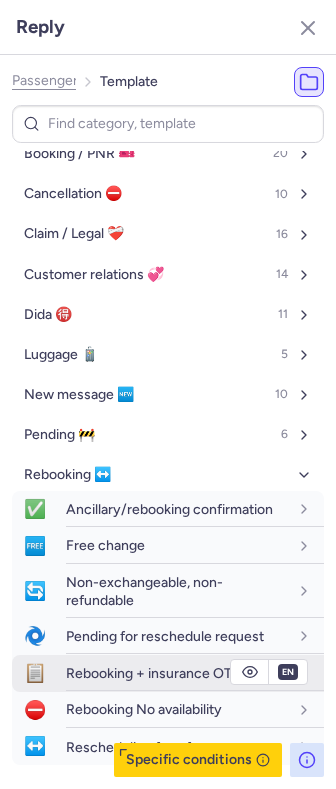 scroll, scrollTop: 261, scrollLeft: 0, axis: vertical 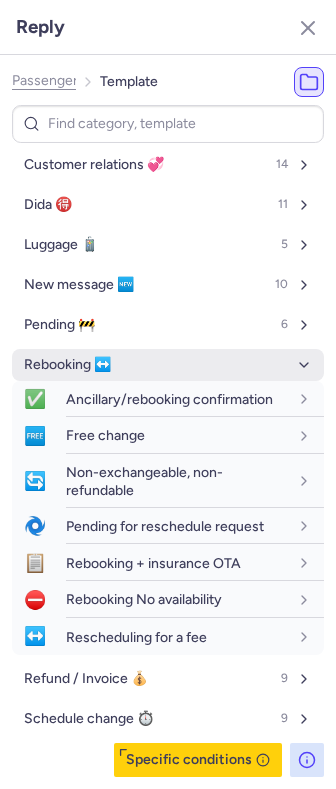 click on "Rebooking ↔️" at bounding box center [168, 365] 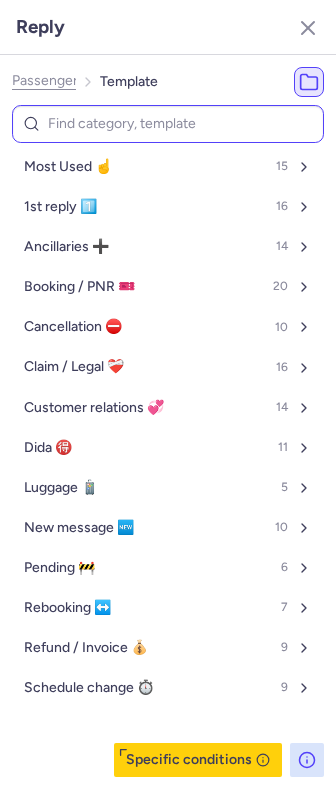 scroll, scrollTop: 0, scrollLeft: 0, axis: both 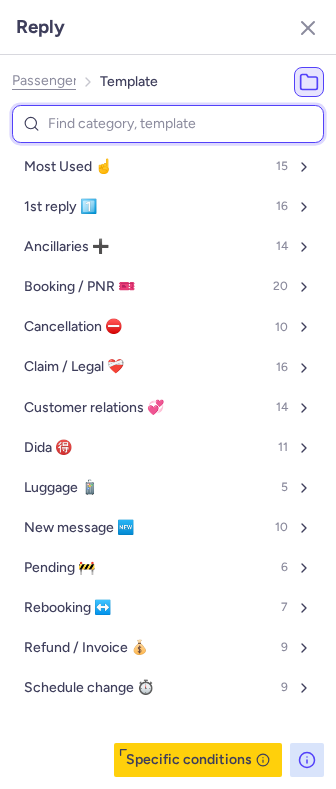 drag, startPoint x: 105, startPoint y: 132, endPoint x: 97, endPoint y: 141, distance: 12.0415945 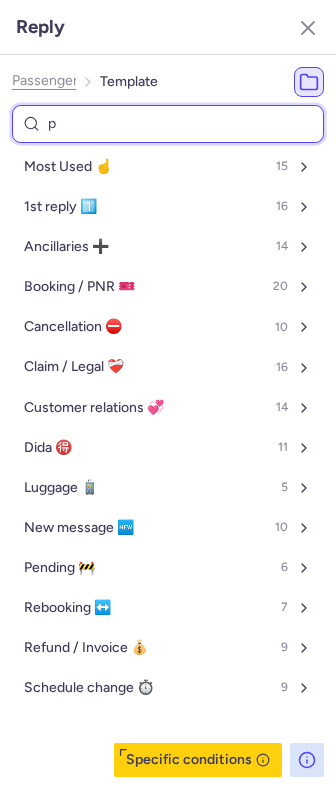 select on "en" 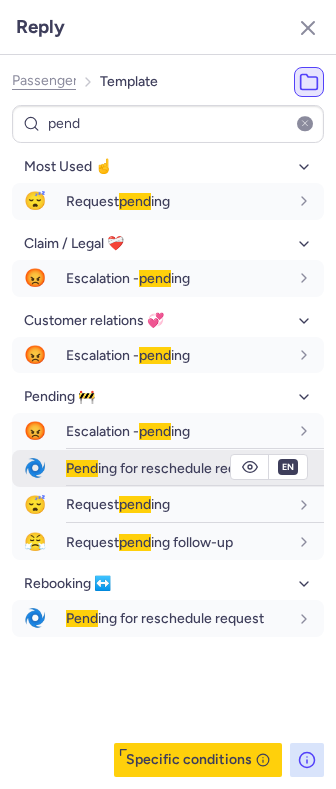 click on "Pend ing for reschedule request" at bounding box center (165, 468) 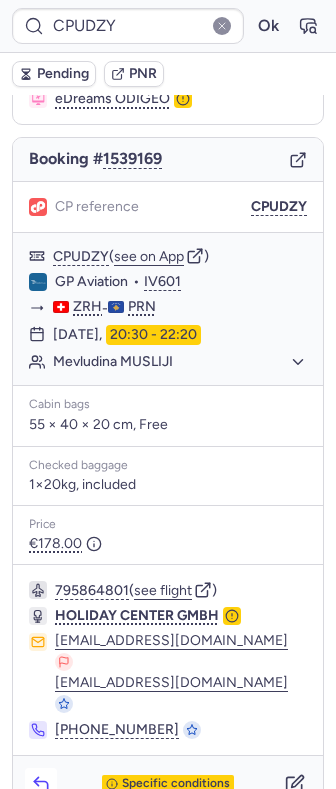 click at bounding box center [41, 784] 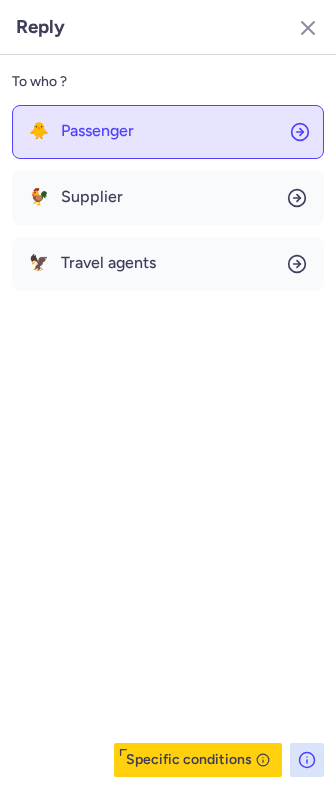 click on "🐥 Passenger" 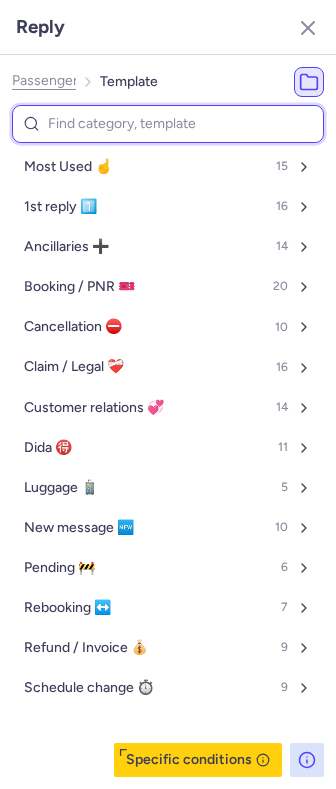 click at bounding box center (168, 124) 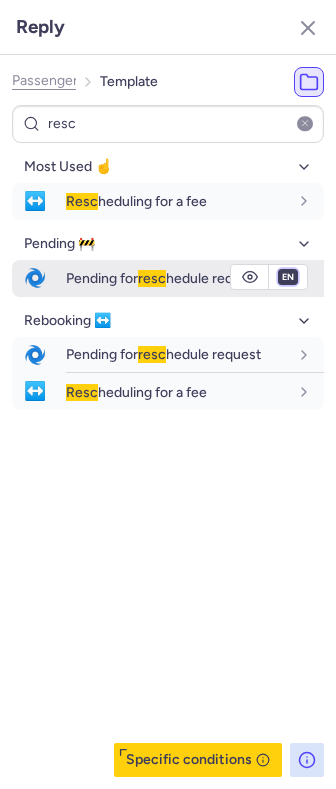 drag, startPoint x: 281, startPoint y: 276, endPoint x: 272, endPoint y: 328, distance: 52.773098 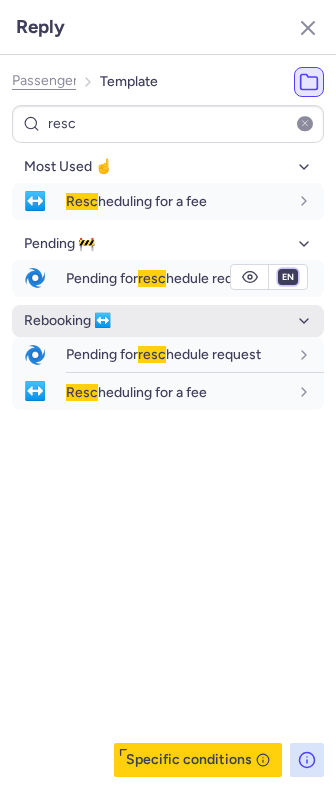 click on "fr en de nl pt es it ru" at bounding box center [288, 277] 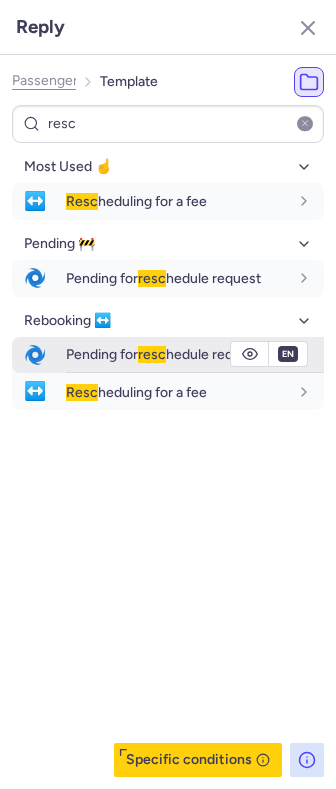 click on "fr en de nl pt es it ru" at bounding box center (288, 277) 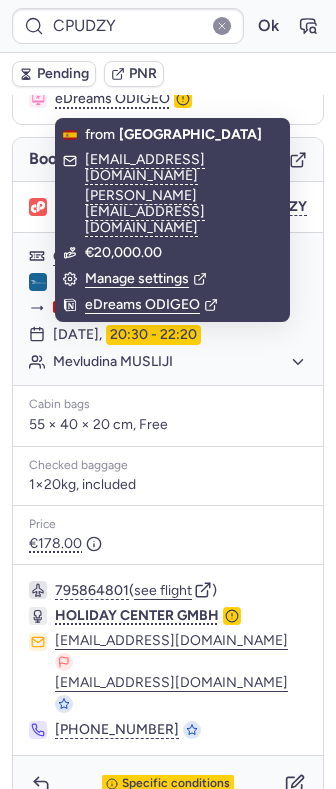 click on "Pending" at bounding box center [63, 74] 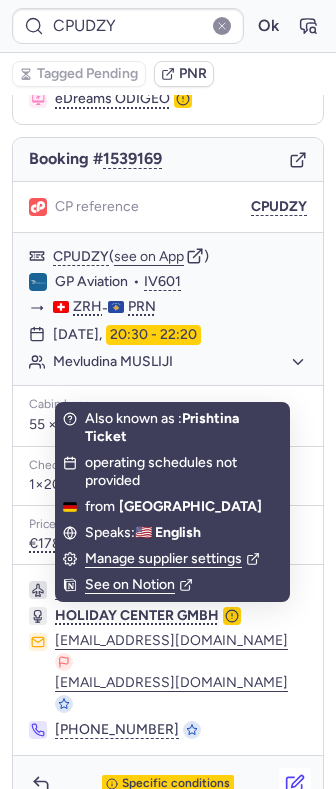 click at bounding box center [295, 784] 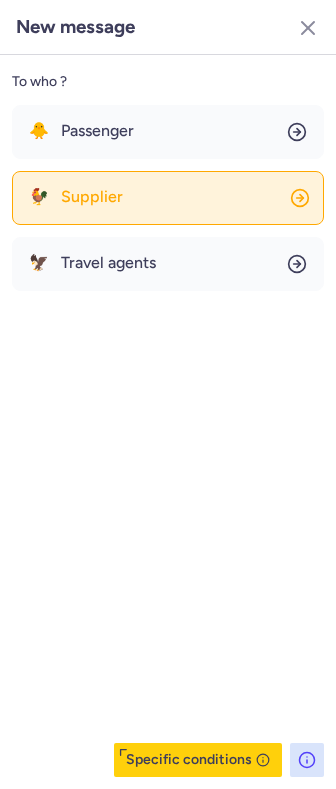 click on "🐓 Supplier" 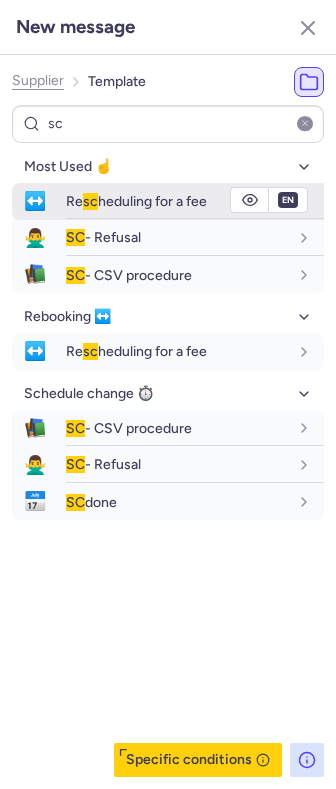 click on "Re sc heduling for a fee" at bounding box center (136, 201) 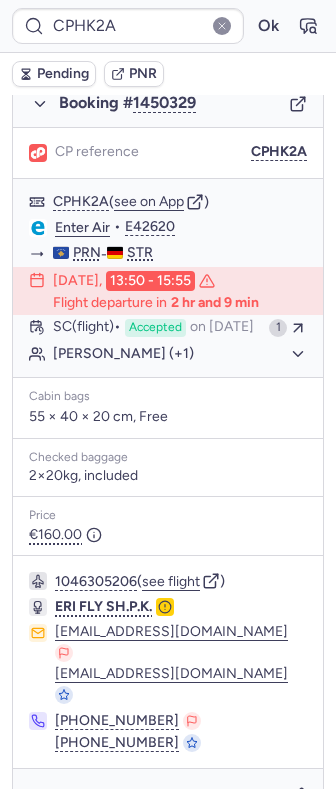 scroll, scrollTop: 1117, scrollLeft: 0, axis: vertical 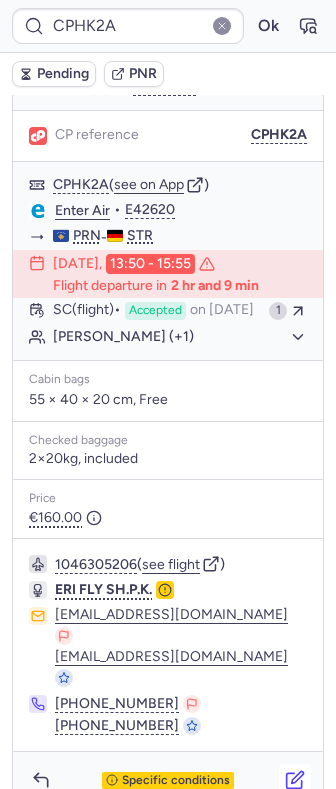click at bounding box center [295, 780] 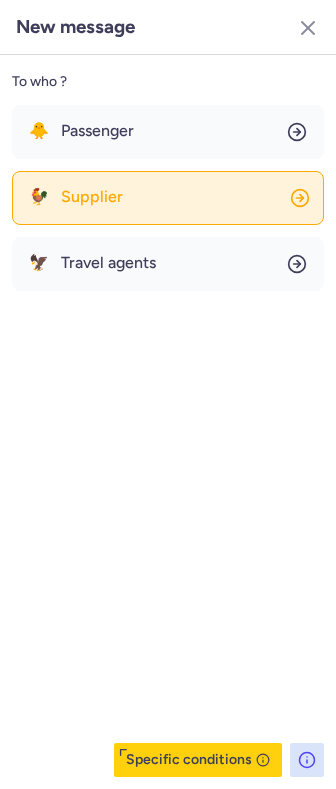 click on "🐓 Supplier" 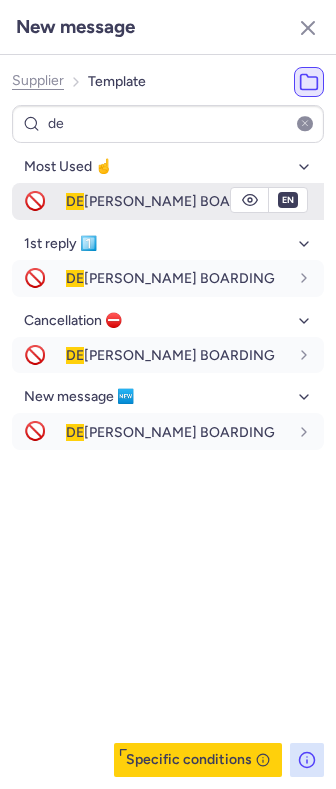click on "DE NIED BOARDING" at bounding box center [170, 201] 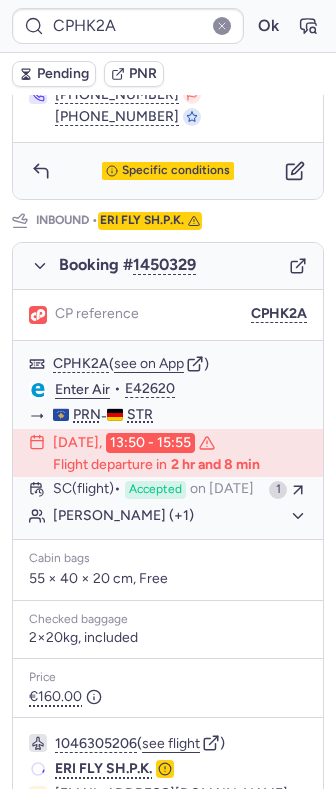 scroll, scrollTop: 1117, scrollLeft: 0, axis: vertical 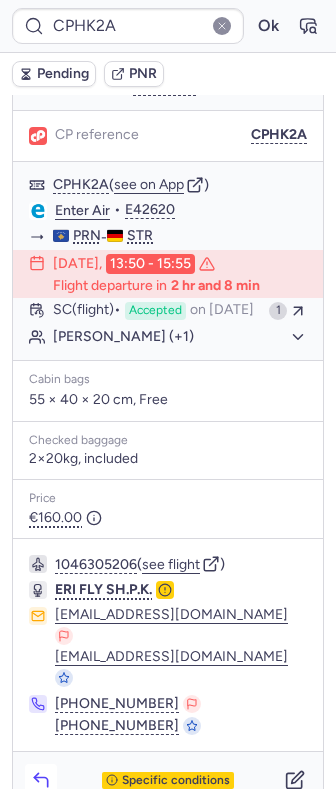 click at bounding box center [41, 780] 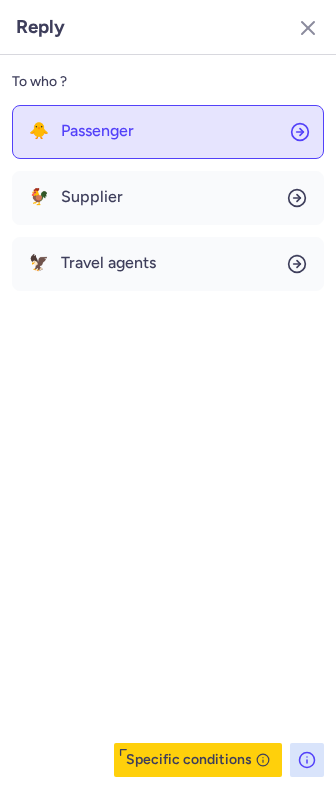 click on "🐥 Passenger" 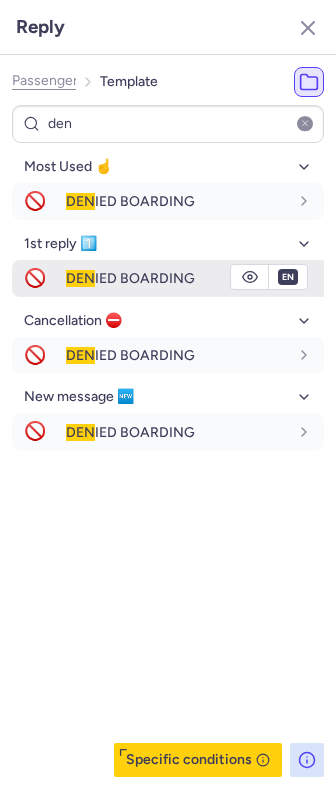 click on "DEN" at bounding box center [80, 278] 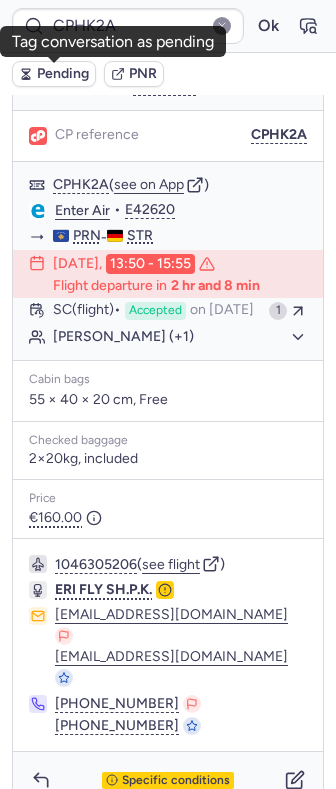 click on "Pending" at bounding box center (63, 74) 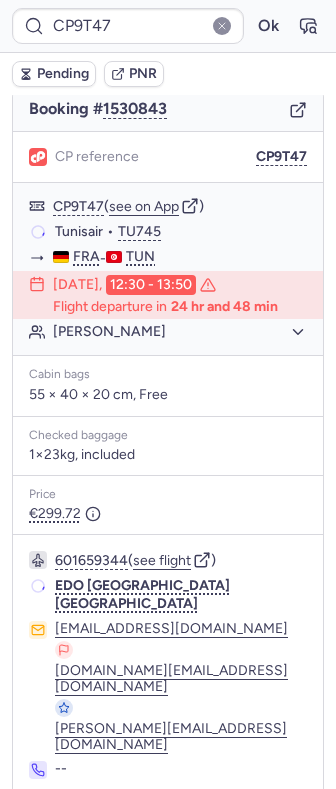 scroll, scrollTop: 198, scrollLeft: 0, axis: vertical 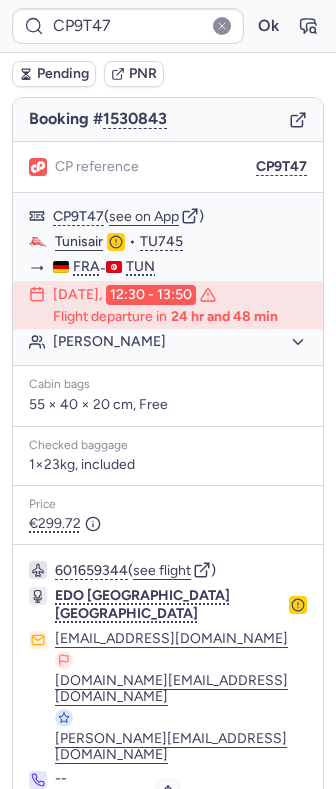 click on "Specific conditions" at bounding box center (176, 834) 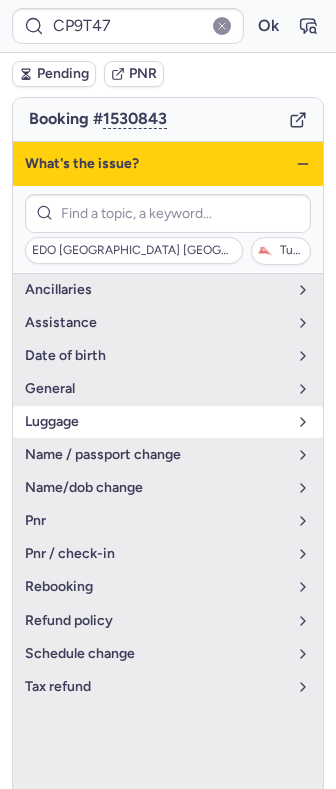 click on "luggage" at bounding box center (156, 422) 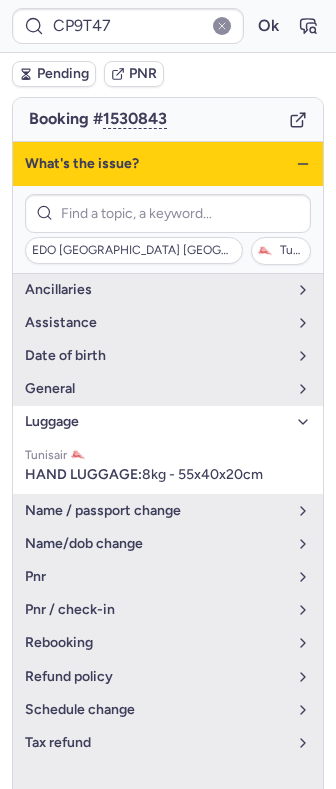 scroll, scrollTop: 6, scrollLeft: 0, axis: vertical 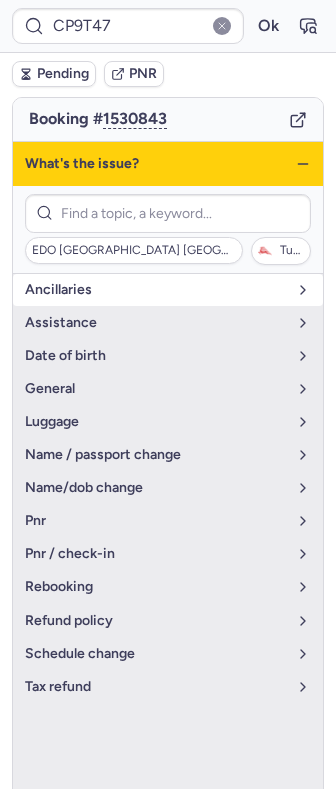 click on "Ancillaries" at bounding box center (156, 290) 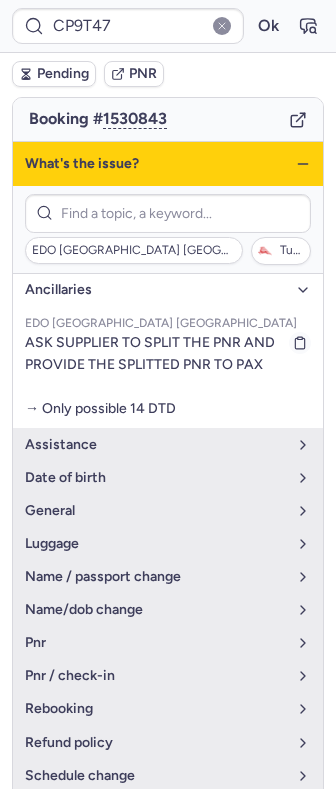 scroll, scrollTop: 2, scrollLeft: 0, axis: vertical 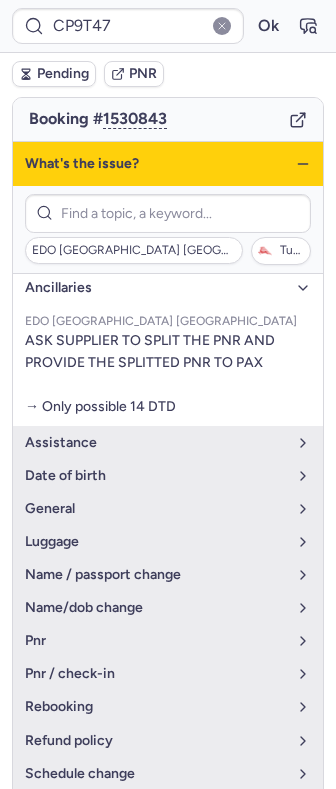 click 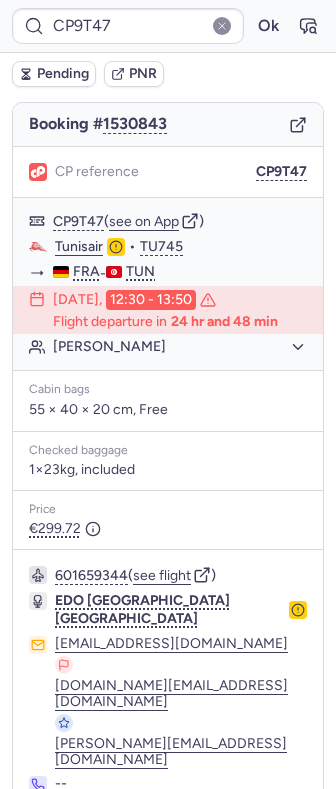 scroll, scrollTop: 198, scrollLeft: 0, axis: vertical 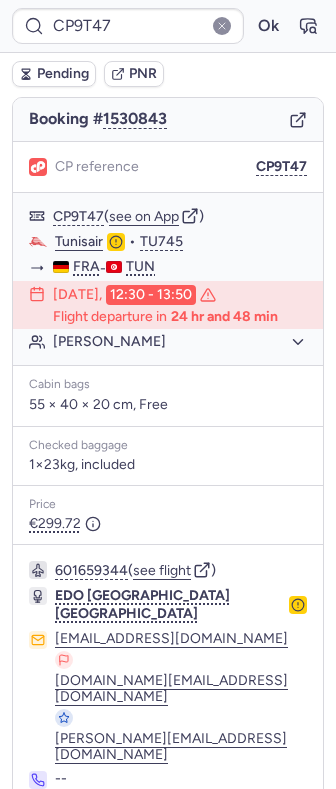 click at bounding box center (41, 834) 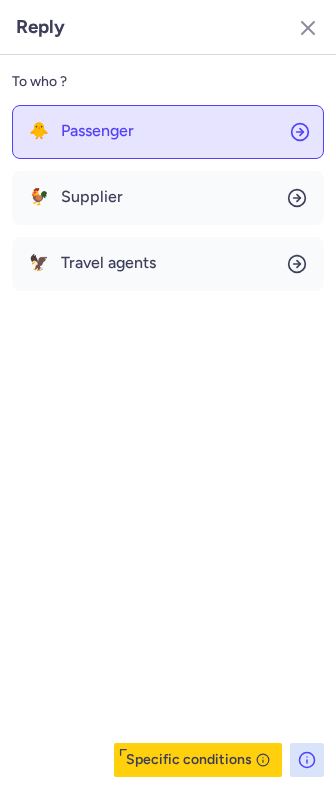 click on "🐥 Passenger" 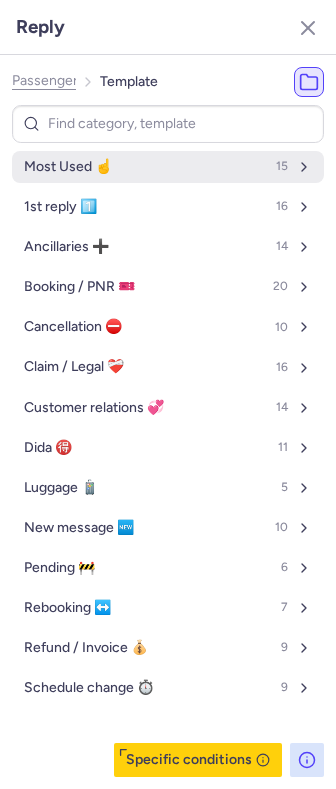 click on "Most Used ☝️" at bounding box center [68, 167] 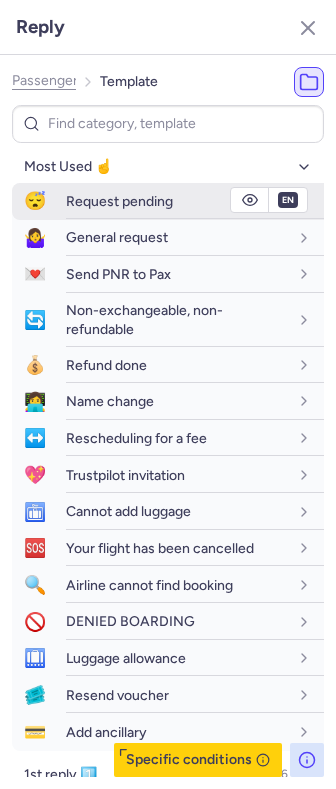 click on "Request pending" at bounding box center [119, 201] 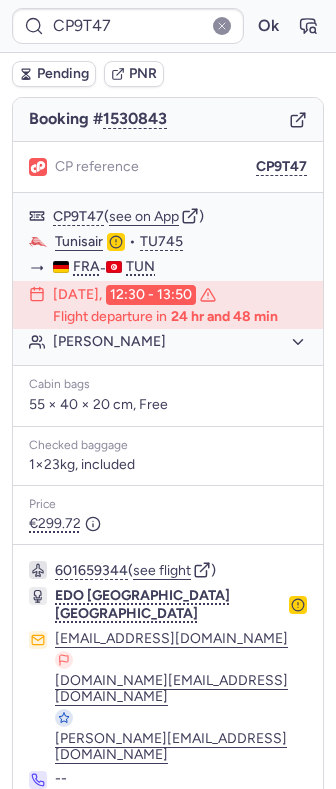 click on "Pending" at bounding box center (63, 74) 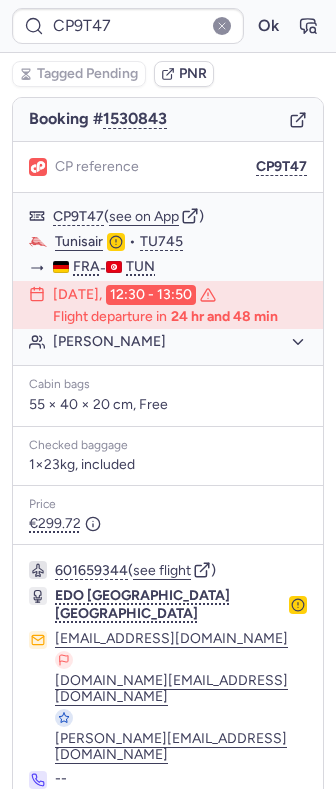 click 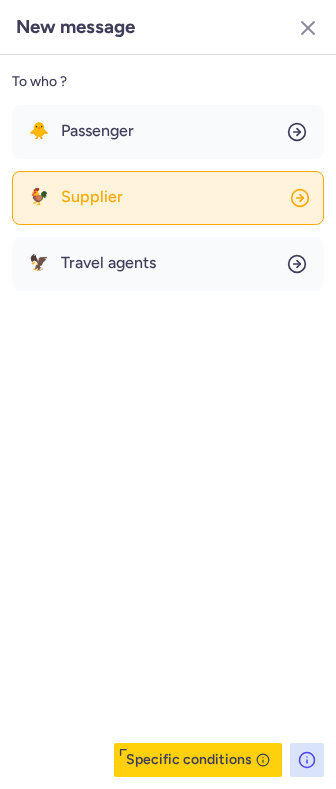 click on "🐓 Supplier" 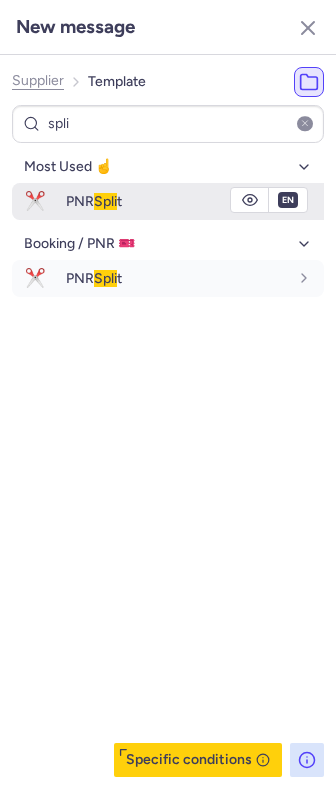 click on "PNR  Spli t" at bounding box center (177, 201) 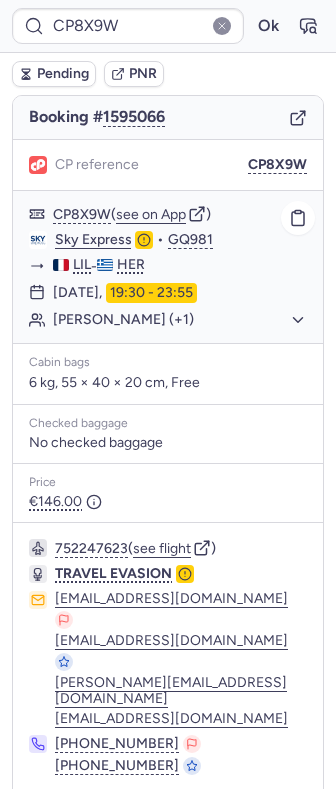 scroll, scrollTop: 220, scrollLeft: 0, axis: vertical 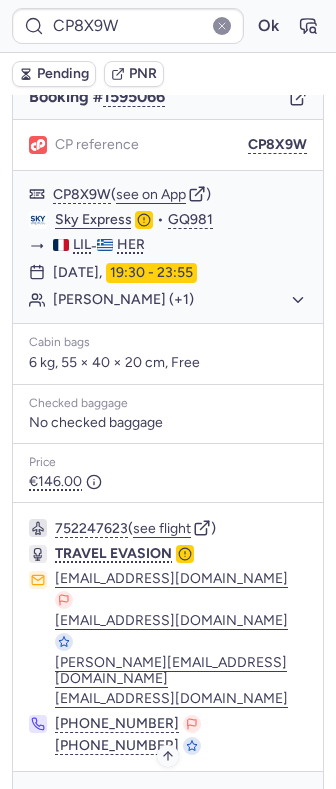 drag, startPoint x: 155, startPoint y: 751, endPoint x: 128, endPoint y: 731, distance: 33.600594 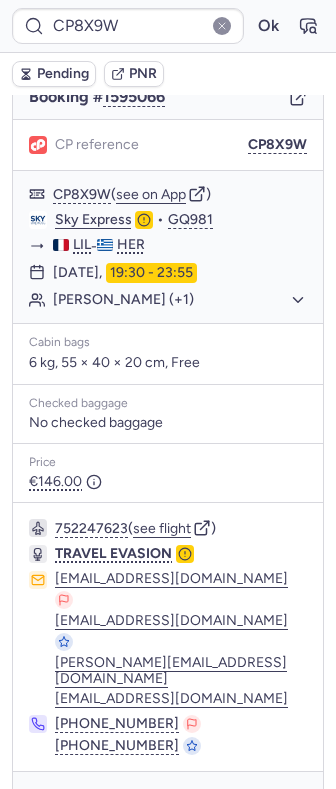 click on "Specific conditions" at bounding box center (176, 800) 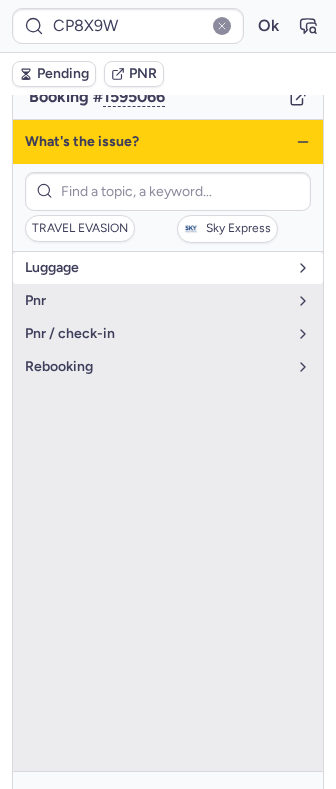 click on "luggage" at bounding box center (156, 268) 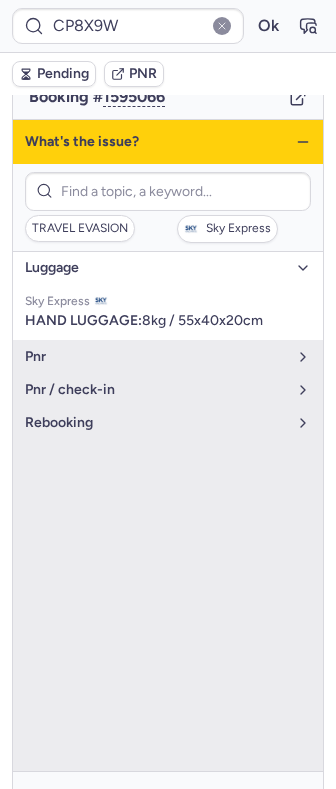 click on "luggage" at bounding box center [156, 268] 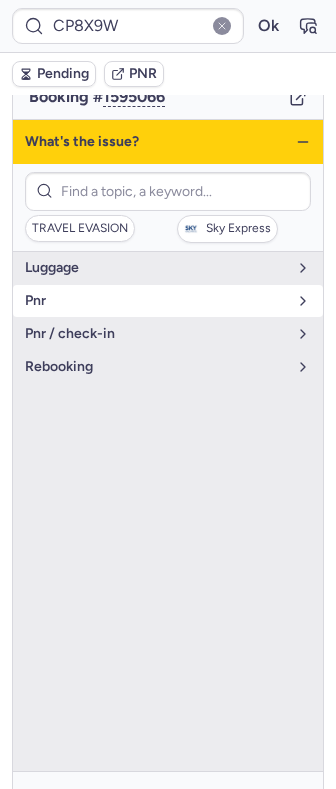 click on "pnr" at bounding box center [156, 301] 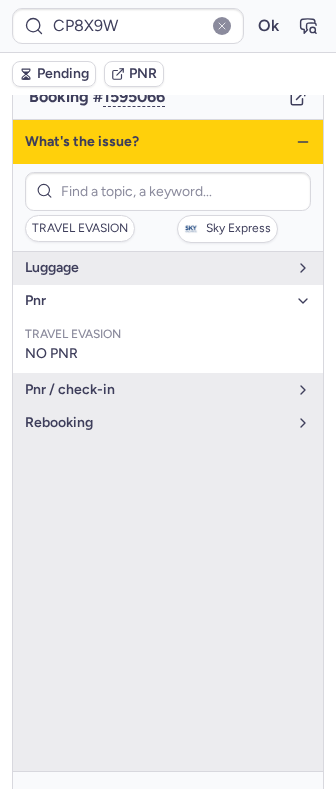 click on "pnr" at bounding box center [156, 301] 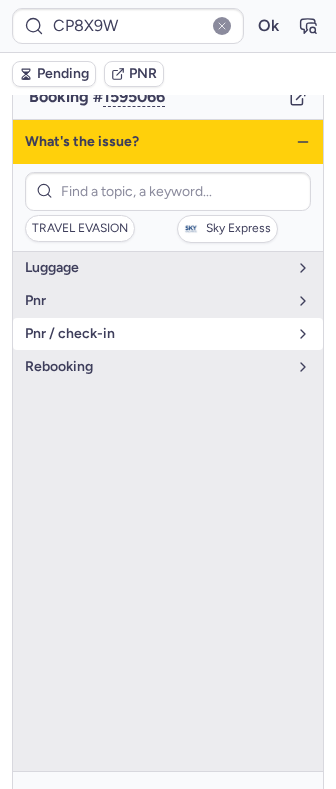 click on "pnr / check-in" at bounding box center [156, 334] 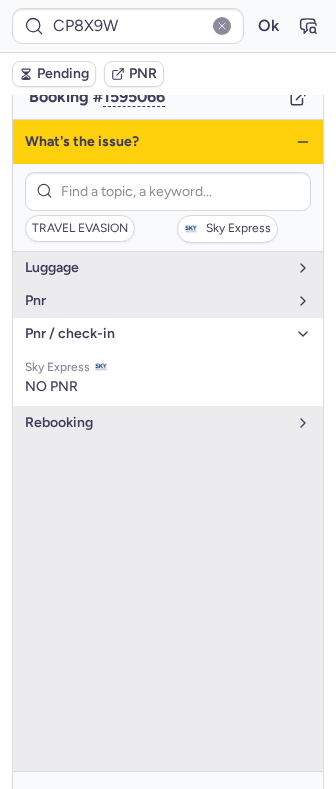 click on "pnr / check-in" at bounding box center [156, 334] 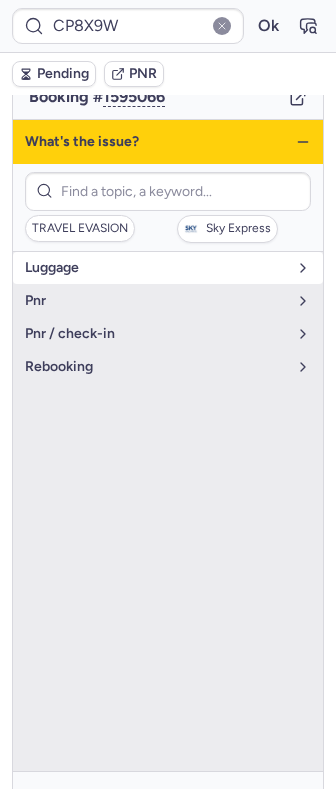 click on "luggage" at bounding box center [168, 268] 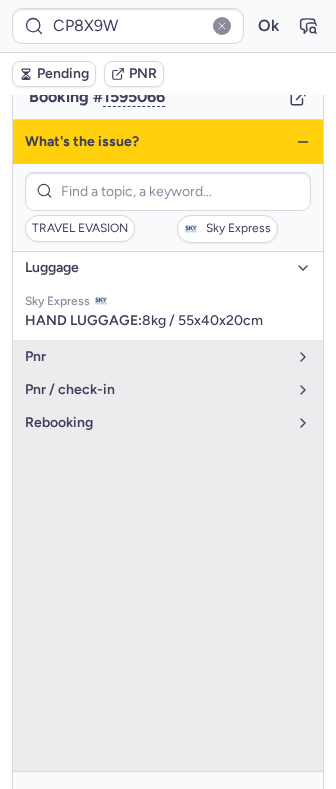 click on "luggage" at bounding box center (168, 268) 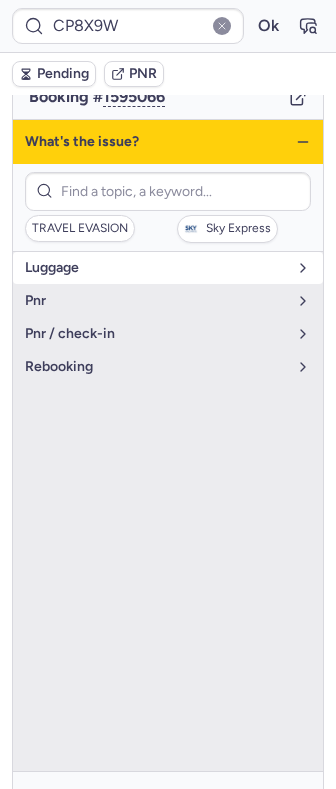 click on "luggage" at bounding box center (156, 268) 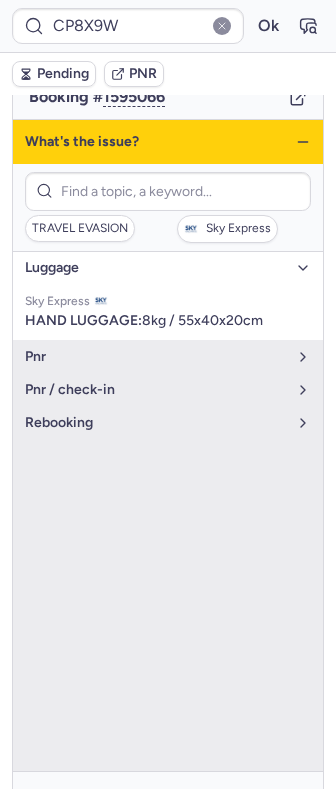 click on "luggage" at bounding box center (156, 268) 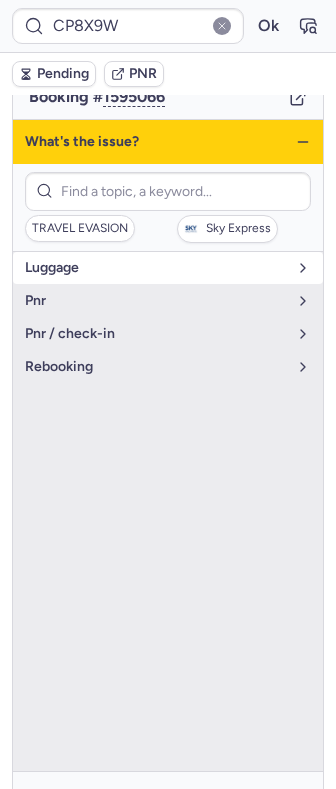 click on "luggage" at bounding box center [156, 268] 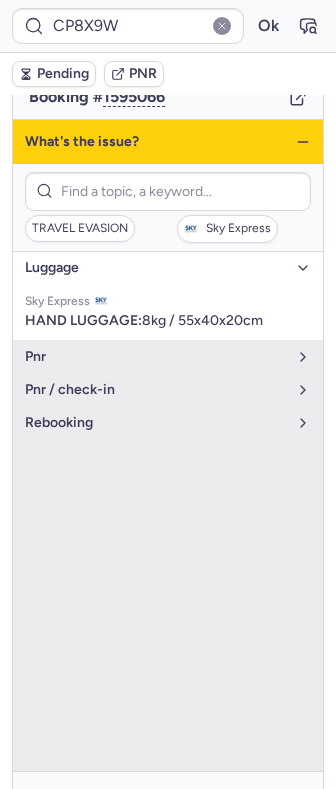 click on "luggage" at bounding box center [156, 268] 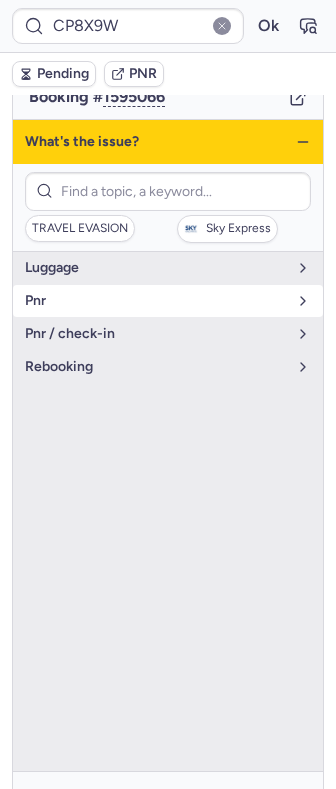 click on "pnr" at bounding box center [156, 301] 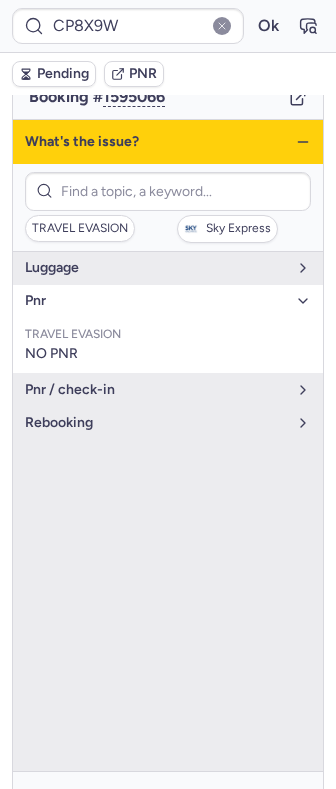 click on "pnr" at bounding box center [156, 301] 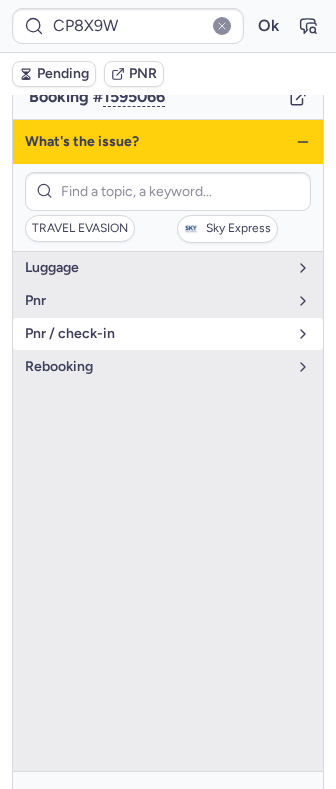 click on "pnr / check-in" at bounding box center [156, 334] 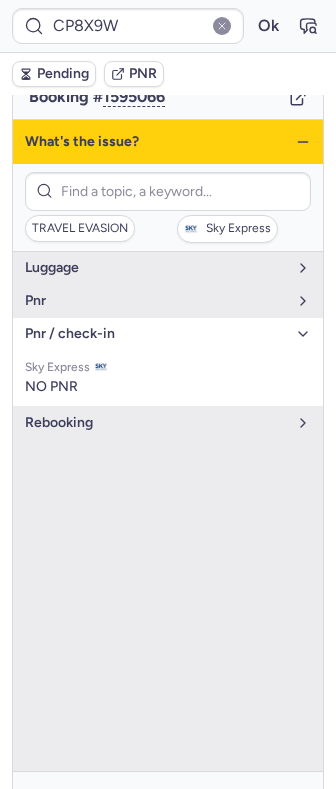 click on "pnr / check-in" at bounding box center (156, 334) 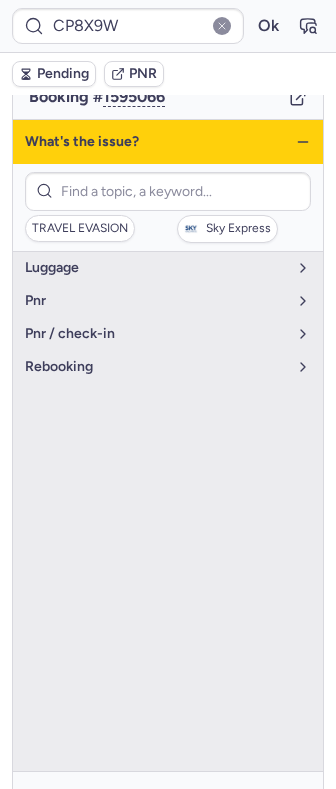 click 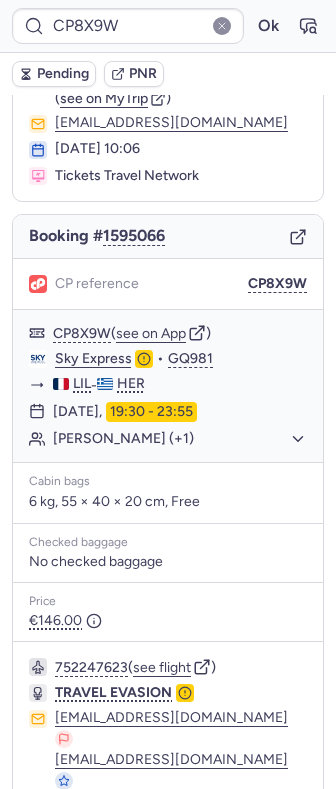 scroll, scrollTop: 220, scrollLeft: 0, axis: vertical 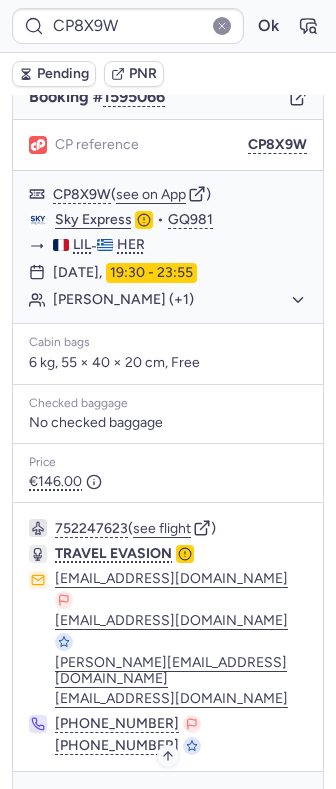 click on "Specific conditions" at bounding box center [168, 800] 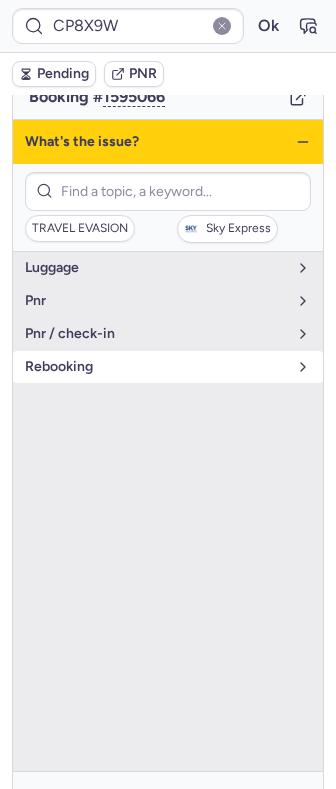 click on "rebooking" at bounding box center [156, 367] 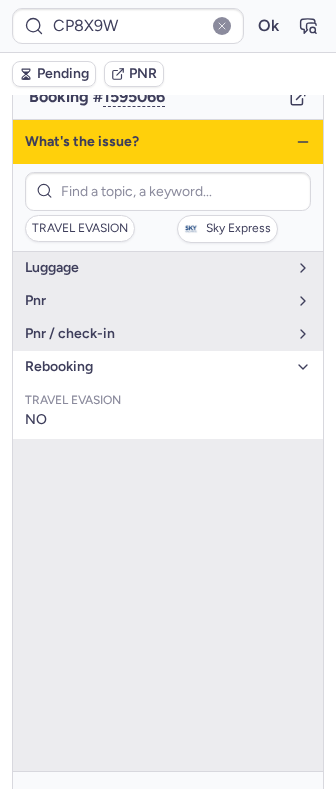 click on "rebooking" at bounding box center (156, 367) 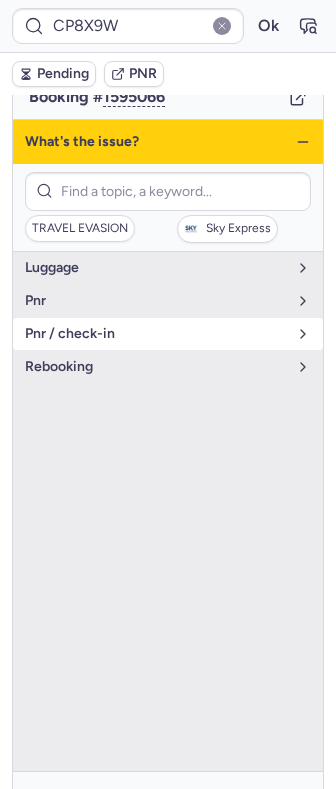click on "pnr / check-in" at bounding box center (168, 334) 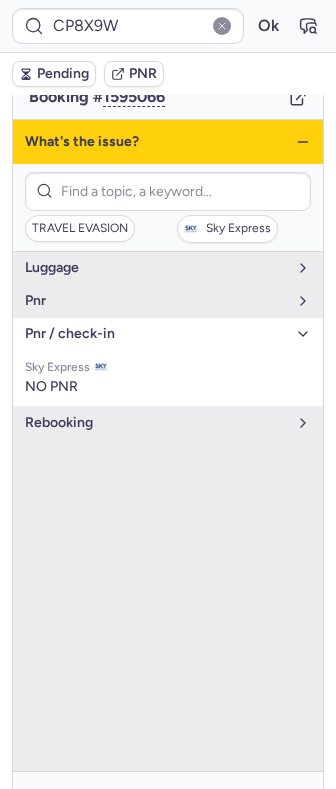 click on "pnr / check-in" at bounding box center (156, 334) 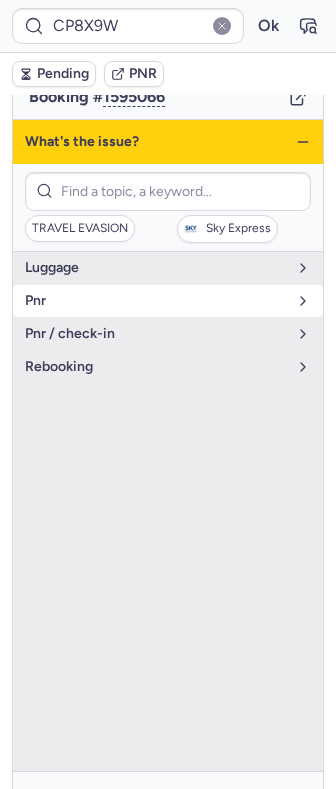 click on "pnr" at bounding box center (168, 301) 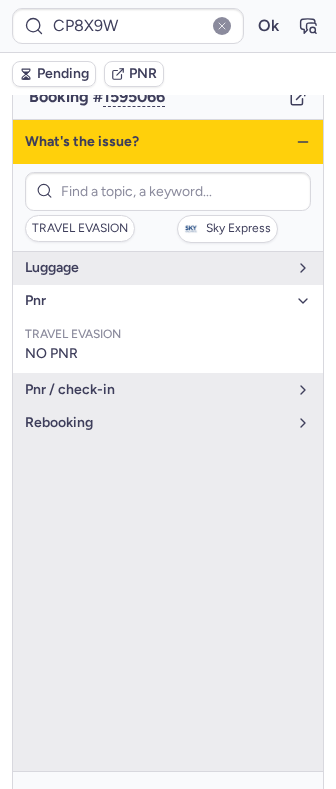 click on "pnr" at bounding box center (168, 301) 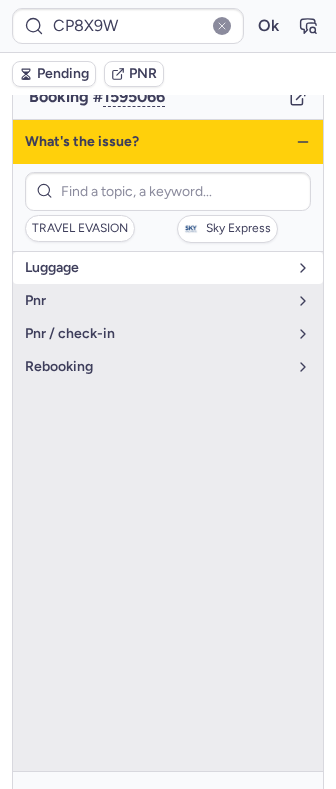 click on "luggage" at bounding box center (156, 268) 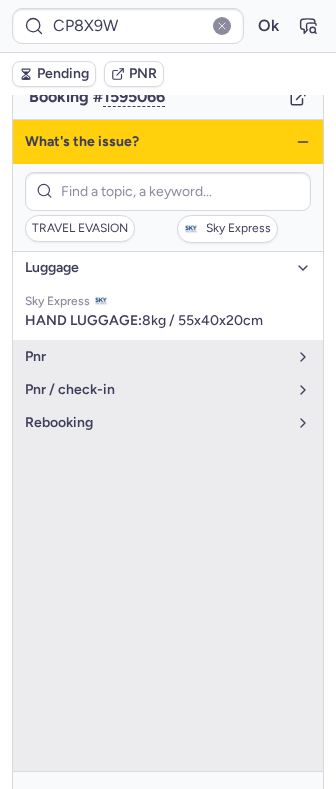 click on "luggage" at bounding box center (156, 268) 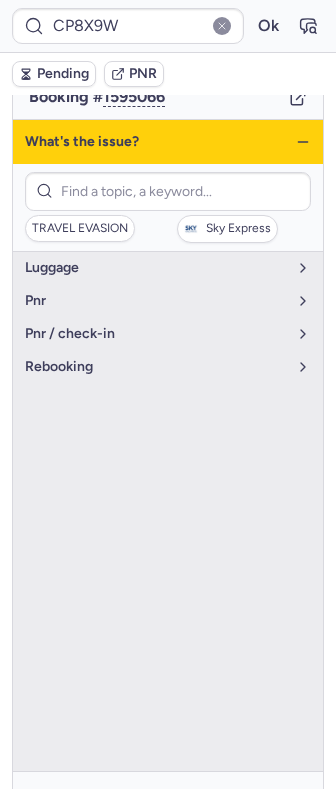 click on "What's the issue?" at bounding box center (168, 142) 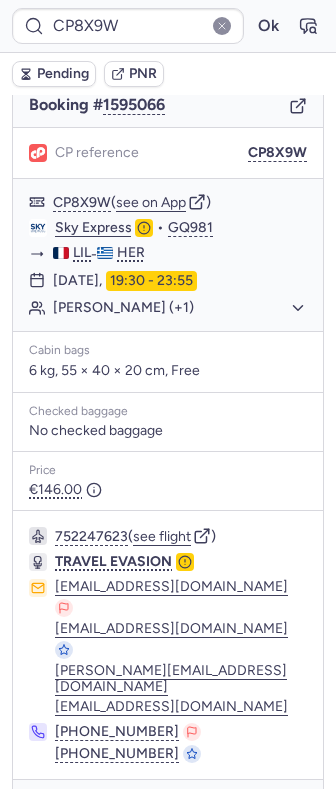 scroll, scrollTop: 220, scrollLeft: 0, axis: vertical 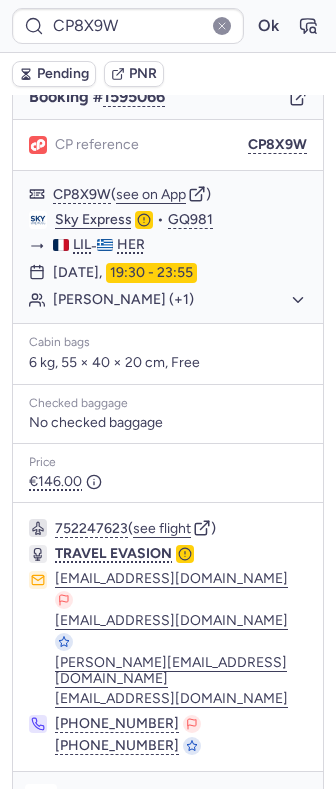 click 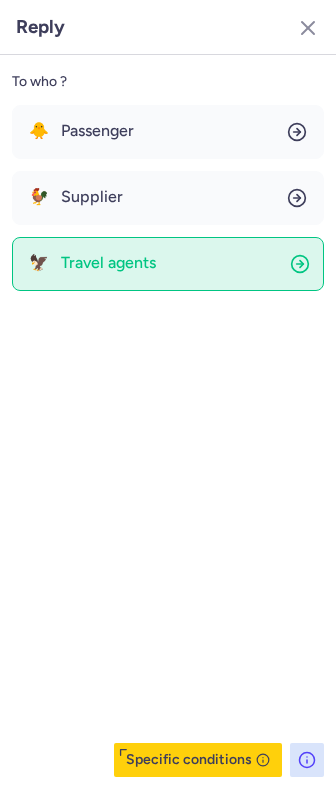 drag, startPoint x: 121, startPoint y: 237, endPoint x: 123, endPoint y: 248, distance: 11.18034 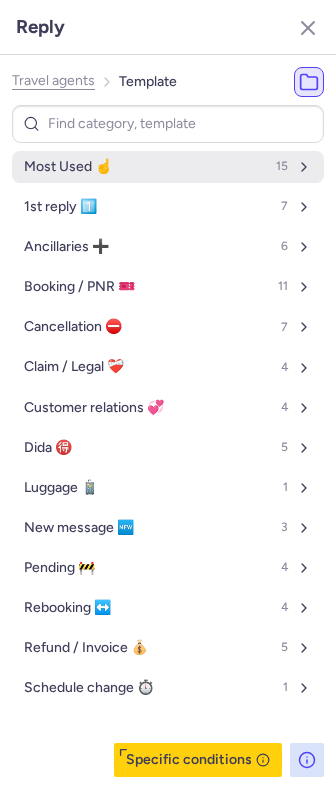 click on "Most Used ☝️ 15" at bounding box center [168, 167] 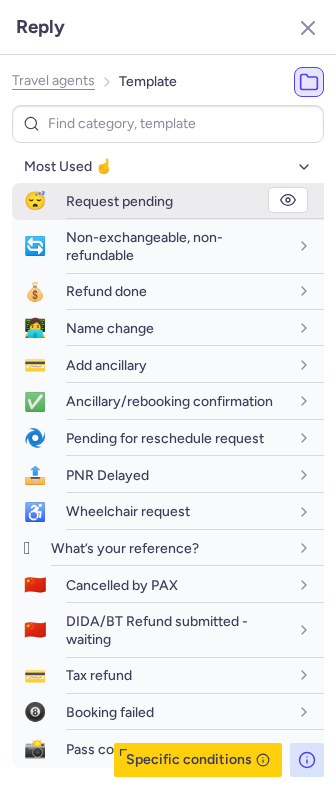 click on "Request pending" at bounding box center [195, 201] 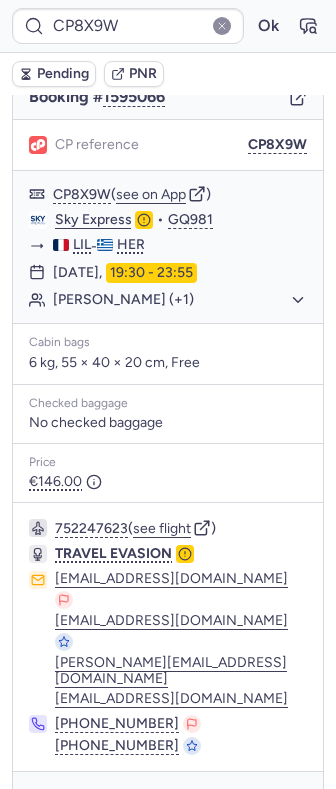 click on "Pending" at bounding box center (63, 74) 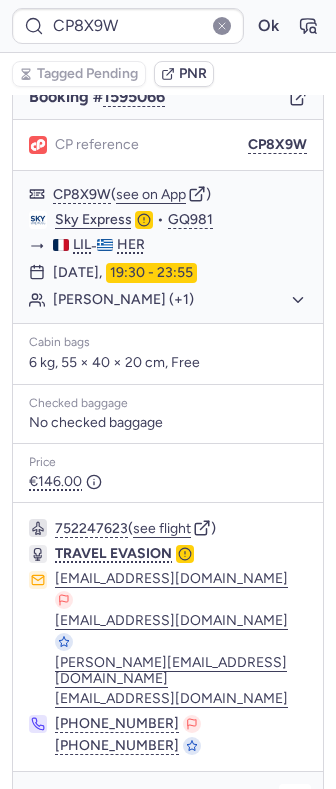 click at bounding box center (295, 800) 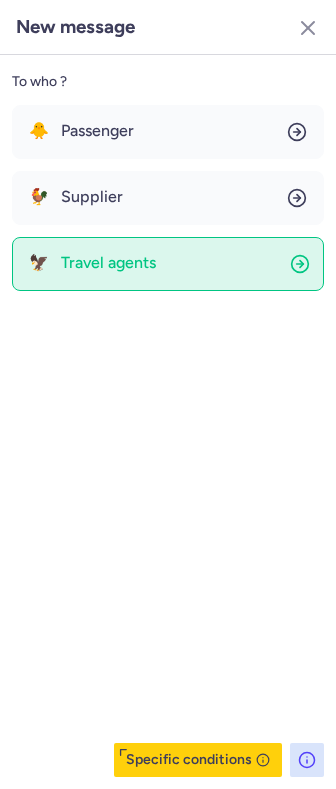 click on "Travel agents" at bounding box center (108, 263) 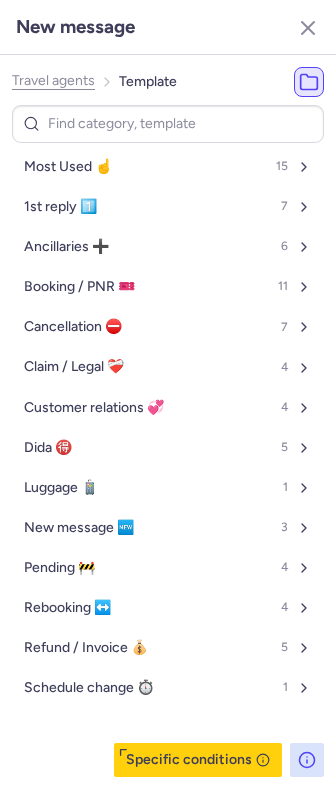 click on "Travel agents" 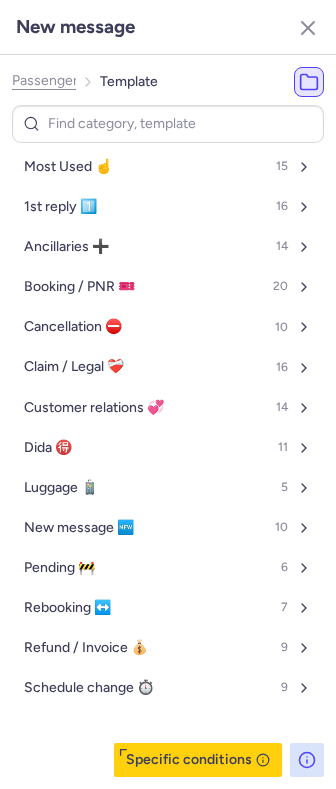 click 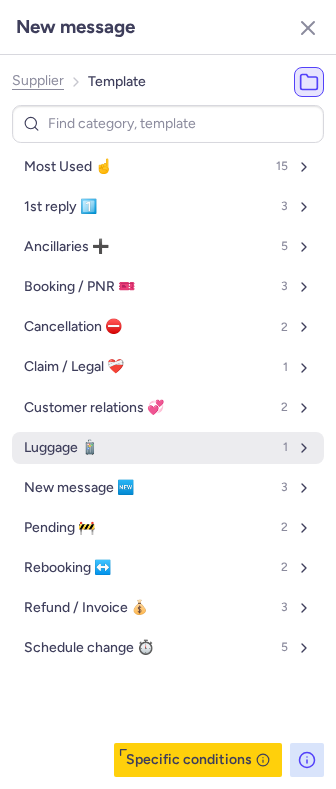 click on "Luggage 🧳 1" at bounding box center (168, 448) 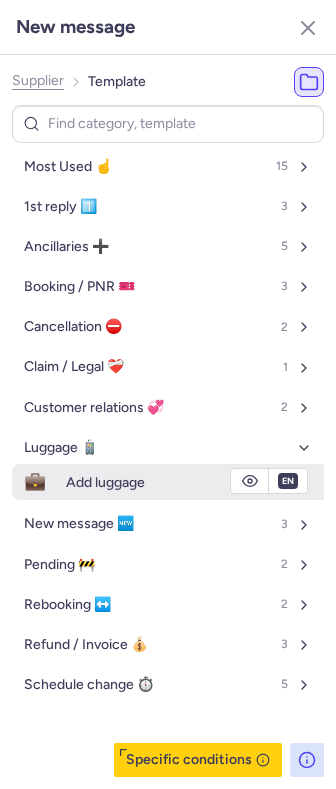 click on "Add luggage" at bounding box center (195, 482) 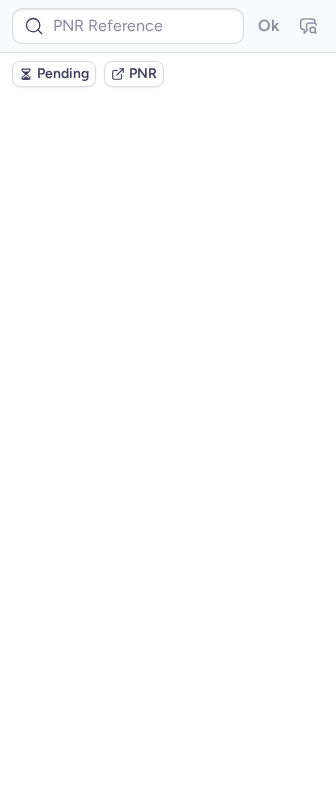 scroll, scrollTop: 0, scrollLeft: 0, axis: both 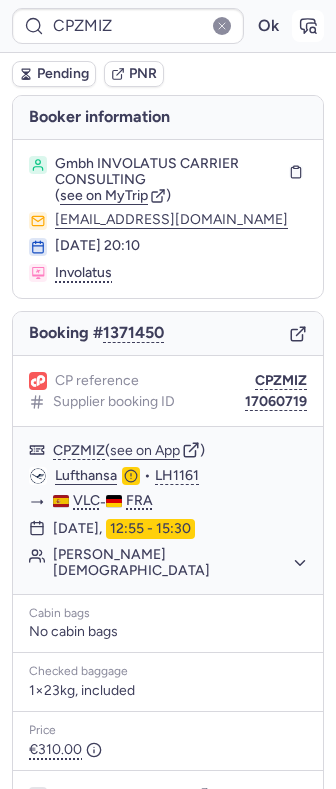 click 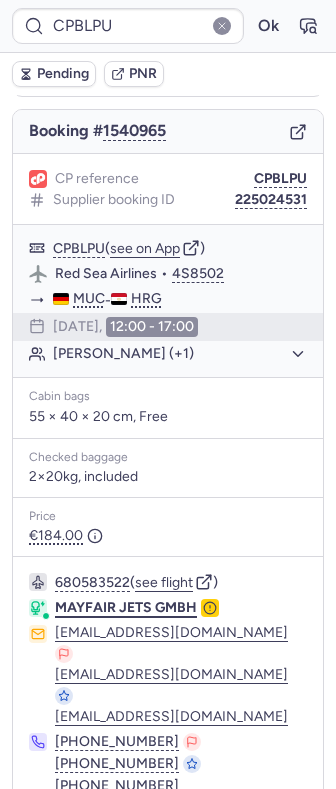 scroll, scrollTop: 242, scrollLeft: 0, axis: vertical 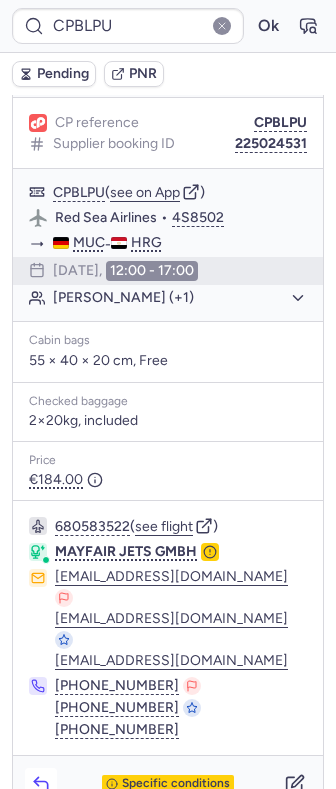 click 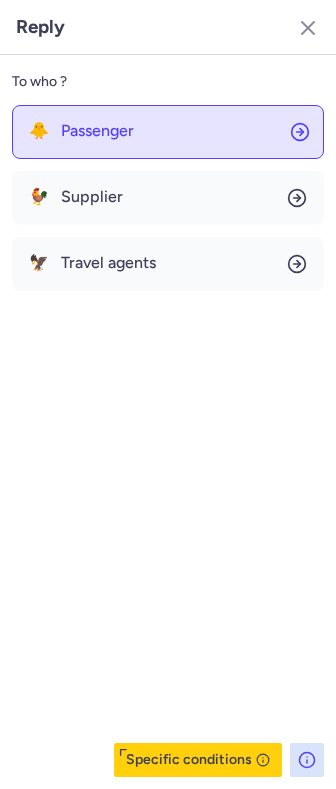 click on "🐥 Passenger" 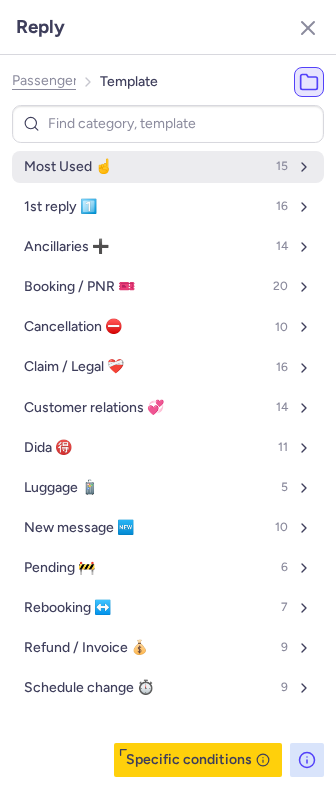 click on "Most Used ☝️ 15" at bounding box center (168, 167) 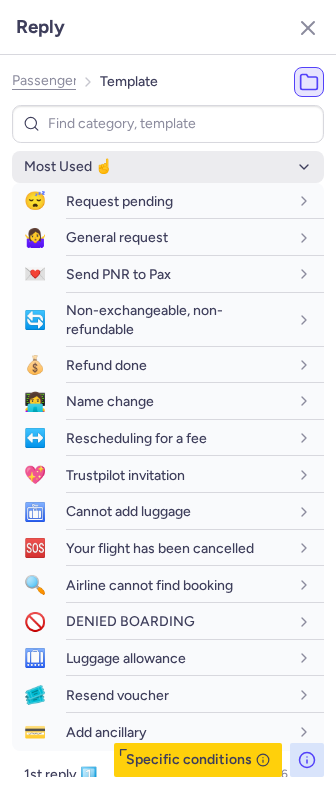 click on "Most Used ☝️" at bounding box center [168, 167] 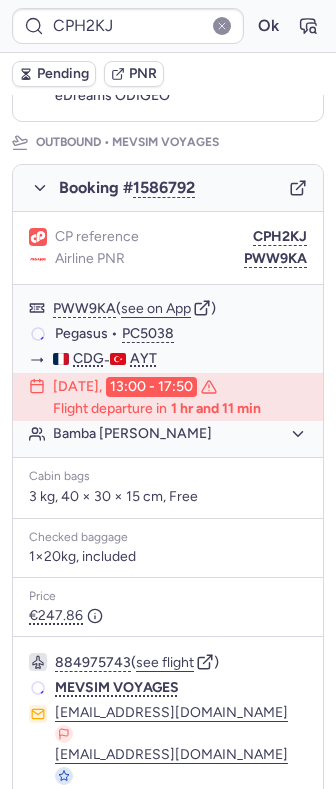 scroll, scrollTop: 292, scrollLeft: 0, axis: vertical 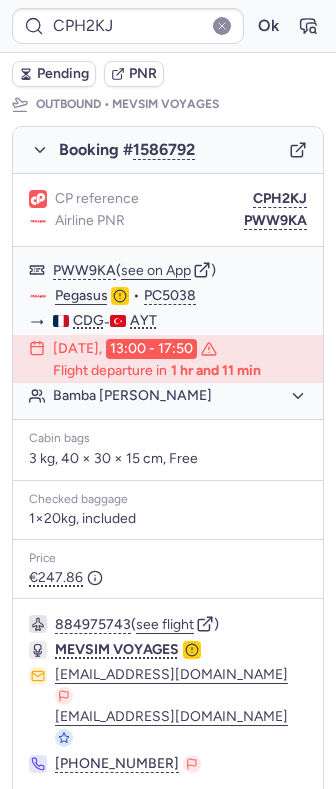 click on "Pending" at bounding box center [63, 74] 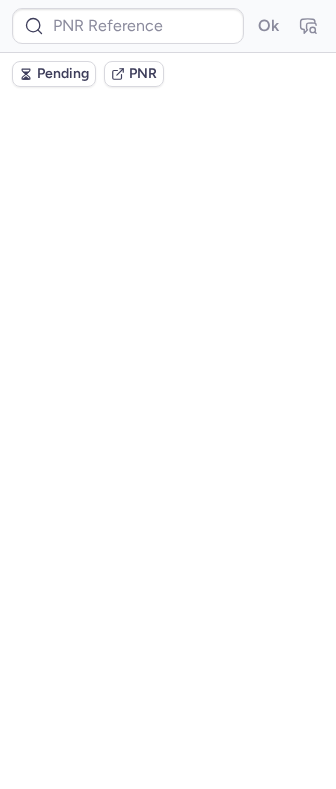 scroll, scrollTop: 0, scrollLeft: 0, axis: both 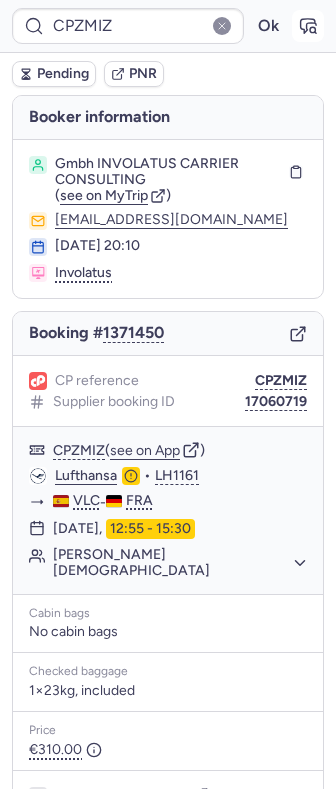 click 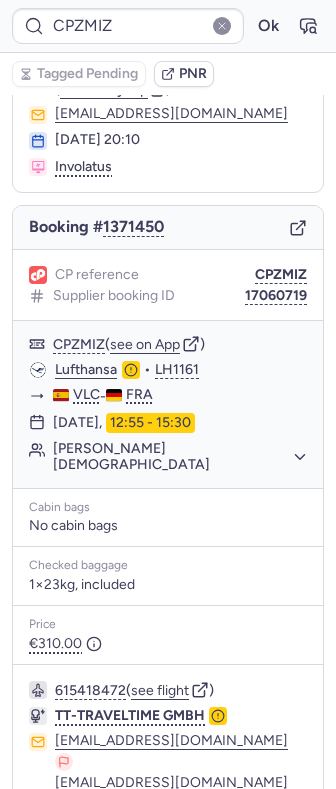 scroll, scrollTop: 214, scrollLeft: 0, axis: vertical 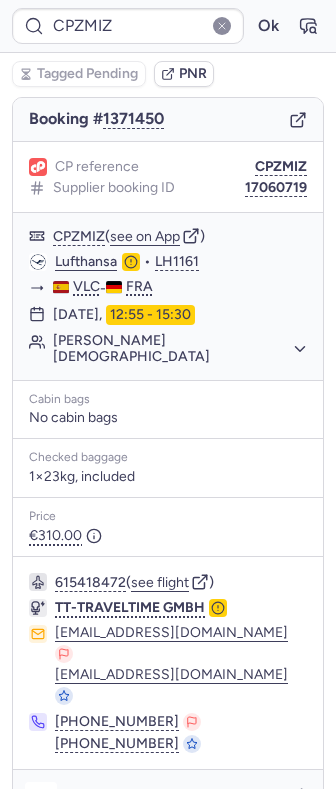 click 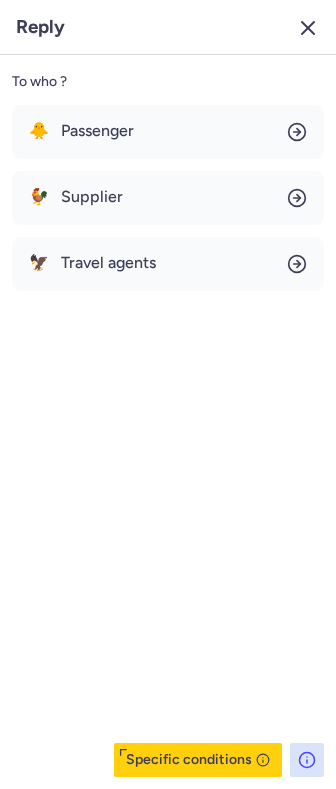 click 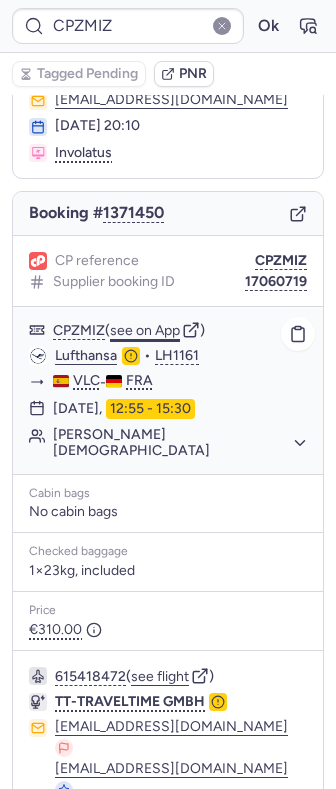 scroll, scrollTop: 81, scrollLeft: 0, axis: vertical 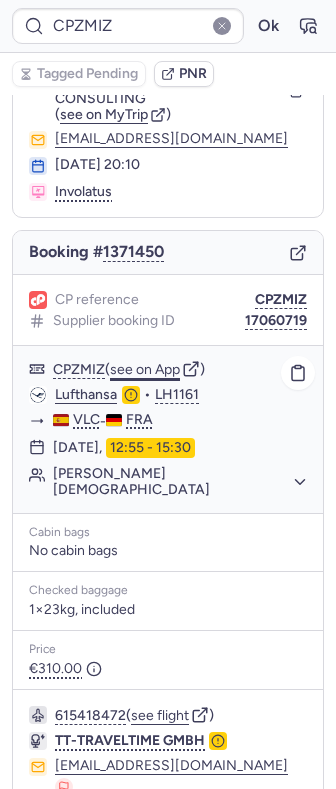 click on "see on App" 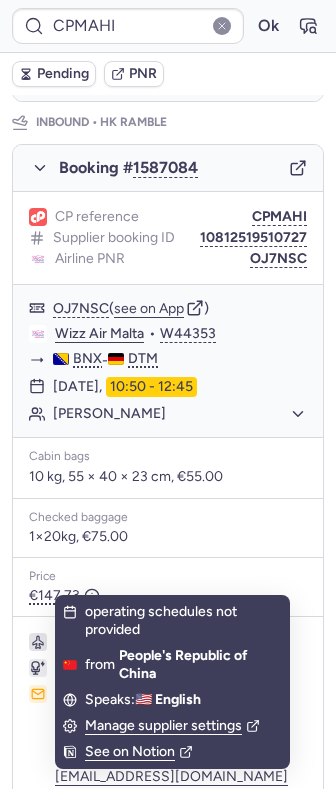 scroll, scrollTop: 1136, scrollLeft: 0, axis: vertical 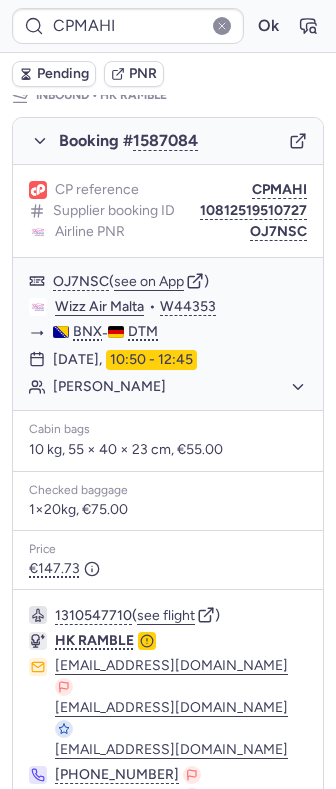click 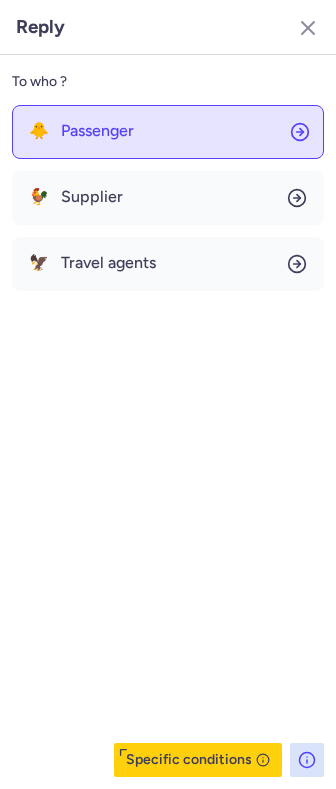 click on "Passenger" at bounding box center [97, 131] 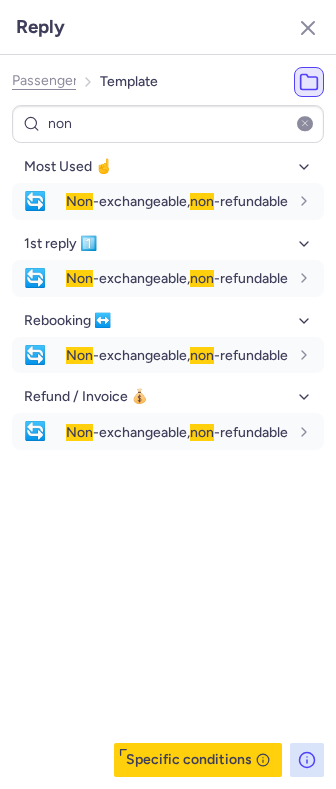 click on "Passenger" 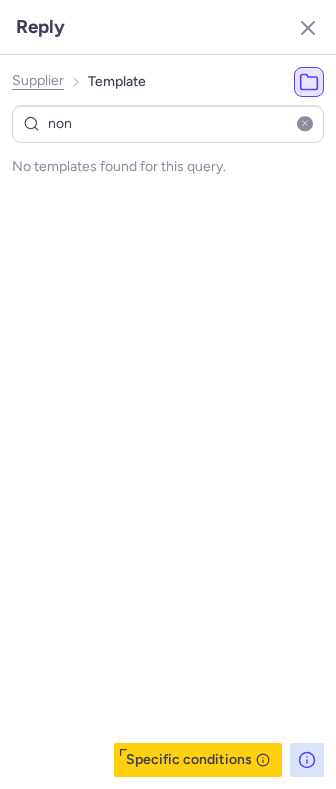 click on "Supplier" 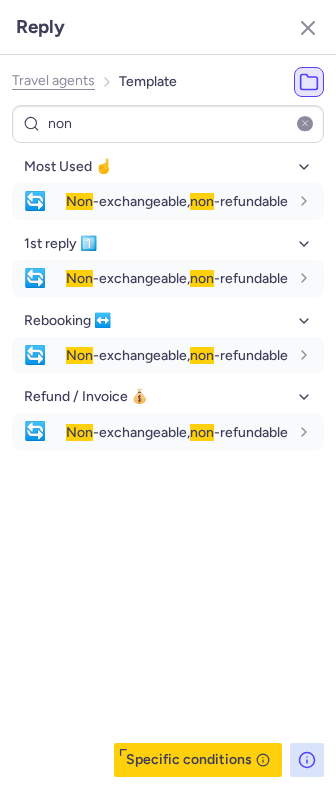 click on "Travel agents" 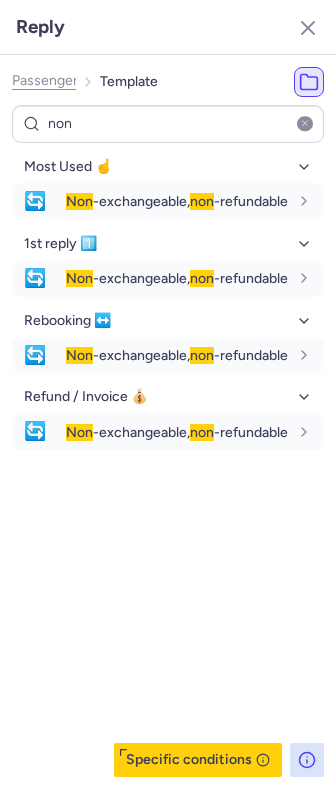 click at bounding box center (305, 124) 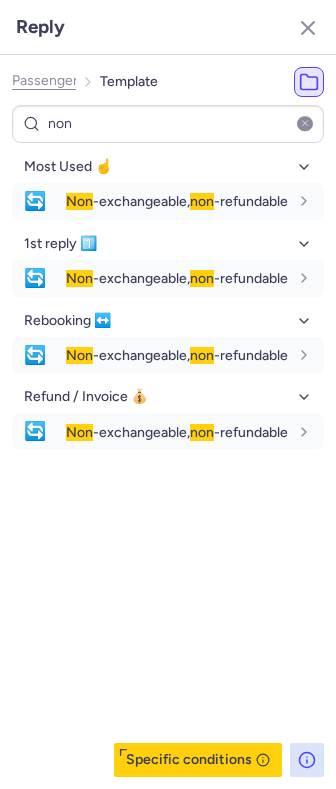 click at bounding box center (305, 124) 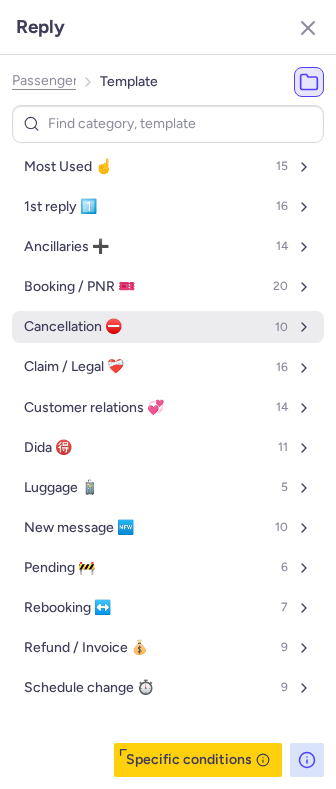click on "Cancellation ⛔️" at bounding box center [73, 327] 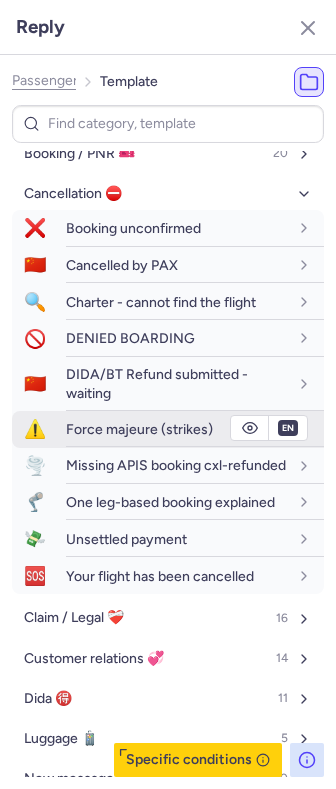 scroll, scrollTop: 0, scrollLeft: 0, axis: both 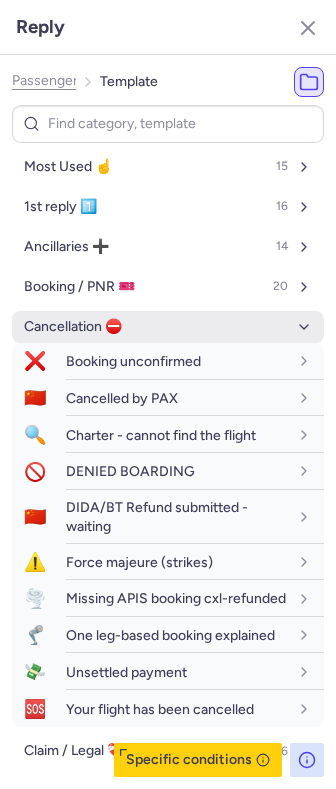 click on "Cancellation ⛔️" at bounding box center [168, 327] 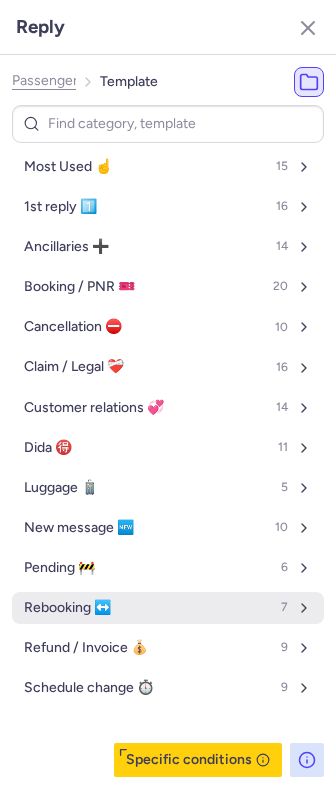 click on "Rebooking ↔️" at bounding box center [67, 608] 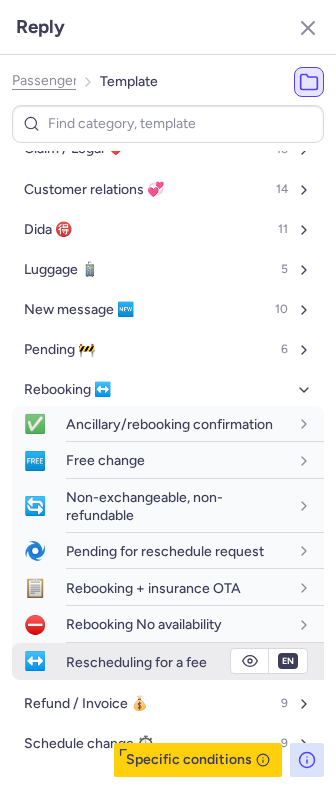 scroll, scrollTop: 261, scrollLeft: 0, axis: vertical 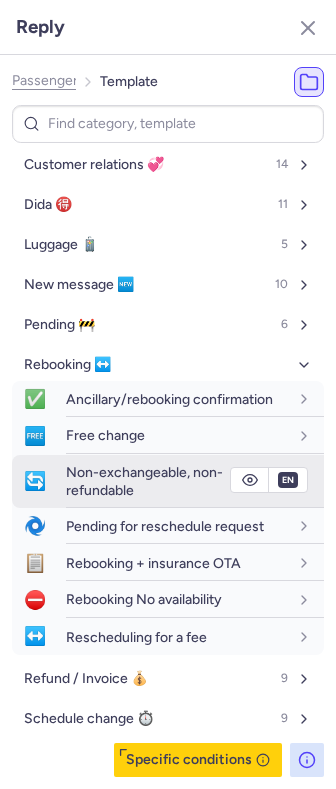 click on "Non-exchangeable, non-refundable" at bounding box center [144, 481] 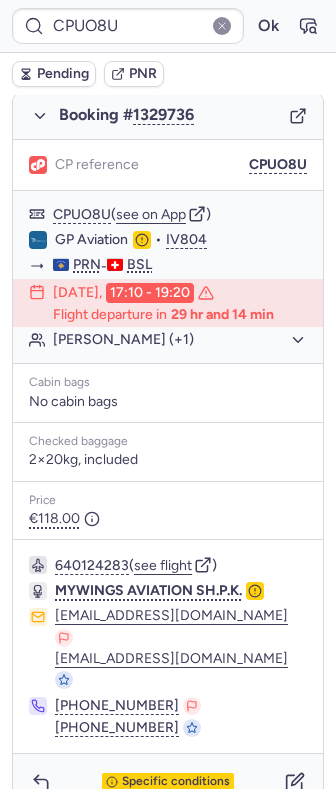 scroll, scrollTop: 1106, scrollLeft: 0, axis: vertical 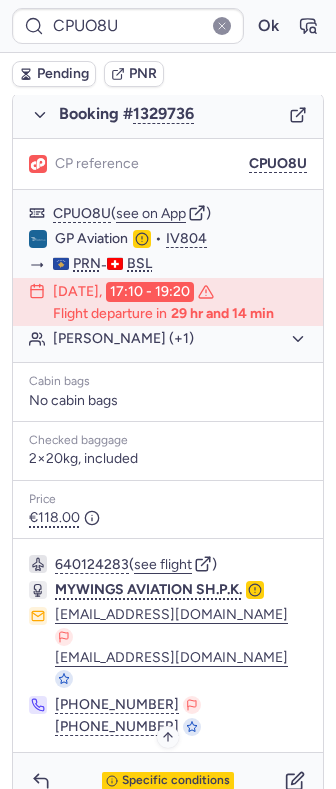 click on "Specific conditions" at bounding box center [176, 781] 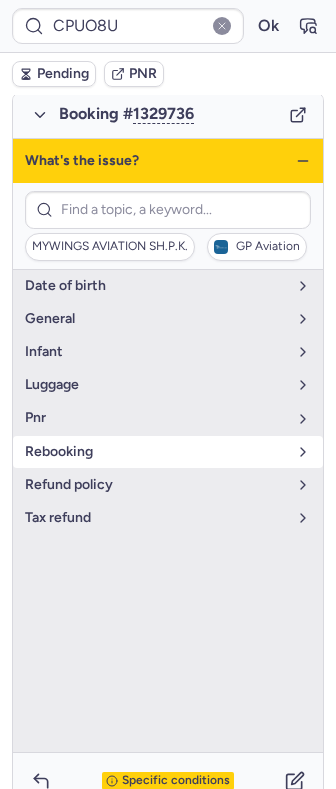click on "rebooking" at bounding box center (156, 452) 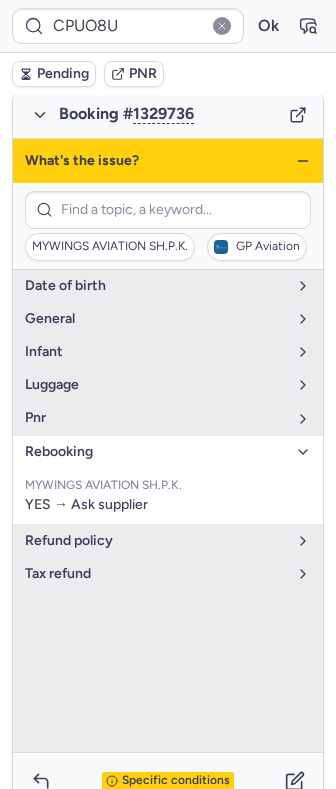 click on "rebooking" at bounding box center [156, 452] 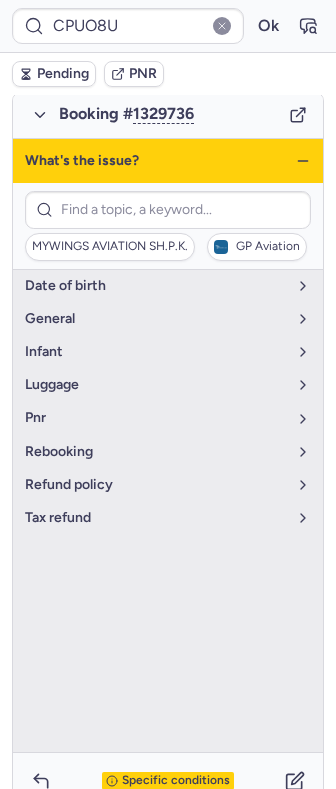 click 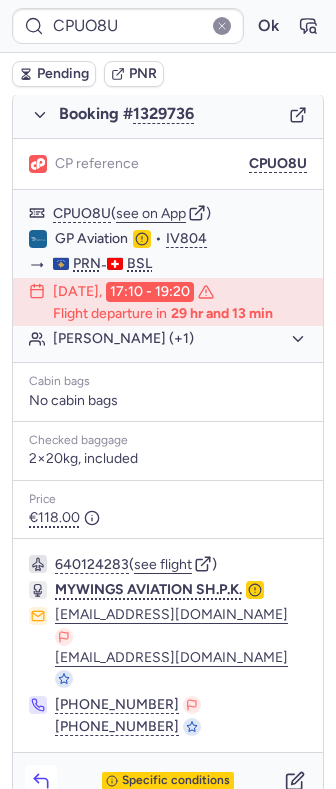 click 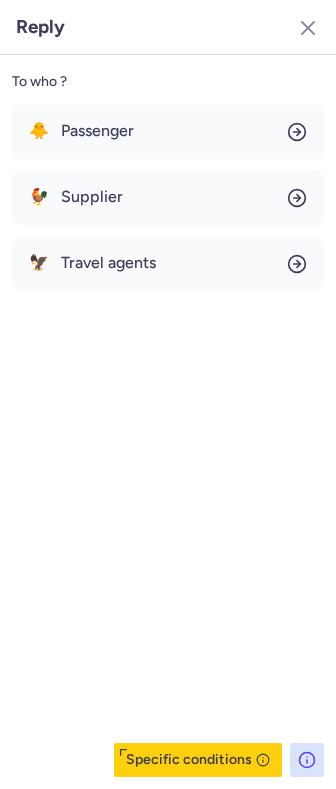 click on "🐥 Passenger" 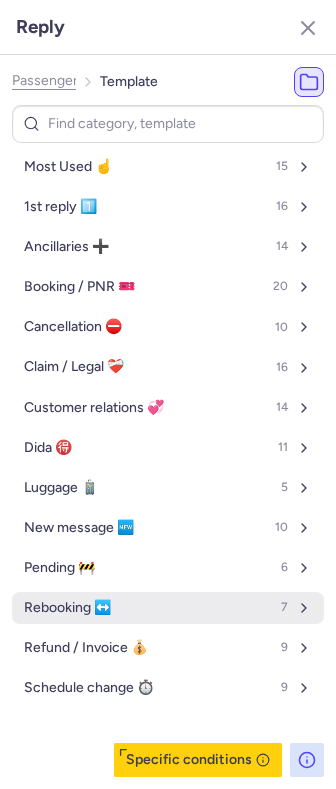 click on "Rebooking ↔️" at bounding box center [67, 608] 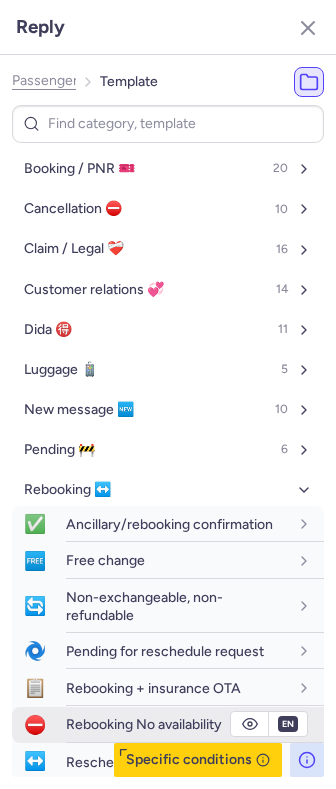 scroll, scrollTop: 261, scrollLeft: 0, axis: vertical 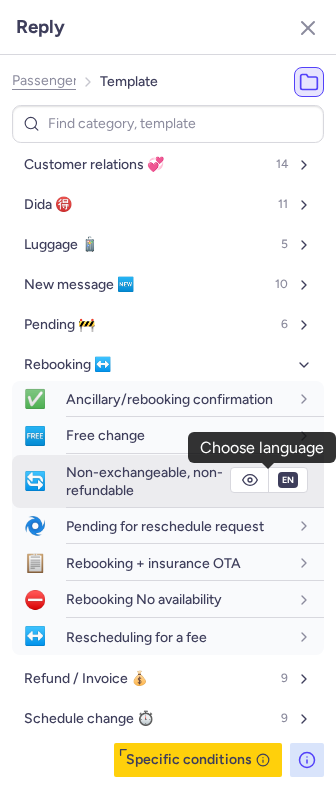 click on "en" at bounding box center (288, 480) 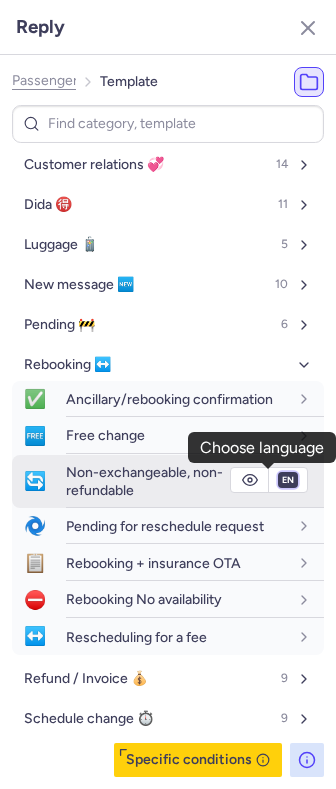 click on "fr en de nl pt es it ru" at bounding box center (288, 480) 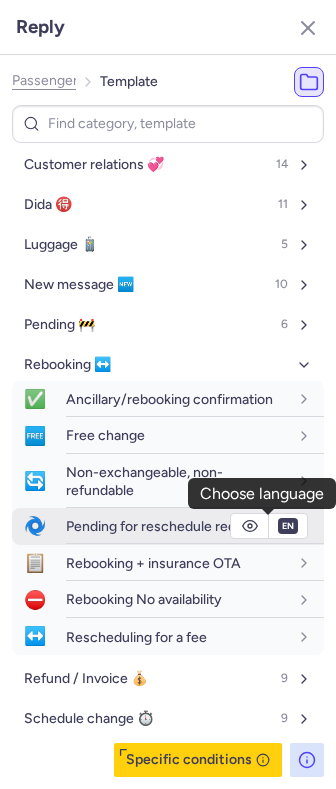click on "fr en de nl pt es it ru" at bounding box center [288, 480] 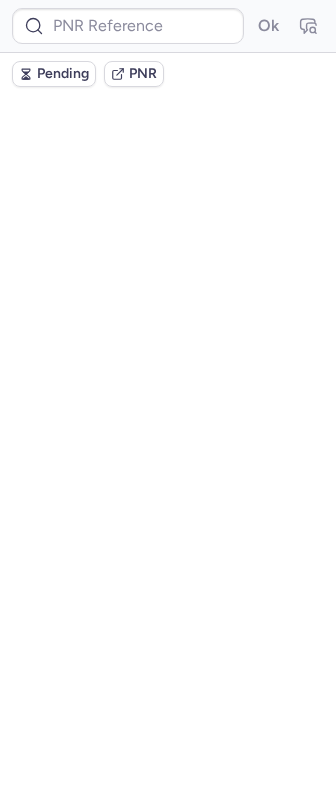 scroll, scrollTop: 0, scrollLeft: 0, axis: both 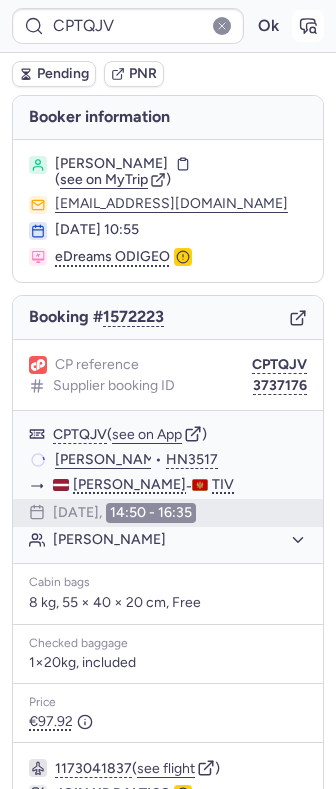 click 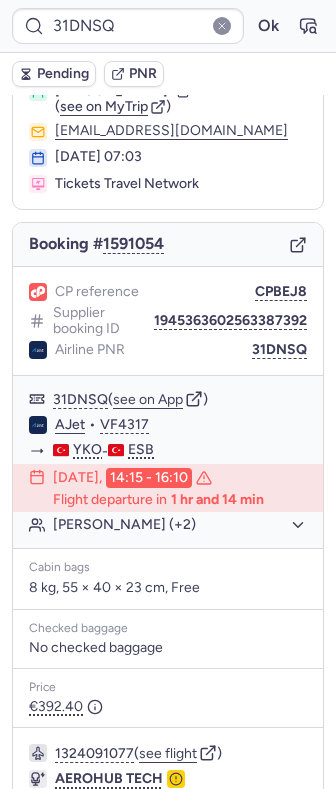 scroll, scrollTop: 222, scrollLeft: 0, axis: vertical 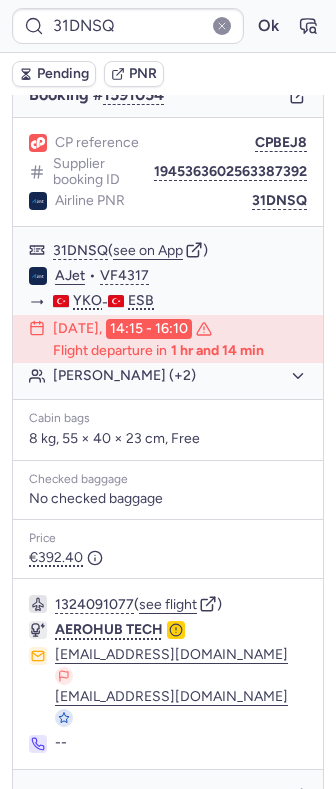 click on "1324091077  ( see flight )  AEROHUB TECH cs@aerohubtech.com cs@aerohubtech.com --" at bounding box center [168, 674] 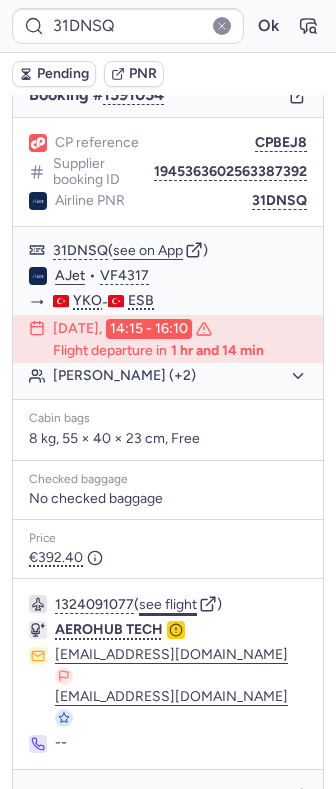 click on "see flight" 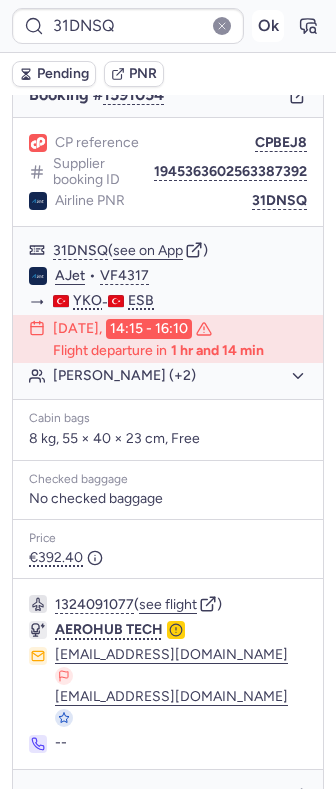 click on "Ok" at bounding box center (268, 26) 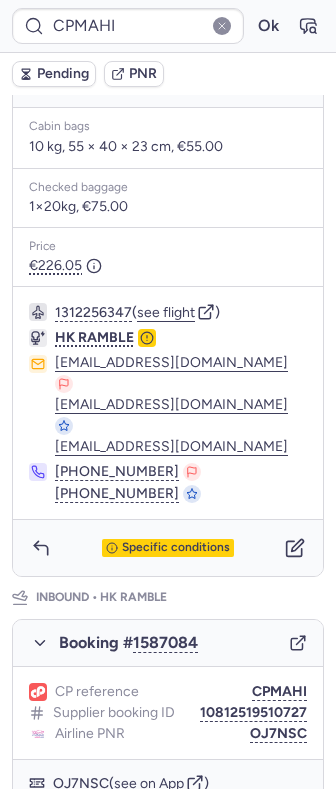scroll, scrollTop: 1136, scrollLeft: 0, axis: vertical 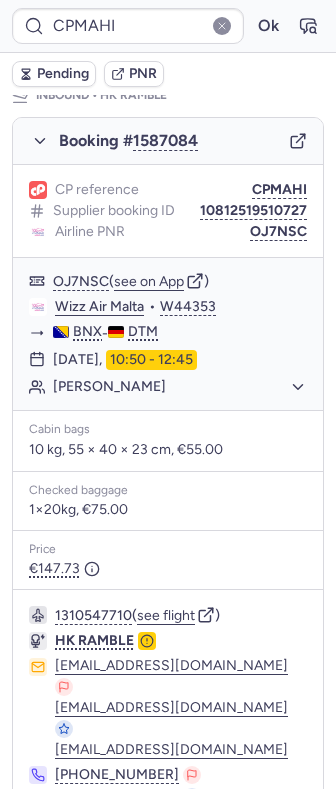 click 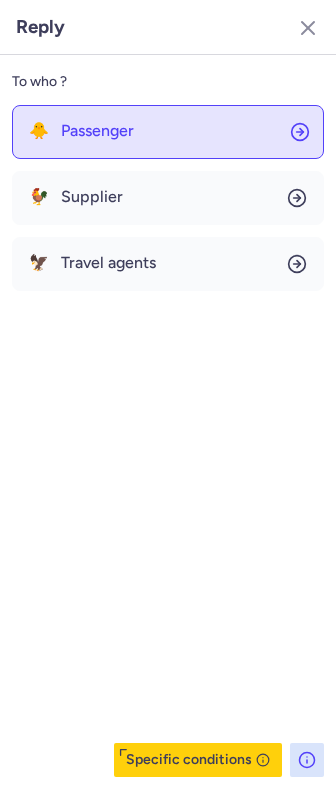 click on "🐥 Passenger" 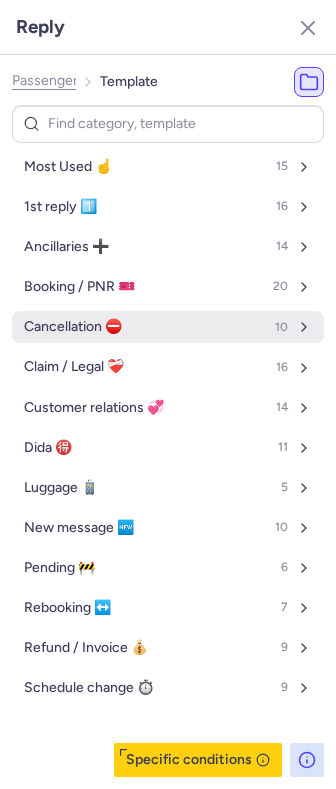 click on "Cancellation ⛔️ 10" at bounding box center (168, 327) 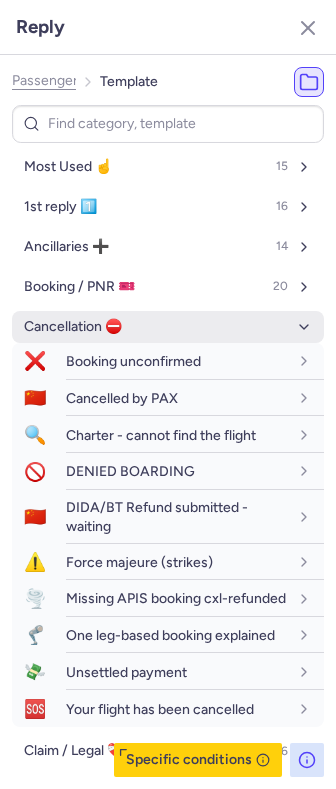 click on "Cancellation ⛔️" at bounding box center (168, 327) 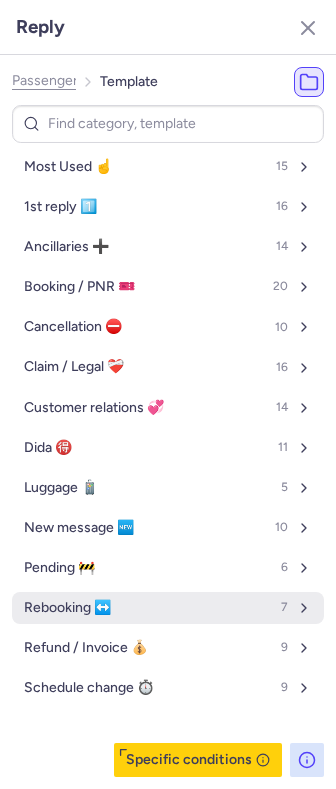 click on "Rebooking ↔️ 7" at bounding box center (168, 608) 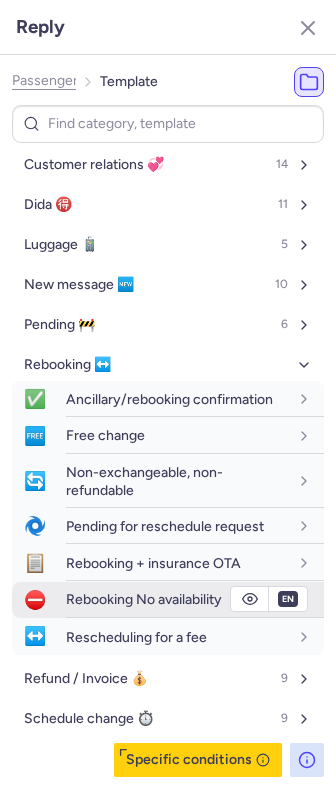 scroll, scrollTop: 261, scrollLeft: 0, axis: vertical 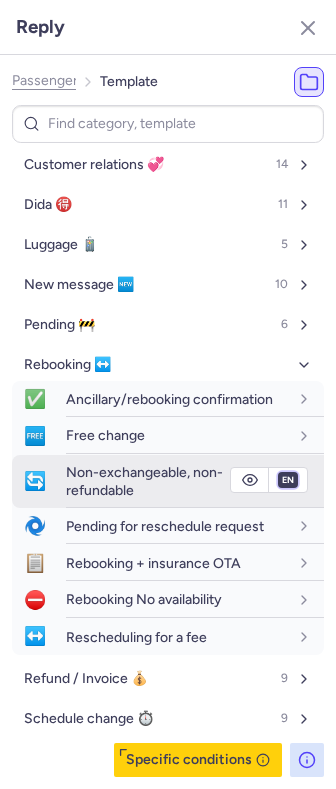 click on "fr en de nl pt es it ru" at bounding box center [288, 480] 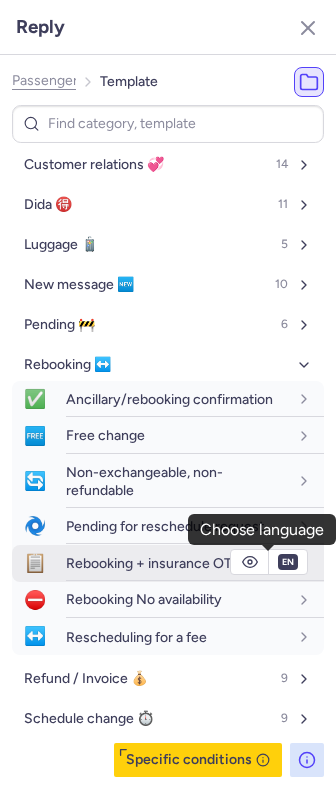 click on "fr en de nl pt es it ru" at bounding box center (288, 480) 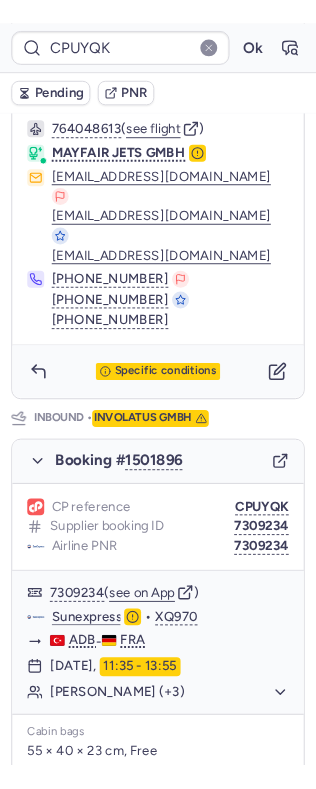 scroll, scrollTop: 648, scrollLeft: 0, axis: vertical 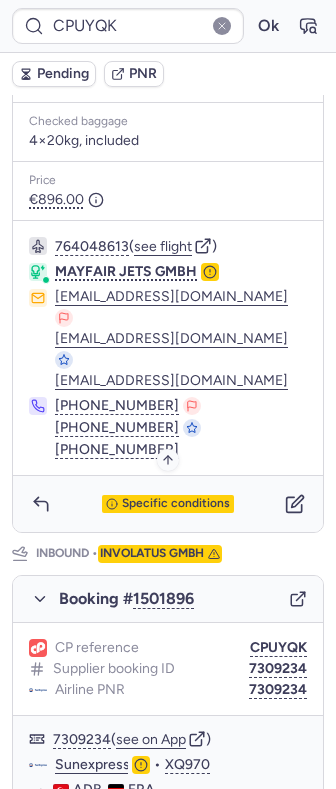 click on "Specific conditions" at bounding box center [176, 504] 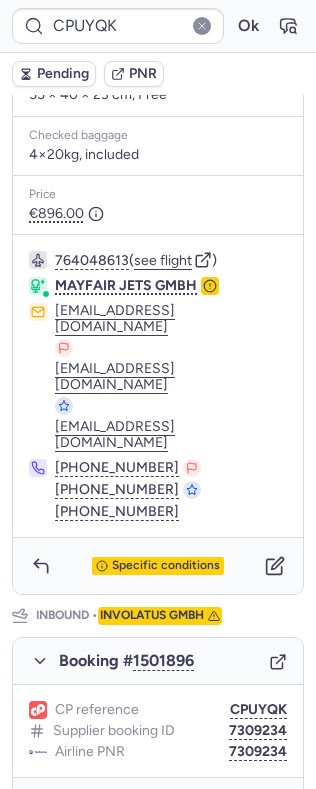 scroll, scrollTop: 204, scrollLeft: 0, axis: vertical 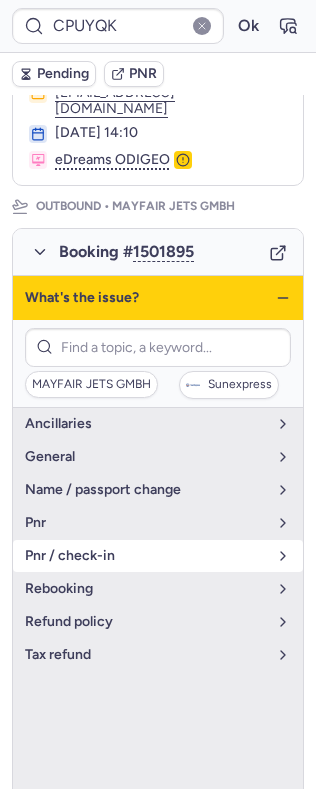 click on "pnr / check-in" at bounding box center [158, 556] 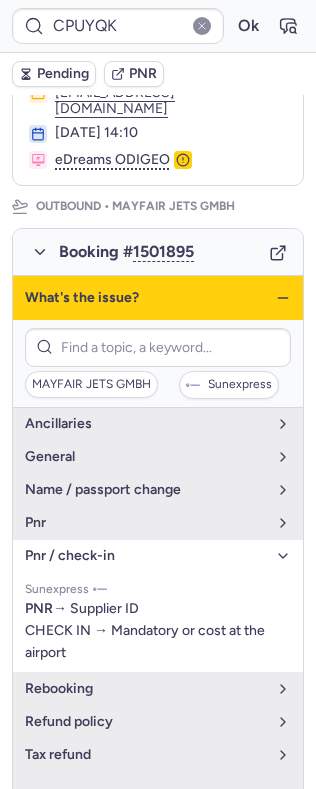 click on "pnr / check-in" at bounding box center [158, 556] 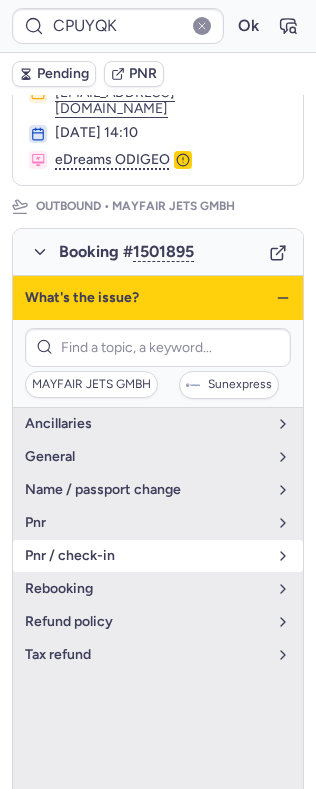 click on "pnr / check-in" at bounding box center (146, 556) 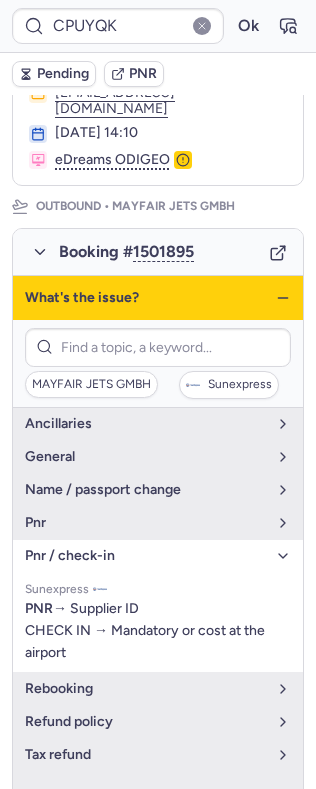 click on "pnr / check-in" at bounding box center [146, 556] 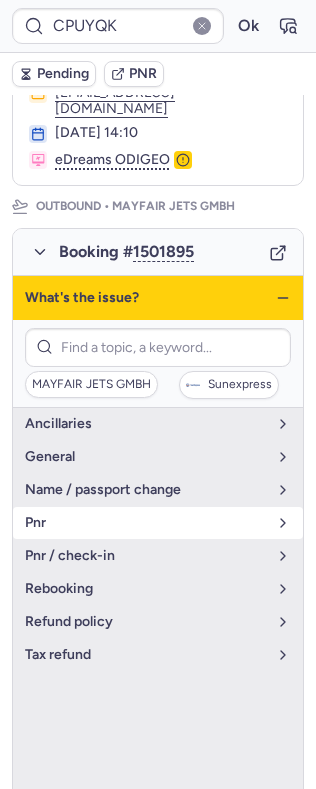 click on "pnr" at bounding box center [146, 523] 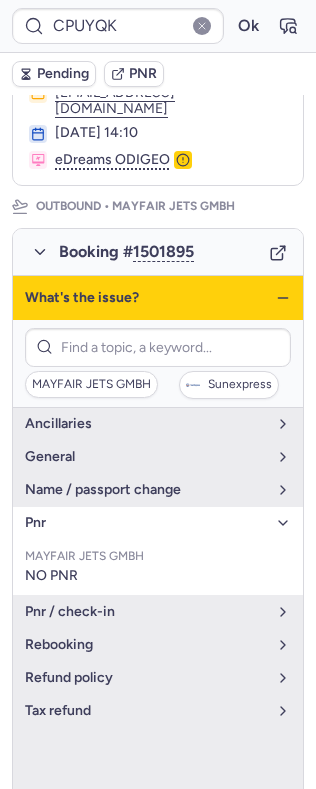 click on "pnr" at bounding box center (146, 523) 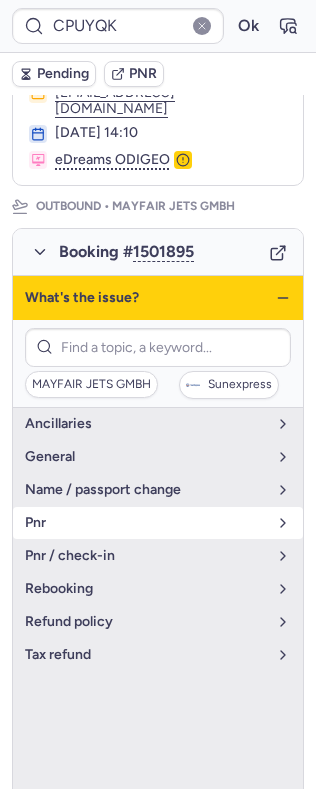 click on "pnr" at bounding box center [146, 523] 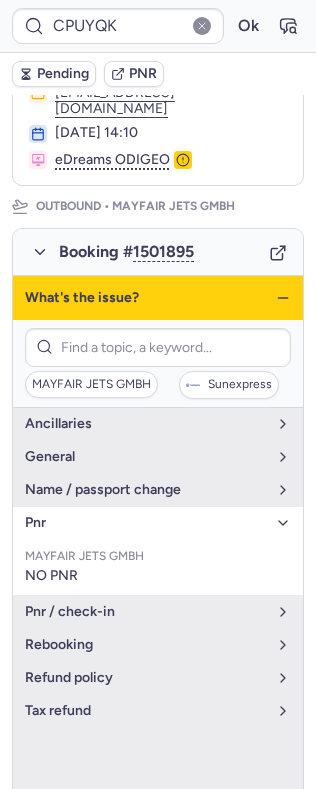 click on "pnr" at bounding box center [146, 523] 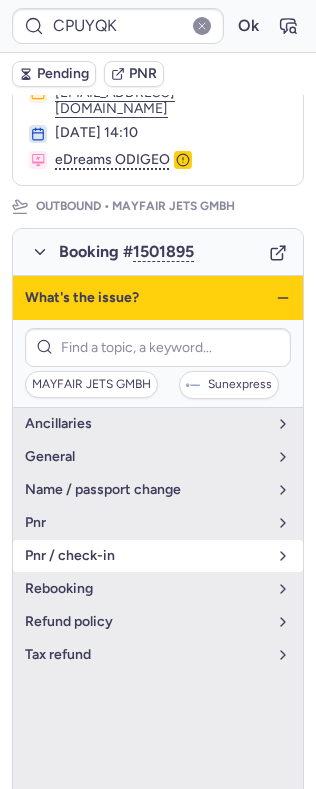 click on "pnr / check-in" at bounding box center [146, 556] 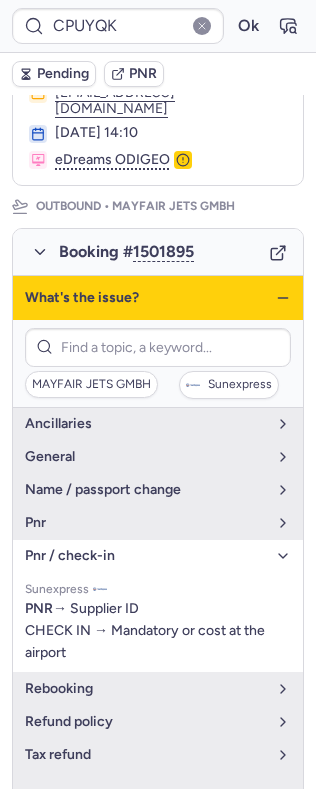 click on "pnr / check-in" at bounding box center (146, 556) 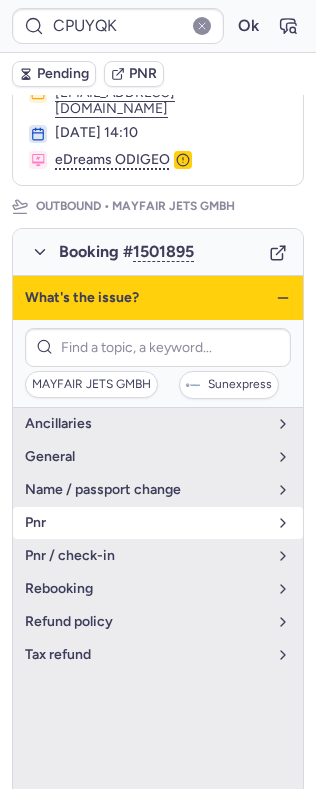 click on "pnr" at bounding box center [158, 523] 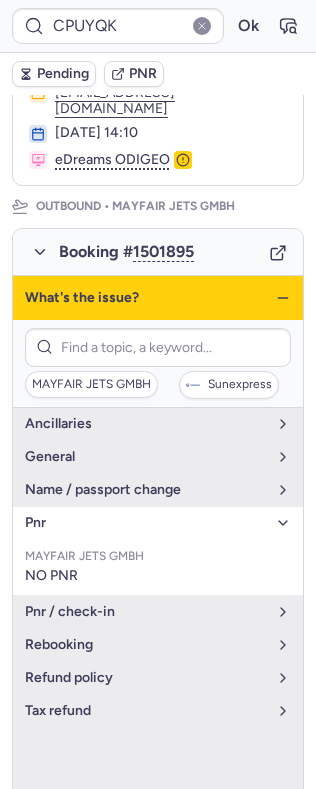 click on "pnr" at bounding box center (158, 523) 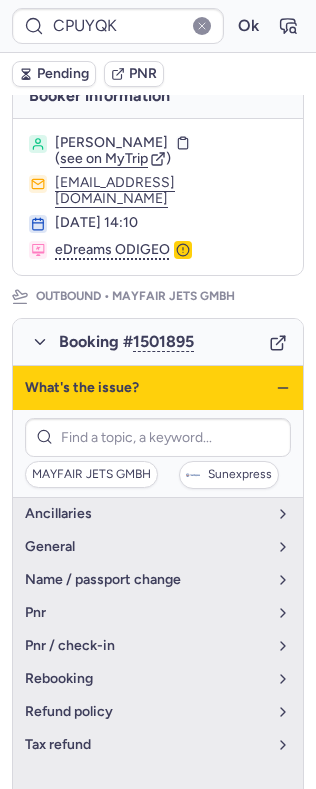 scroll, scrollTop: 0, scrollLeft: 0, axis: both 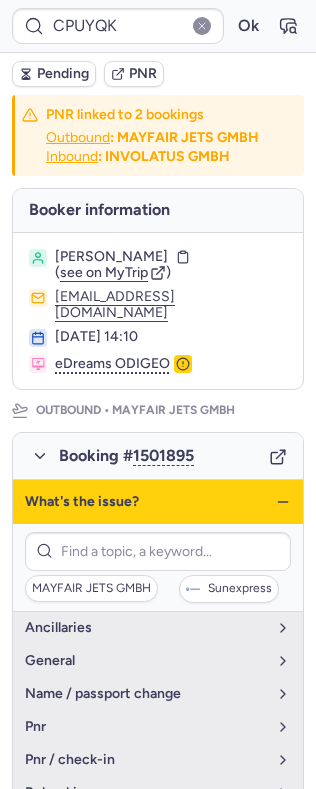 click on "What's the issue?" at bounding box center (158, 502) 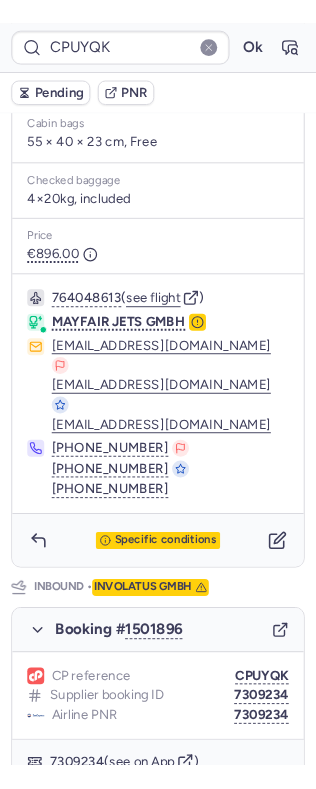 scroll, scrollTop: 648, scrollLeft: 0, axis: vertical 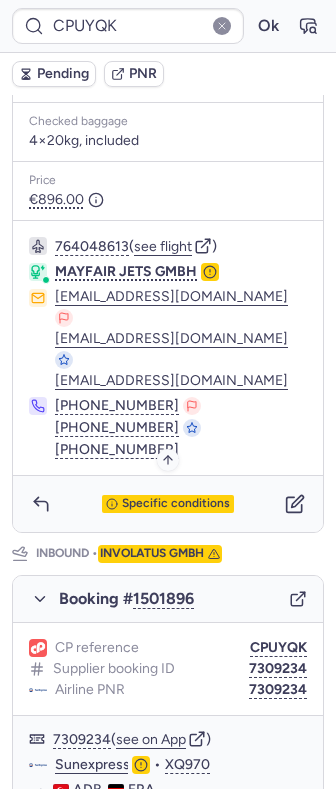 click on "Specific conditions" at bounding box center (176, 504) 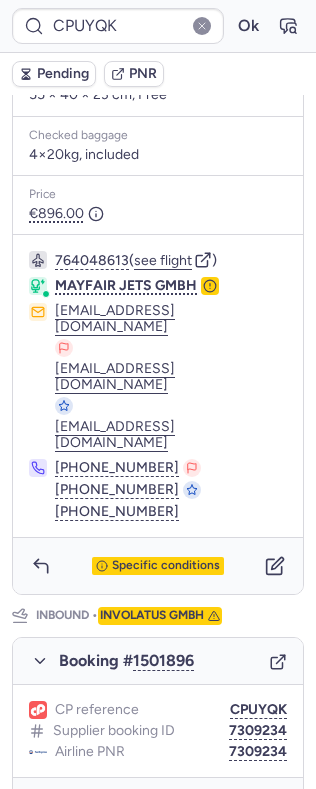 scroll, scrollTop: 204, scrollLeft: 0, axis: vertical 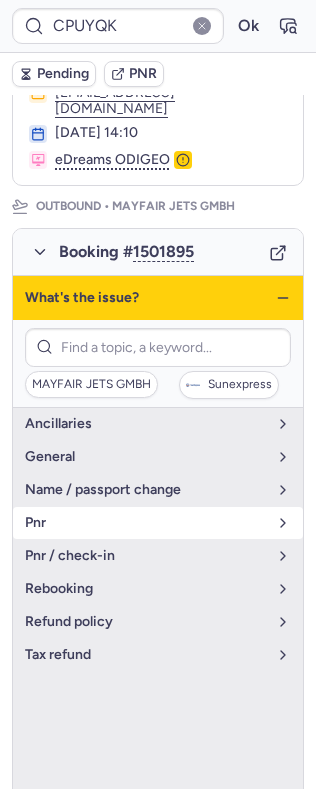 click on "pnr" at bounding box center [146, 523] 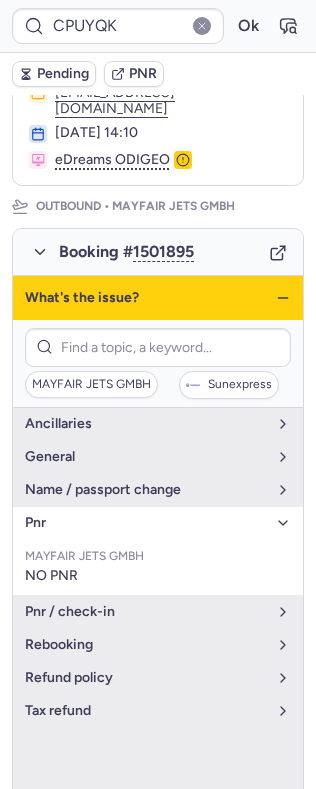click on "pnr" at bounding box center (146, 523) 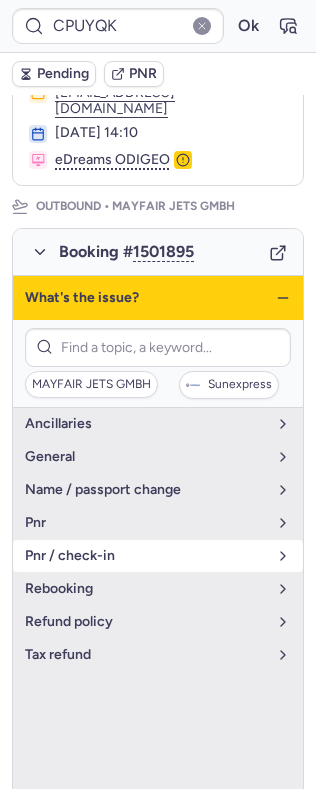 click on "pnr / check-in" at bounding box center (146, 556) 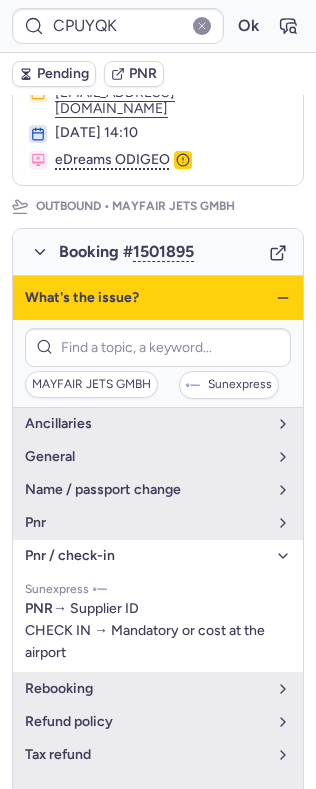 click on "pnr / check-in" at bounding box center (146, 556) 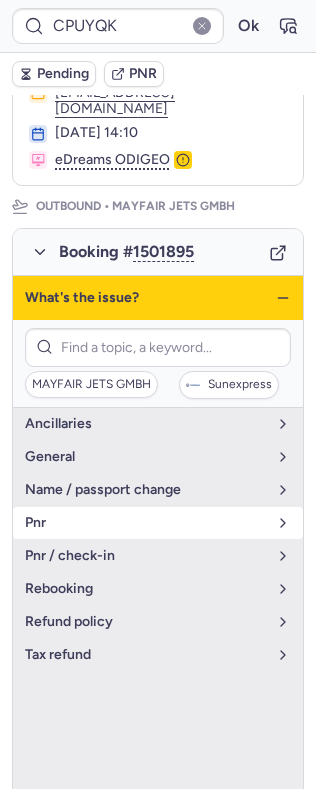click on "pnr" at bounding box center (146, 523) 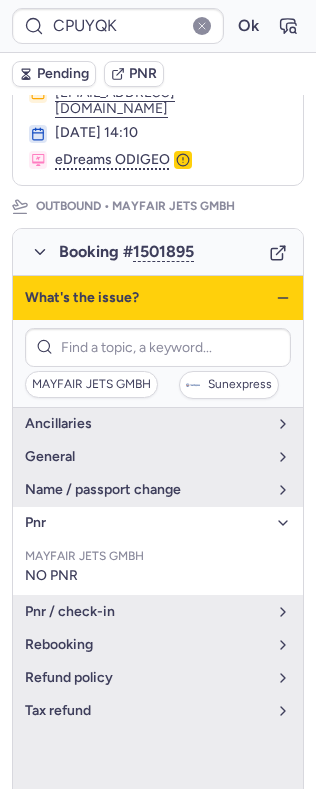 click on "pnr" at bounding box center [146, 523] 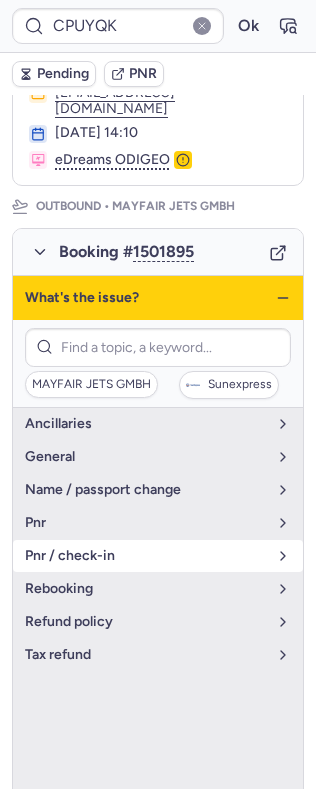 click on "pnr / check-in" at bounding box center (146, 556) 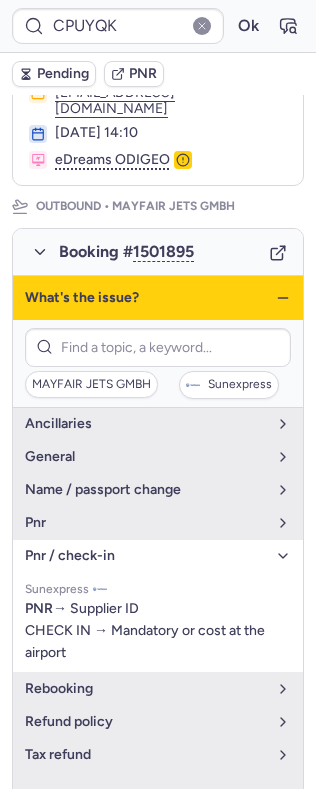 click on "pnr / check-in" at bounding box center (146, 556) 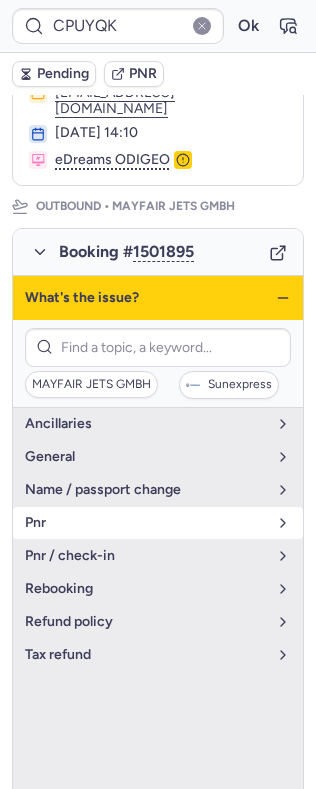 click on "pnr" at bounding box center (158, 523) 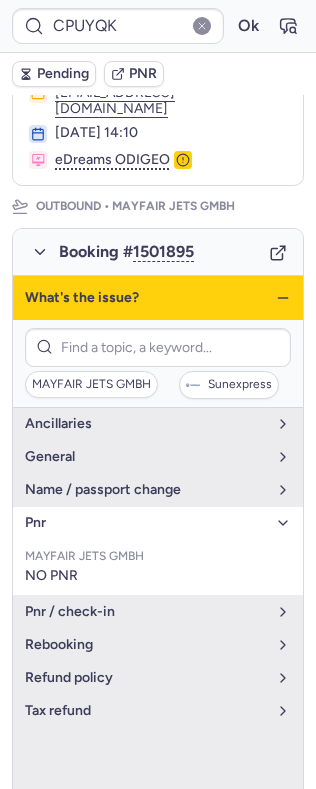 click on "pnr" at bounding box center [158, 523] 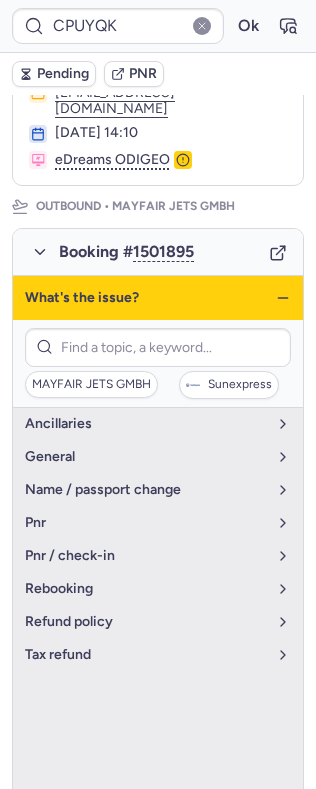 click 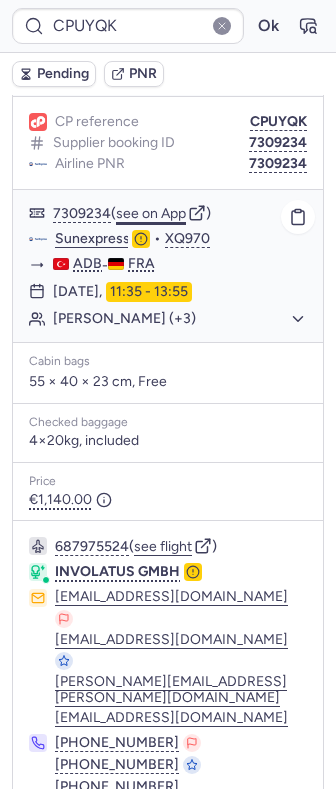 scroll, scrollTop: 1178, scrollLeft: 0, axis: vertical 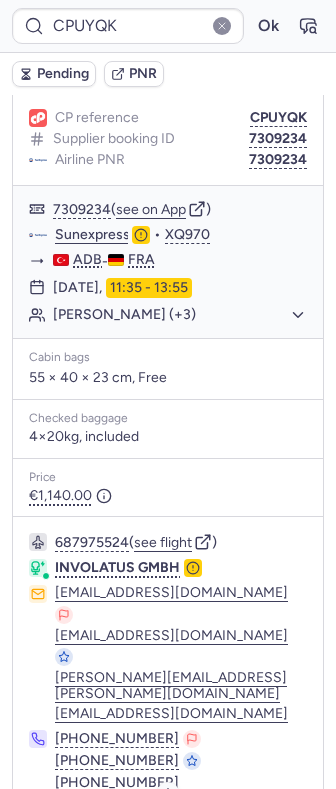 click on "Specific conditions" at bounding box center [176, 837] 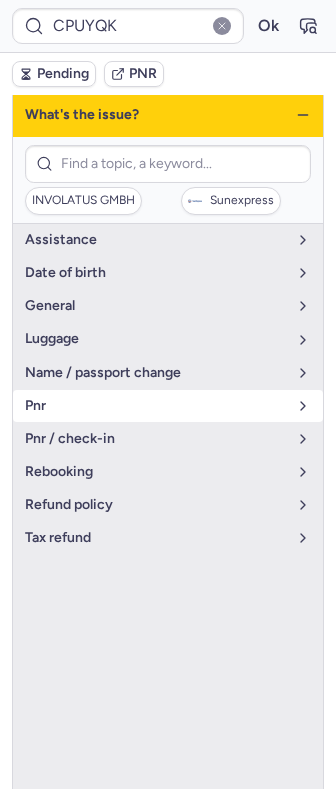 click on "pnr" at bounding box center [168, 406] 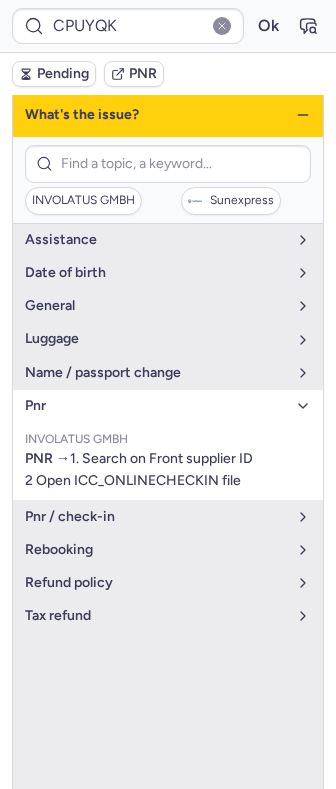 click on "pnr" at bounding box center [156, 406] 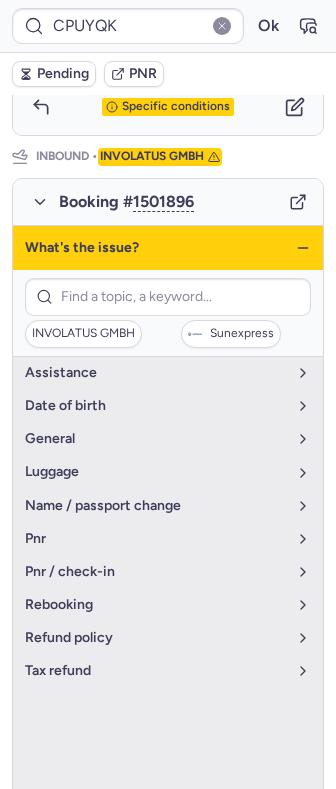 click 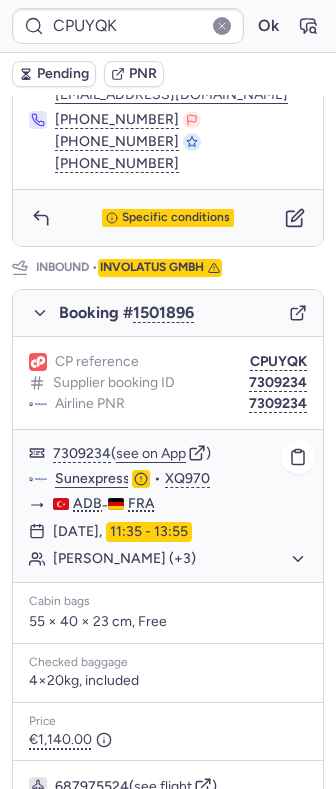 scroll, scrollTop: 912, scrollLeft: 0, axis: vertical 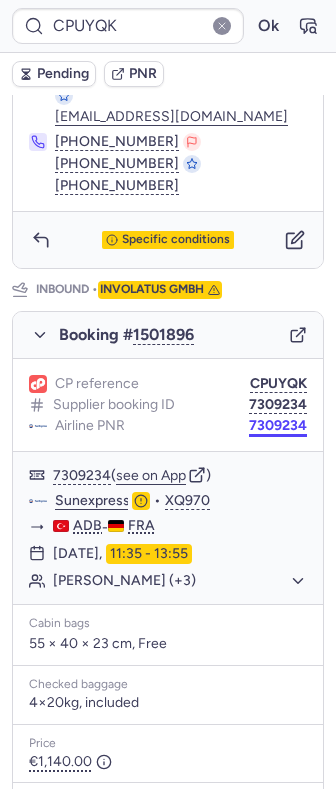 click on "7309234" at bounding box center [278, 426] 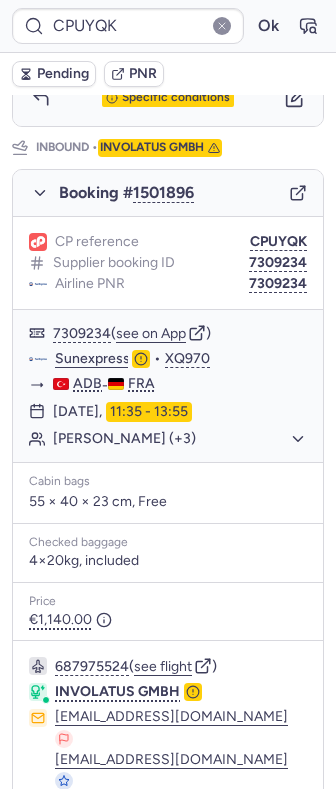 scroll, scrollTop: 1066, scrollLeft: 0, axis: vertical 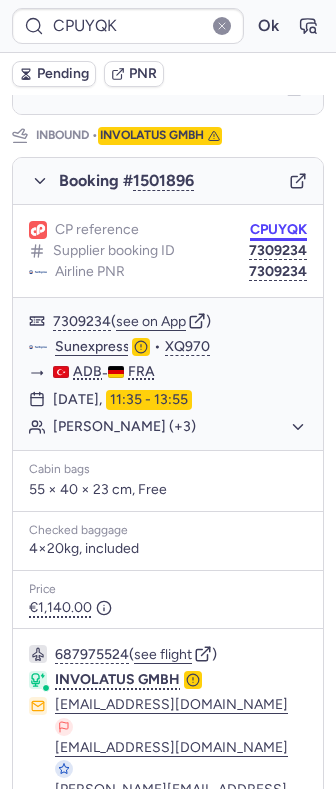 click on "CPUYQK" at bounding box center [278, 230] 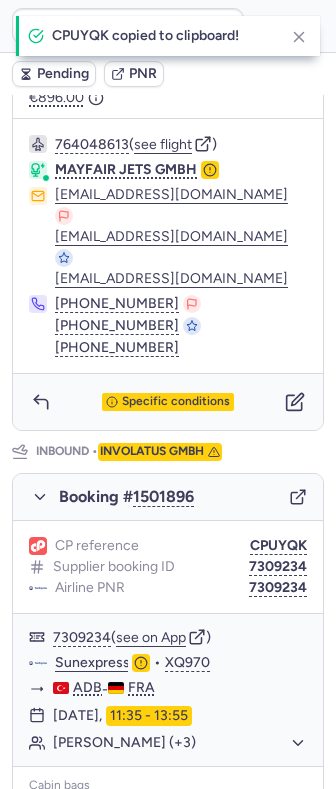 scroll, scrollTop: 800, scrollLeft: 0, axis: vertical 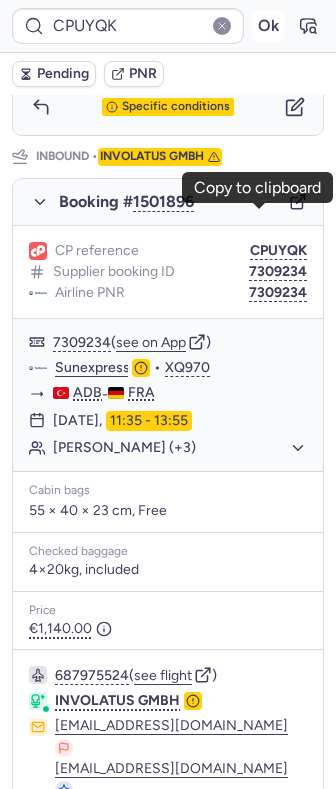 click on "Ok" at bounding box center (268, 26) 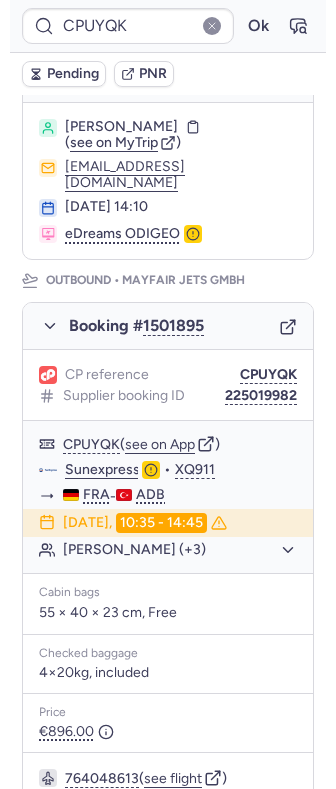 scroll, scrollTop: 0, scrollLeft: 0, axis: both 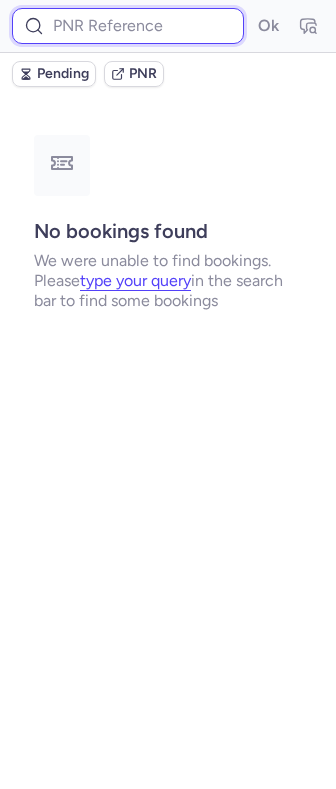 click at bounding box center (128, 26) 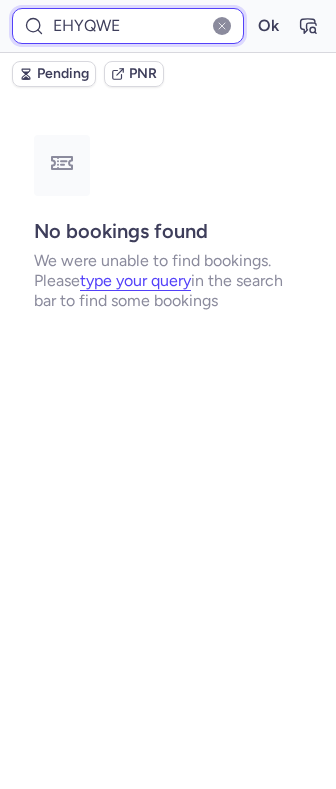 click on "Ok" at bounding box center (268, 26) 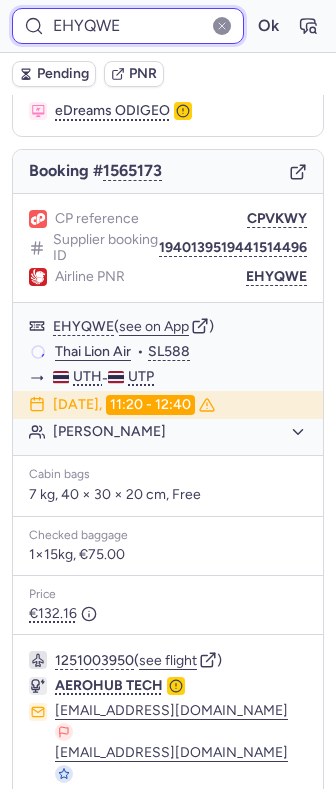 scroll, scrollTop: 82, scrollLeft: 0, axis: vertical 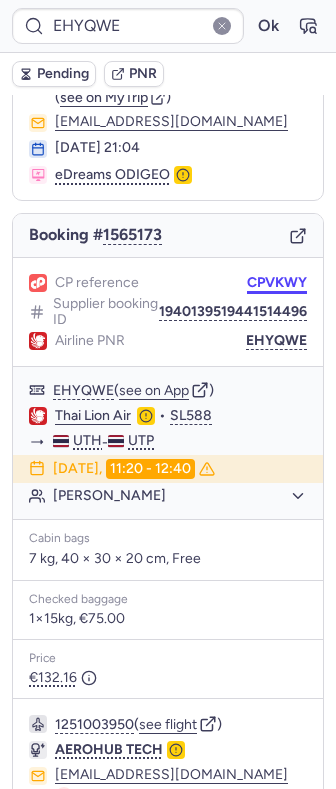 click on "CPVKWY" at bounding box center (277, 283) 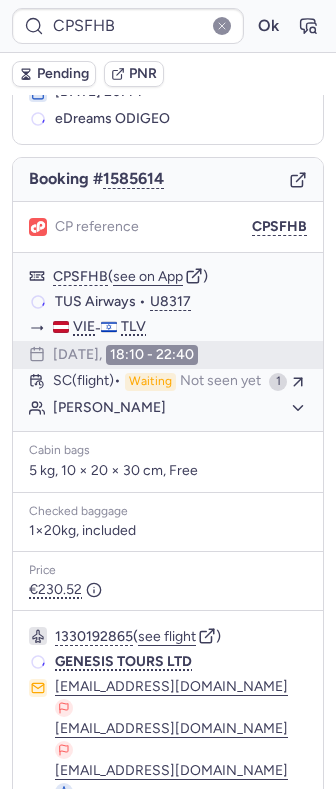 scroll, scrollTop: 122, scrollLeft: 0, axis: vertical 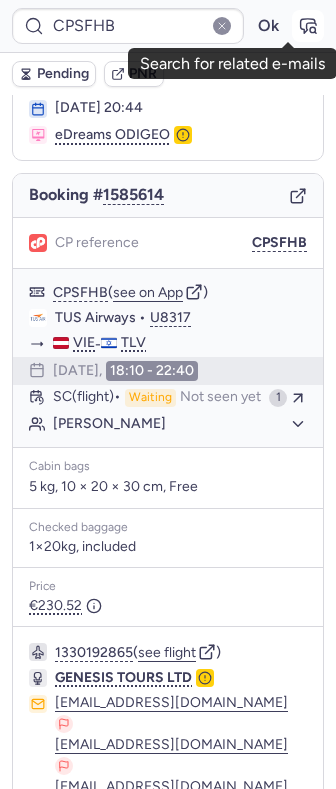 click 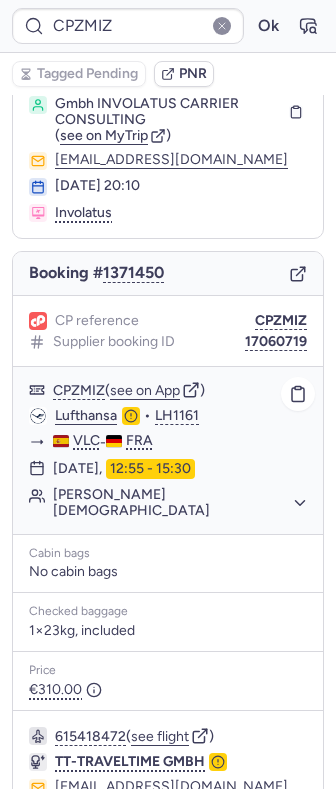 scroll, scrollTop: 0, scrollLeft: 0, axis: both 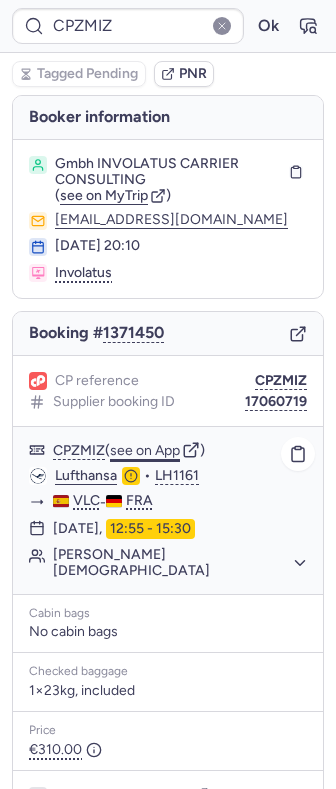 click 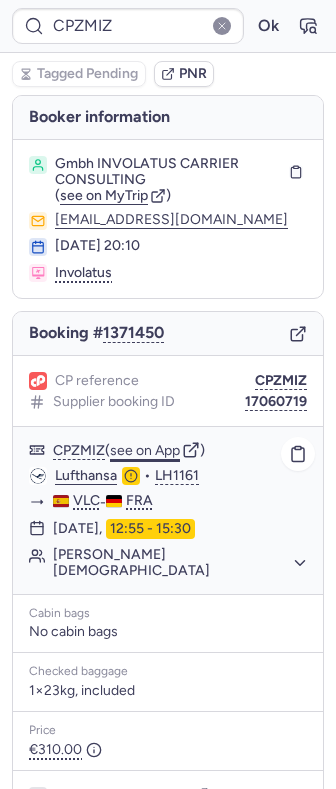 click on "see on App" 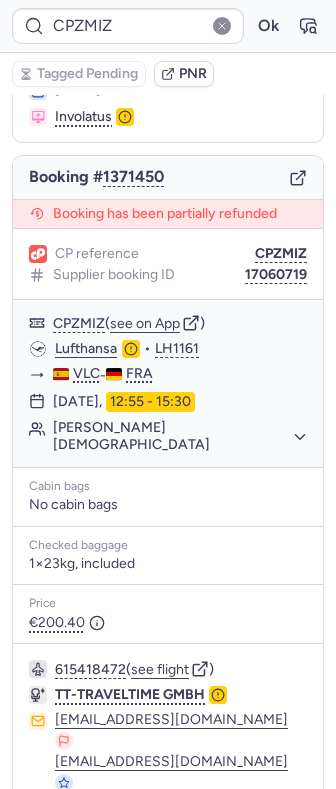 scroll, scrollTop: 110, scrollLeft: 0, axis: vertical 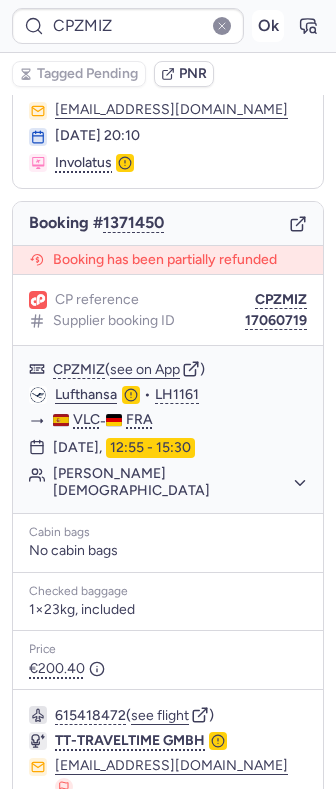 click on "Ok" at bounding box center (268, 26) 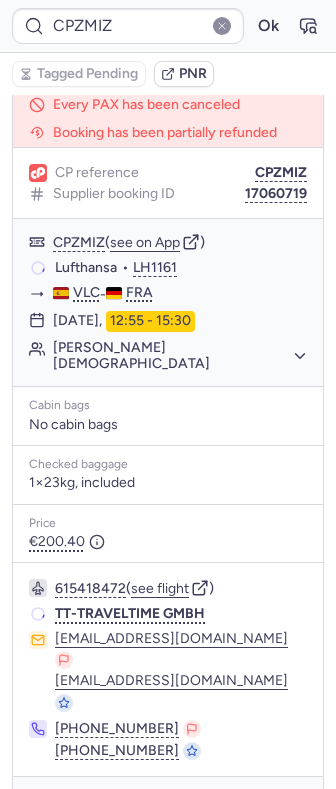 scroll, scrollTop: 272, scrollLeft: 0, axis: vertical 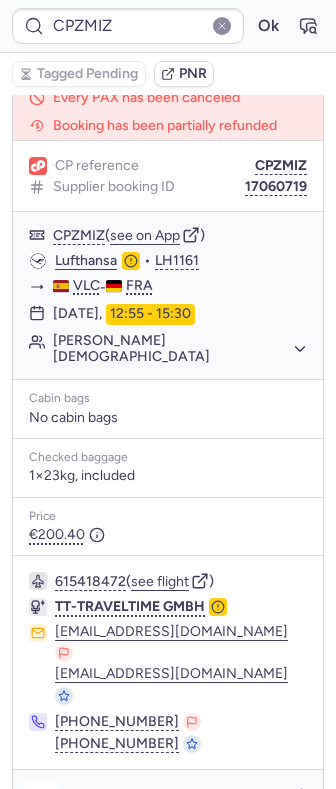 click 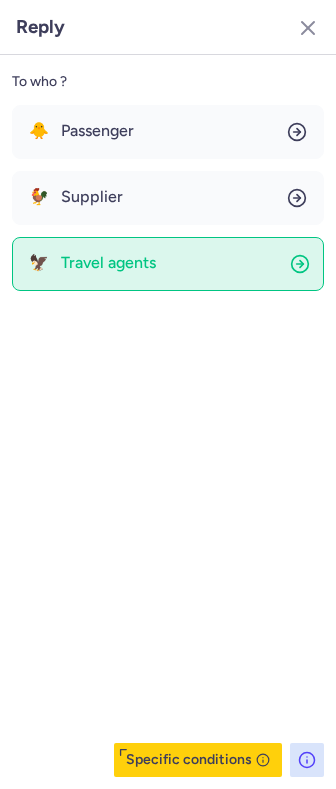 click on "🦅 Travel agents" 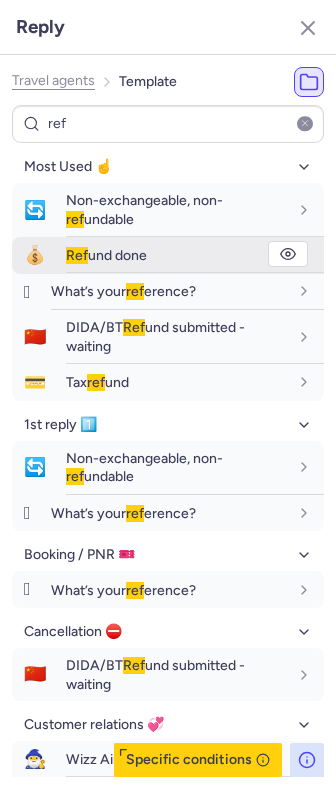 click on "Ref und done" at bounding box center [106, 255] 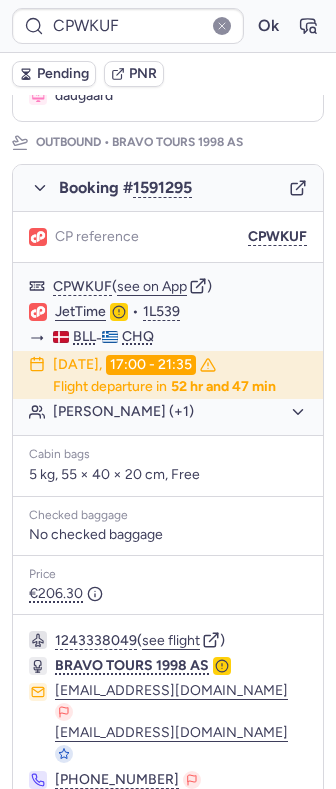scroll, scrollTop: 152, scrollLeft: 0, axis: vertical 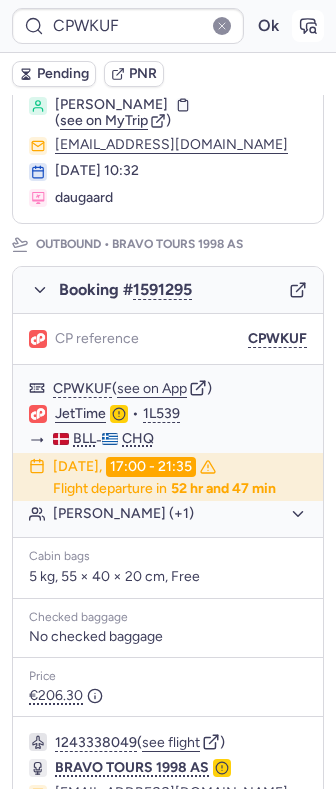 click 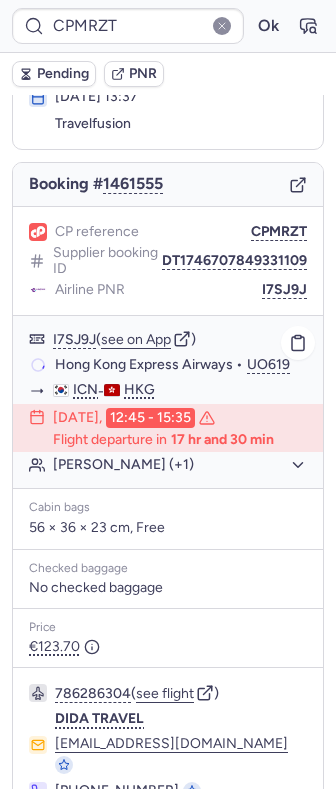 scroll, scrollTop: 234, scrollLeft: 0, axis: vertical 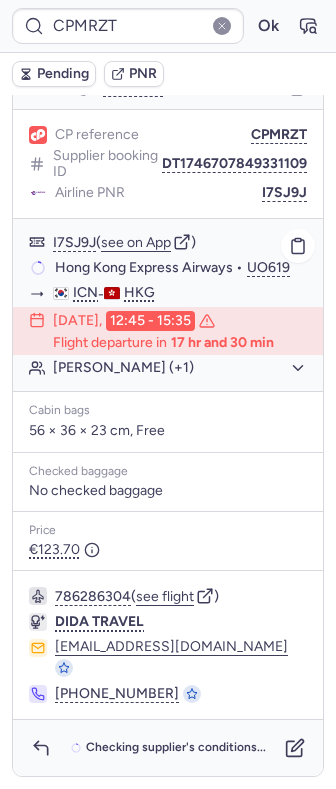 click on "Pamela NWANGWU (+1)" 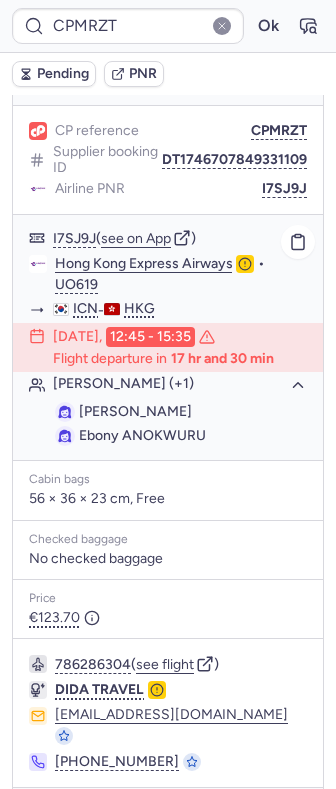 click on "Pamela NWANGWU (+1)" 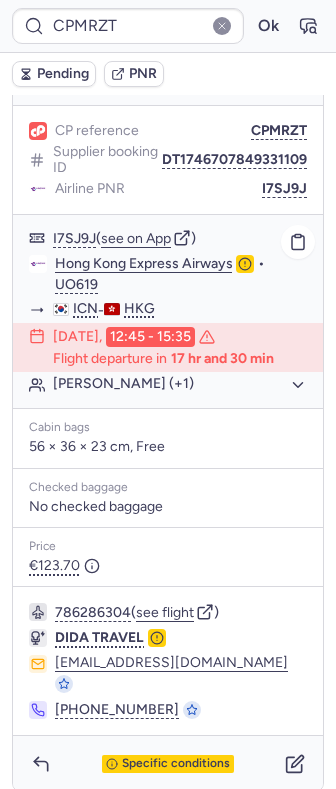 click on "Pamela NWANGWU (+1)" 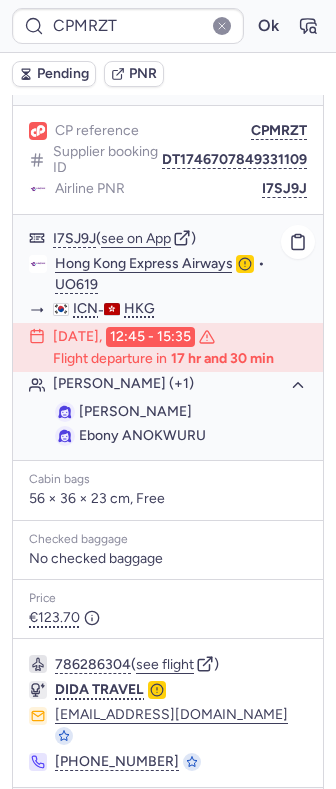 click on "Pamela NWANGWU (+1)" 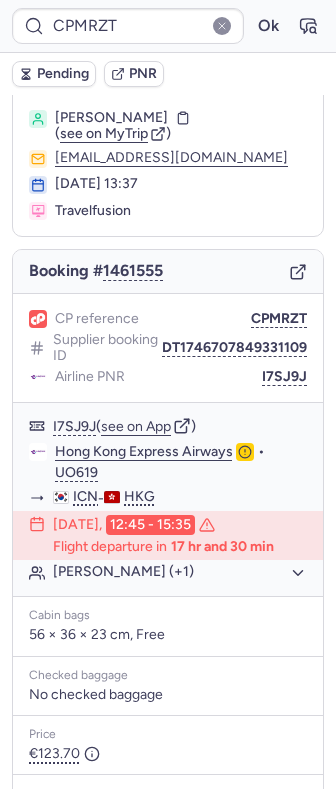 scroll, scrollTop: 0, scrollLeft: 0, axis: both 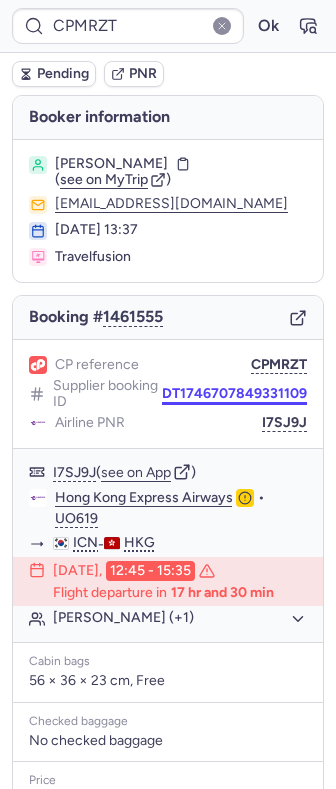 click on "DT1746707849331109" at bounding box center [234, 394] 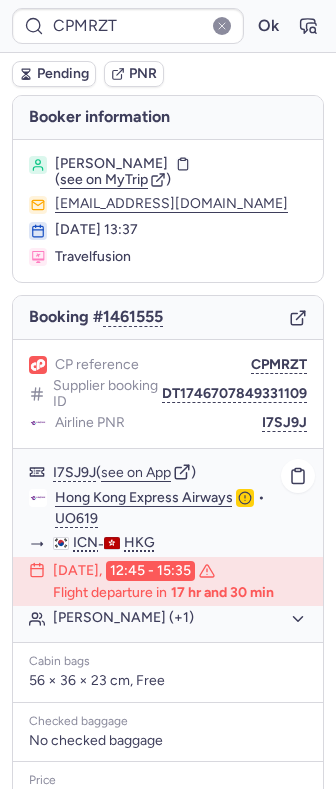click on "Pamela NWANGWU (+1)" 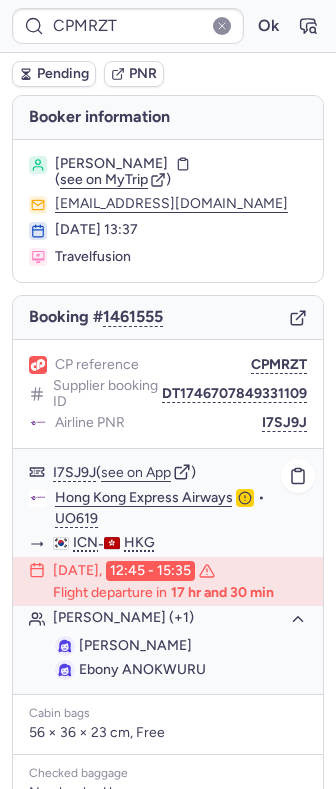 click on "Pamela NWANGWU (+1)" 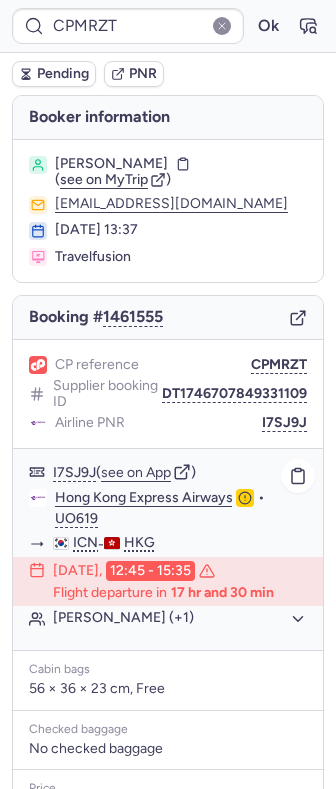 click on "Pamela NWANGWU (+1)" 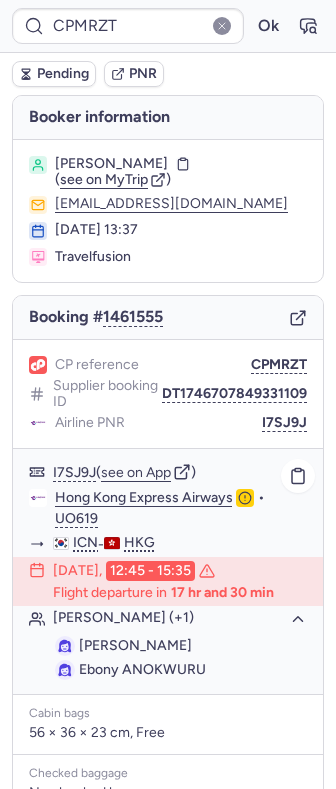 click on "Pamela NWANGWU" at bounding box center [135, 645] 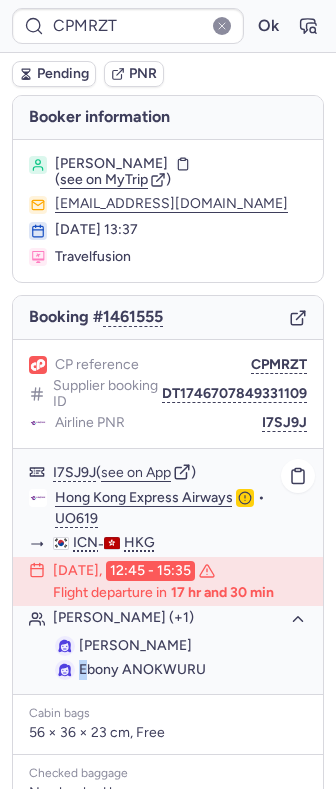 drag, startPoint x: 83, startPoint y: 664, endPoint x: 95, endPoint y: 668, distance: 12.649111 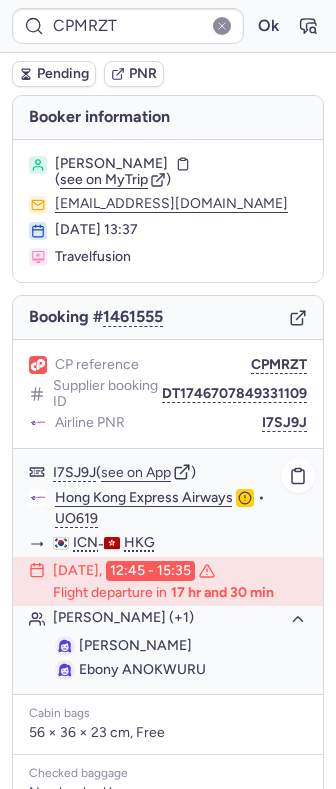 click on "Ebony ANOKWURU" at bounding box center (142, 669) 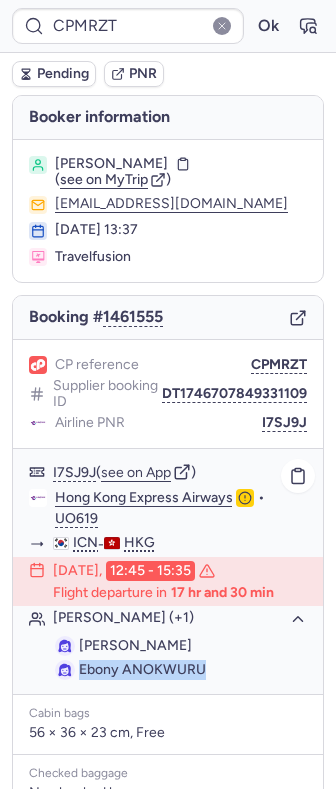 drag, startPoint x: 97, startPoint y: 669, endPoint x: 153, endPoint y: 673, distance: 56.142673 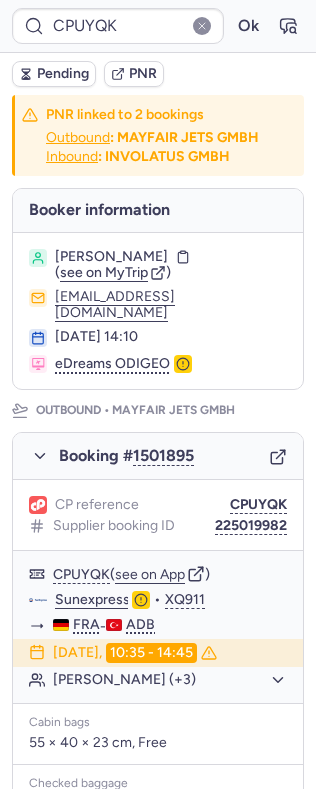 scroll, scrollTop: 133, scrollLeft: 0, axis: vertical 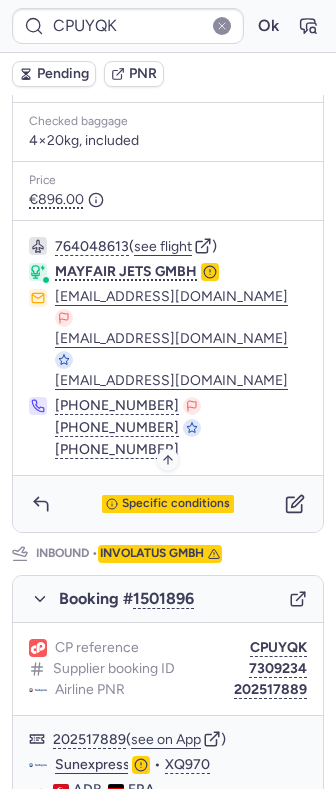 click on "Specific conditions" at bounding box center [176, 504] 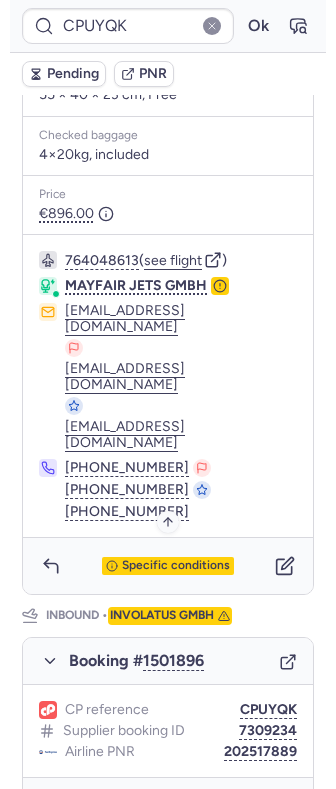 scroll, scrollTop: 204, scrollLeft: 0, axis: vertical 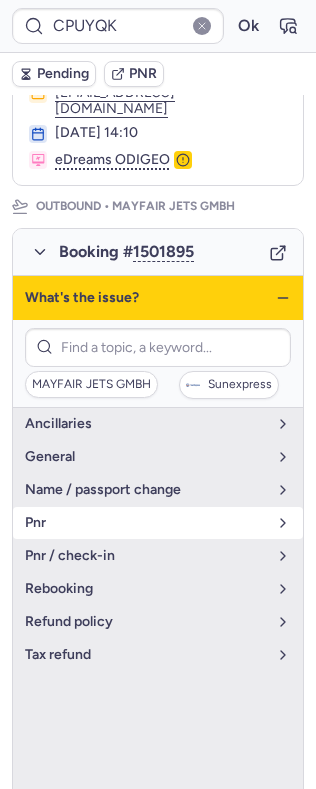 click on "pnr" at bounding box center [158, 523] 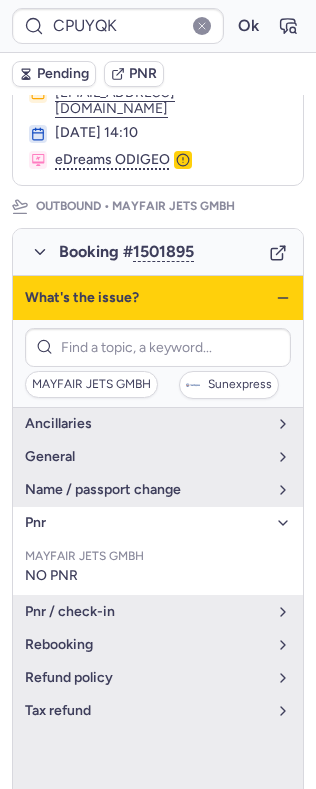 click on "pnr" at bounding box center [146, 523] 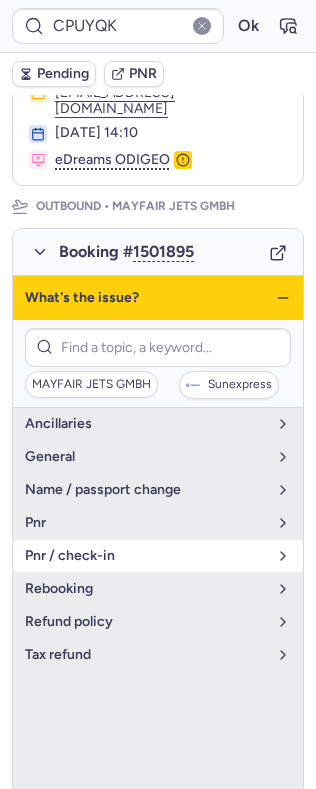 click on "pnr / check-in" at bounding box center [146, 556] 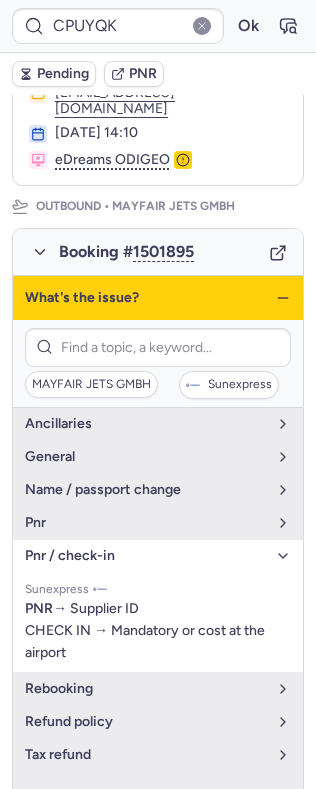 click on "pnr / check-in" at bounding box center [146, 556] 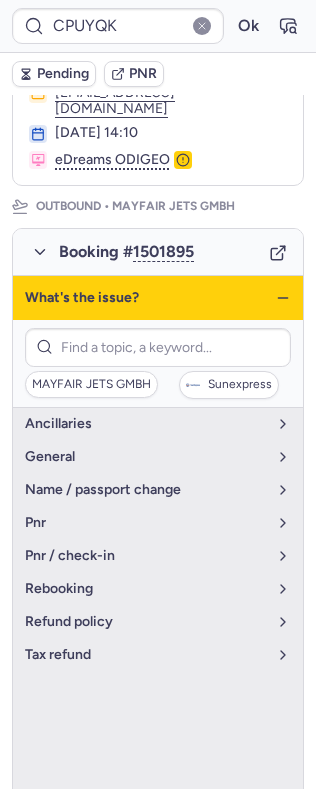 click 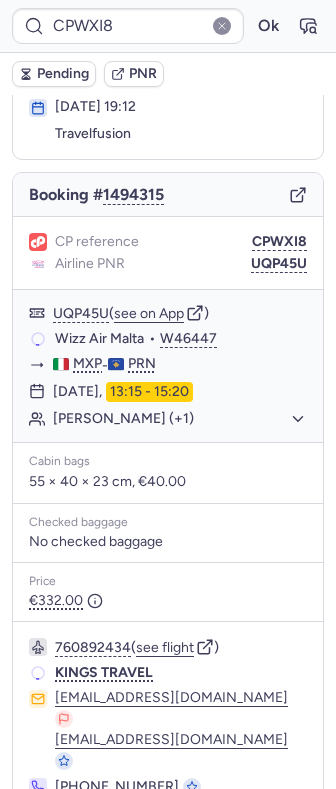 scroll, scrollTop: 132, scrollLeft: 0, axis: vertical 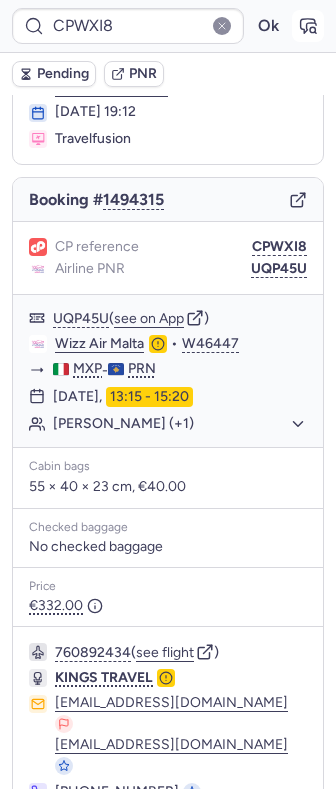 click 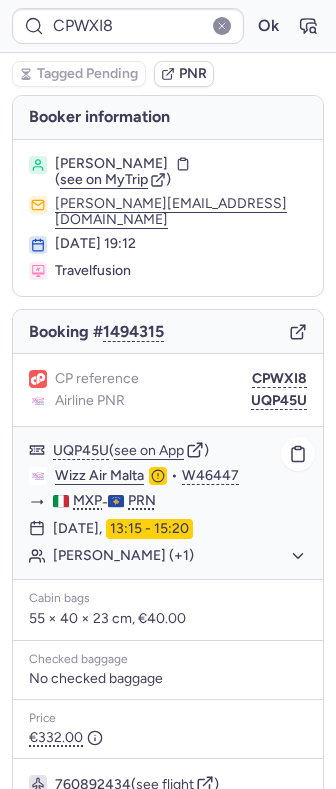 scroll, scrollTop: 180, scrollLeft: 0, axis: vertical 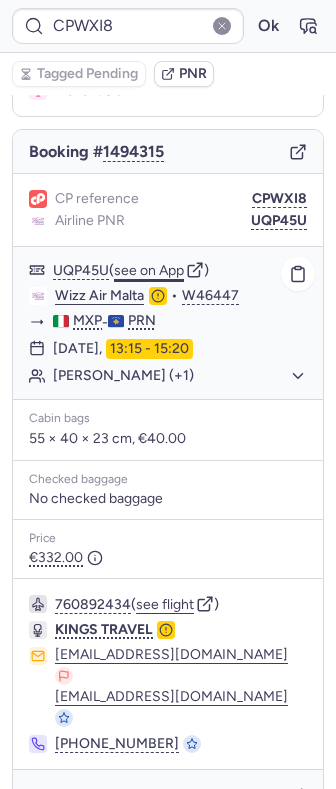 click on "see on App" 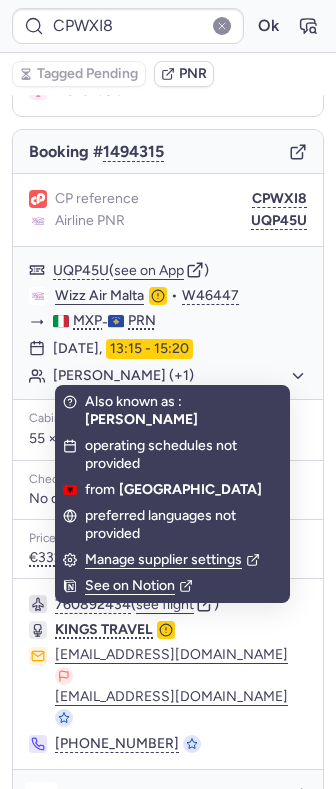 click 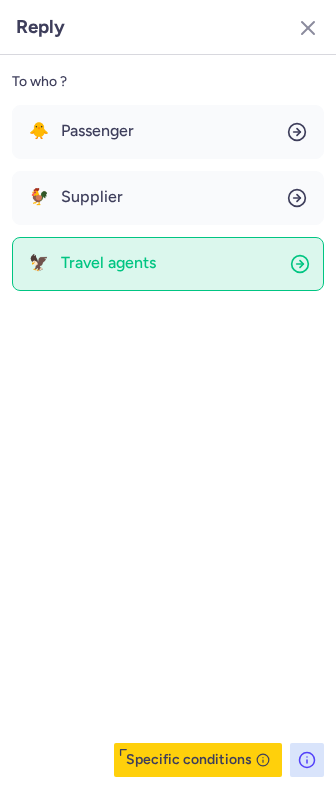 click on "Travel agents" at bounding box center [108, 263] 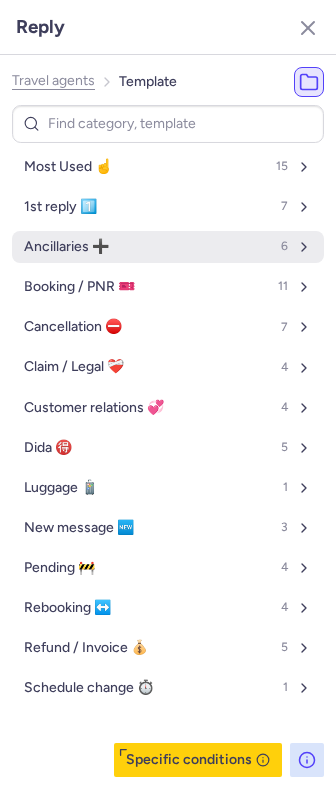 click on "Ancillaries ➕ 6" at bounding box center [168, 247] 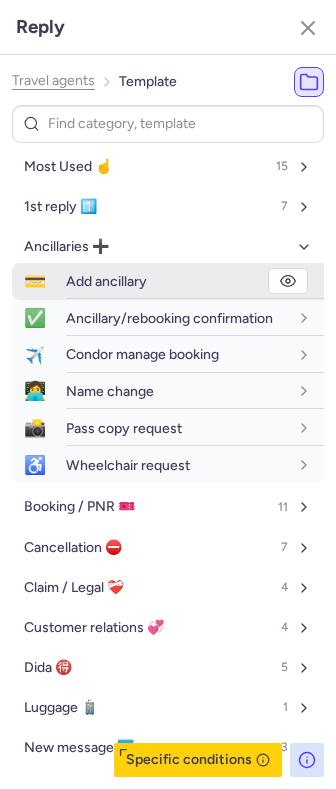 click on "Add ancillary" at bounding box center [195, 281] 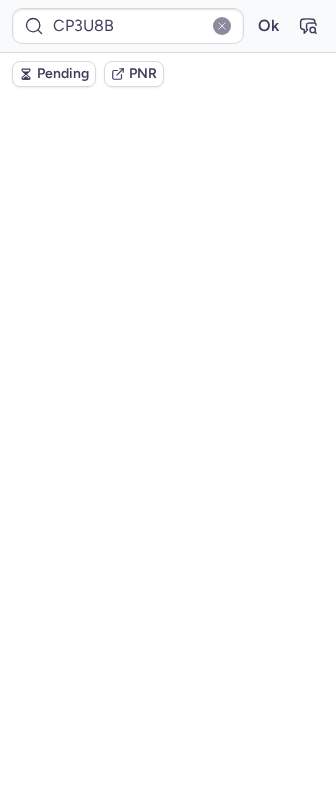 scroll, scrollTop: 0, scrollLeft: 0, axis: both 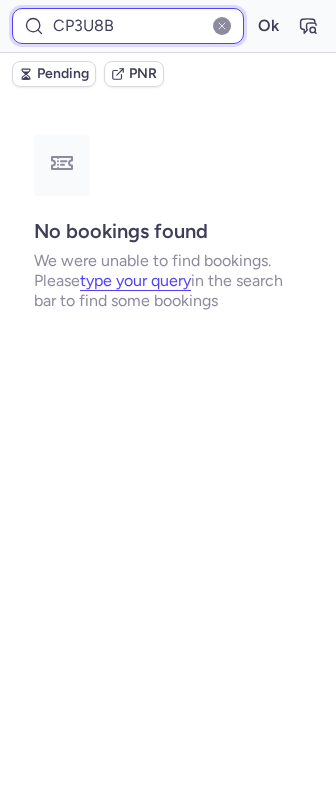 click on "CP3U8B" at bounding box center (128, 26) 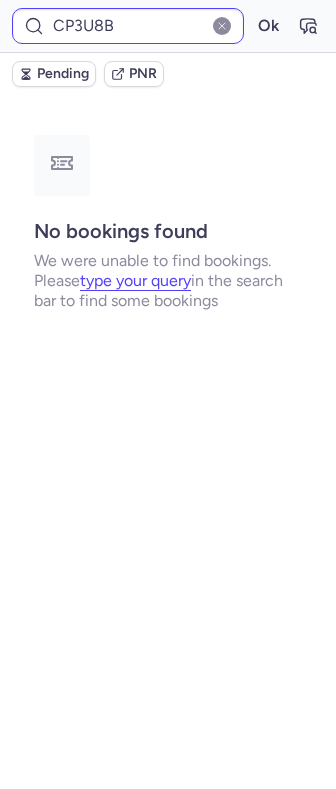 click 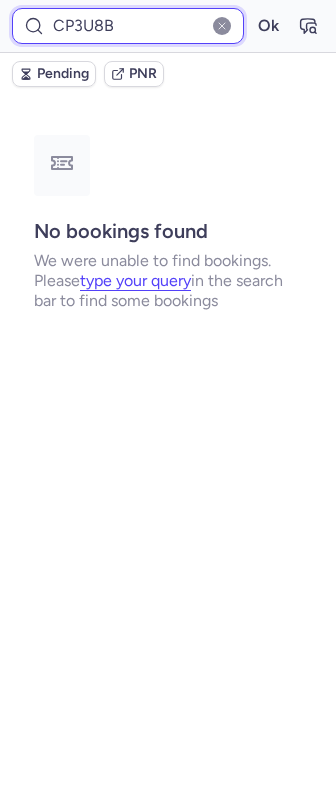 click on "CP3U8B" at bounding box center [128, 26] 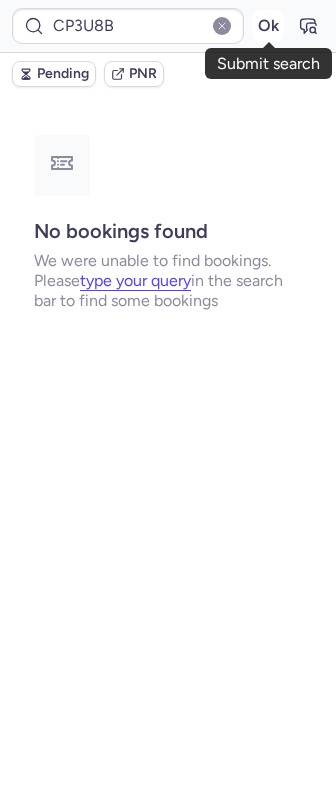 click on "Ok" at bounding box center [268, 26] 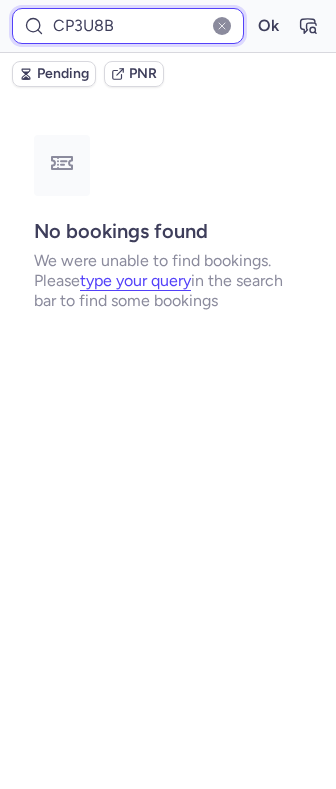 click on "CP3U8B" at bounding box center (128, 26) 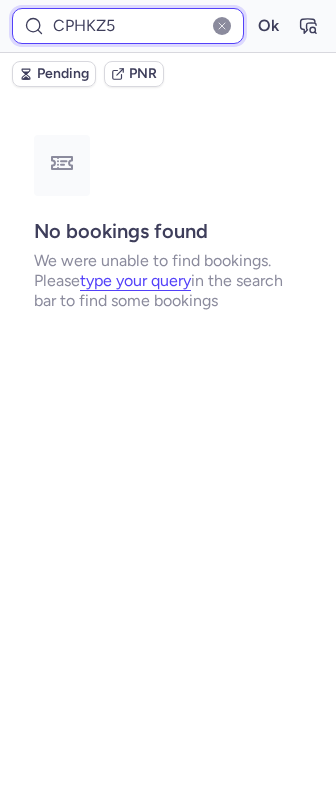 click on "Ok" at bounding box center [268, 26] 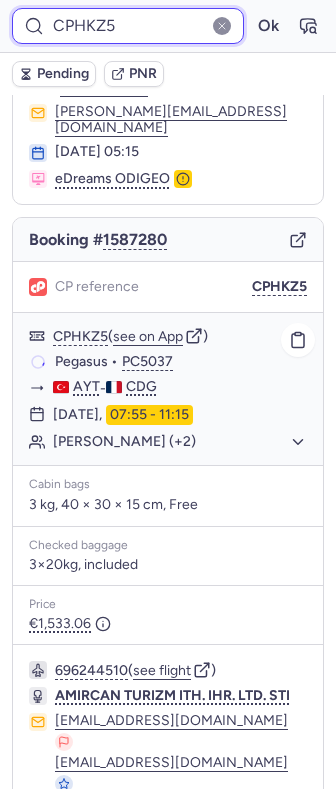 scroll, scrollTop: 133, scrollLeft: 0, axis: vertical 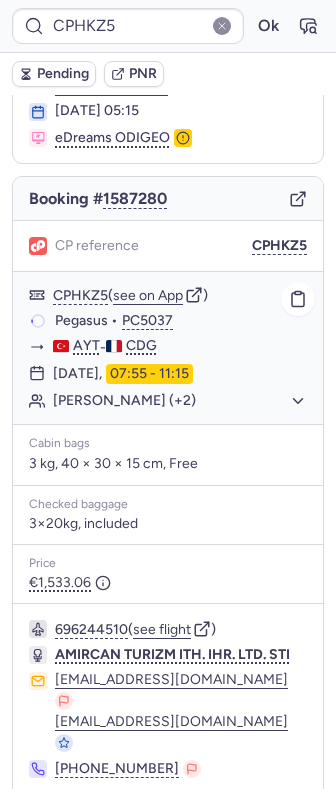 click on "Salima GELIK (+2)" 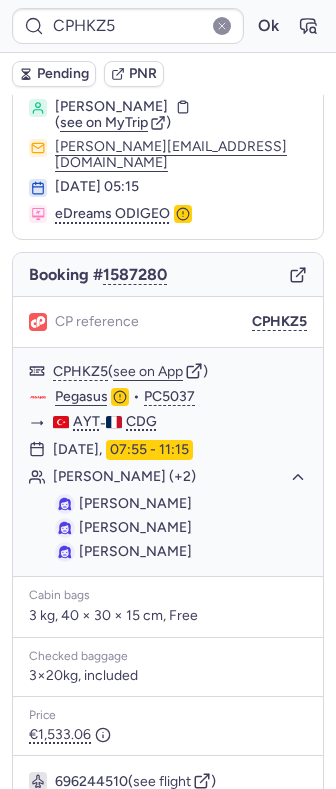 scroll, scrollTop: 0, scrollLeft: 0, axis: both 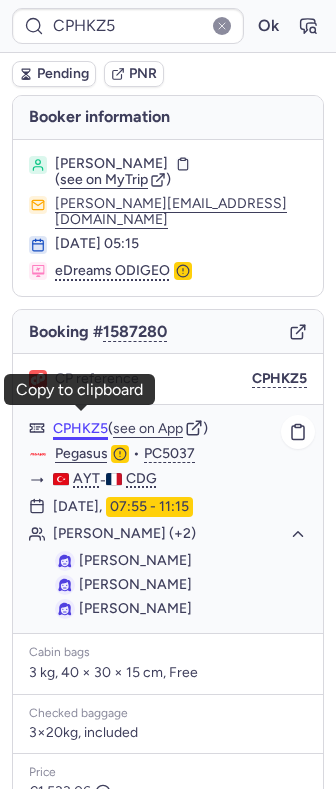 click on "CPHKZ5" 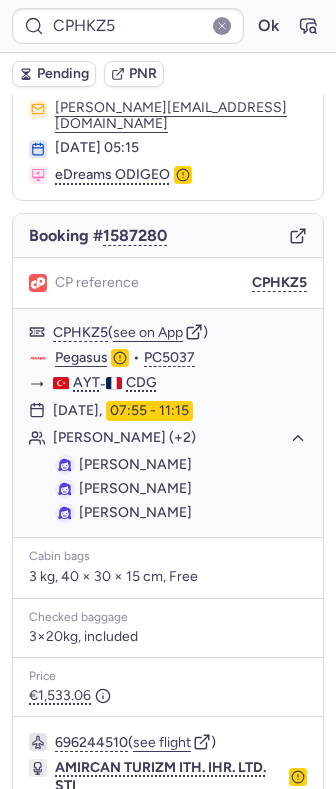 scroll, scrollTop: 252, scrollLeft: 0, axis: vertical 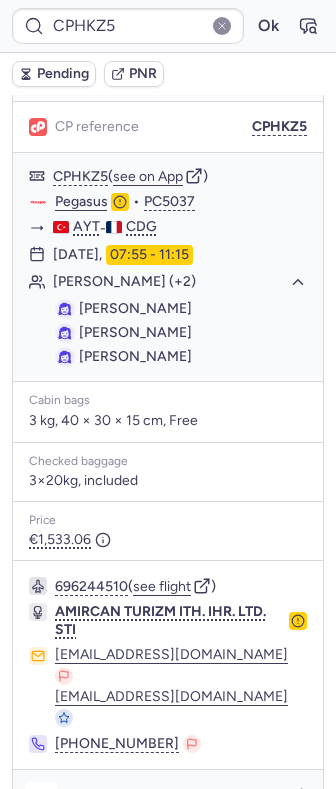 click at bounding box center (41, 798) 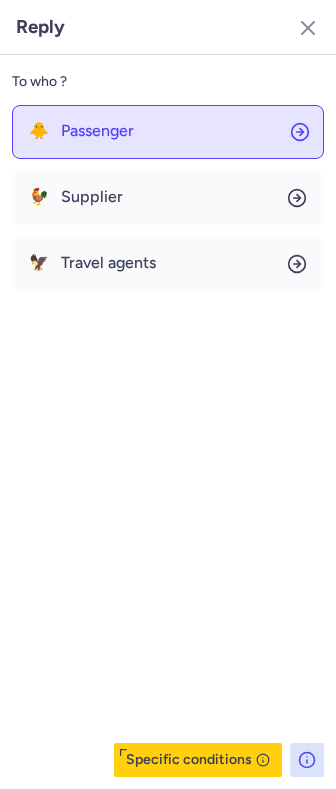 click on "🐥 Passenger" 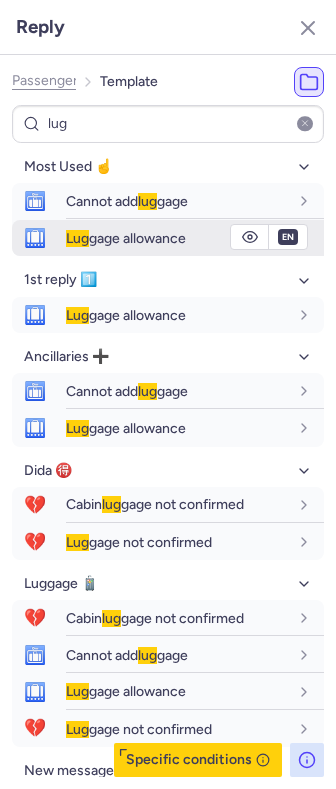 click on "Lug gage allowance" at bounding box center [126, 238] 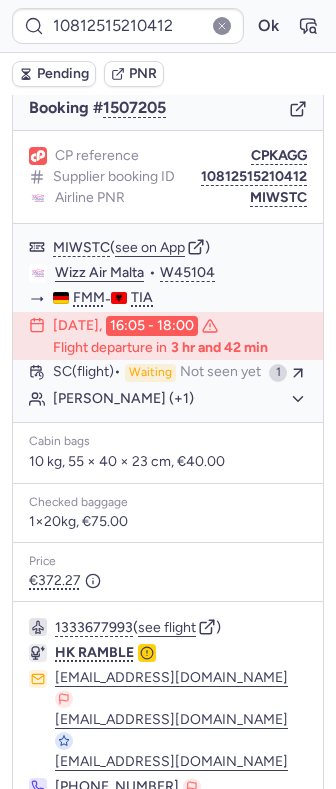 scroll, scrollTop: 308, scrollLeft: 0, axis: vertical 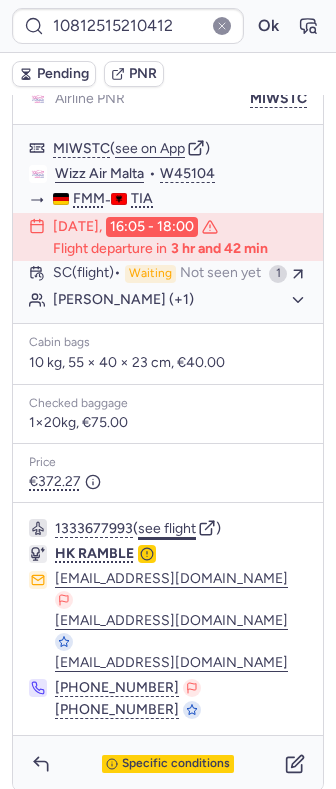 click on "see flight" 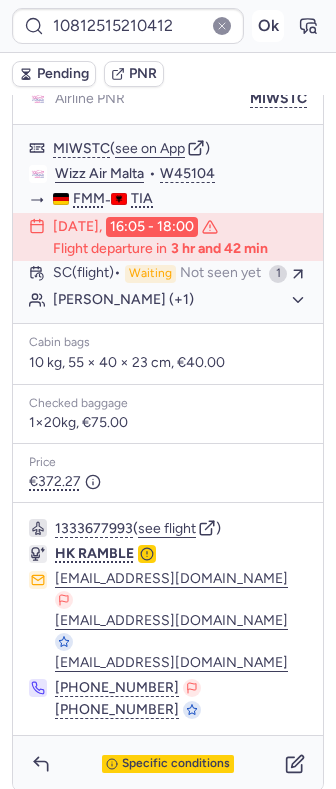 click on "Ok" at bounding box center (268, 26) 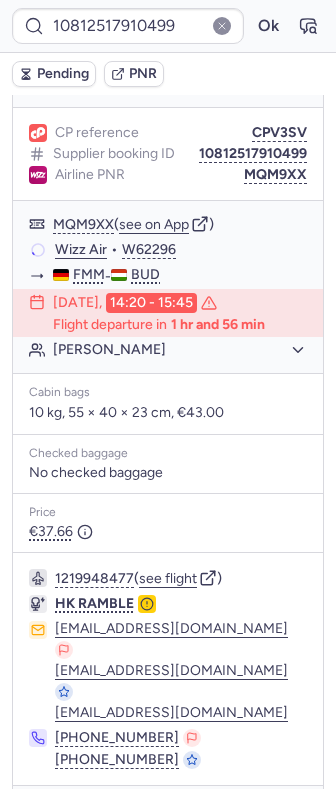 scroll, scrollTop: 262, scrollLeft: 0, axis: vertical 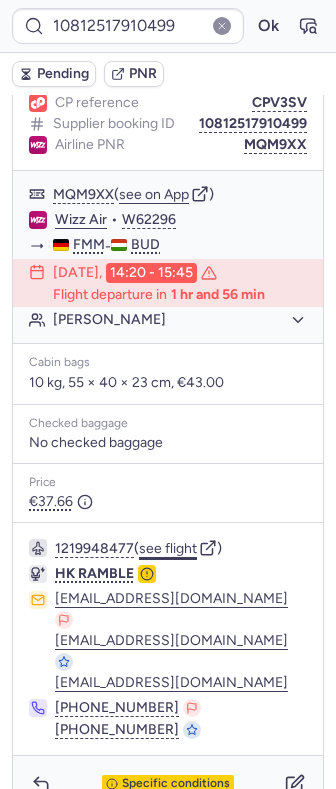 click on "see flight" 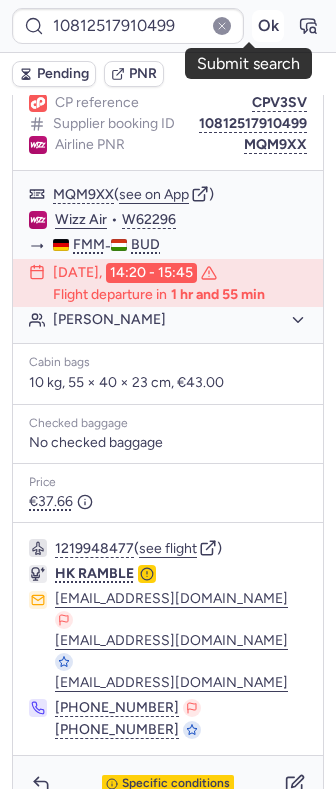 click on "Ok" at bounding box center (268, 26) 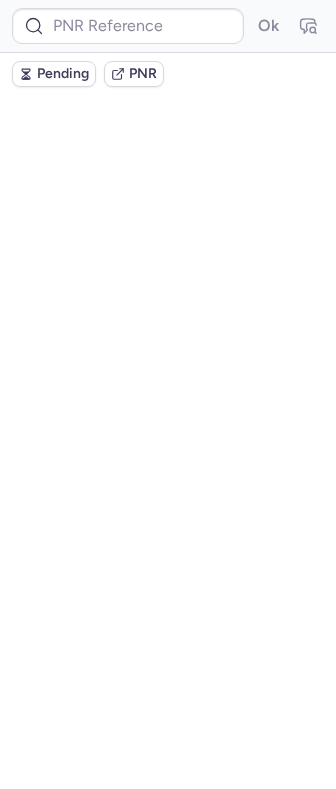 scroll, scrollTop: 0, scrollLeft: 0, axis: both 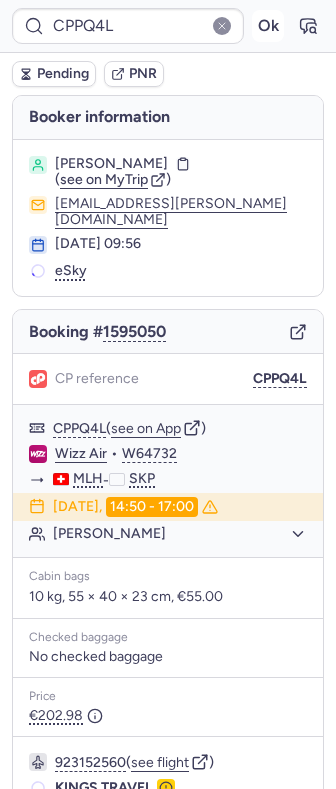 click 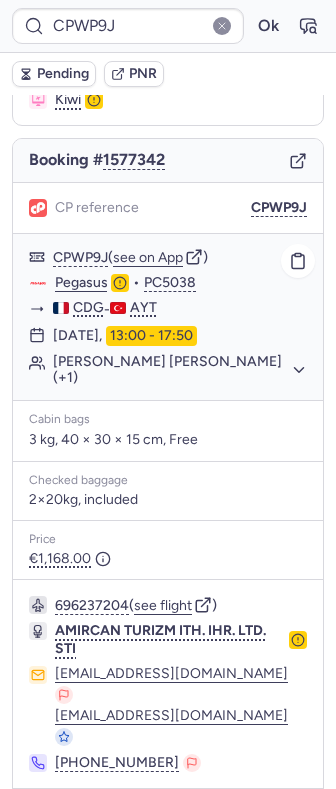 scroll, scrollTop: 176, scrollLeft: 0, axis: vertical 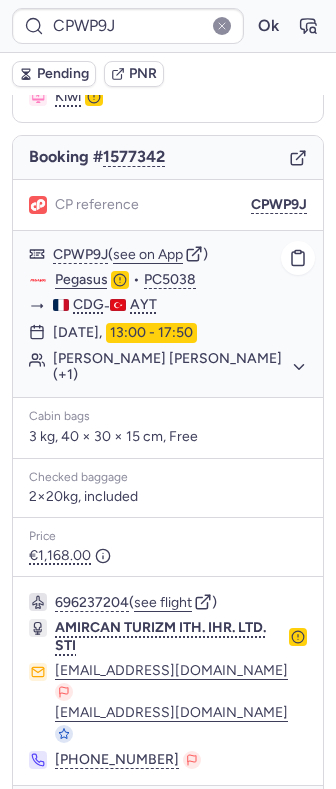 click on "Lauren Mallory Alice KAYAT (+1)" 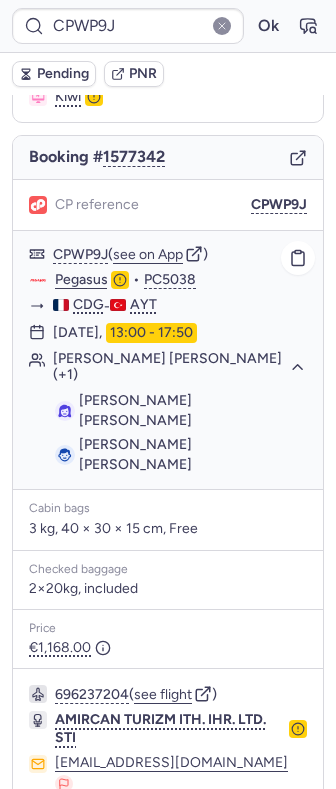 click on "Lauren Mallory Alice KAYAT (+1)" 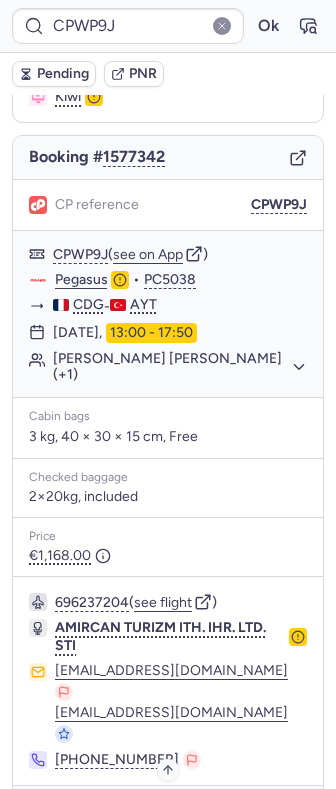 click on "Specific conditions" at bounding box center (176, 814) 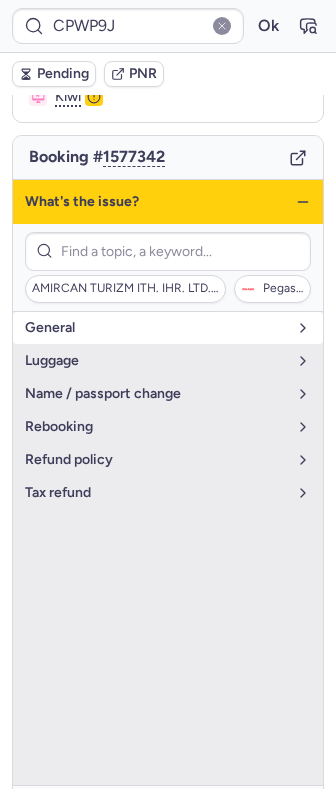 click on "general" at bounding box center [156, 328] 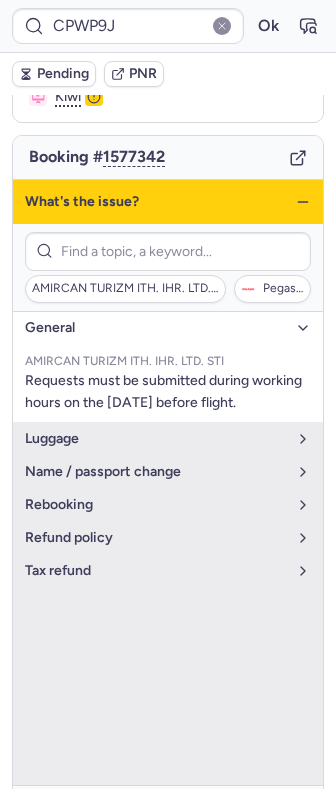 click on "general" at bounding box center (156, 328) 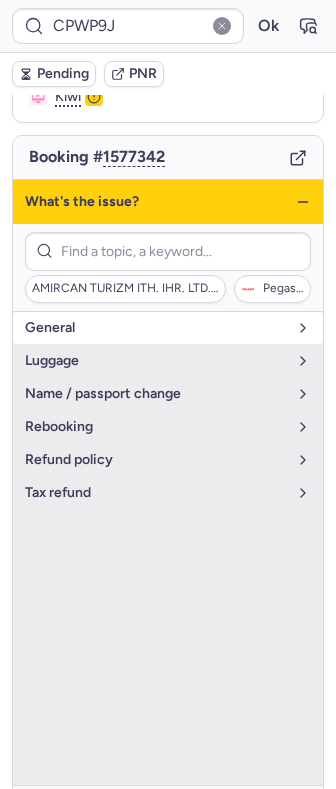 click on "general" at bounding box center [156, 328] 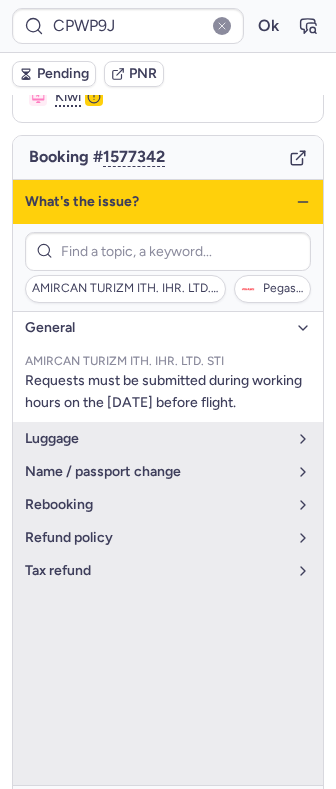 click on "general" at bounding box center (156, 328) 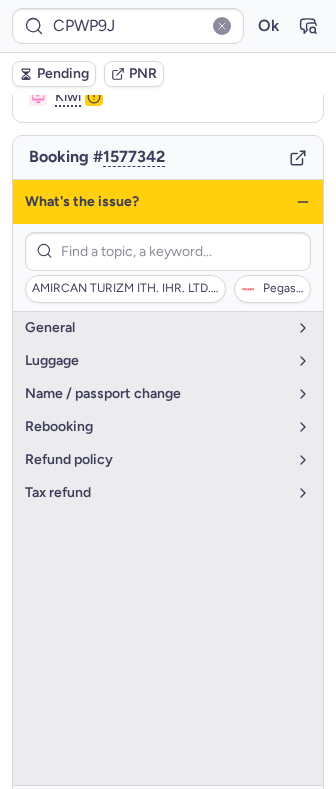 click 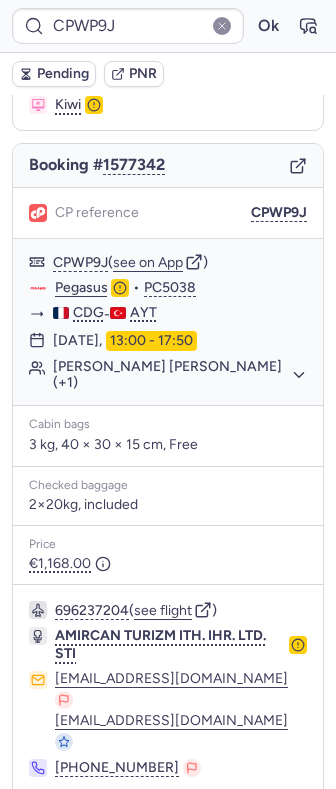 scroll, scrollTop: 176, scrollLeft: 0, axis: vertical 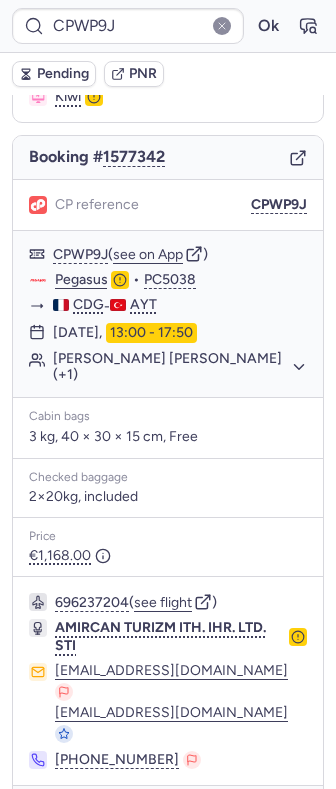 click on "Specific conditions" at bounding box center [168, 814] 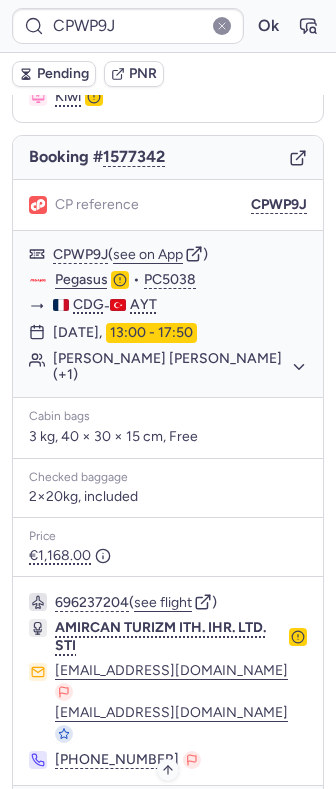 click on "Specific conditions" at bounding box center (176, 814) 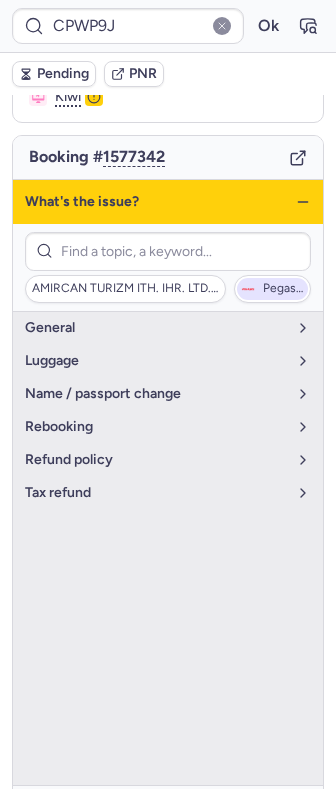 click on "Pegasus" at bounding box center (272, 289) 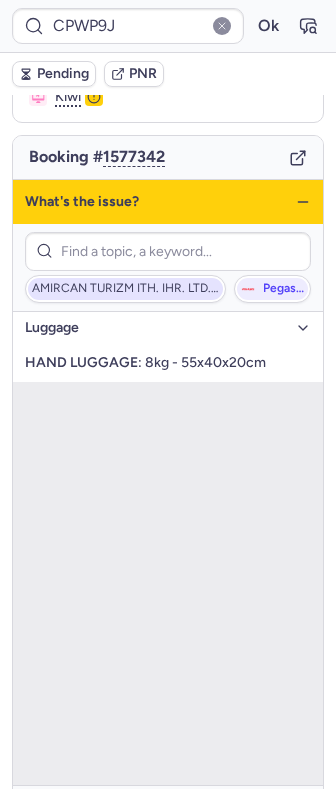 click on "AMIRCAN TURIZM ITH. IHR. LTD. STI" at bounding box center [125, 289] 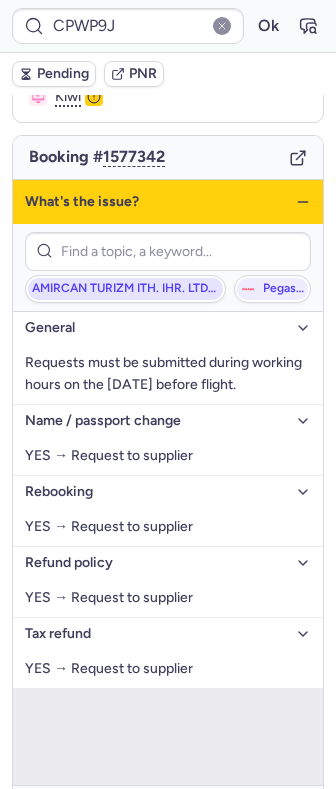 click on "AMIRCAN TURIZM ITH. IHR. LTD. STI" at bounding box center (125, 289) 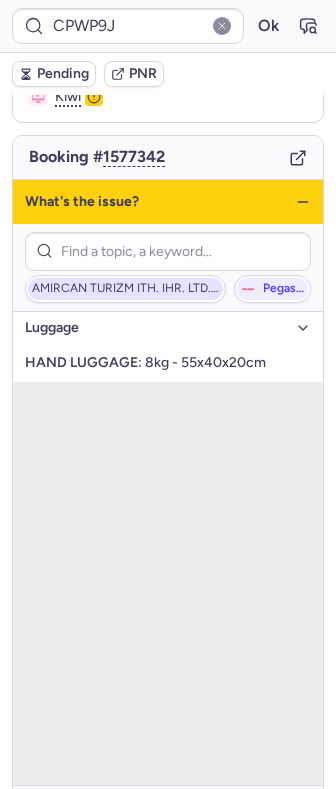 click on "AMIRCAN TURIZM ITH. IHR. LTD. STI" at bounding box center (125, 289) 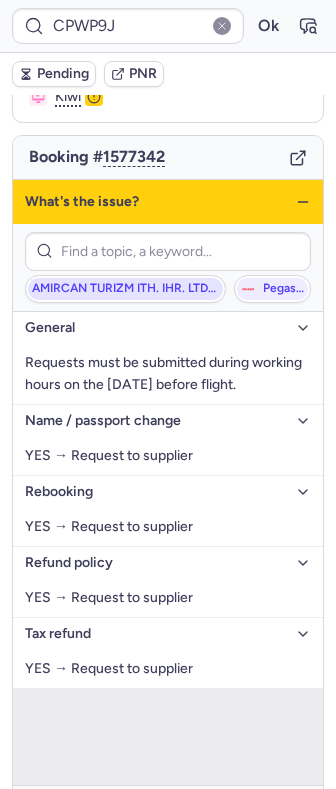 click on "AMIRCAN TURIZM ITH. IHR. LTD. STI" at bounding box center [125, 289] 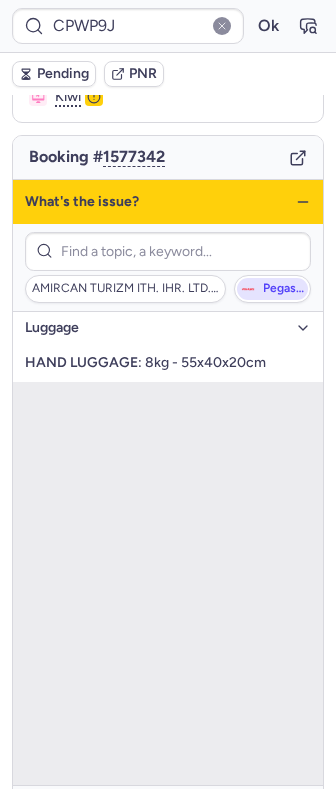 click on "Pegasus" at bounding box center [283, 289] 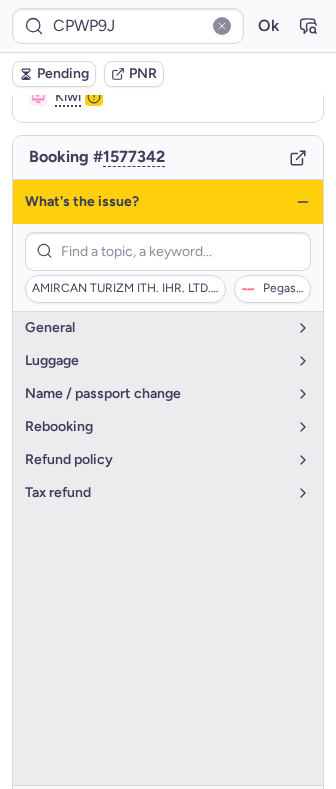 click 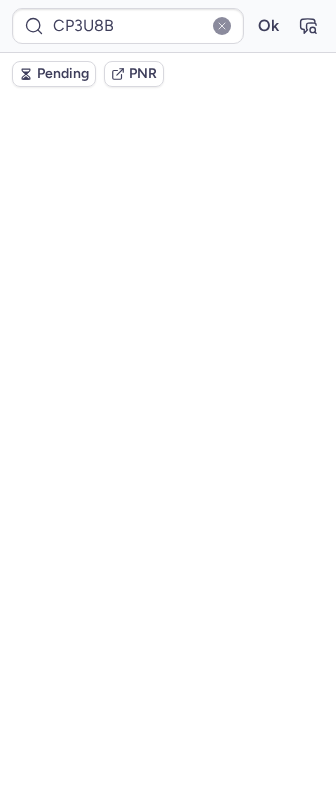 scroll, scrollTop: 0, scrollLeft: 0, axis: both 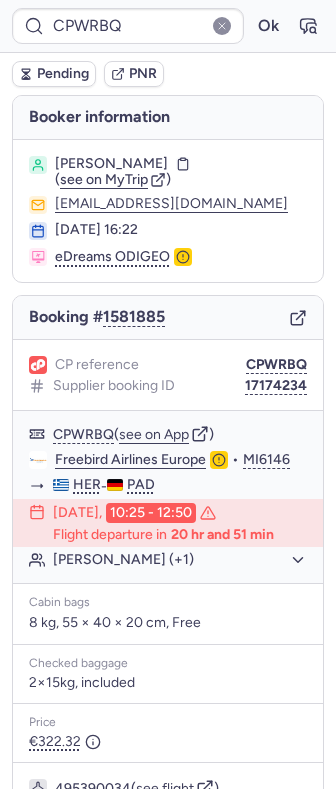 click on "Karsten KRUGER" at bounding box center [111, 164] 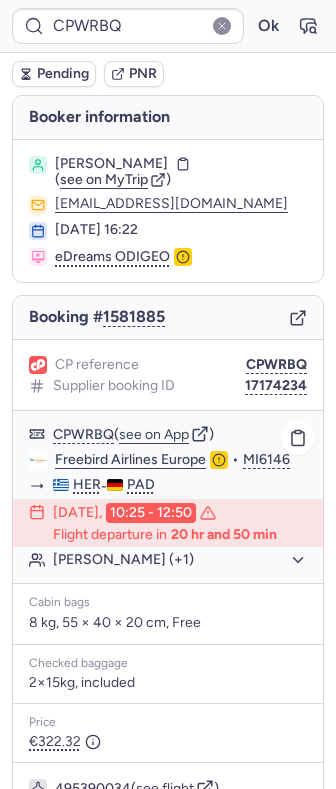 click on "Karsten KRUGER (+1)" 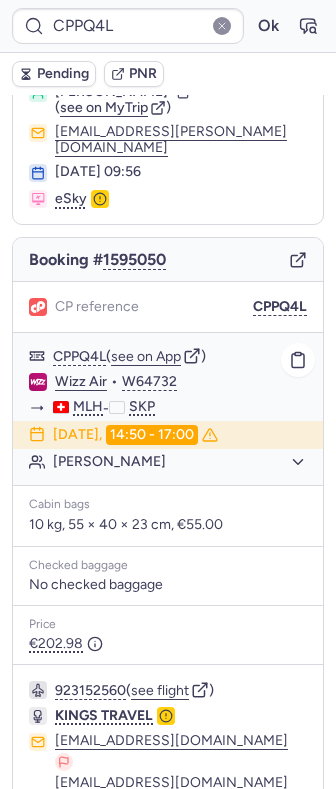 scroll, scrollTop: 25, scrollLeft: 0, axis: vertical 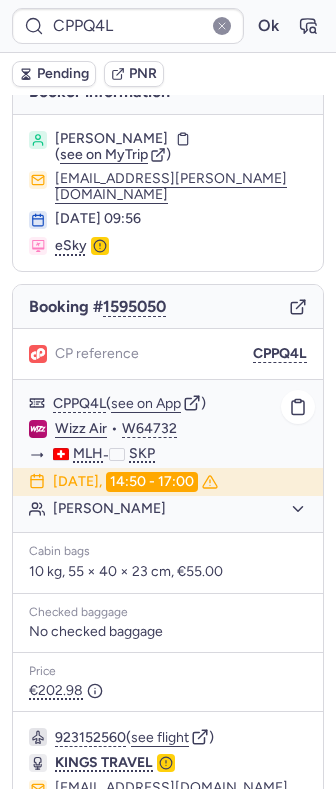 click on "Goshev KOSTE" 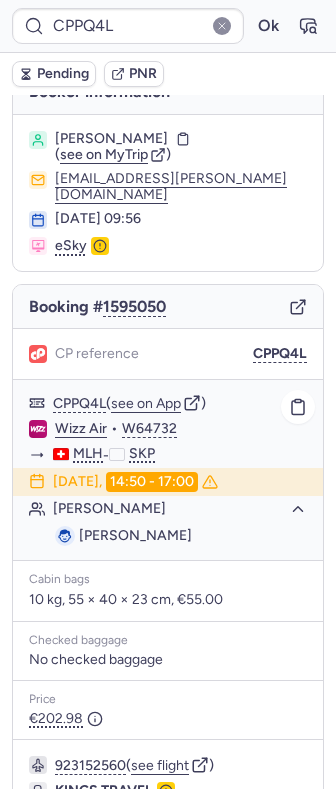 click on "Goshev KOSTE" 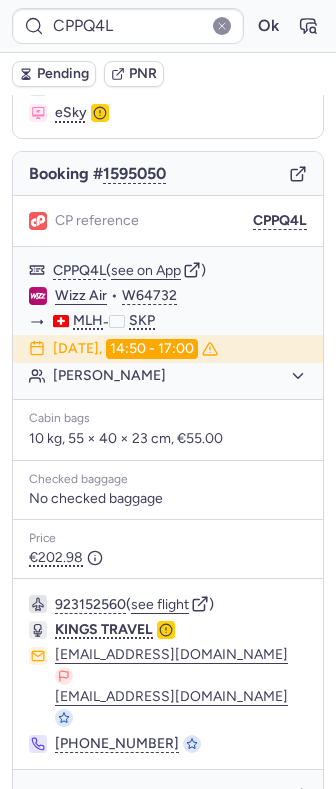 scroll, scrollTop: 25, scrollLeft: 0, axis: vertical 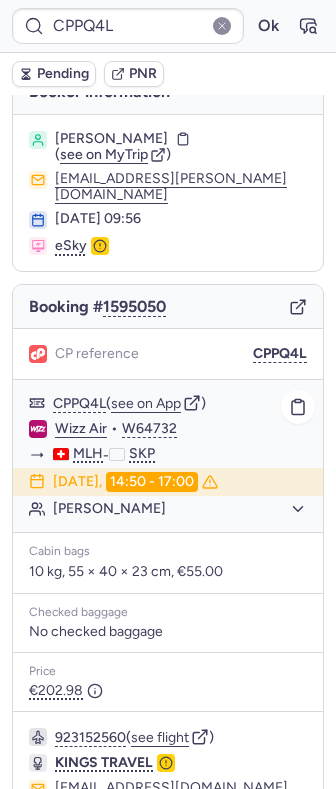 click on "Goshev KOSTE" 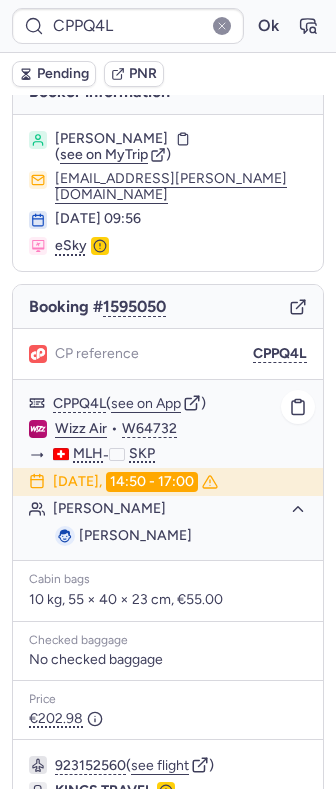 click on "Goshev KOSTE" 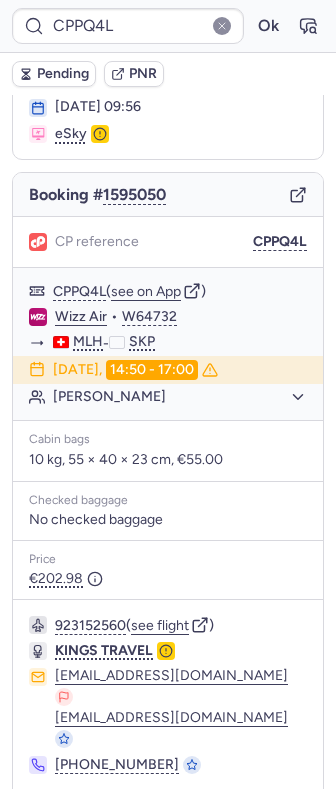 scroll, scrollTop: 158, scrollLeft: 0, axis: vertical 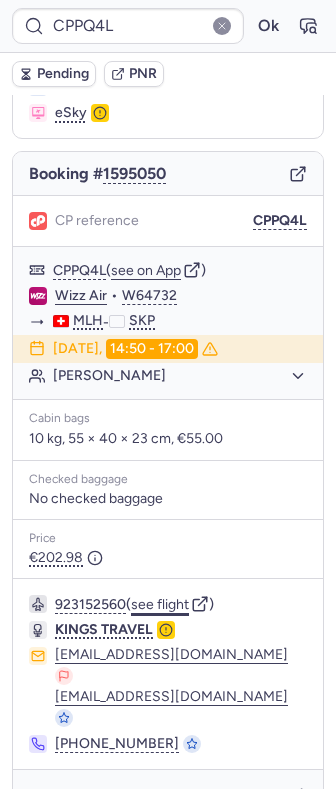 click on "see flight" 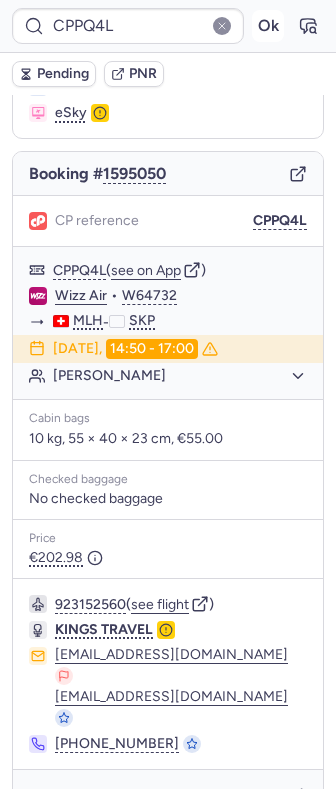 click on "Ok" at bounding box center [268, 26] 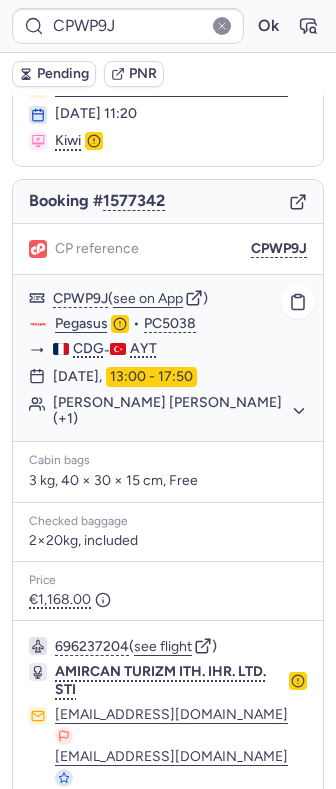 scroll, scrollTop: 176, scrollLeft: 0, axis: vertical 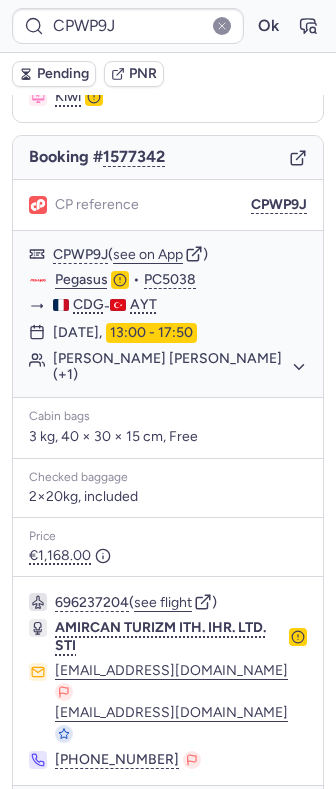 click 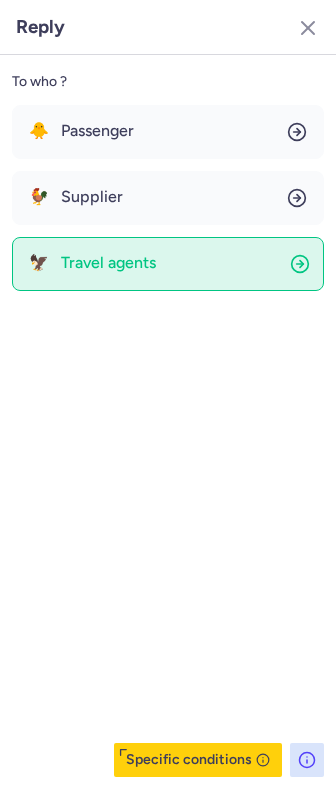 click on "🦅 Travel agents" 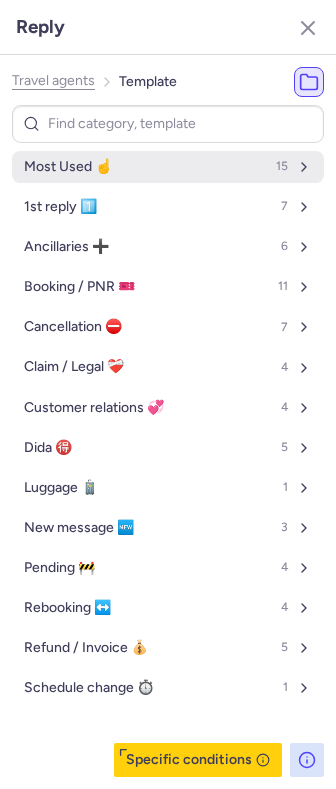 click on "Most Used ☝️ 15" at bounding box center (168, 167) 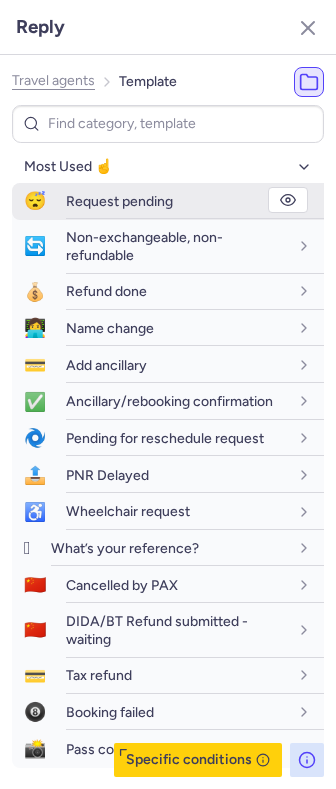click on "Request pending" at bounding box center [119, 201] 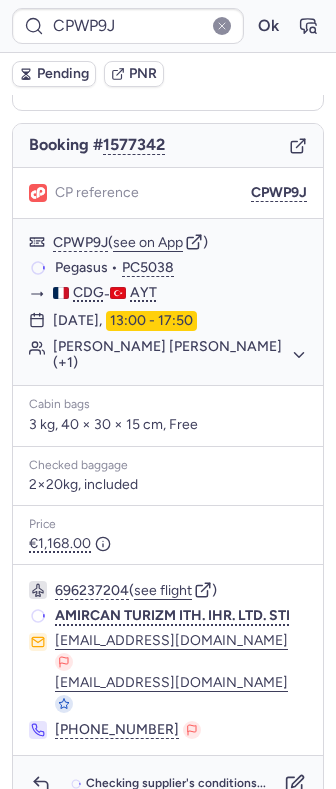 scroll, scrollTop: 176, scrollLeft: 0, axis: vertical 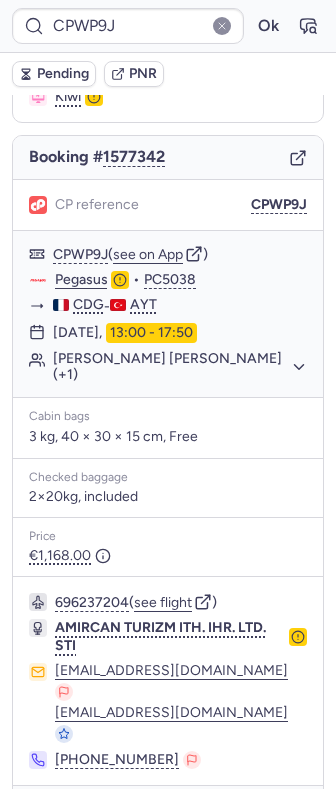click on "Pending" at bounding box center (63, 74) 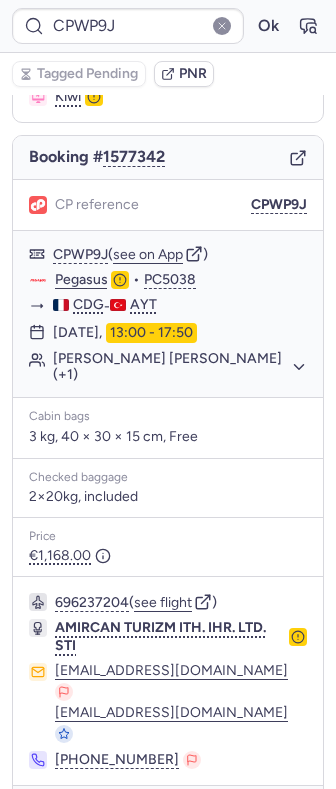 click 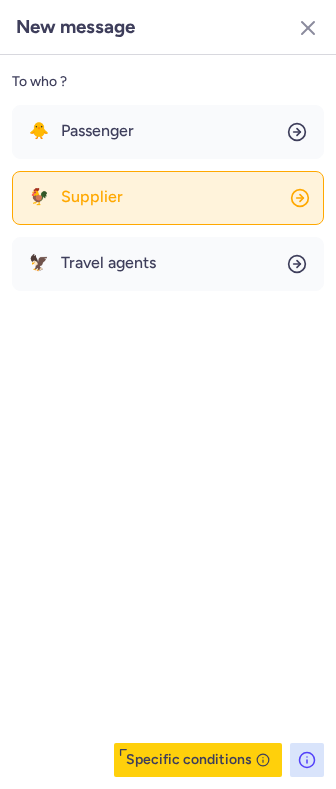 click on "🐓 Supplier" 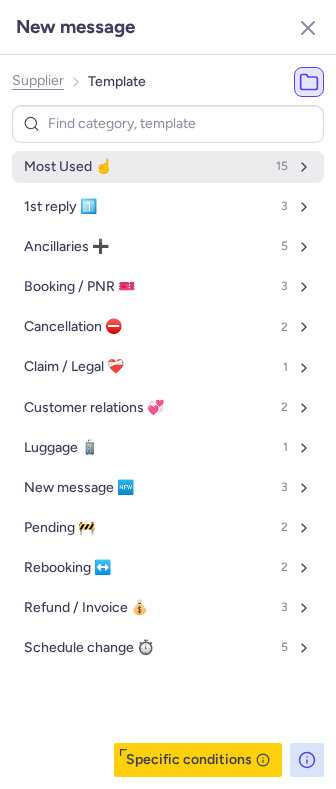 click on "Most Used ☝️ 15" at bounding box center (168, 167) 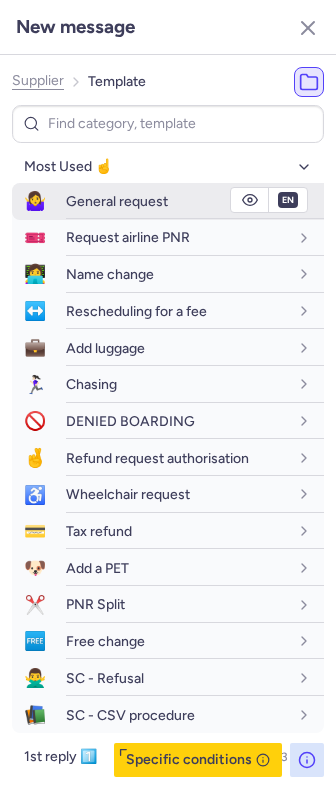 click on "General request" at bounding box center (117, 201) 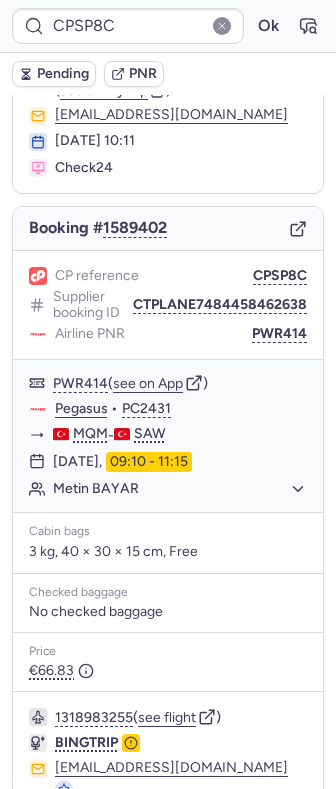 scroll, scrollTop: 210, scrollLeft: 0, axis: vertical 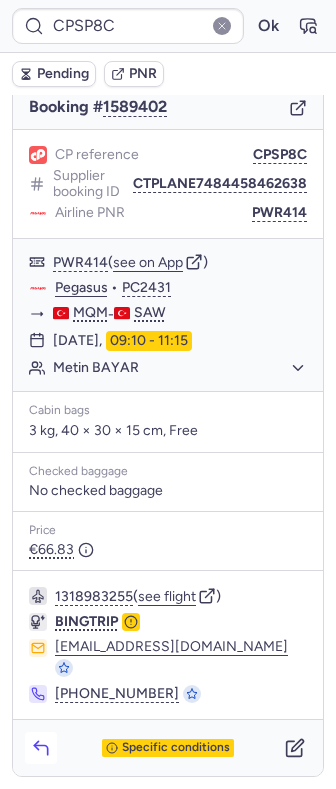 click at bounding box center (41, 748) 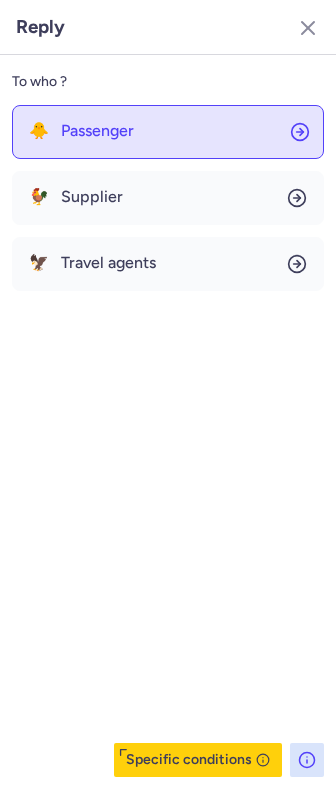 click on "🐥 Passenger" 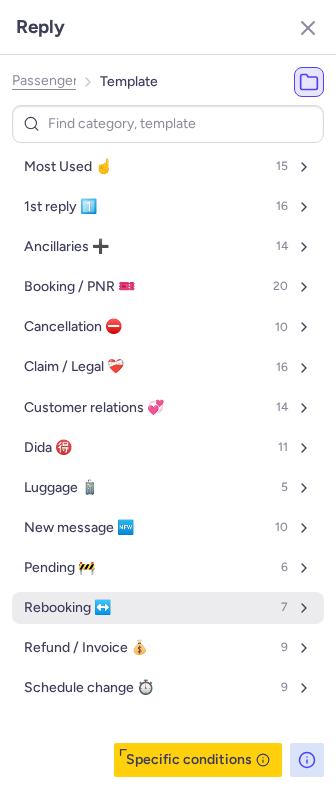 click on "Most Used ☝️ 15 1st reply 1️⃣ 16 Ancillaries ➕ 14 Booking / PNR 🎫 20 Cancellation ⛔️ 10 Claim / Legal ❤️‍🩹 16 Customer relations 💞 14 Dida 🉐 11 Luggage 🧳 5 New message 🆕 10 Pending 🚧 6 Rebooking ↔️ 7 Refund / Invoice 💰 9 Schedule change ⏱️ 9" at bounding box center (168, 427) 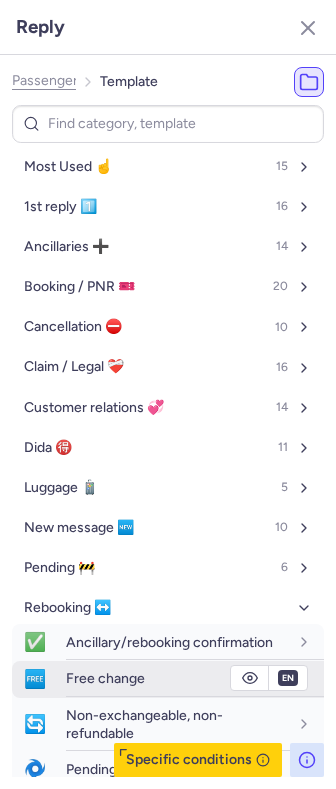 scroll, scrollTop: 133, scrollLeft: 0, axis: vertical 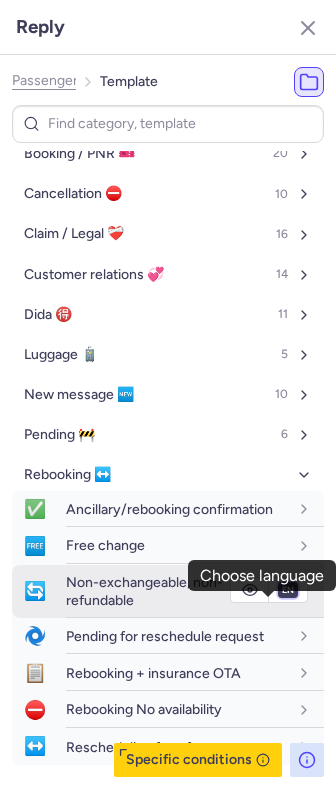 click on "fr en de nl pt es it ru" at bounding box center [288, 590] 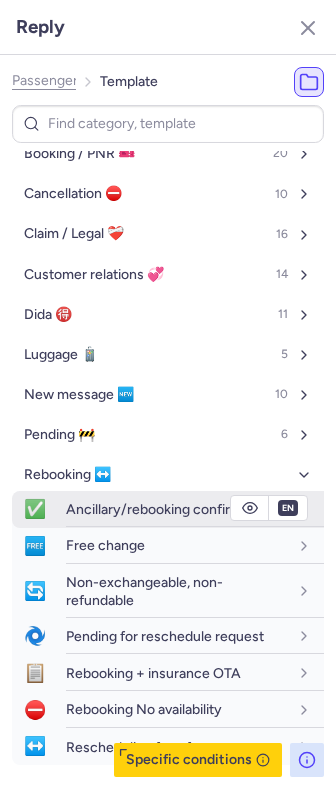 click on "fr en de nl pt es it ru" at bounding box center [288, 590] 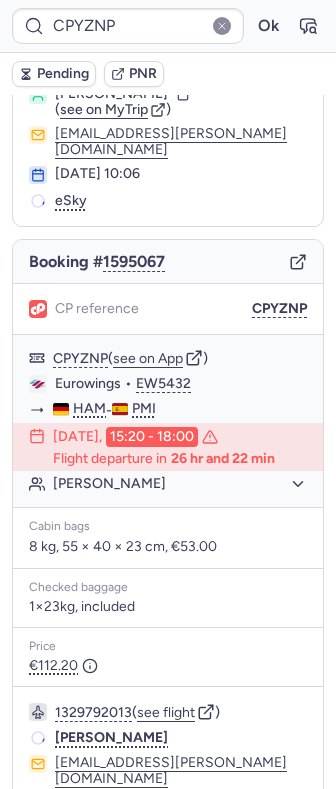 scroll, scrollTop: 200, scrollLeft: 0, axis: vertical 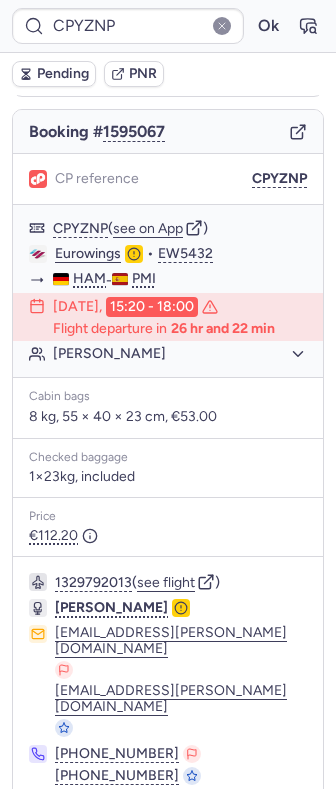 click on "Specific conditions" at bounding box center (176, 830) 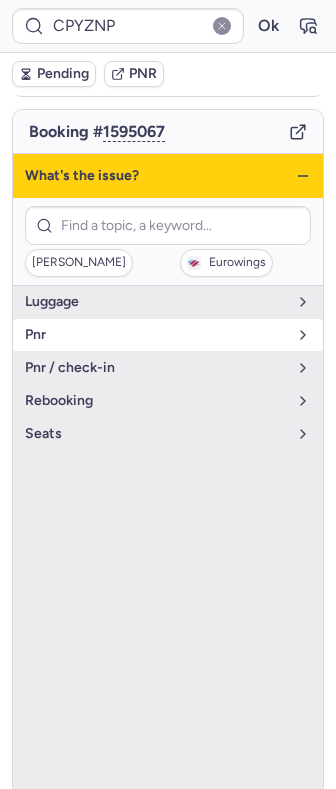 click on "pnr" at bounding box center (156, 335) 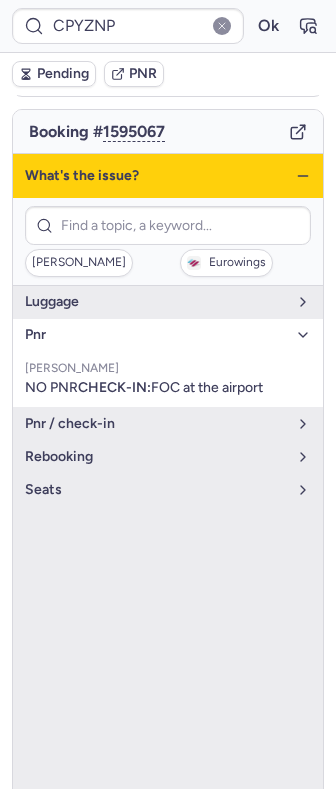 click on "pnr" at bounding box center (156, 335) 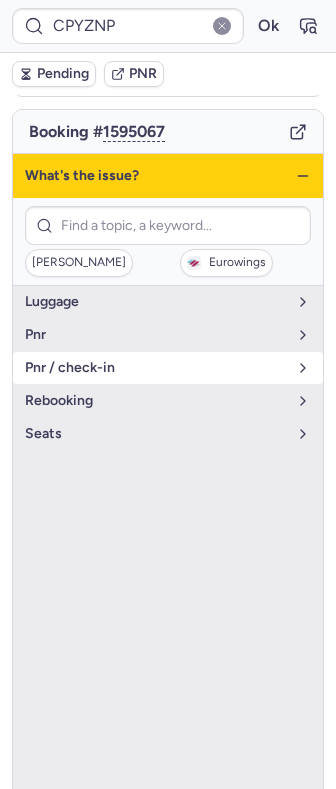 click on "pnr / check-in" at bounding box center [156, 368] 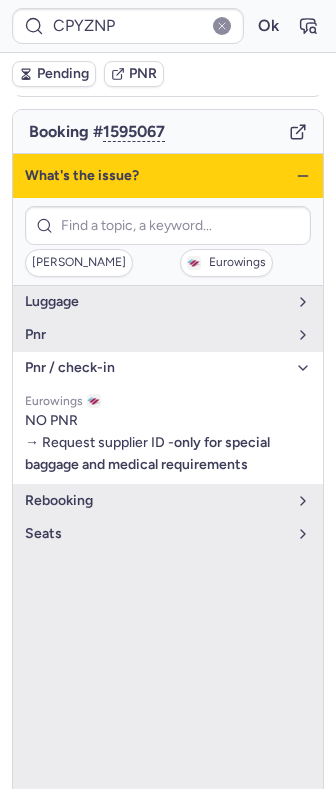 click on "pnr / check-in" at bounding box center (168, 368) 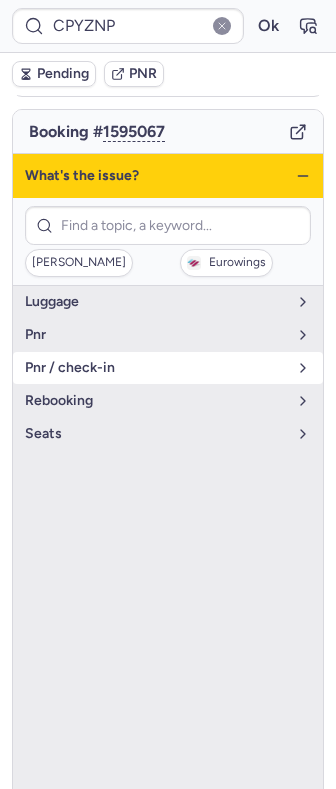 click on "pnr / check-in" at bounding box center (156, 368) 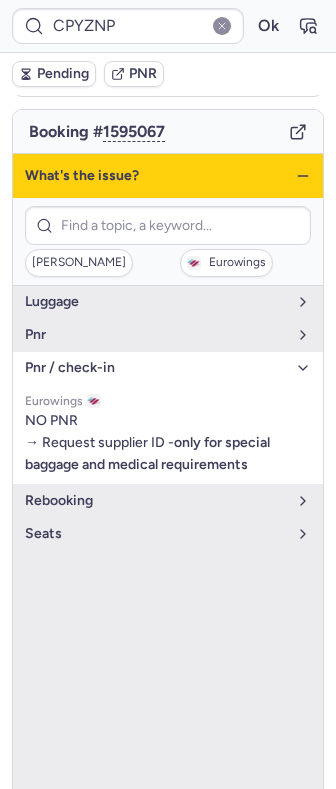 click on "pnr / check-in" at bounding box center [156, 368] 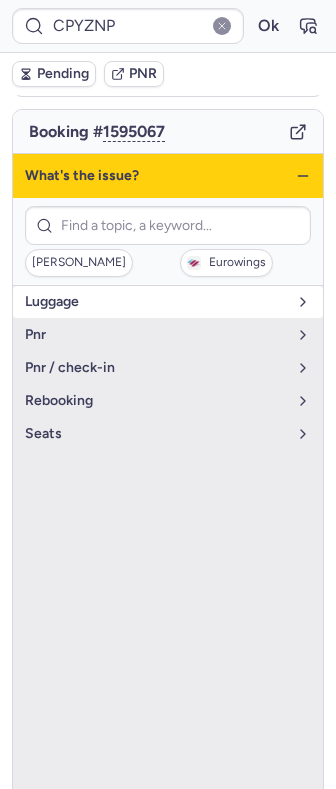 click on "luggage" at bounding box center [168, 302] 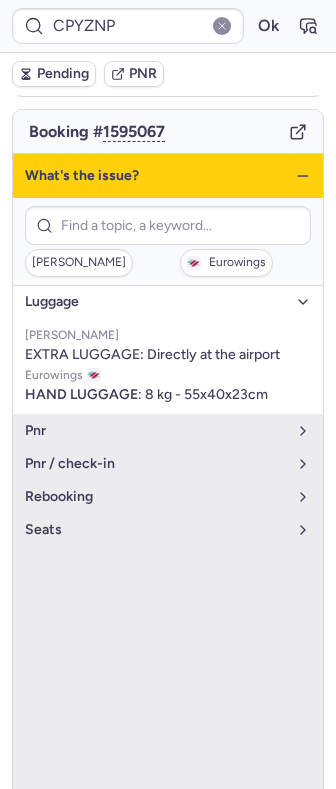 click on "luggage" at bounding box center (168, 302) 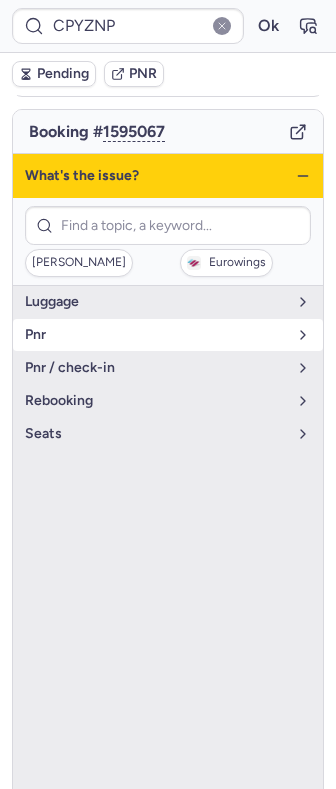 click on "pnr" at bounding box center (156, 335) 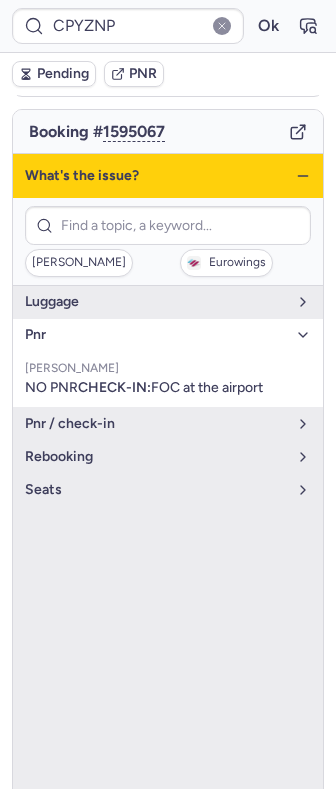 click on "pnr" at bounding box center (156, 335) 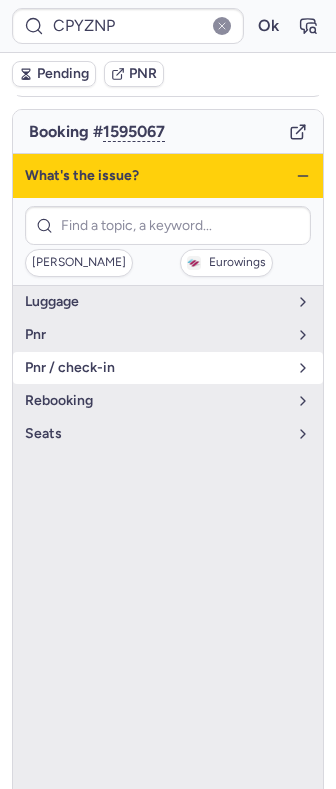 click on "pnr / check-in" at bounding box center (168, 368) 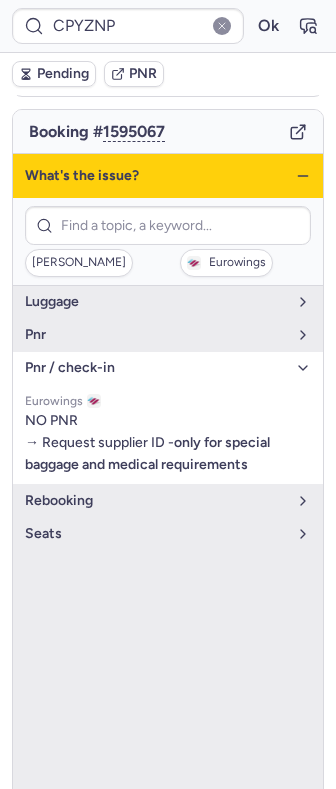 click on "pnr / check-in" at bounding box center [156, 368] 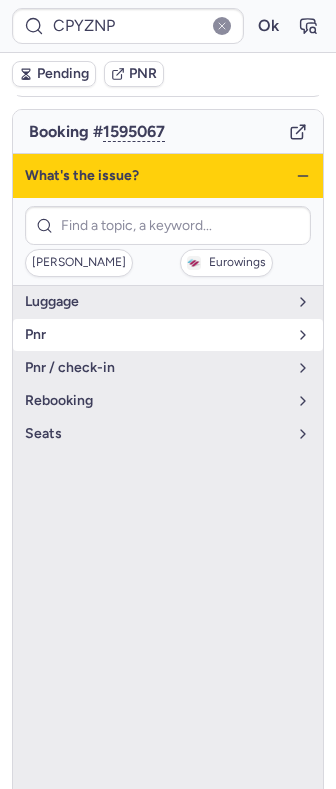 click on "pnr" at bounding box center (168, 335) 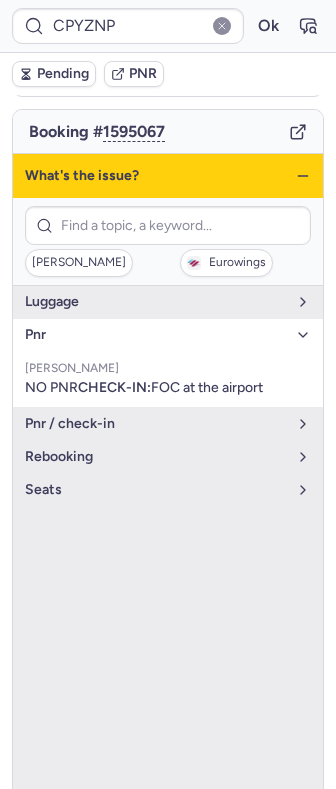 click 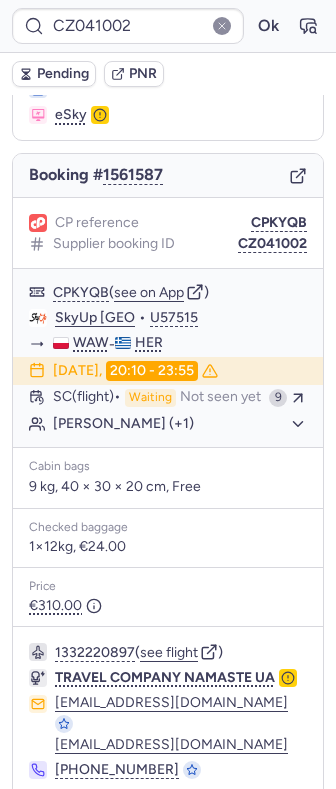 scroll, scrollTop: 240, scrollLeft: 0, axis: vertical 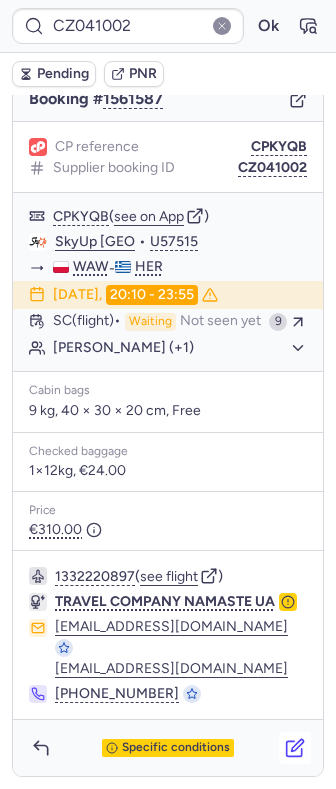 click 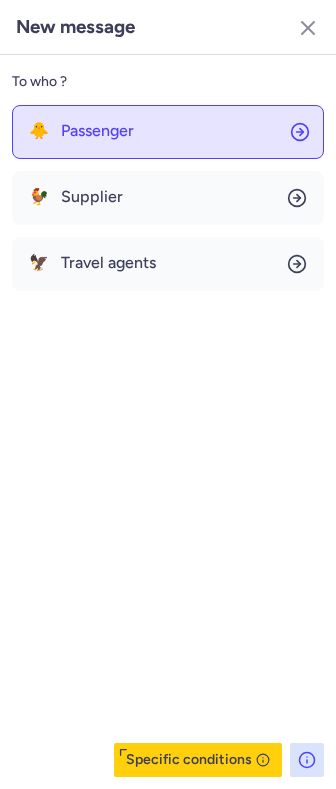 click on "🐥 Passenger" 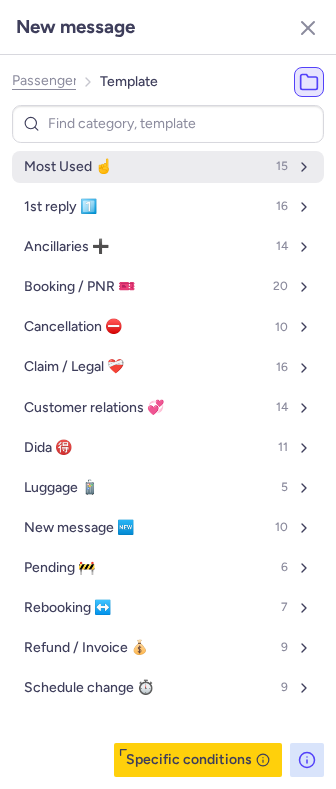 click on "Most Used ☝️ 15" at bounding box center [168, 167] 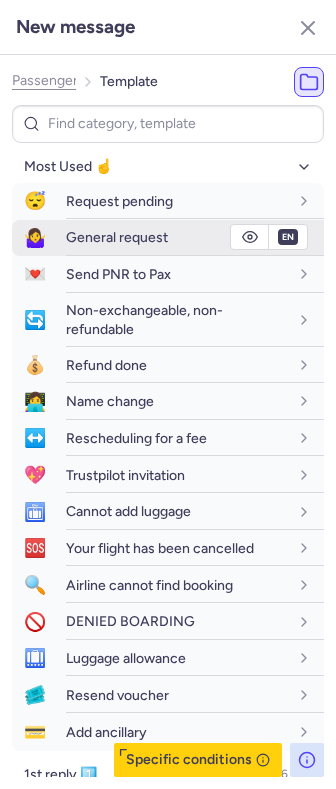 click on "General request" at bounding box center (117, 237) 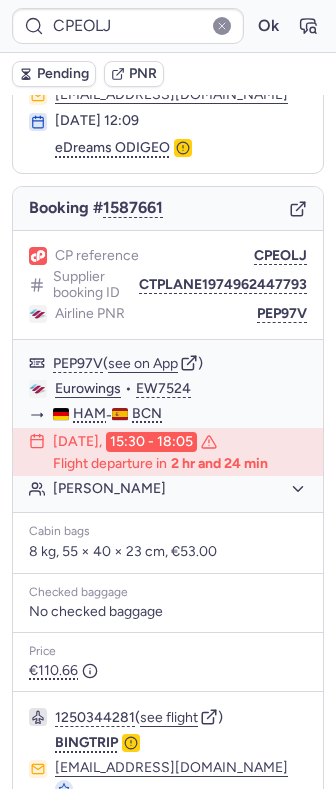 scroll, scrollTop: 230, scrollLeft: 0, axis: vertical 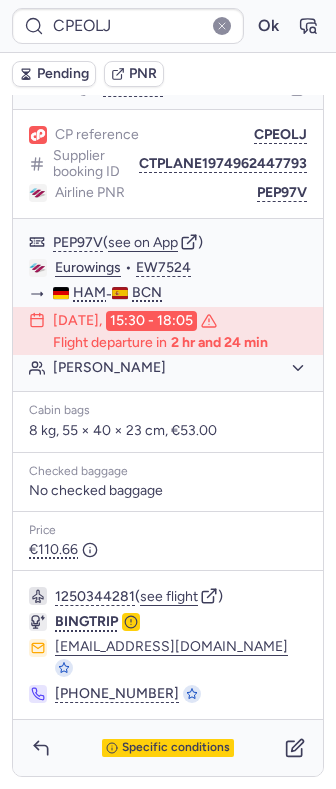 click on "1250344281  ( see flight )  BINGTRIP cs@bingtrip.com +86 10 8479 1811" at bounding box center [168, 645] 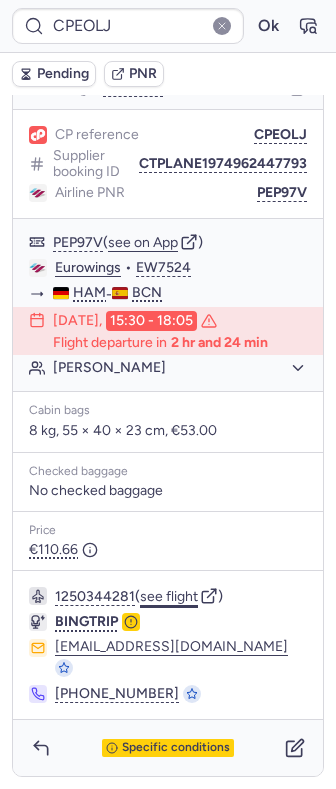 click on "see flight" 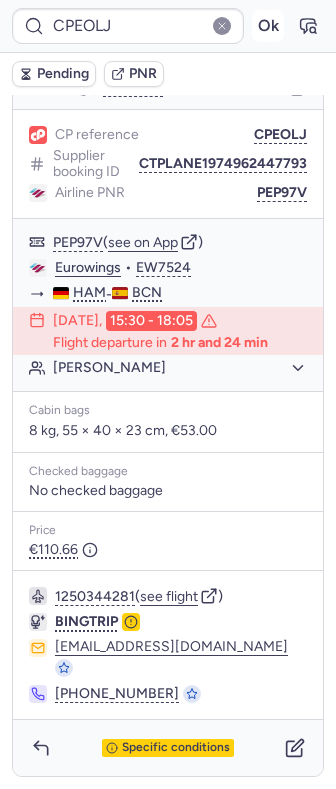 click on "Ok" at bounding box center (268, 26) 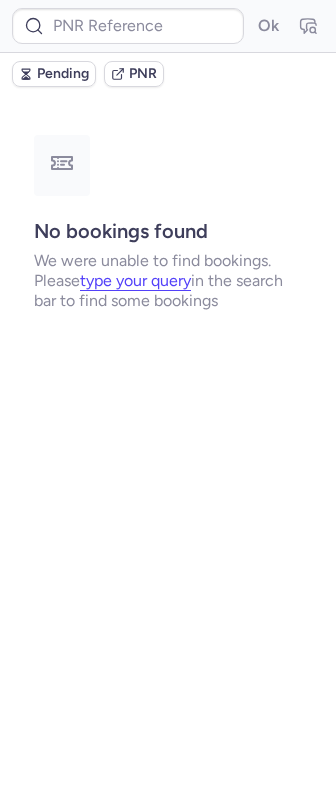 scroll, scrollTop: 0, scrollLeft: 0, axis: both 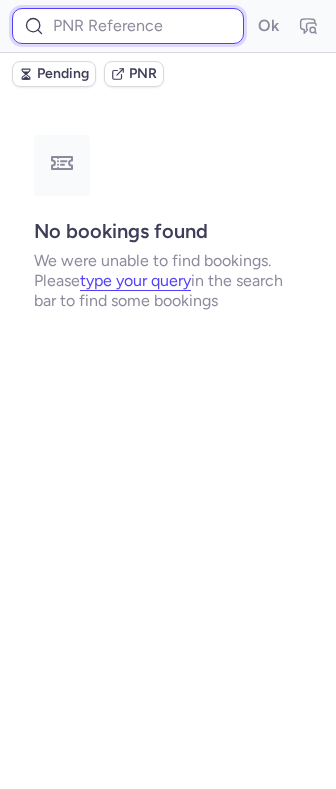 click at bounding box center [128, 26] 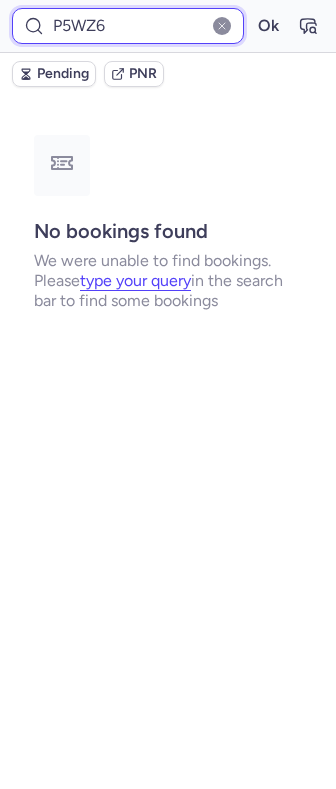 click on "Ok" at bounding box center (268, 26) 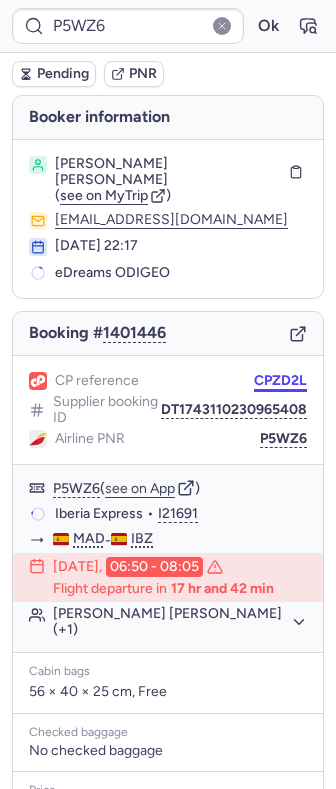 click on "CPZD2L" at bounding box center [280, 381] 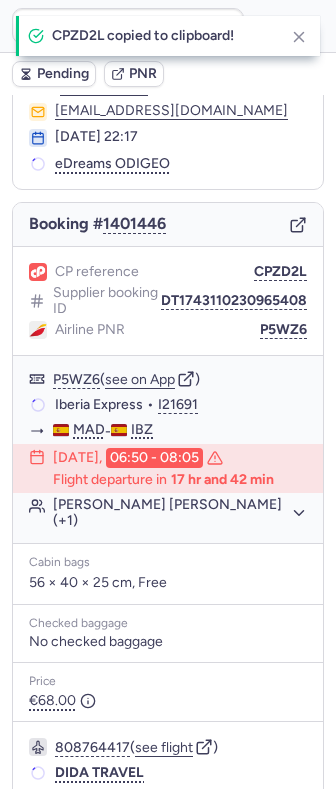 scroll, scrollTop: 214, scrollLeft: 0, axis: vertical 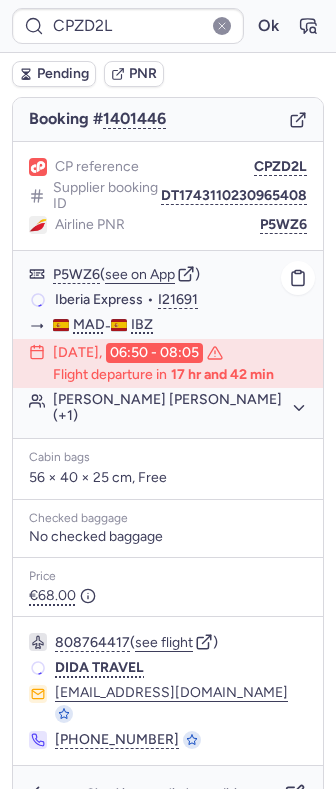 click on "Mario PEREZ TALAMILLO (+1)" 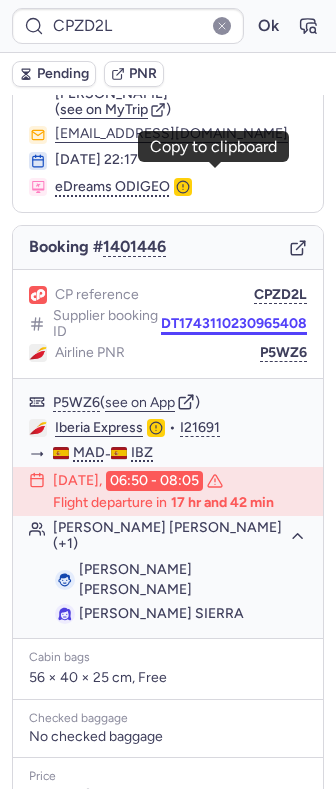 scroll, scrollTop: 266, scrollLeft: 0, axis: vertical 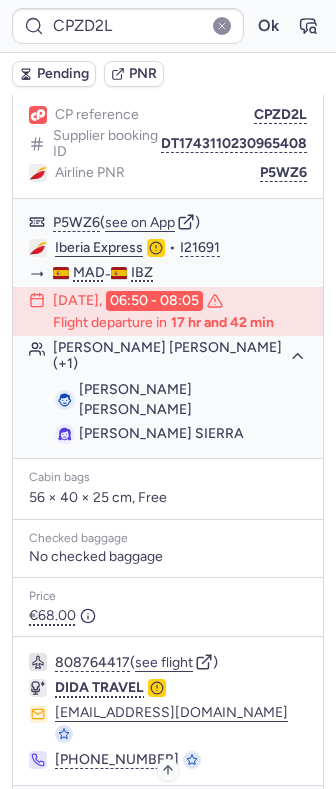 click on "Specific conditions" at bounding box center [176, 814] 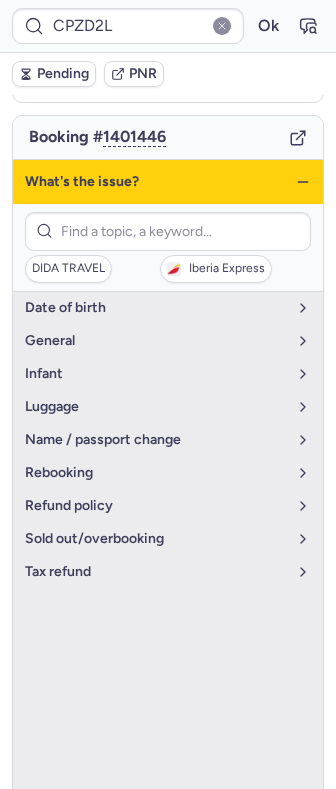 scroll, scrollTop: 133, scrollLeft: 0, axis: vertical 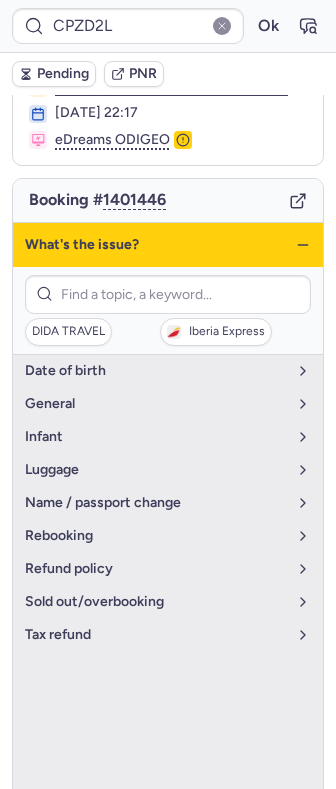 click 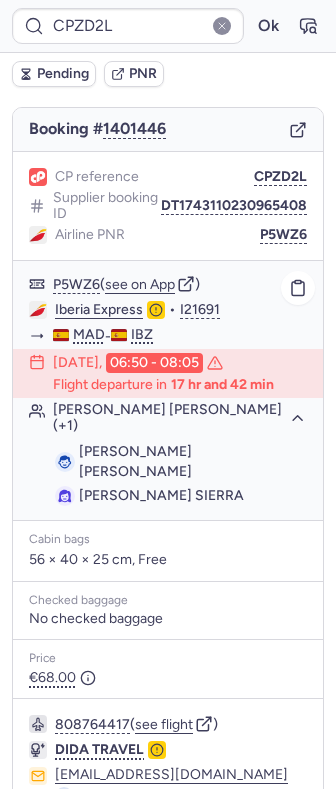 scroll, scrollTop: 266, scrollLeft: 0, axis: vertical 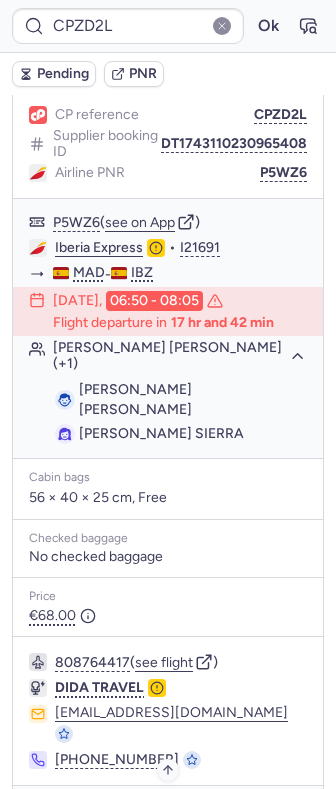 click on "Specific conditions" at bounding box center [176, 814] 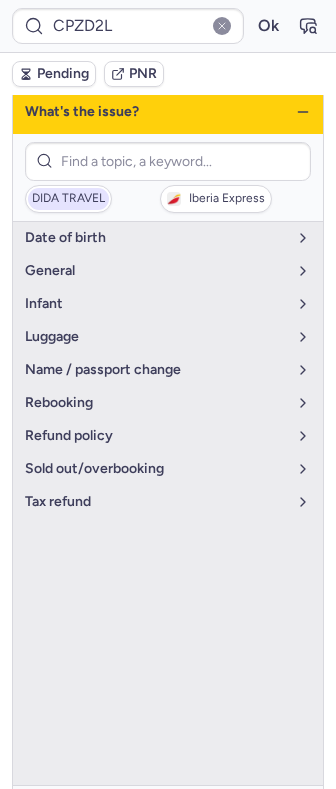 click on "DIDA TRAVEL" at bounding box center (68, 199) 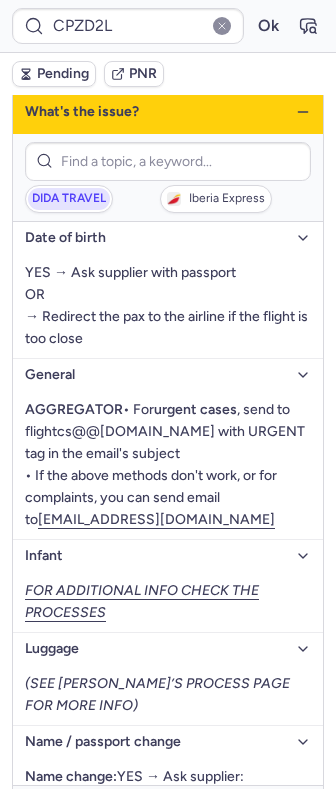click on "DIDA TRAVEL" at bounding box center (69, 199) 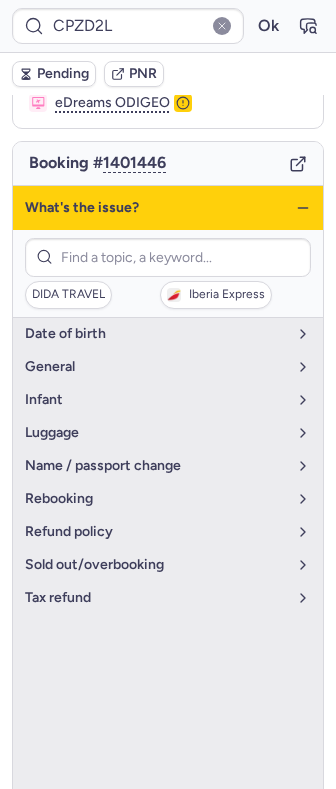 scroll, scrollTop: 133, scrollLeft: 0, axis: vertical 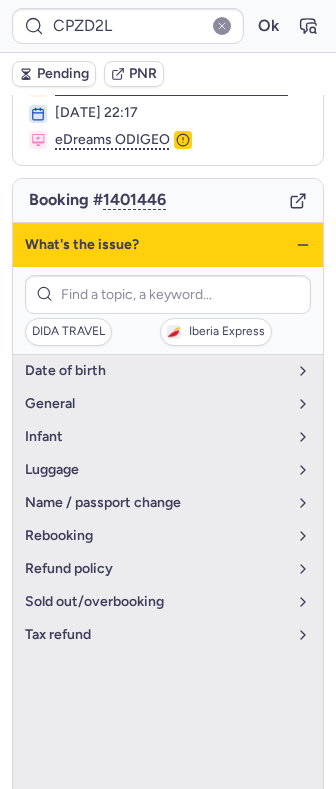 click 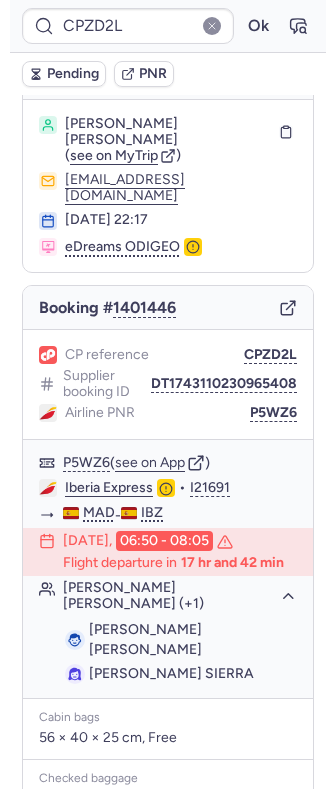 scroll, scrollTop: 0, scrollLeft: 0, axis: both 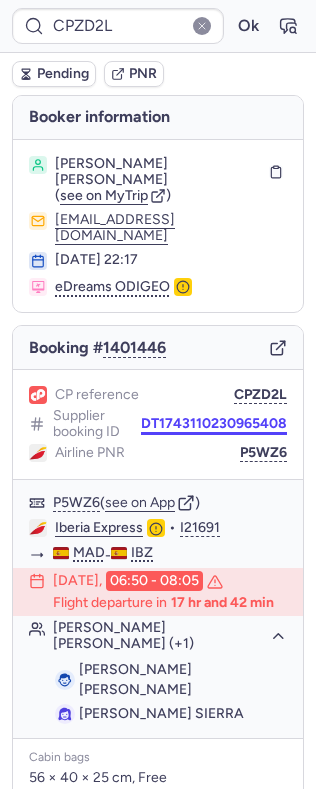 click on "DT1743110230965408" at bounding box center [214, 424] 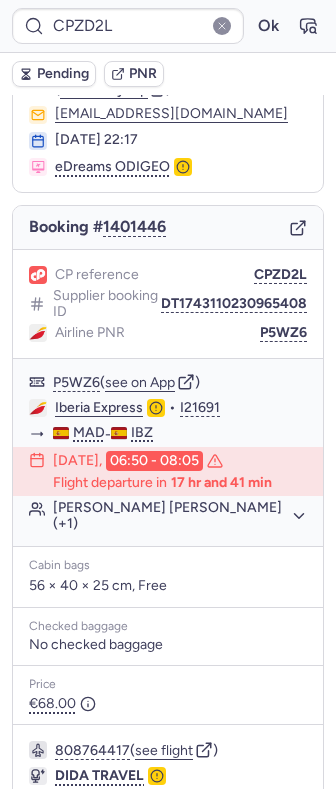 scroll, scrollTop: 214, scrollLeft: 0, axis: vertical 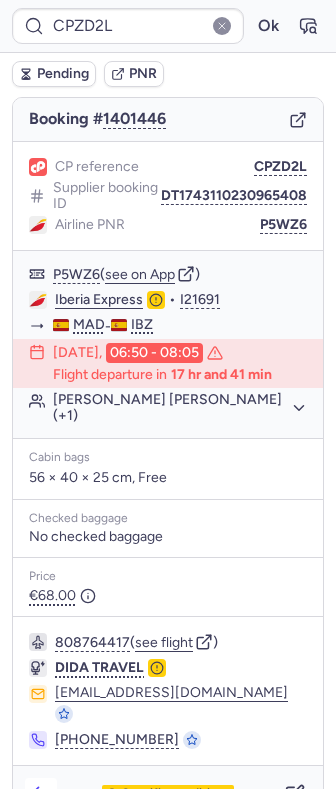 click at bounding box center [41, 794] 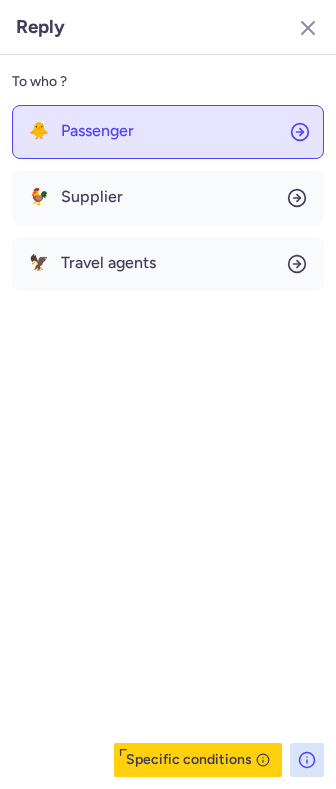 click on "Passenger" at bounding box center [97, 131] 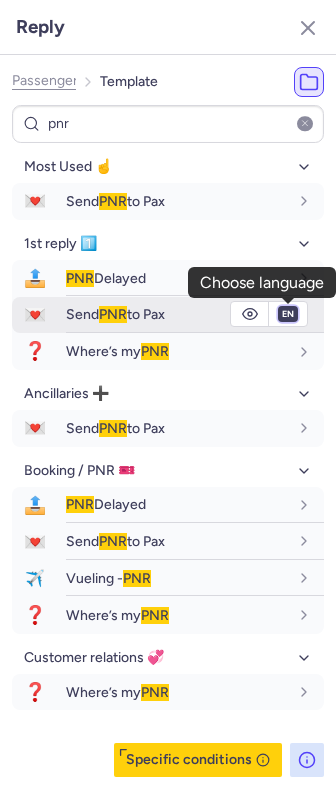click on "fr en de nl pt es it ru" at bounding box center [288, 314] 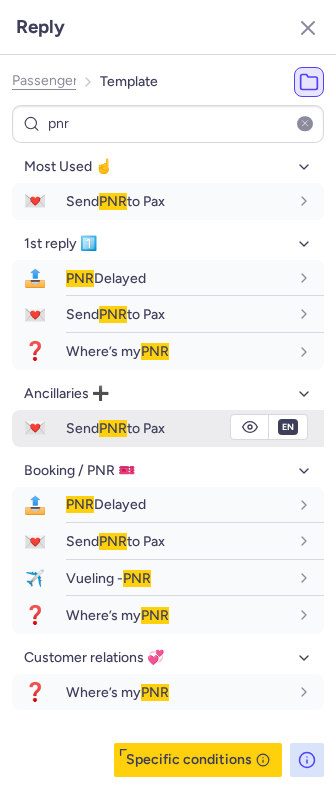 click on "fr en de nl pt es it ru" at bounding box center (288, 314) 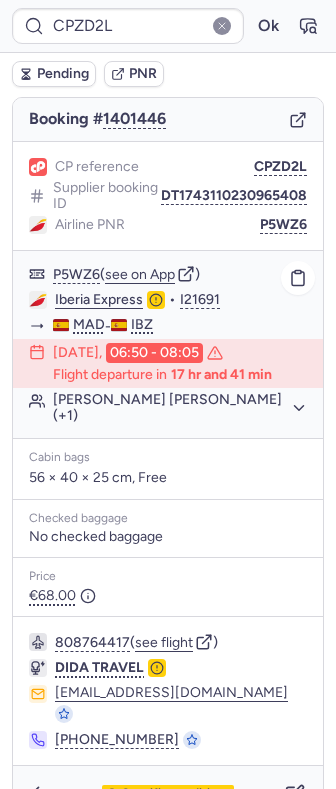 click on "Mario PEREZ TALAMILLO (+1)" 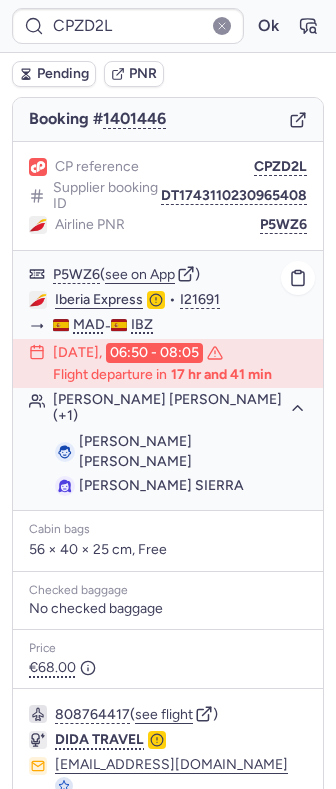 click on "Mario PEREZ TALAMILLO Judit VEGA SIERRA" 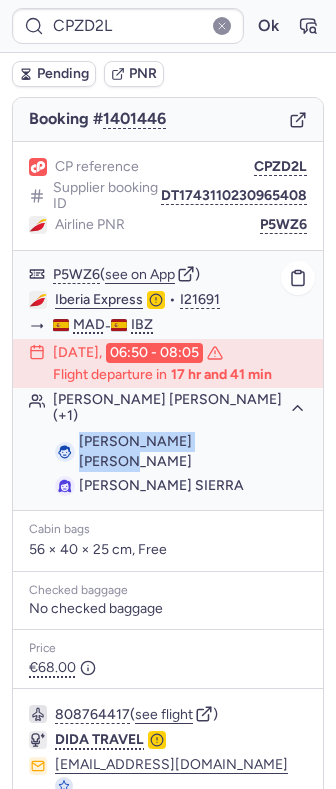 drag, startPoint x: 91, startPoint y: 416, endPoint x: 180, endPoint y: 417, distance: 89.005615 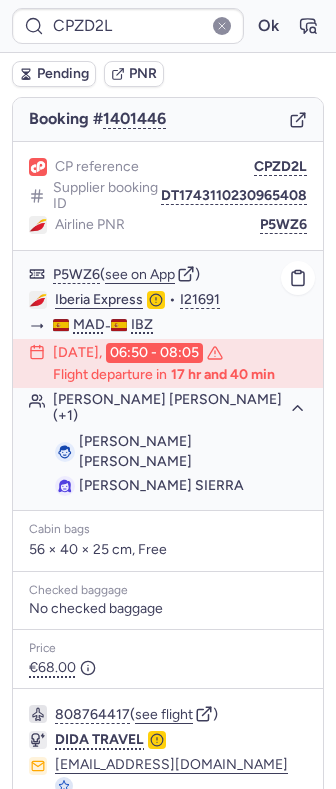 click on "Judit VEGA SIERRA" at bounding box center [161, 485] 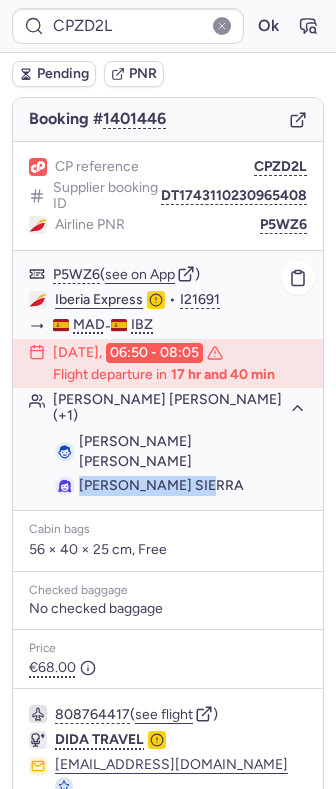 drag, startPoint x: 96, startPoint y: 445, endPoint x: 175, endPoint y: 443, distance: 79.025314 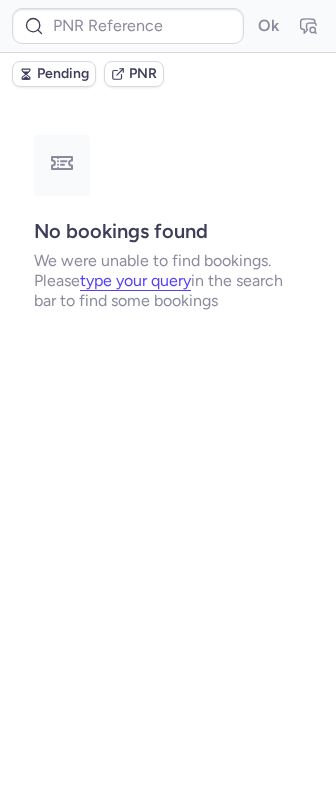 scroll, scrollTop: 0, scrollLeft: 0, axis: both 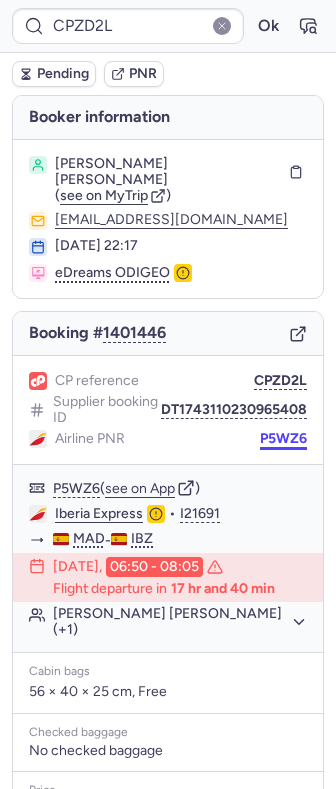 click on "P5WZ6" at bounding box center [283, 439] 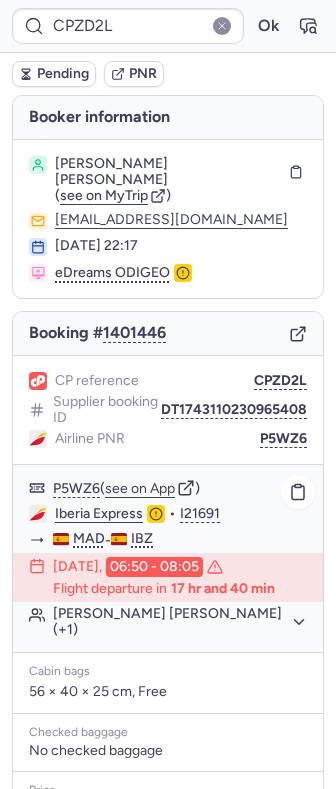 click on "Mario PEREZ TALAMILLO (+1)" 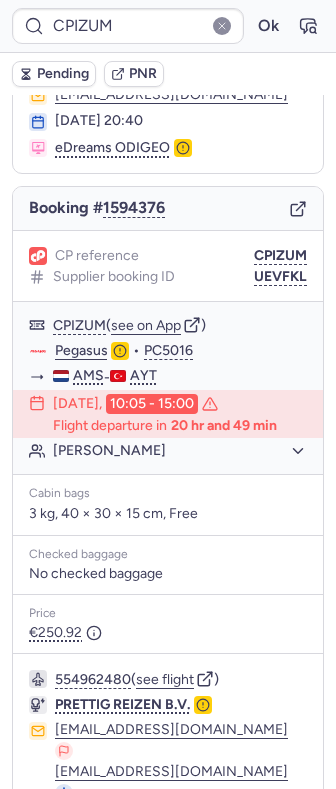 scroll, scrollTop: 220, scrollLeft: 0, axis: vertical 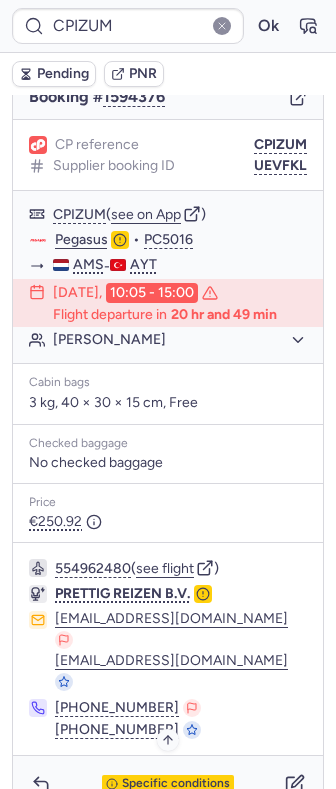 click on "Specific conditions" at bounding box center [176, 784] 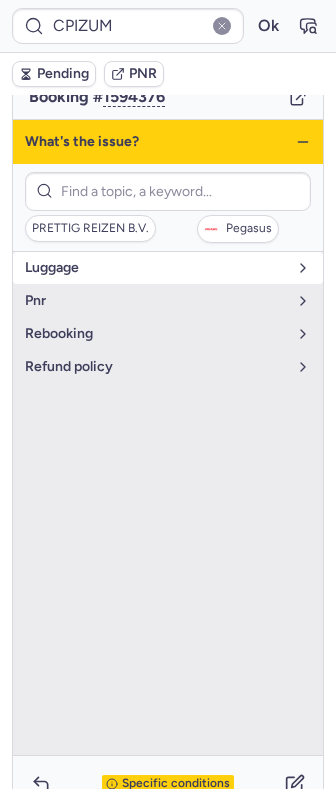click on "luggage" at bounding box center (168, 268) 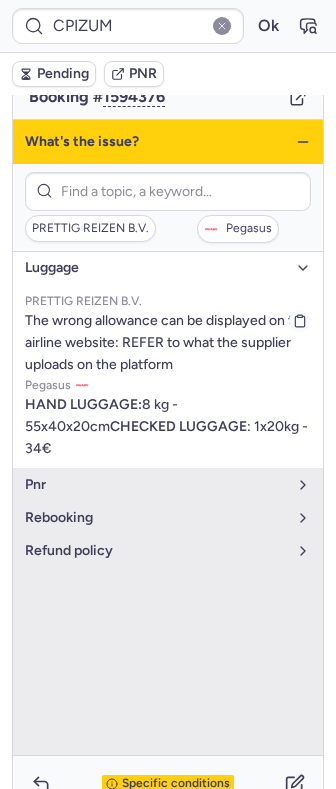 click on "PRETTIG REIZEN B.V." at bounding box center (83, 301) 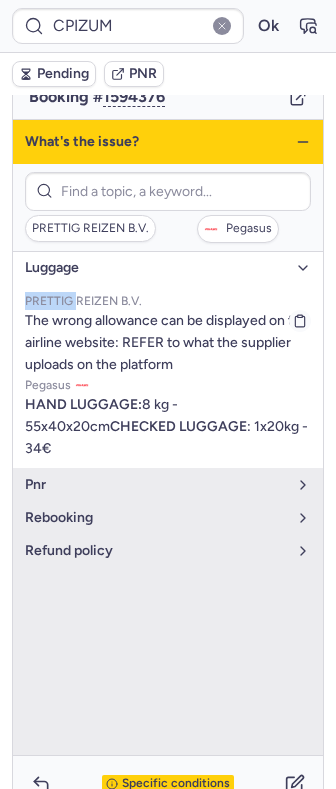 click on "PRETTIG REIZEN B.V." at bounding box center (83, 301) 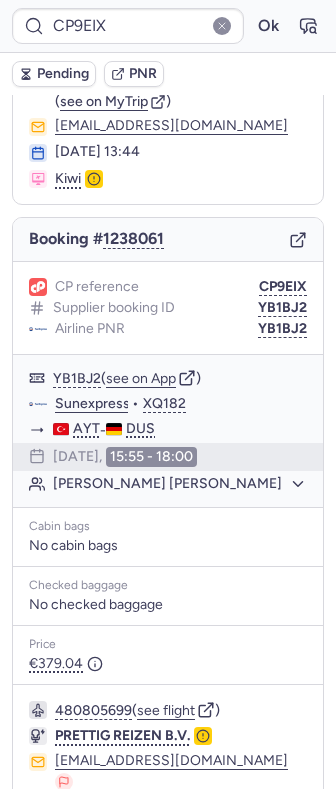 scroll, scrollTop: 250, scrollLeft: 0, axis: vertical 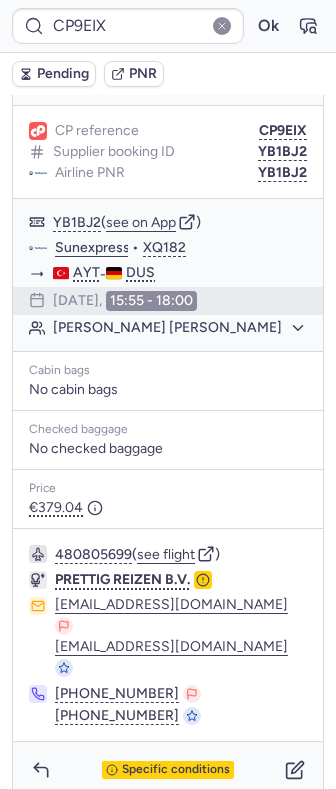 drag, startPoint x: 152, startPoint y: 748, endPoint x: 153, endPoint y: 737, distance: 11.045361 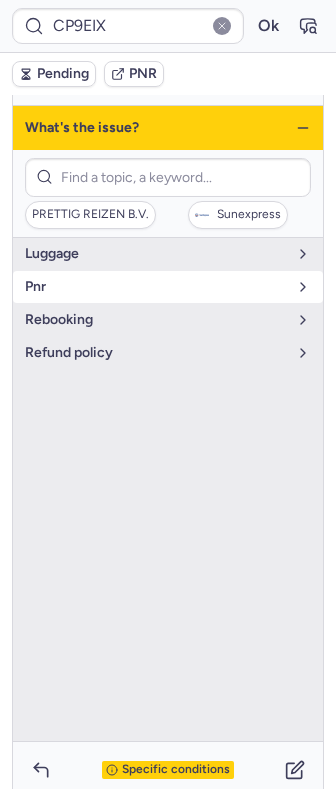 click on "pnr" at bounding box center [156, 287] 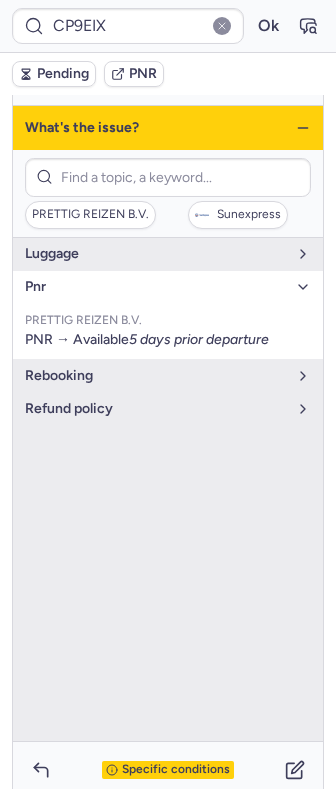 click on "pnr" at bounding box center [156, 287] 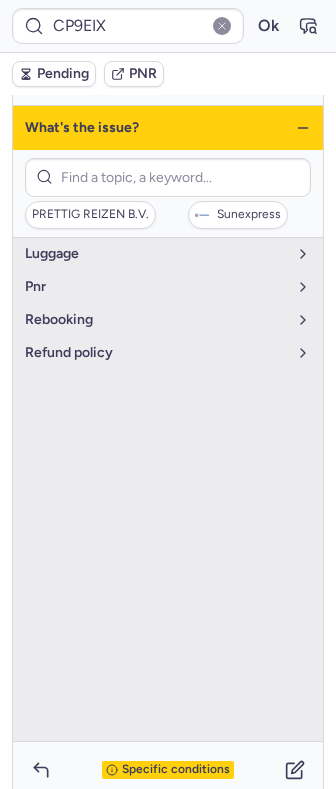 click 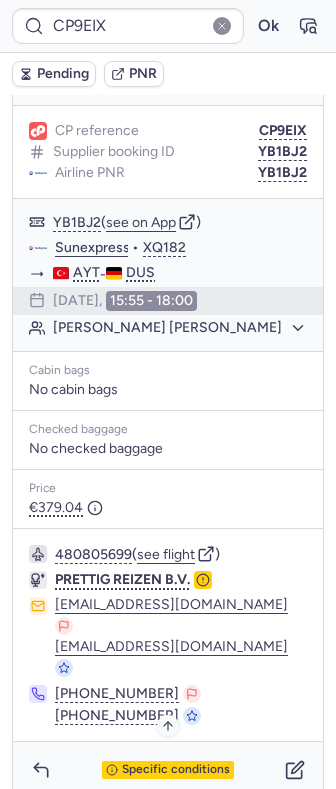 click on "Specific conditions" at bounding box center [176, 770] 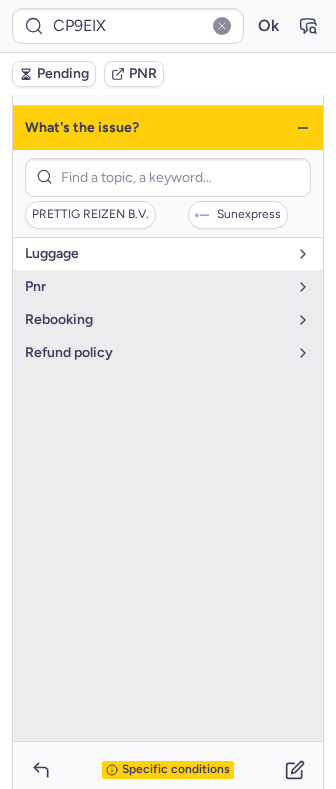 click on "luggage" at bounding box center [156, 254] 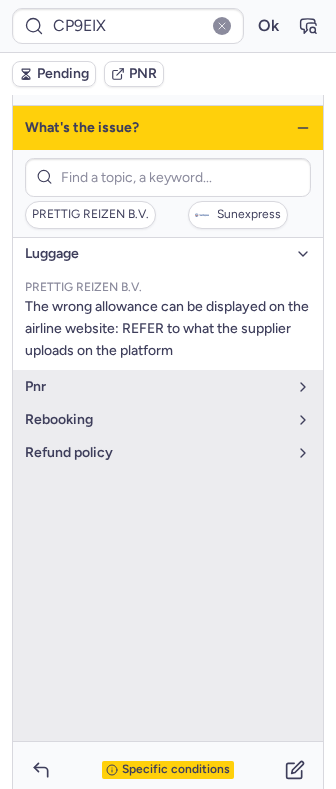 click on "luggage" at bounding box center (156, 254) 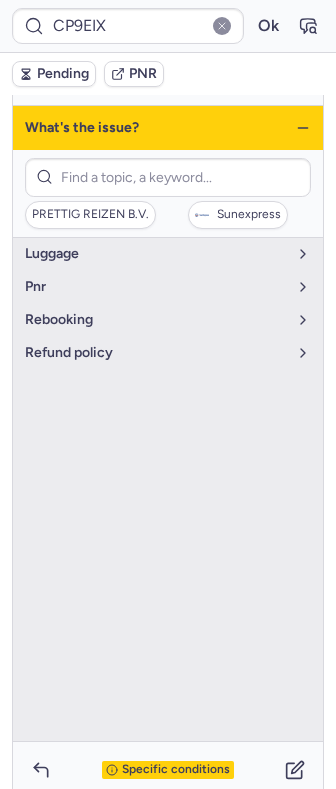 click 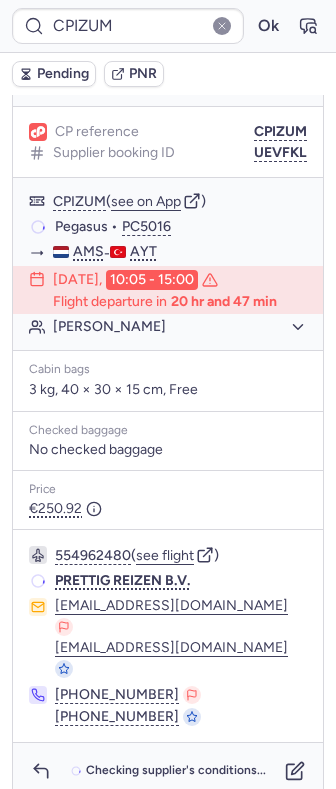 scroll, scrollTop: 220, scrollLeft: 0, axis: vertical 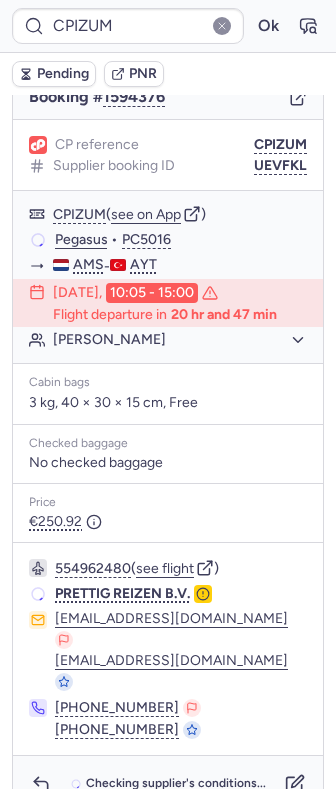click on "Checking supplier's conditions..." at bounding box center (168, 784) 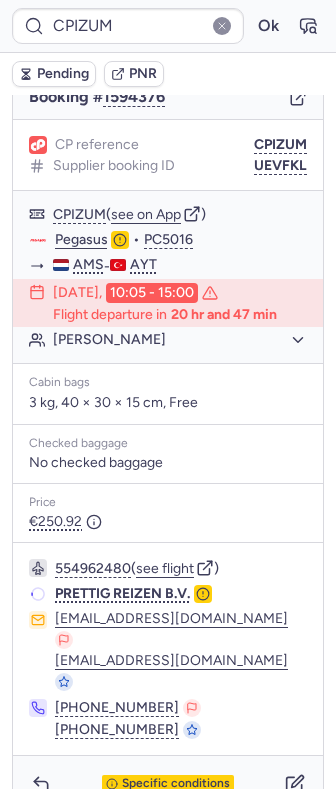 click on "Specific conditions" at bounding box center (176, 784) 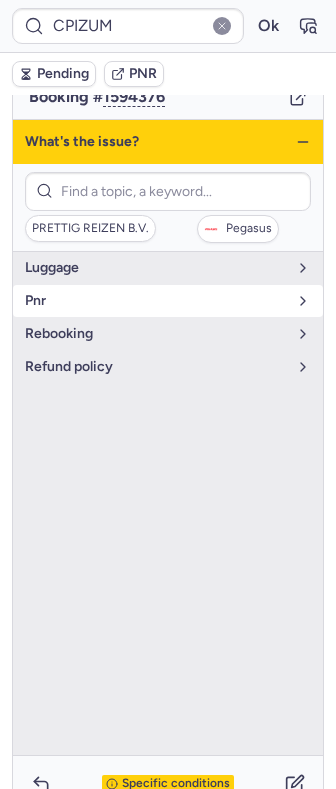 click on "pnr" at bounding box center [168, 301] 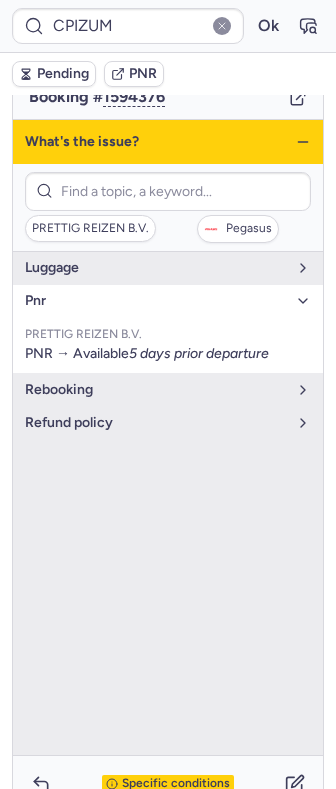 click on "pnr" at bounding box center (156, 301) 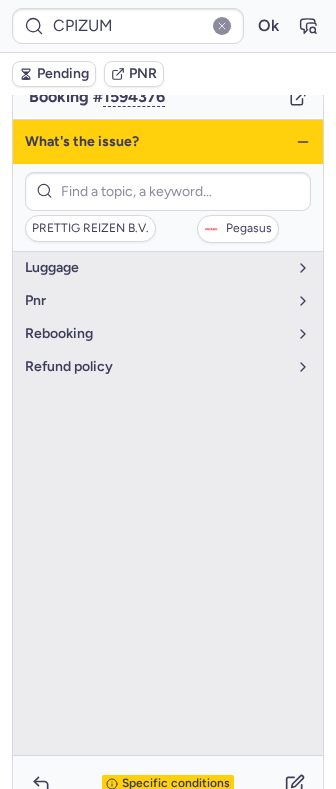 click 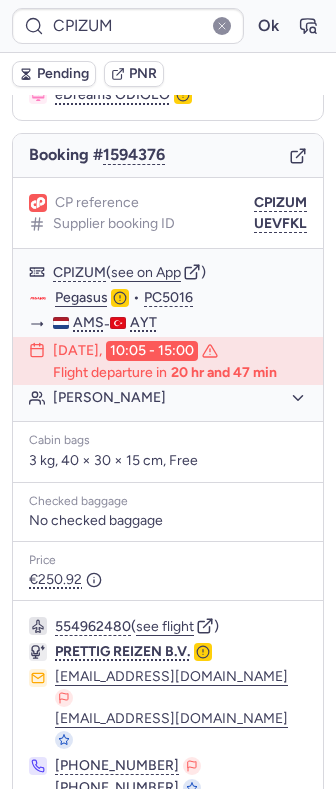 scroll, scrollTop: 220, scrollLeft: 0, axis: vertical 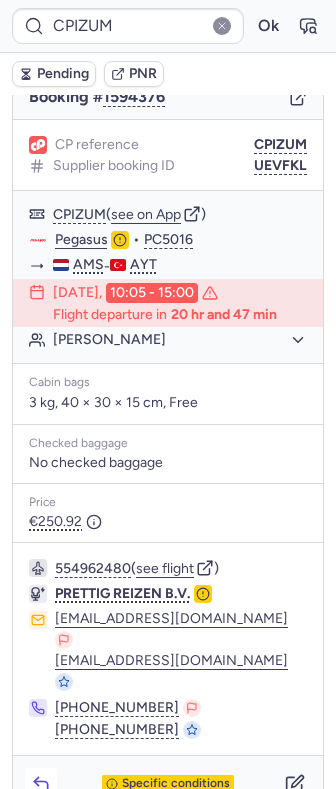 click 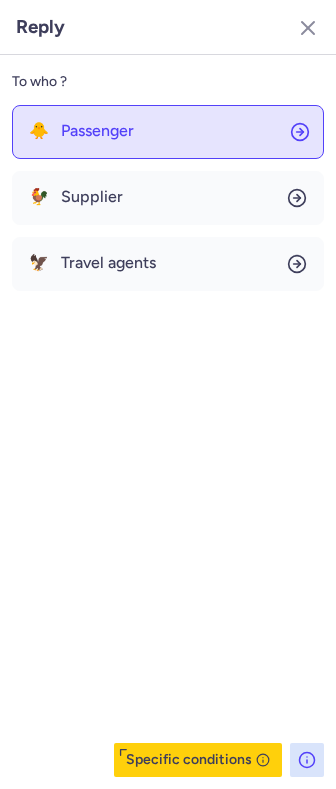 click on "🐥 Passenger" 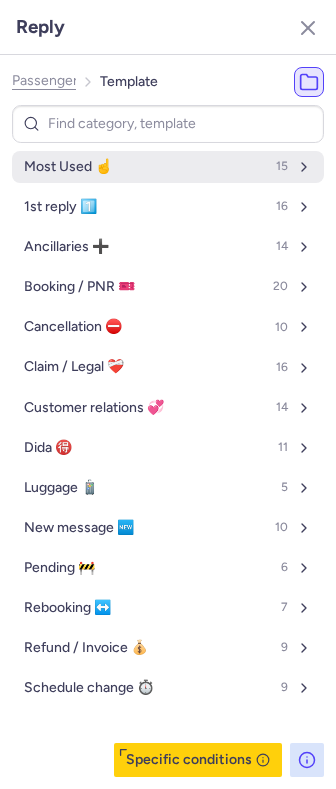 click on "Most Used ☝️ 15" at bounding box center [168, 167] 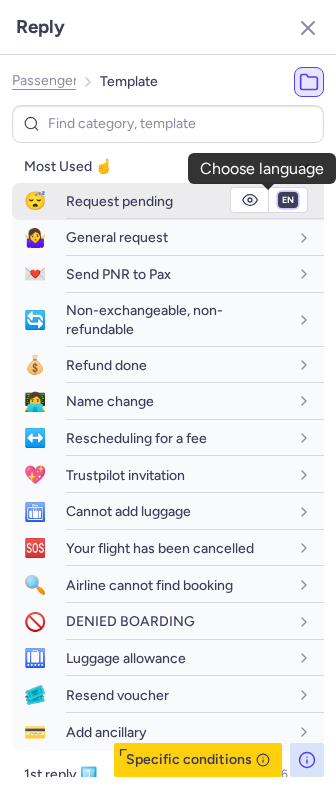 click on "fr en de nl pt es it ru" at bounding box center [288, 200] 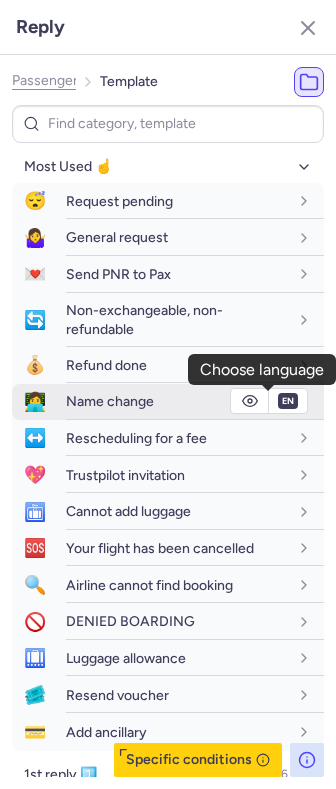 click on "fr en de nl pt es it ru" at bounding box center (288, 200) 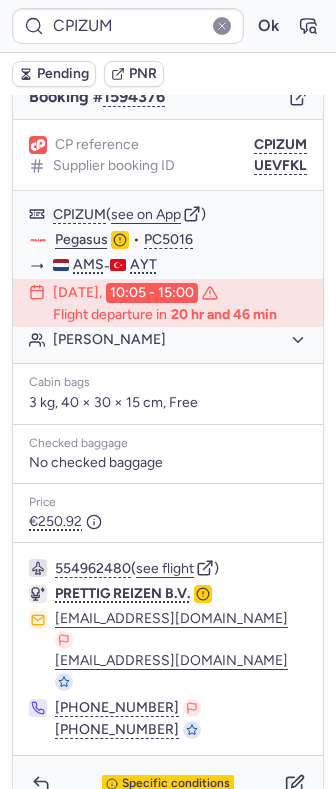 click on "Pending" at bounding box center [54, 74] 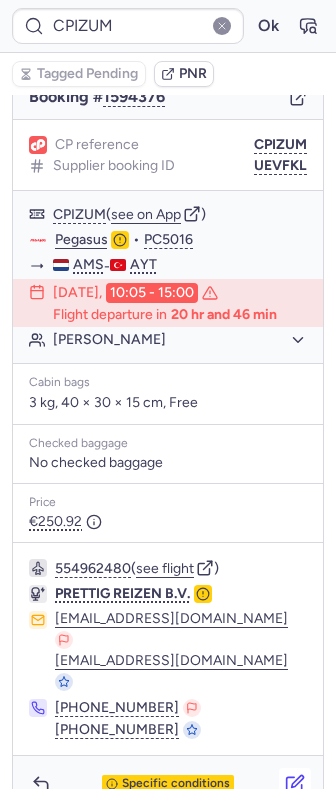 click 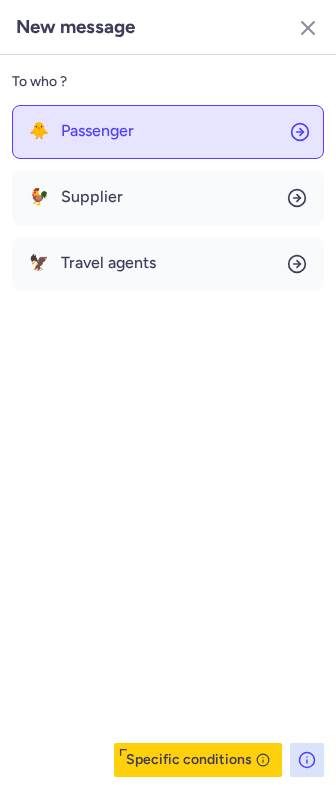click on "🐥 Passenger" 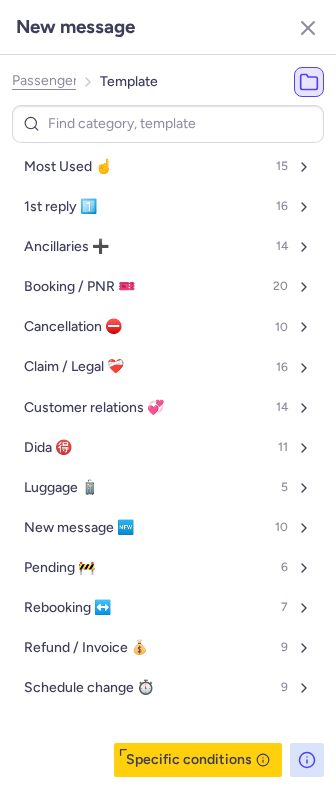 click on "Passenger" 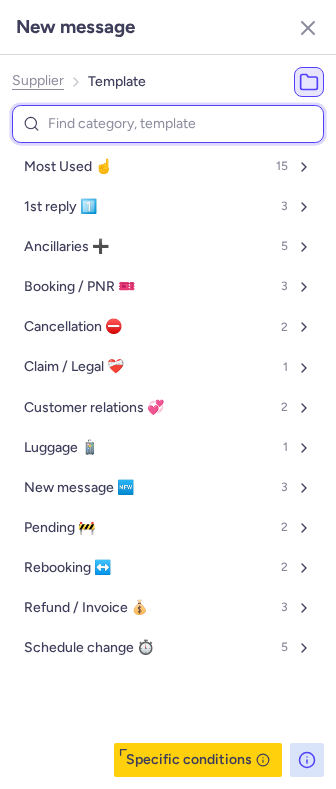 click at bounding box center (168, 124) 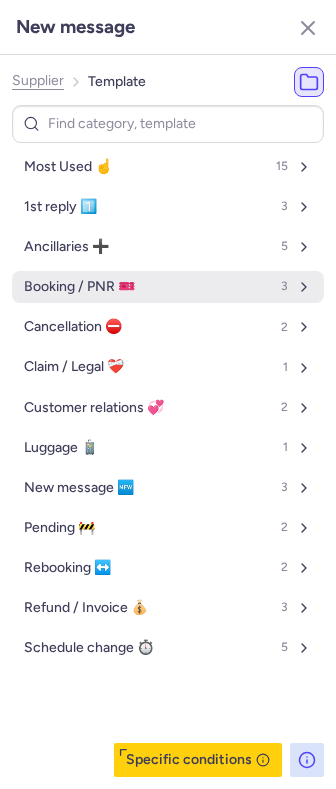 click on "Booking / PNR 🎫" at bounding box center (79, 287) 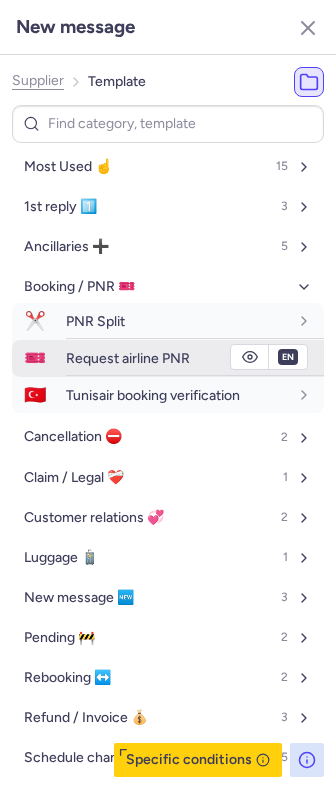 click on "Request airline PNR" at bounding box center (128, 358) 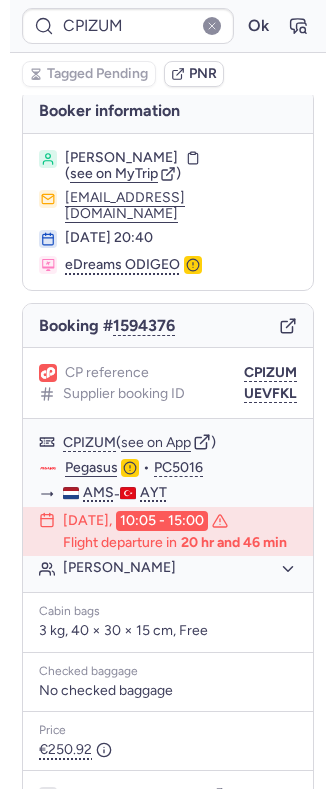 scroll, scrollTop: 0, scrollLeft: 0, axis: both 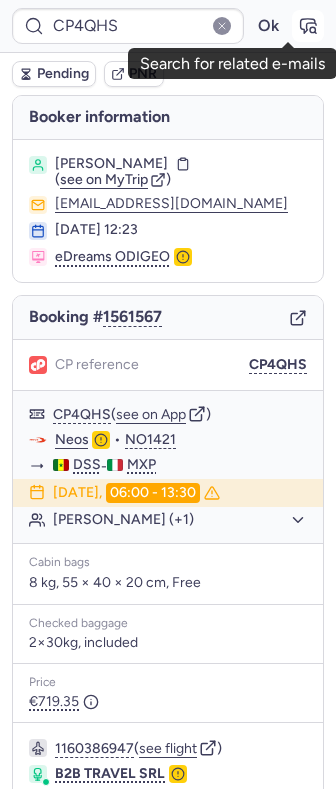 click at bounding box center (308, 26) 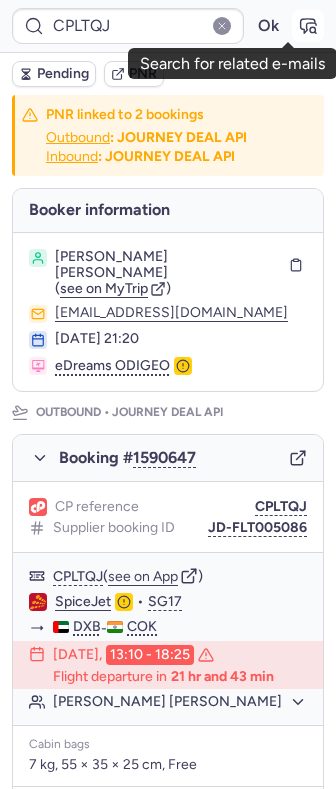 click 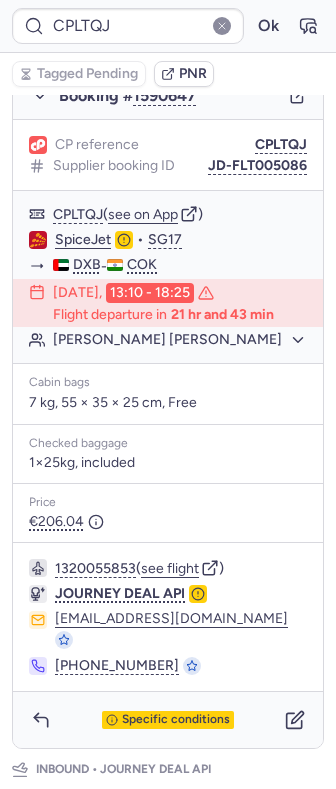 scroll, scrollTop: 984, scrollLeft: 0, axis: vertical 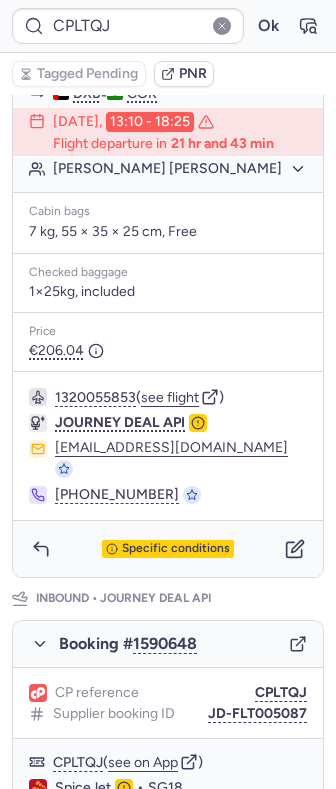 click on "Specific conditions" at bounding box center [168, 549] 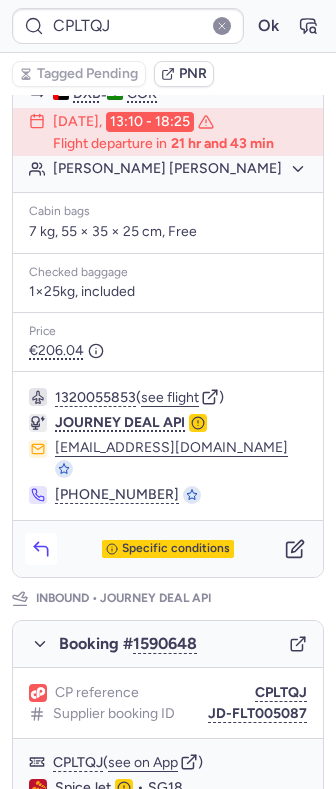 click at bounding box center (41, 549) 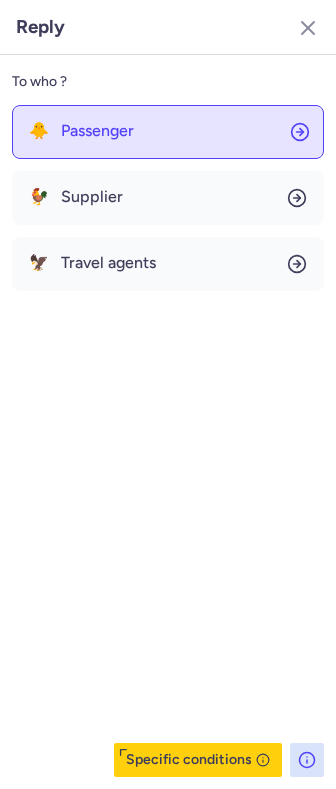 click on "🐥 Passenger" 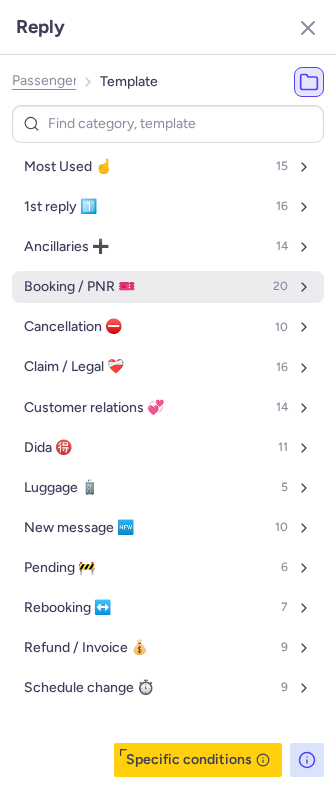 click on "Booking / PNR 🎫" at bounding box center (79, 287) 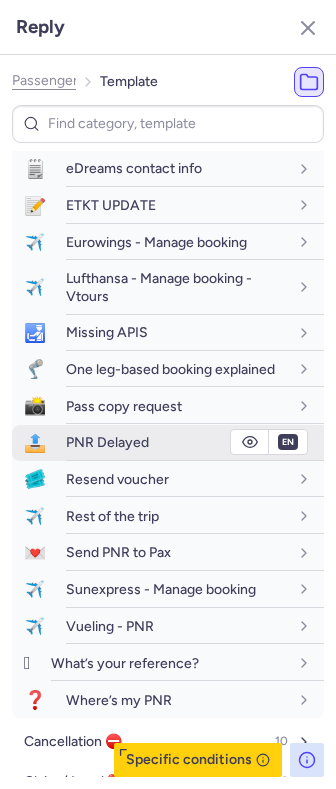 scroll, scrollTop: 400, scrollLeft: 0, axis: vertical 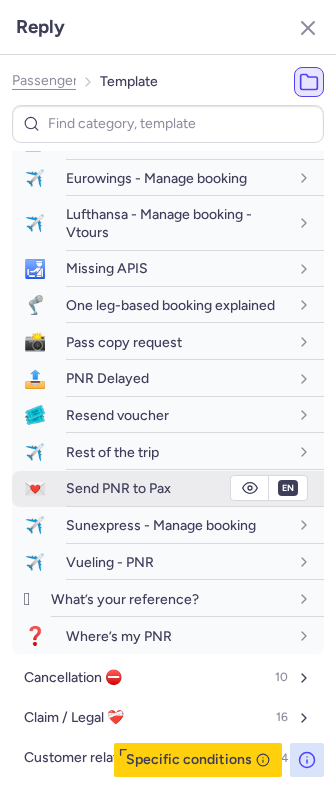 click on "Send PNR to Pax" at bounding box center (118, 488) 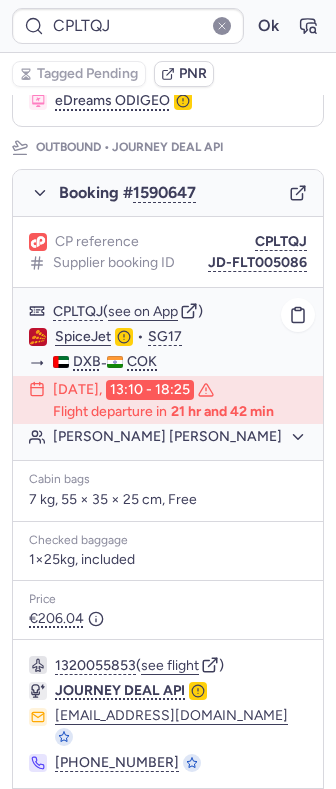 scroll, scrollTop: 266, scrollLeft: 0, axis: vertical 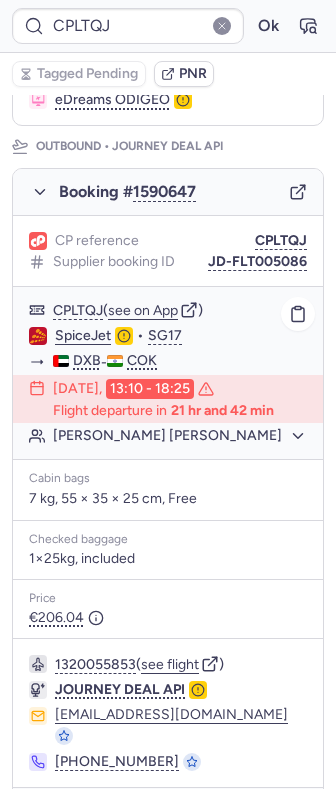 click on "SpiceJet" 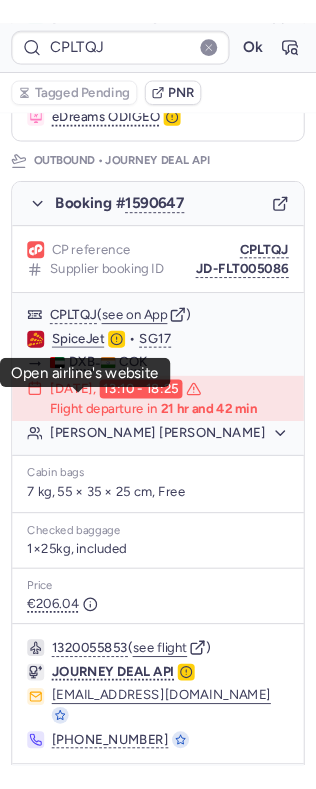 scroll, scrollTop: 0, scrollLeft: 0, axis: both 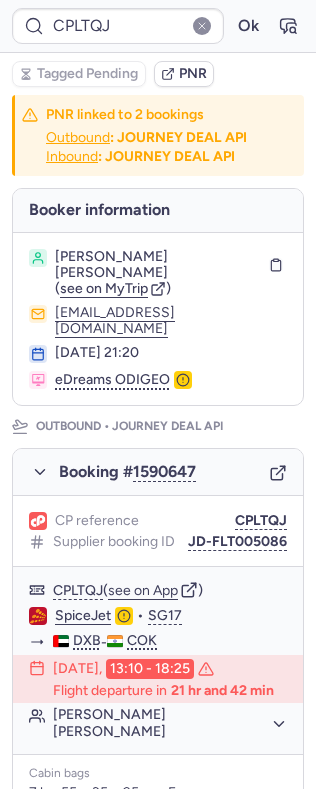 click on "Linto NEELANKAVIL ANTU" at bounding box center (158, 265) 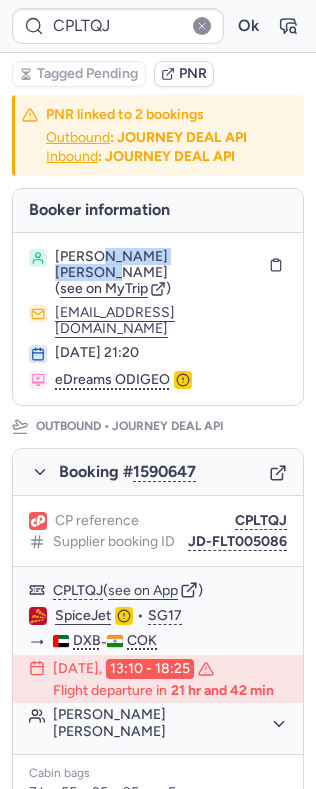 drag, startPoint x: 144, startPoint y: 276, endPoint x: 191, endPoint y: 280, distance: 47.169907 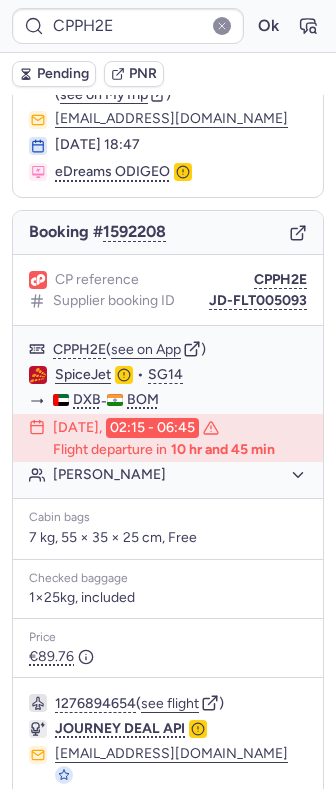 scroll, scrollTop: 0, scrollLeft: 0, axis: both 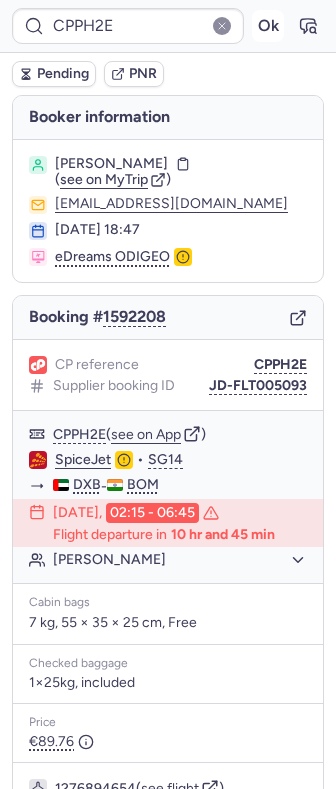 click on "Ok" at bounding box center [268, 26] 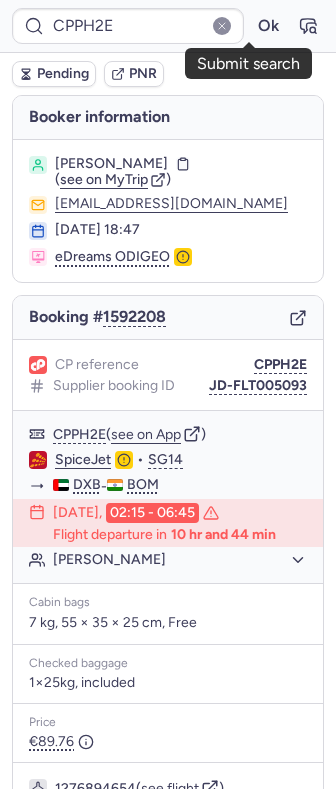 click on "CPPH2E  Ok  Pending PNR Booker information Ravikant MISHRA  ( see on MyTrip  )  ravi751981@gmail.com 16 Jul 2025, 18:47 eDreams ODIGEO Booking # 1592208 CP reference CPPH2E Supplier booking ID JD-FLT005093 CPPH2E  ( see on App )  SpiceJet  •  SG14 DXB  -  BOM 19 Jul 2025,  02:15 - 06:45  Flight departure in  10 hr and 44 min Ravikant MISHRA   Cabin bags  7 kg, 55 × 35 × 25 cm, Free Checked baggage 1×25kg, included Price €89.76  1276894654  ( see flight )  JOURNEY DEAL API info@journeydeal.com +91 89000 00899 Specific conditions
Submit search" at bounding box center [168, 0] 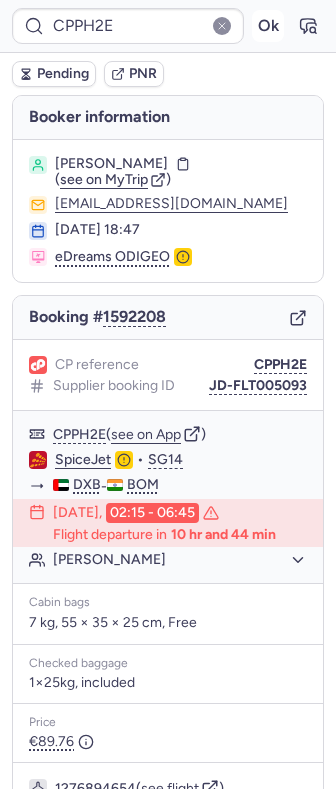 click on "Ok" at bounding box center (268, 26) 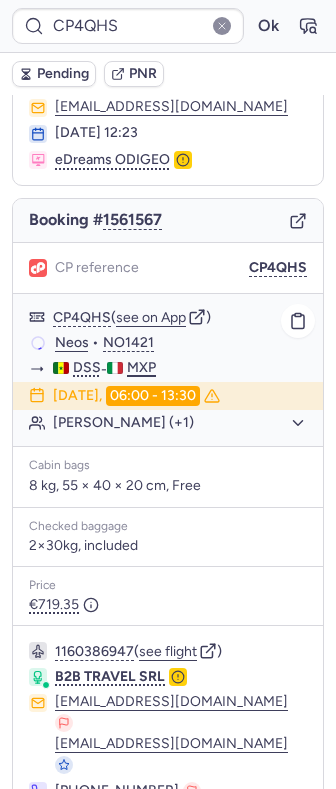 scroll, scrollTop: 133, scrollLeft: 0, axis: vertical 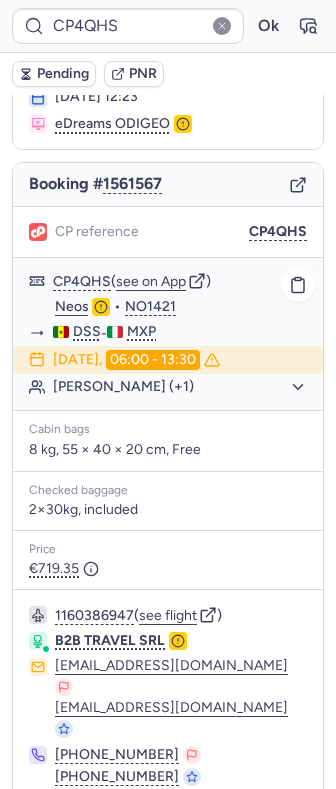 click on "Ndiaga FOFANA (+1)" 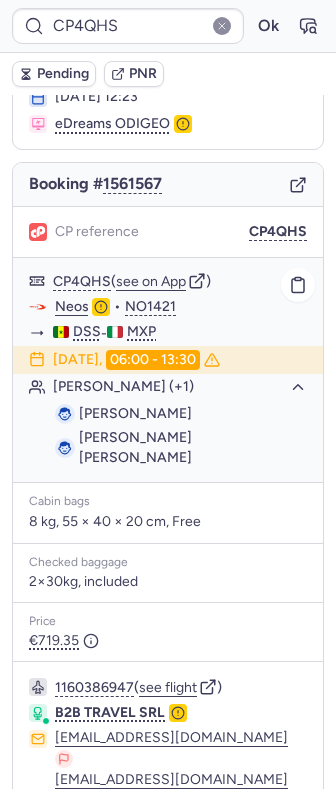 click on "Ndiaga FOFANA (+1)" 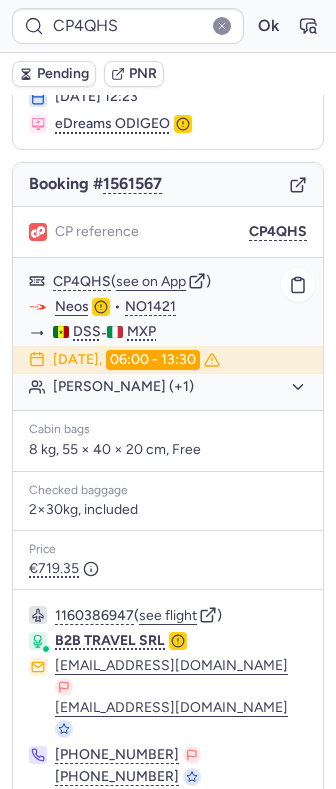 click on "Ndiaga FOFANA (+1)" 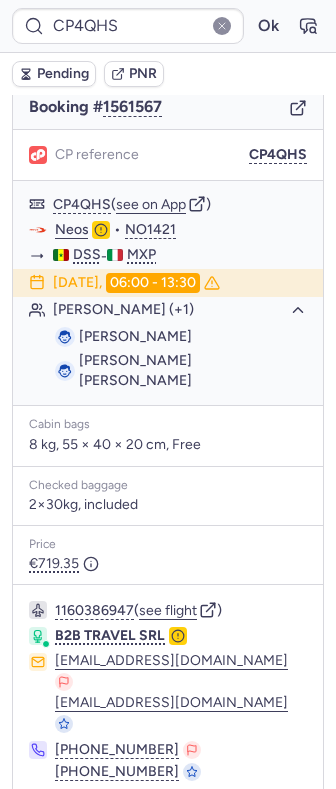 scroll, scrollTop: 232, scrollLeft: 0, axis: vertical 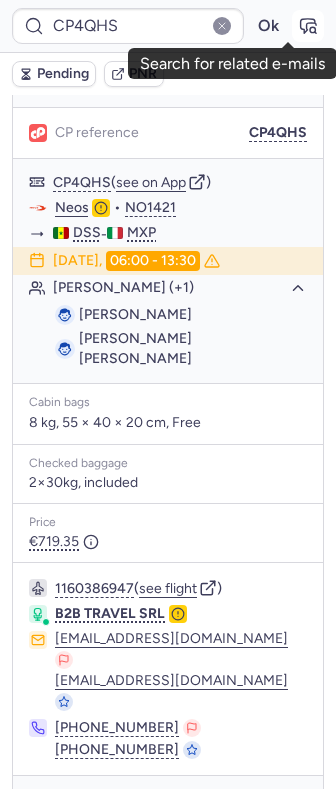 click at bounding box center [308, 26] 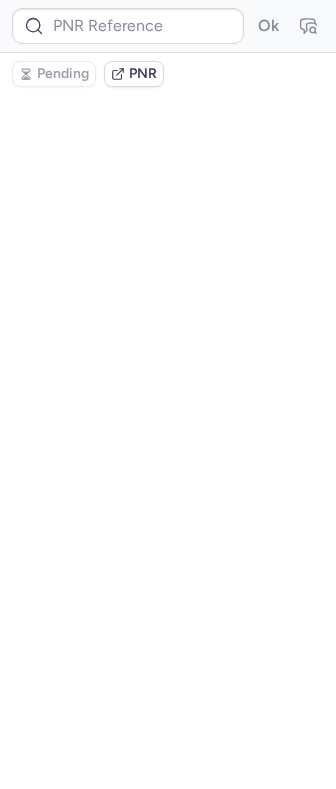 scroll, scrollTop: 0, scrollLeft: 0, axis: both 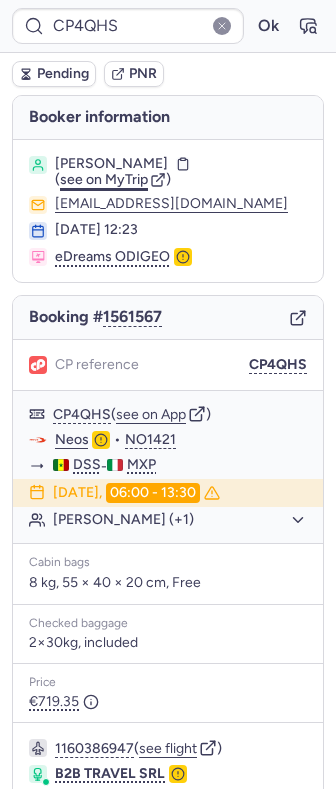 click on "see on MyTrip" at bounding box center [104, 179] 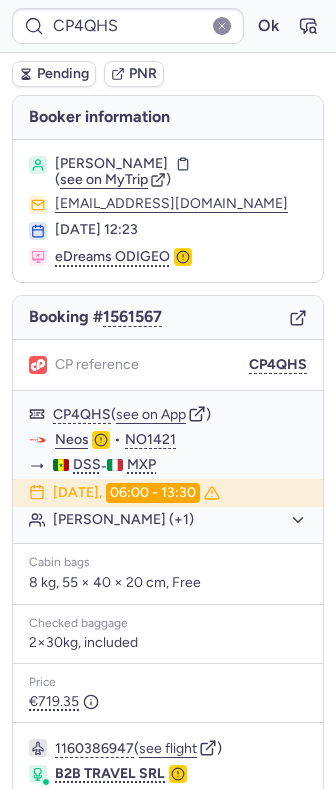 click on "Pending" at bounding box center [63, 74] 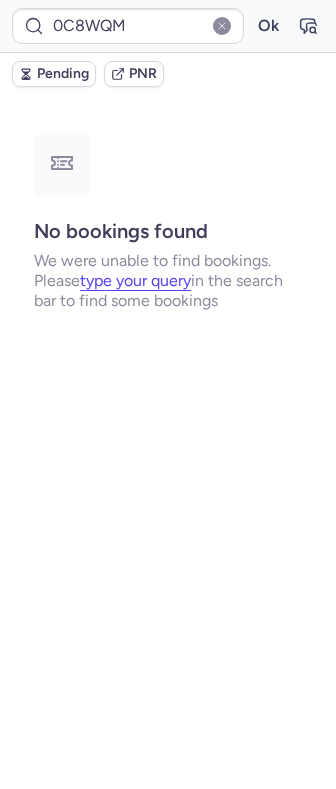 scroll, scrollTop: 0, scrollLeft: 0, axis: both 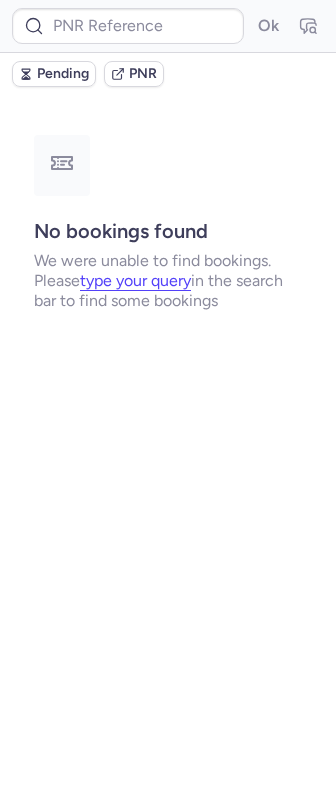type on "CP3U8B" 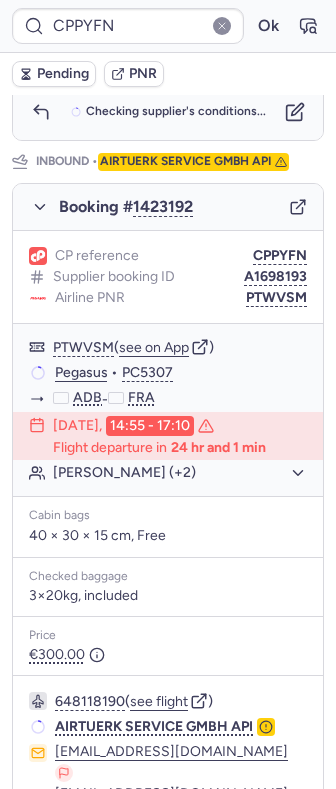 scroll, scrollTop: 1197, scrollLeft: 0, axis: vertical 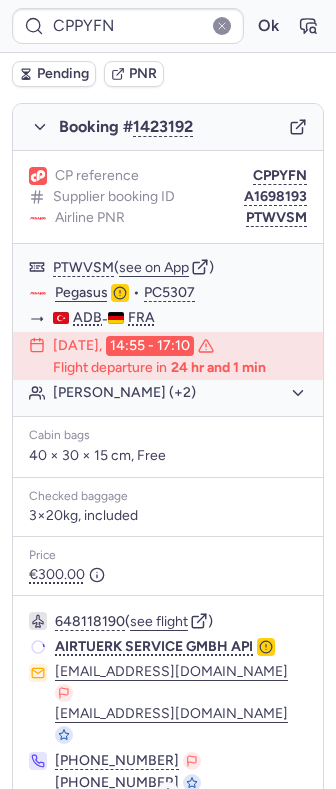 click on "Specific conditions" at bounding box center [176, 837] 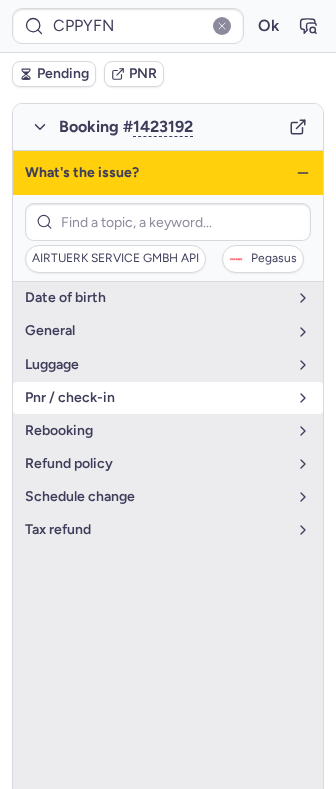 click on "pnr / check-in" at bounding box center [168, 398] 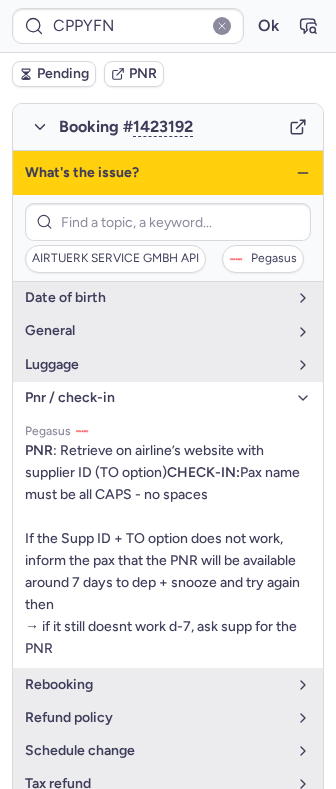 click on "pnr / check-in" at bounding box center [156, 398] 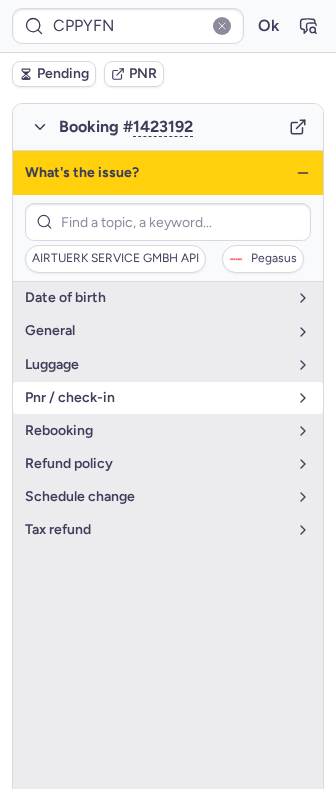 click on "pnr / check-in" at bounding box center (156, 398) 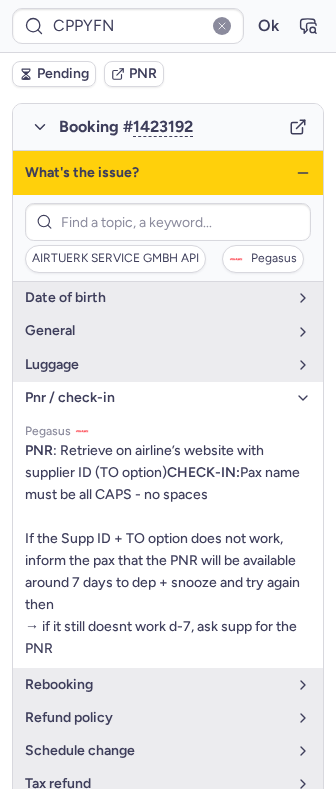 click on "pnr / check-in" at bounding box center (156, 398) 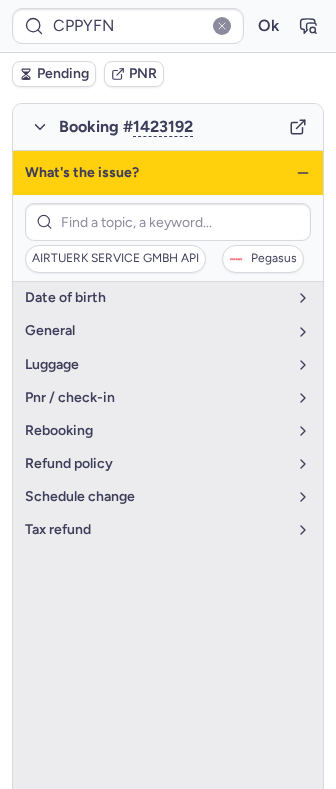 click on "What's the issue?" at bounding box center (168, 173) 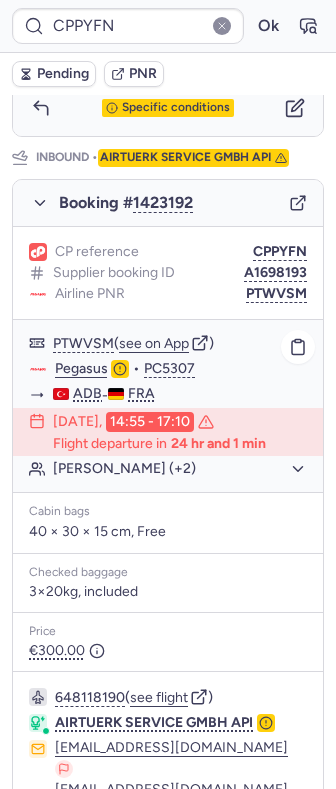 scroll, scrollTop: 1064, scrollLeft: 0, axis: vertical 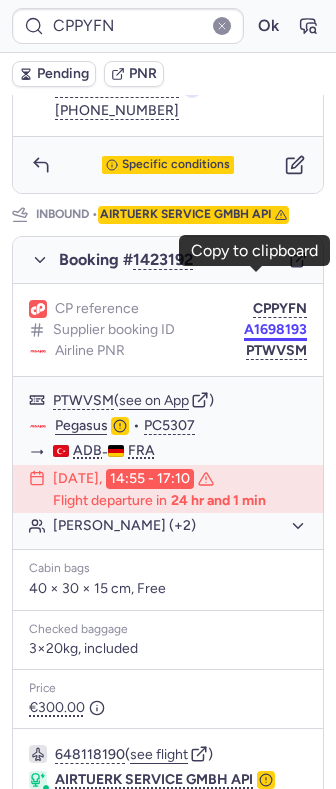 click on "A1698193" at bounding box center [275, 330] 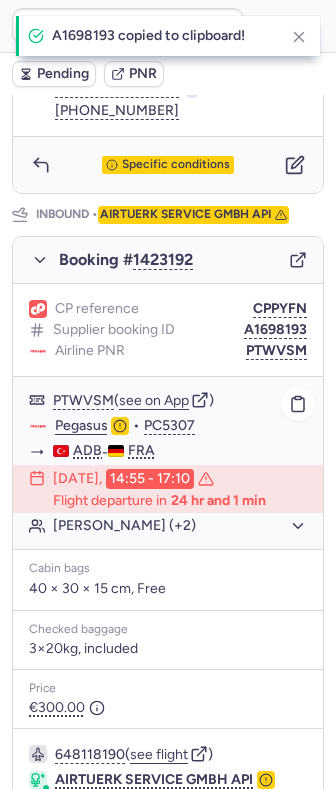 click on "Pegasus" 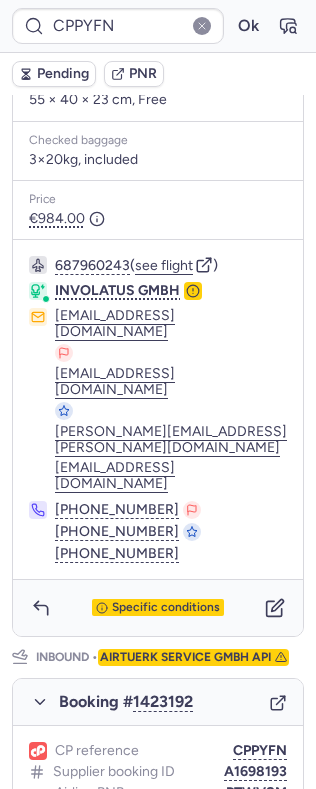scroll, scrollTop: 0, scrollLeft: 0, axis: both 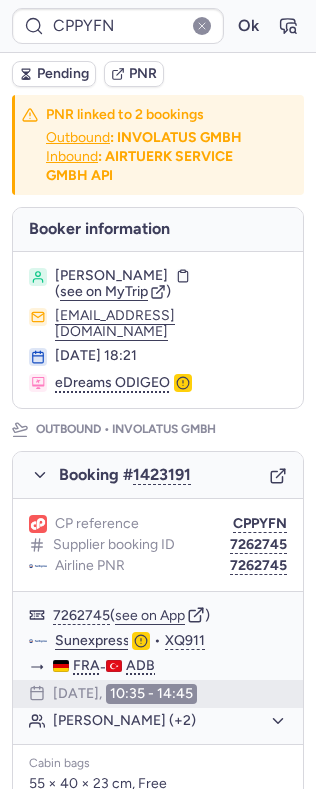 click on "Detlef MADSEN" at bounding box center [111, 276] 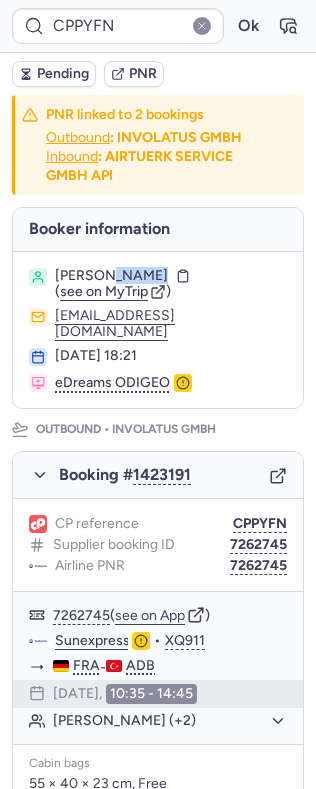 click on "Detlef MADSEN" at bounding box center [111, 276] 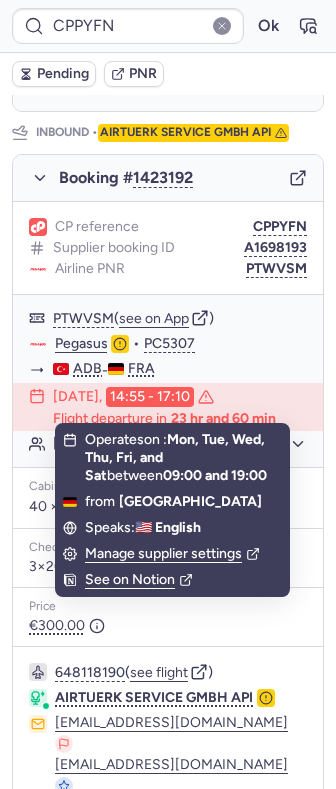 scroll, scrollTop: 1197, scrollLeft: 0, axis: vertical 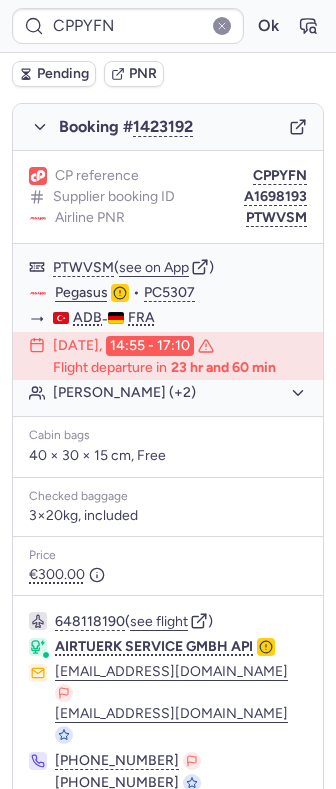 click 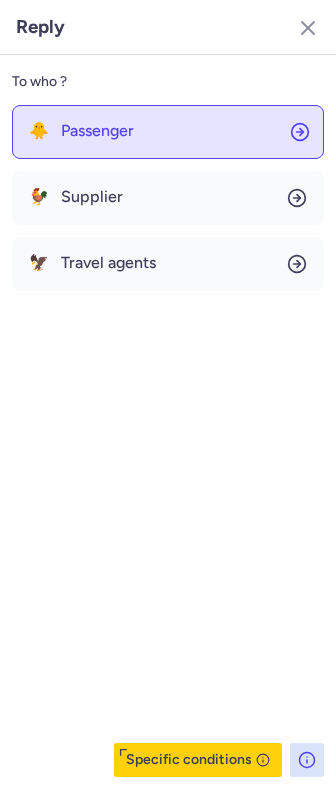 click on "🐥 Passenger" 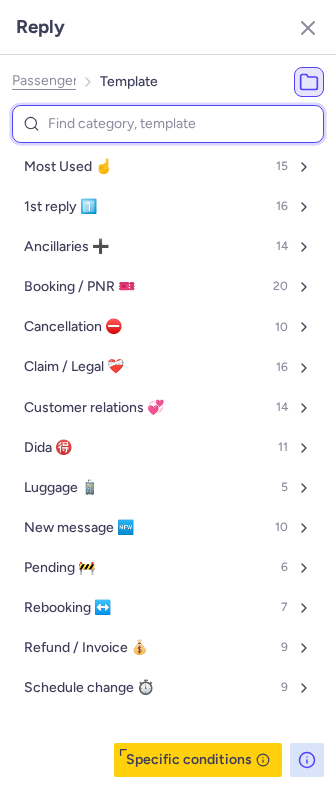 type on "p" 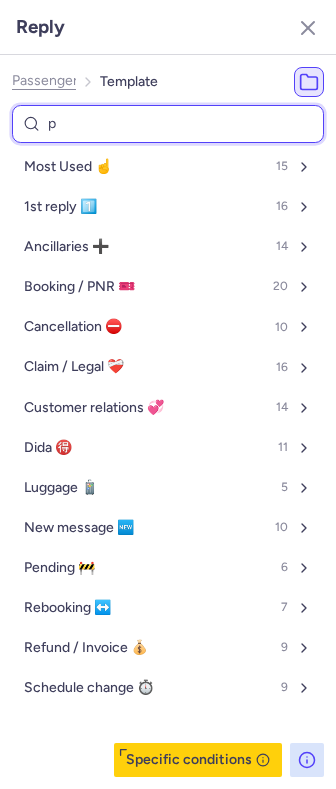 select on "en" 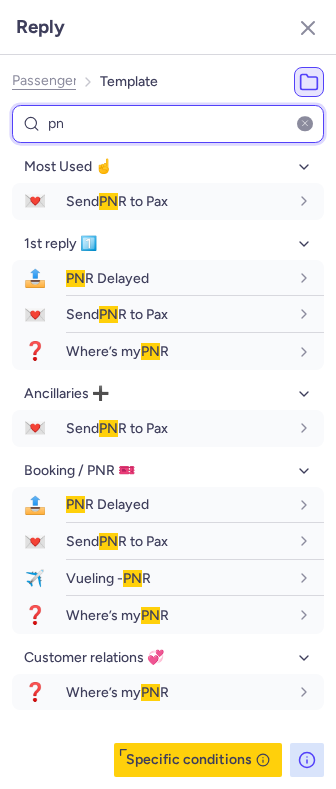 type on "p" 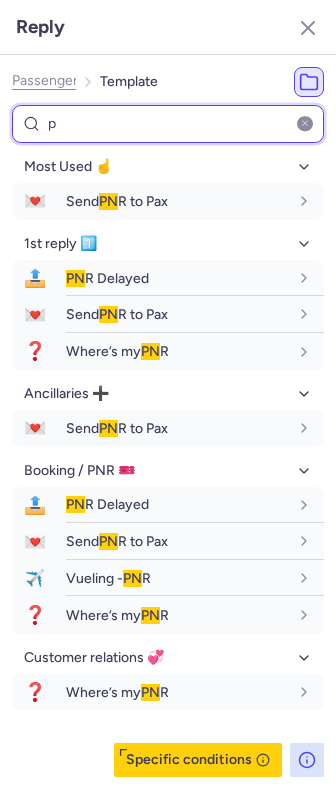 select on "en" 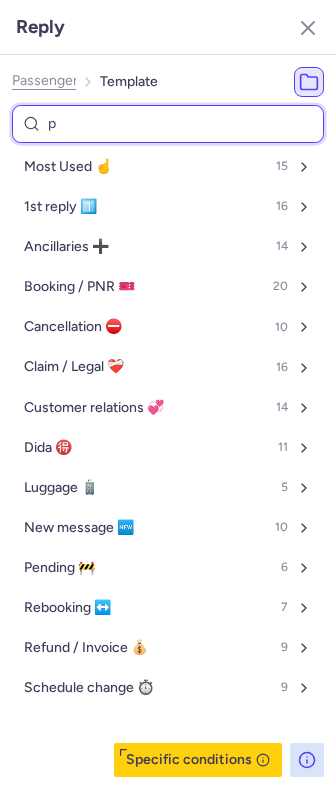 type on "pe" 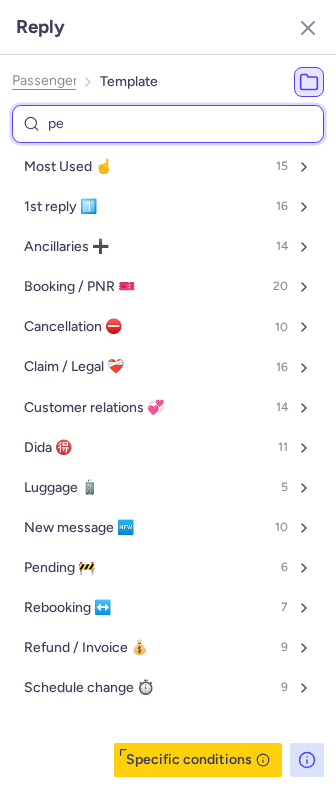select on "en" 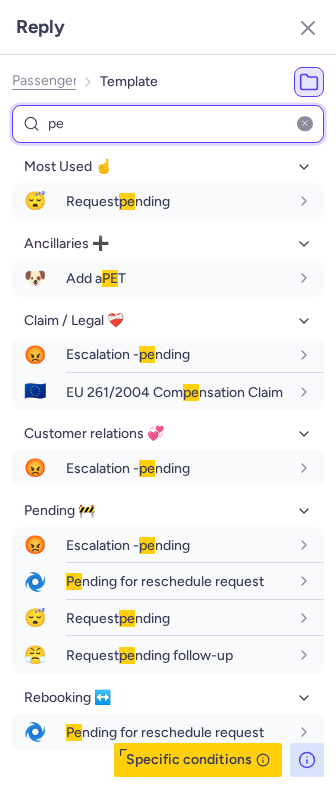 type on "p" 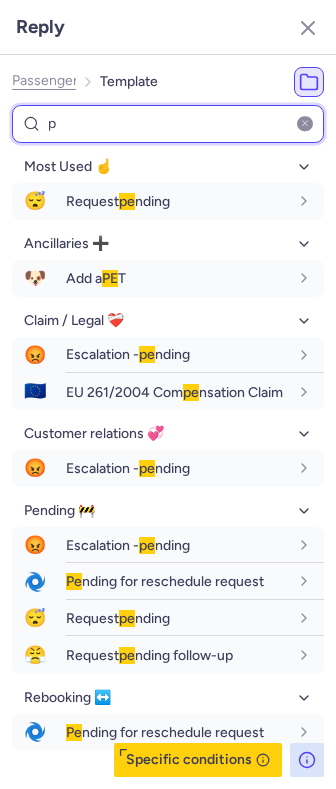 type 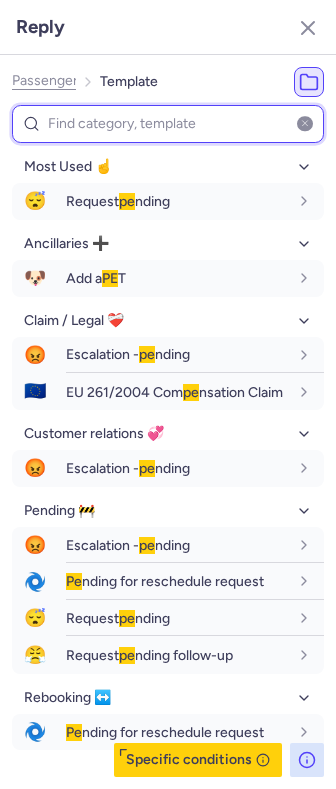 select on "en" 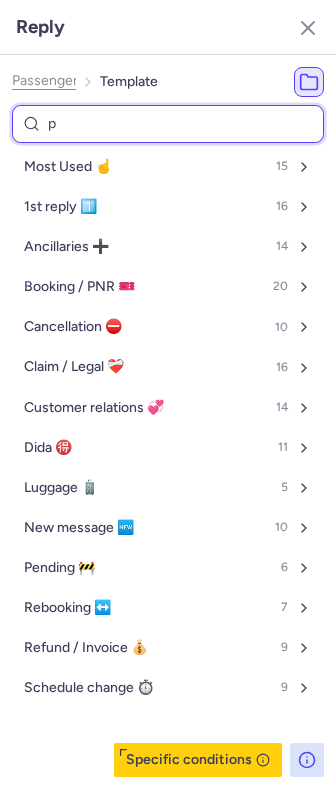 type on "pn" 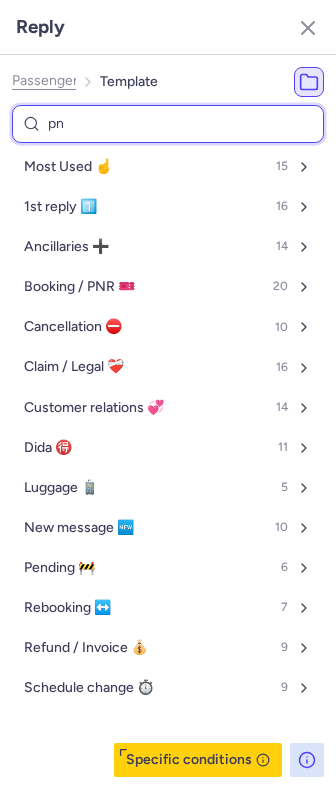 select on "en" 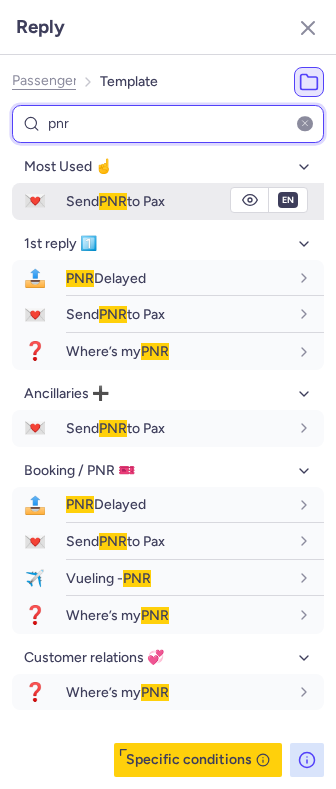 type on "pnr" 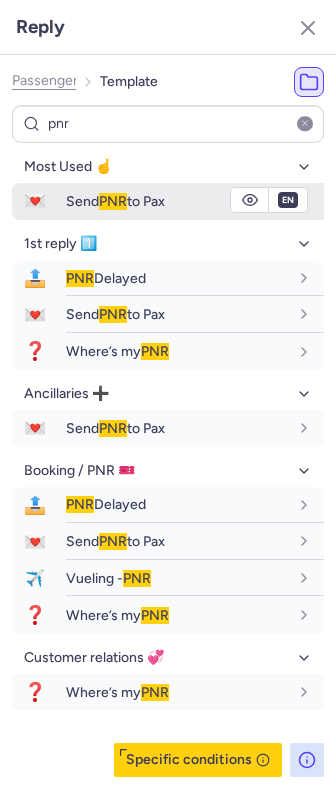 click on "💌 Send  PNR  to Pax" at bounding box center [168, 201] 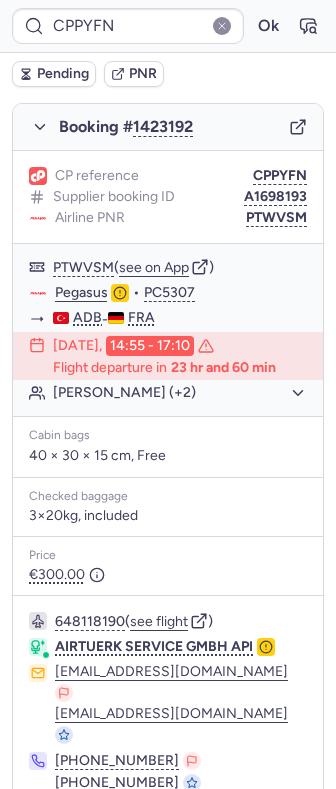 click 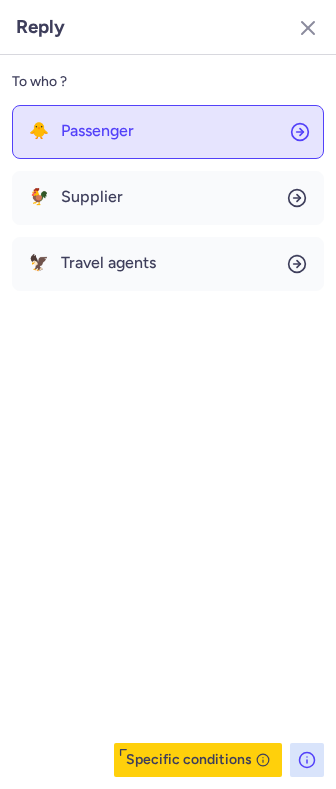 click on "🐥 Passenger" 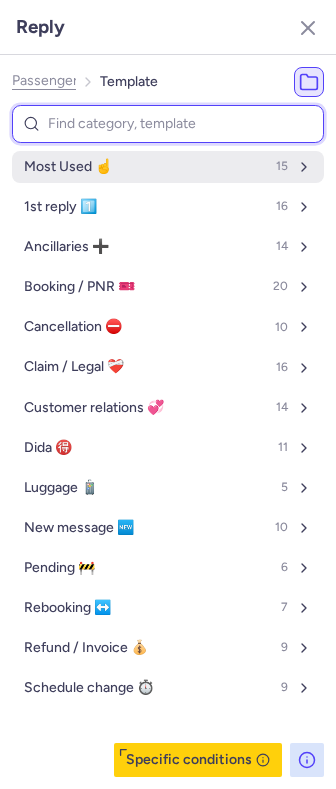 type on "p" 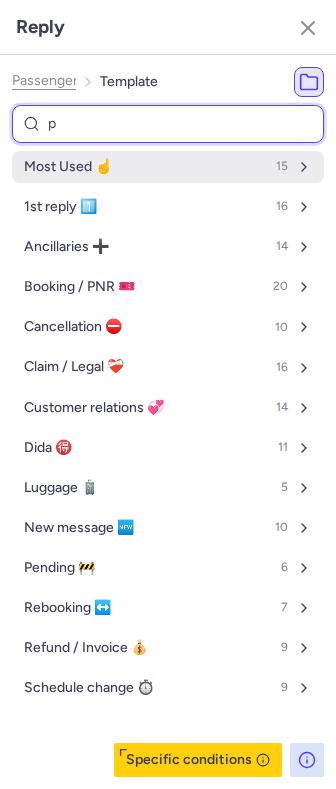 select on "en" 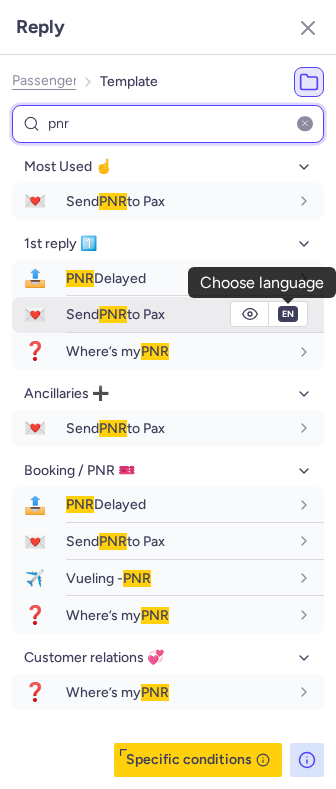 type on "pnr" 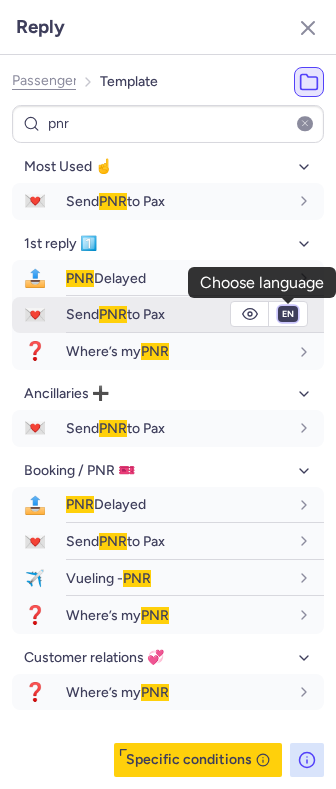 click on "fr en de nl pt es it ru" at bounding box center [288, 314] 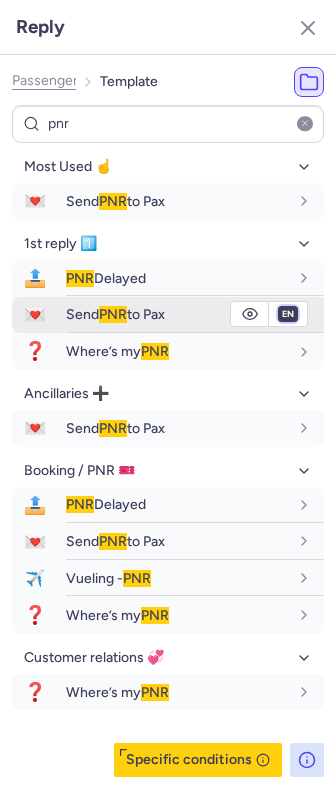 select on "de" 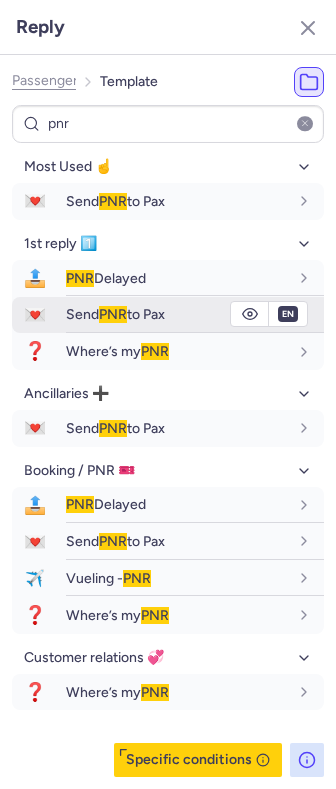 click on "fr en de nl pt es it ru" at bounding box center [288, 314] 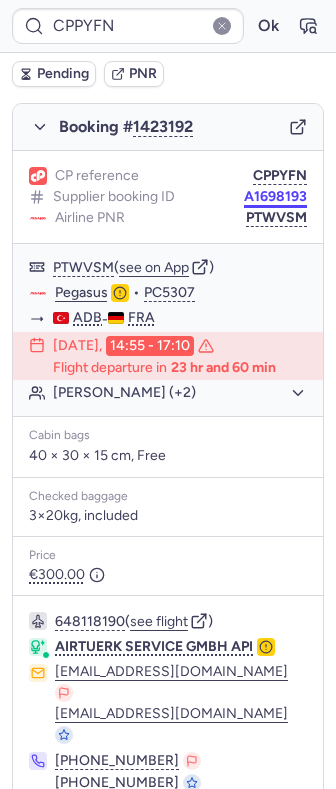 click on "CPPYFN  Ok  Pending PNR PNR linked to 2 bookings Outbound : INVOLATUS GMBH Inbound : AIRTUERK SERVICE GMBH API Booker information Detlef MADSEN  ( see on MyTrip  )  madsendetlef@gmail.com 11 Apr 2025, 18:21 eDreams ODIGEO Outbound •  INVOLATUS GMBH  Booking # 1423191 CP reference CPPYFN Supplier booking ID 7262745 Airline PNR 7262745 7262745  ( see on App )  Sunexpress  •  XQ911 FRA  -  ADB 05 Jul 2025,  10:35 - 14:45 Detlef MADSEN (+2)  Cabin bags  55 × 40 × 23 cm, Free Checked baggage 3×20kg, included Price €984.00  687960243  ( see flight )  INVOLATUS GMBH ops24@involatus.com service@involatus.com felicitas.adam@involatus.com customer.service@involatus.com +49 172 8322777 +49 2131 38650172 +49 2131 386500 Specific conditions Inbound •  AIRTUERK SERVICE GMBH API  Booking # 1423192 CP reference CPPYFN Supplier booking ID A1698193 Airline PNR PTWVSM PTWVSM  ( see on App )  Pegasus  •  PC5307 ADB  -  FRA 19 Jul 2025,  14:55 - 17:10  Flight departure in  23 hr and 60 min Detlef MADSEN (+2)  Price" at bounding box center (168, 0) 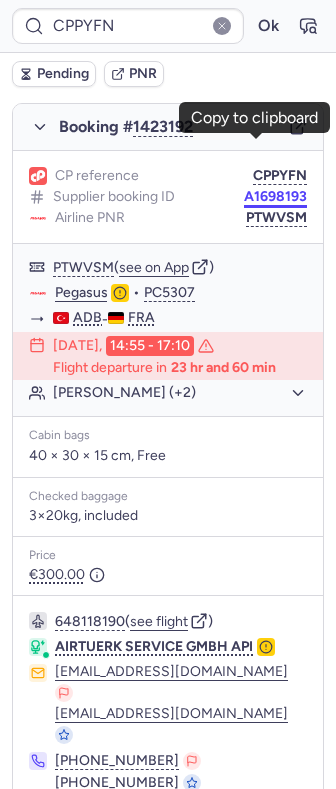 click on "A1698193" at bounding box center (275, 197) 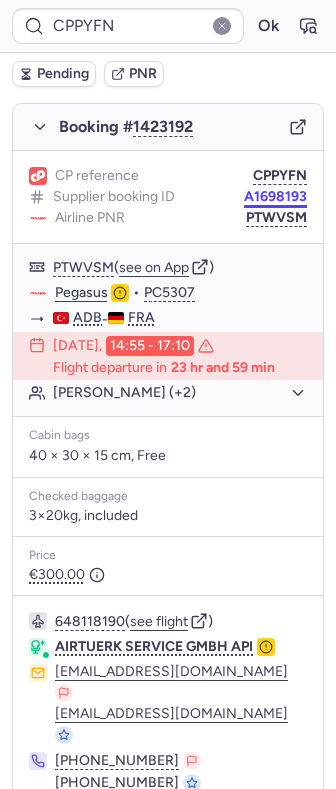 click on "A1698193" at bounding box center (275, 197) 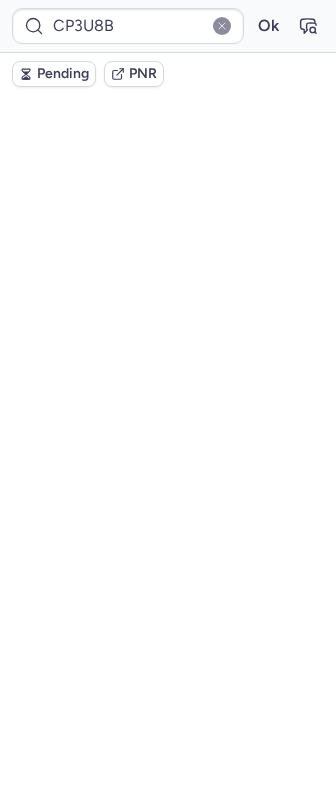 scroll, scrollTop: 0, scrollLeft: 0, axis: both 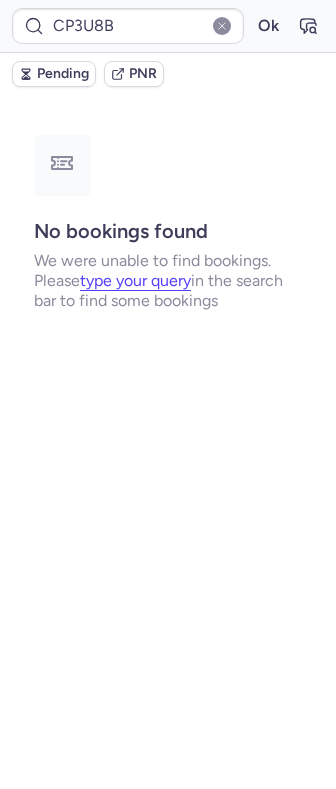type on "CP82CD" 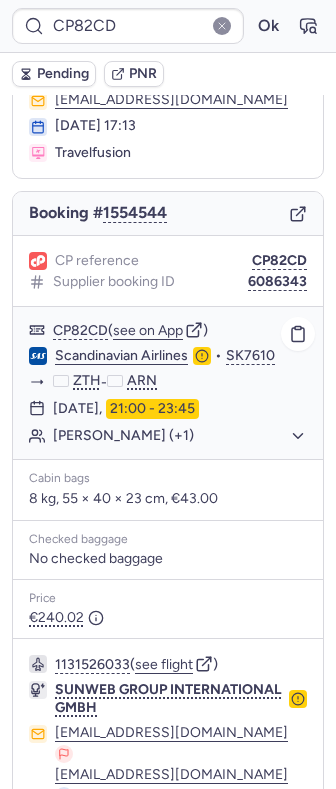 scroll, scrollTop: 218, scrollLeft: 0, axis: vertical 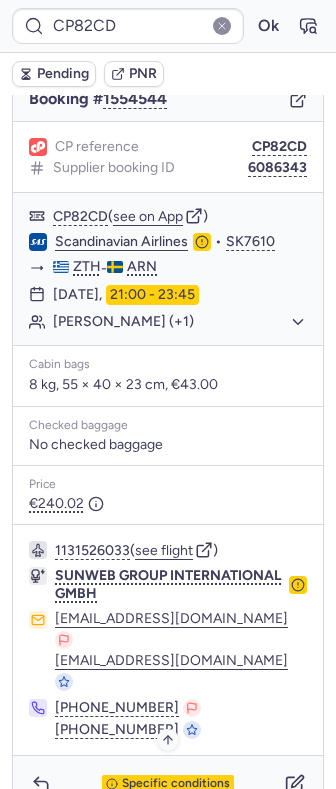 click on "Specific conditions" at bounding box center (176, 784) 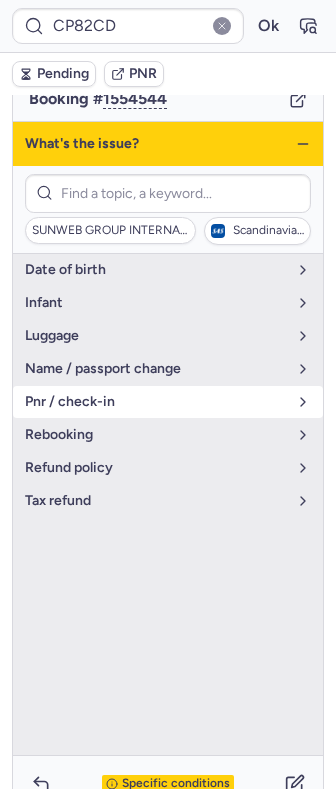 click on "pnr / check-in" at bounding box center (156, 402) 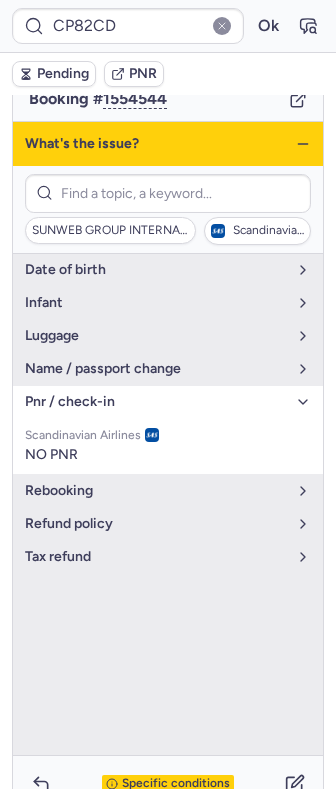 click on "pnr / check-in" at bounding box center [156, 402] 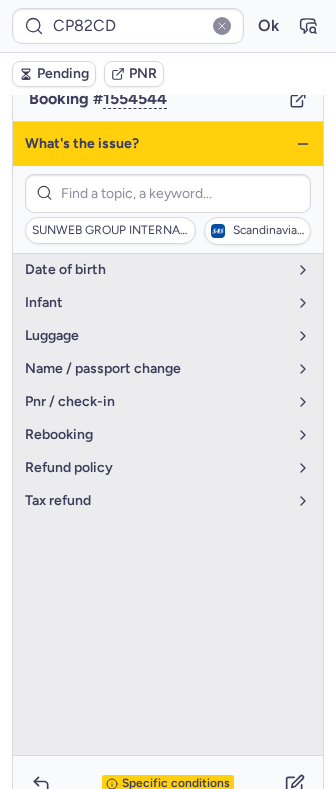 click 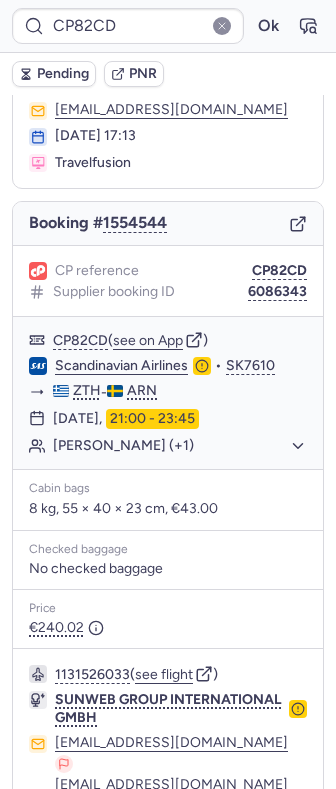 scroll, scrollTop: 218, scrollLeft: 0, axis: vertical 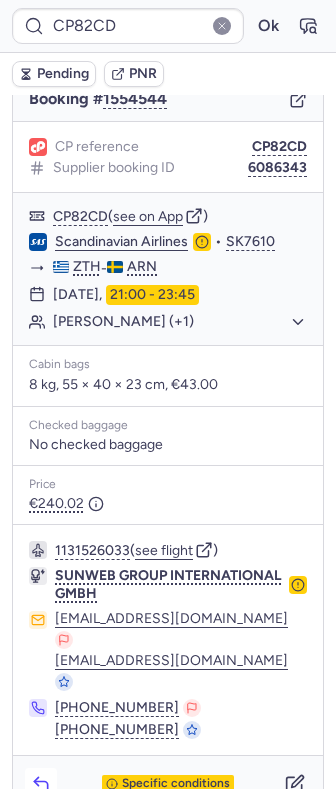 click at bounding box center [41, 784] 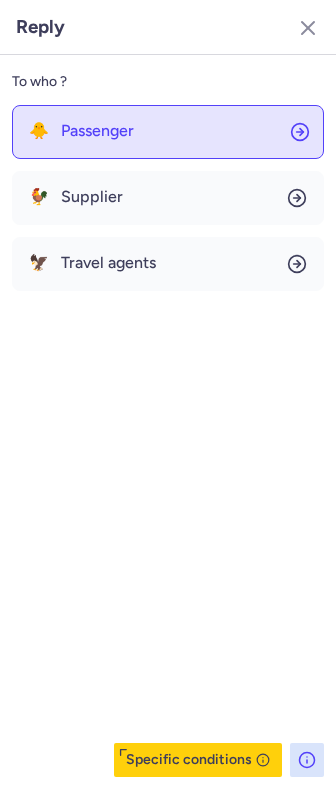 click on "🐥 Passenger" 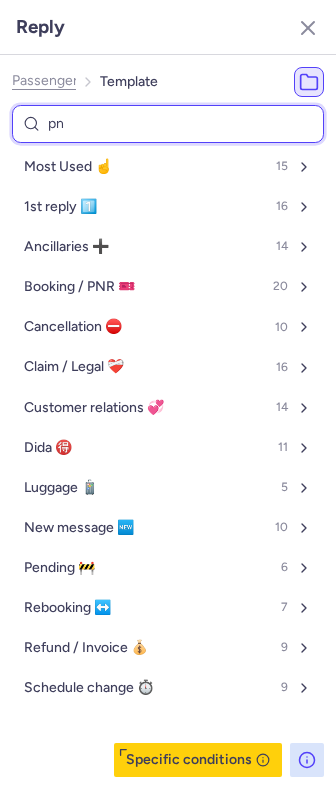 type on "pnr" 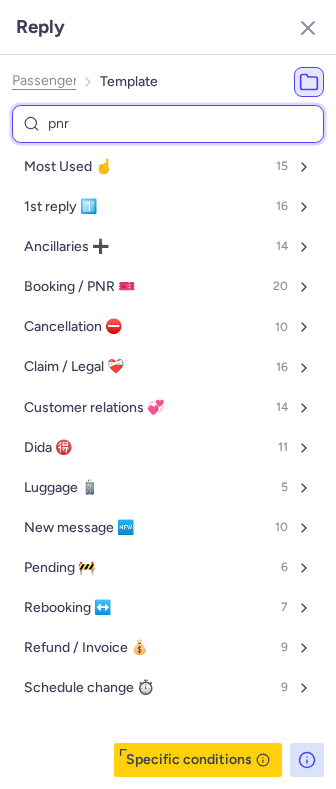 select on "en" 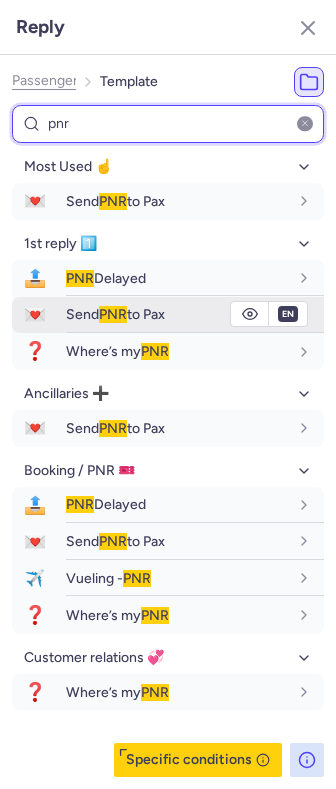 type on "pnr" 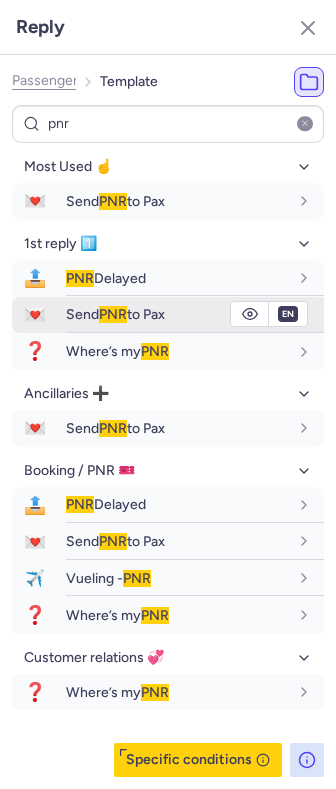 click 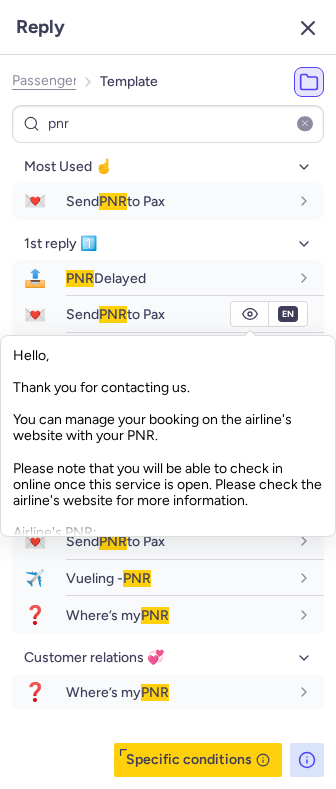 click 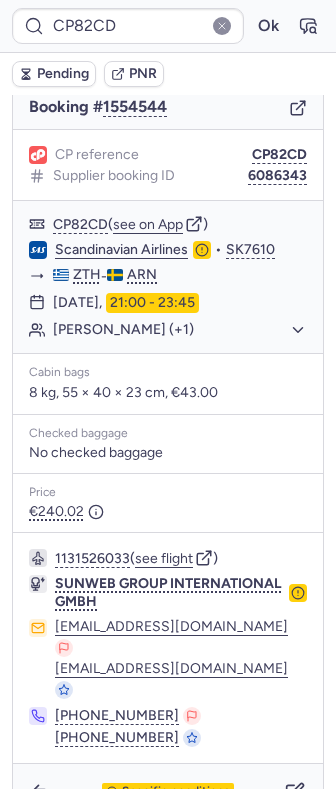 scroll, scrollTop: 218, scrollLeft: 0, axis: vertical 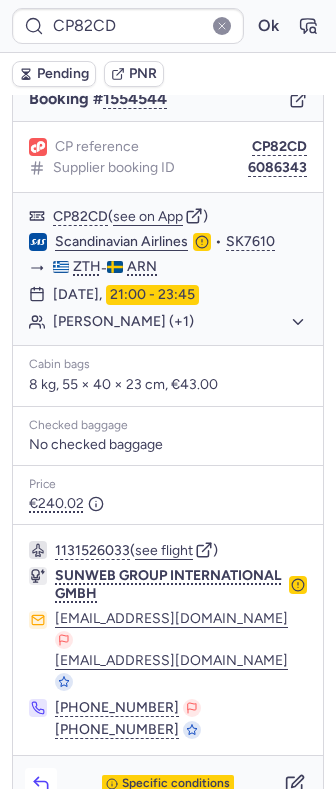 click 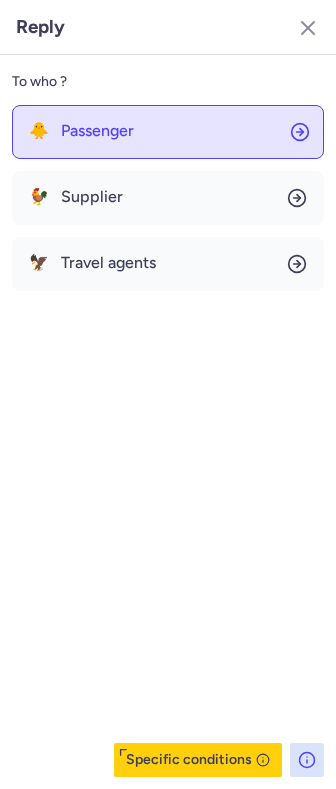 click on "Passenger" at bounding box center (97, 131) 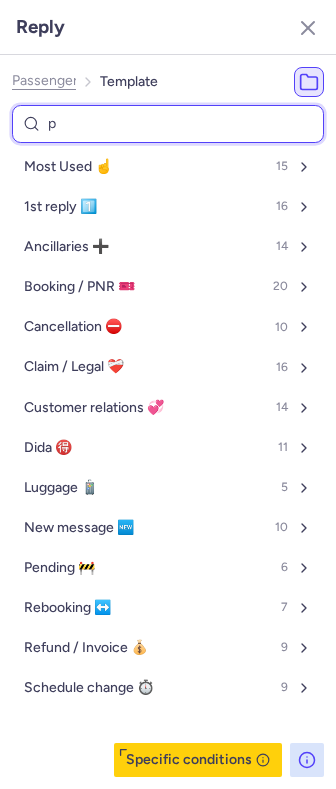 type on "pn" 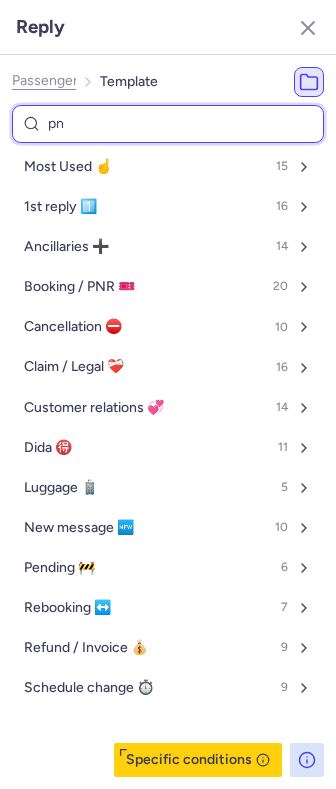 select on "en" 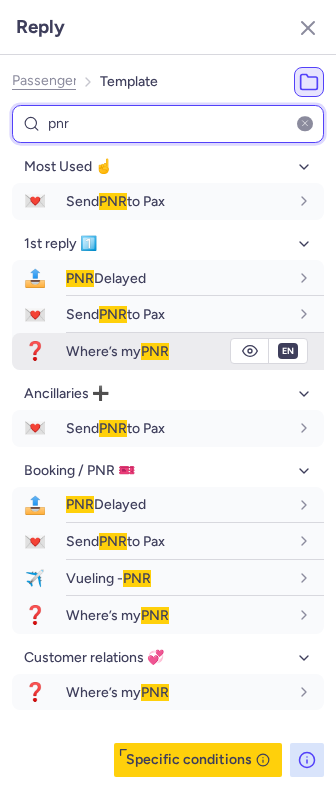 type on "pnr" 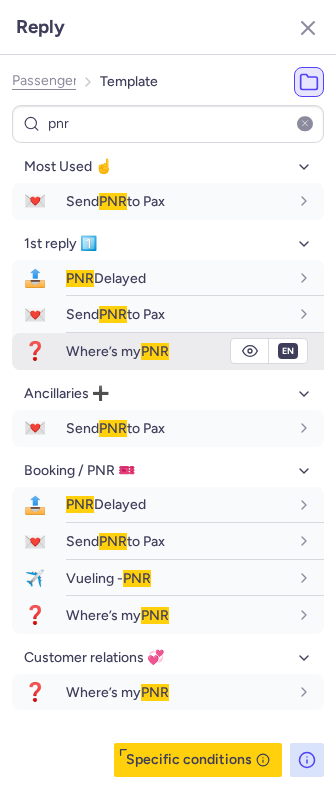 click 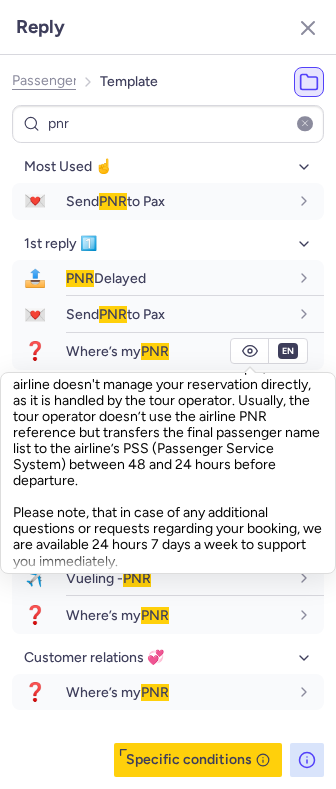 scroll, scrollTop: 306, scrollLeft: 0, axis: vertical 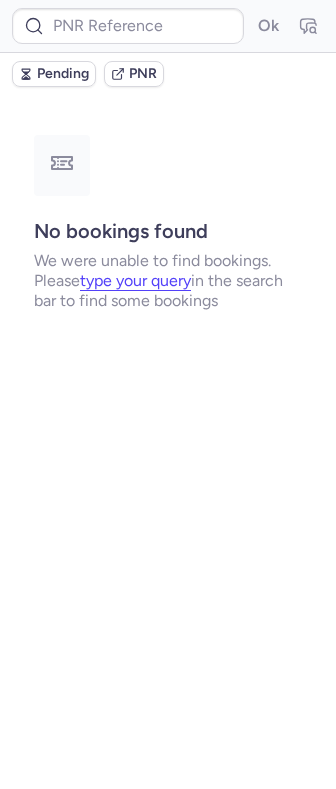 type on "CPFK9H" 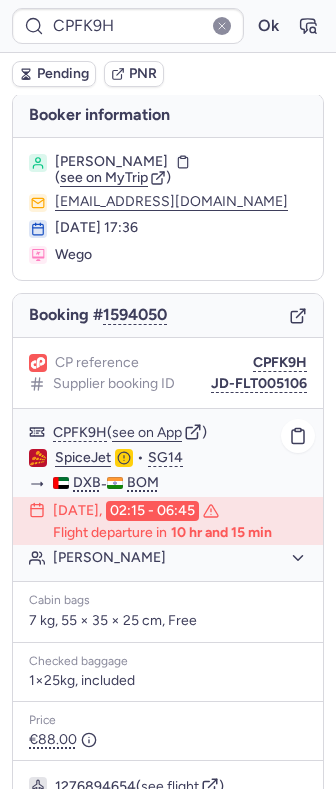 scroll, scrollTop: 0, scrollLeft: 0, axis: both 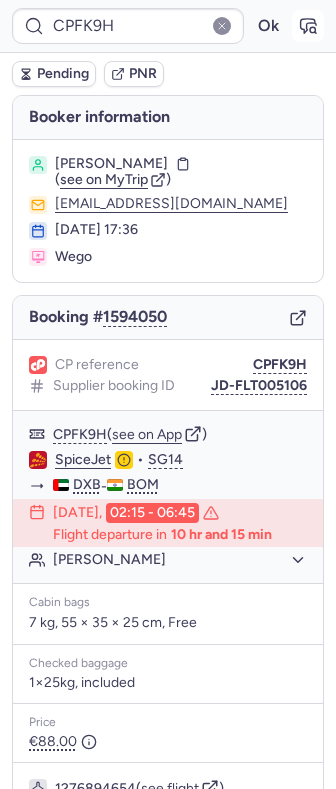 click 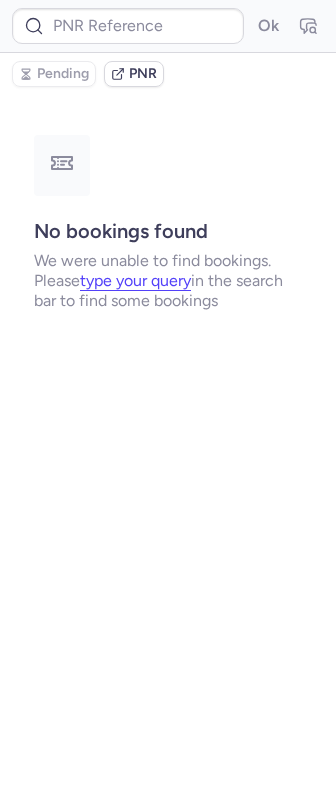 type on "CPFK9H" 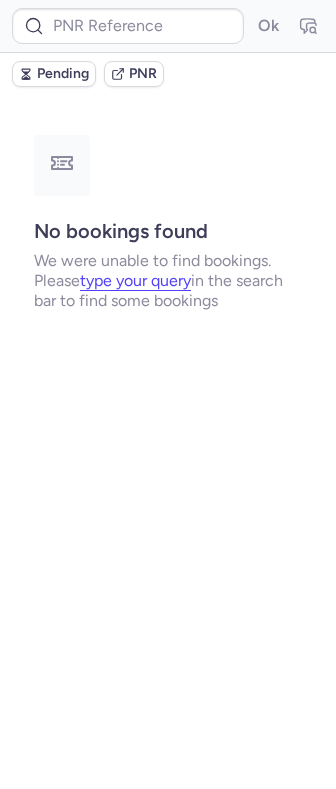 scroll, scrollTop: 0, scrollLeft: 0, axis: both 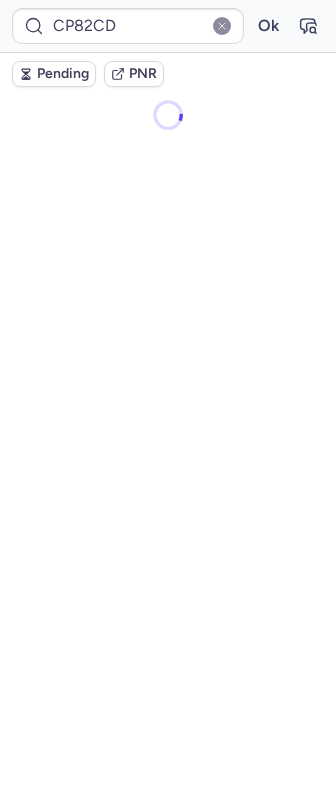 type on "CPEVPF" 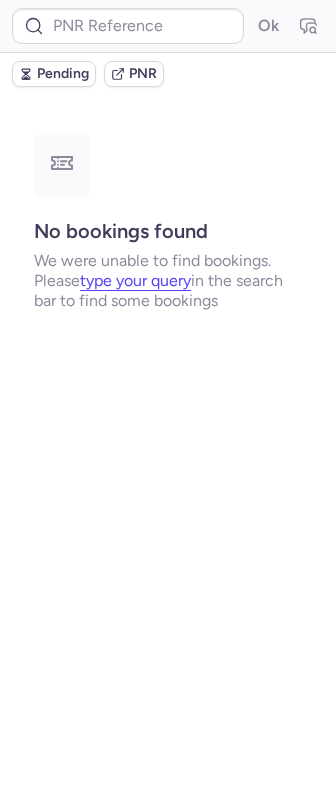 type on "CP82CD" 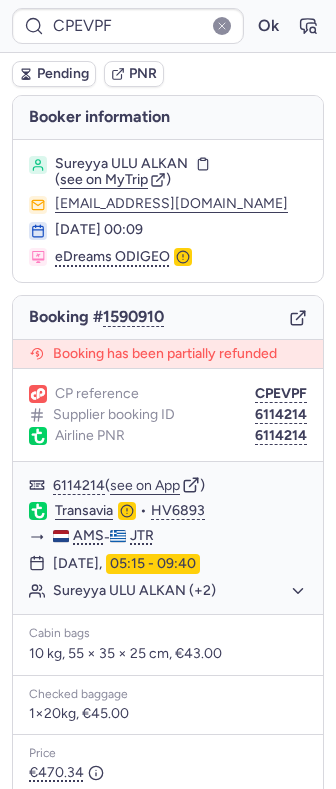 type on "CP3U8B" 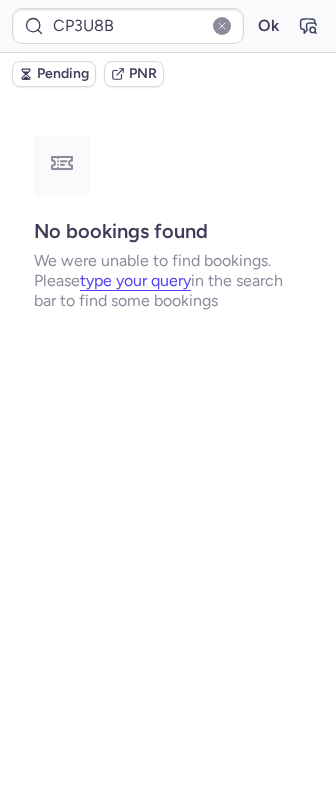 type on "CPLTQJ" 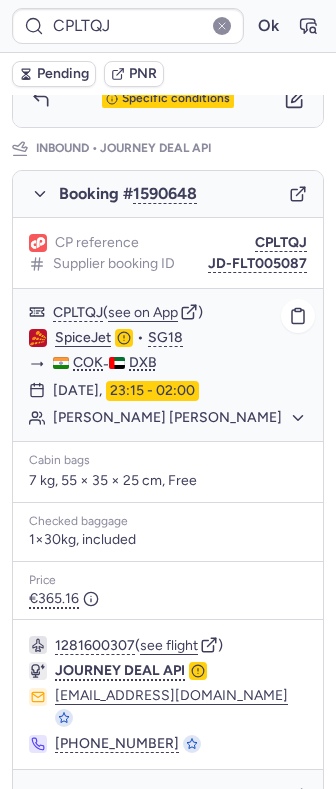 scroll, scrollTop: 1006, scrollLeft: 0, axis: vertical 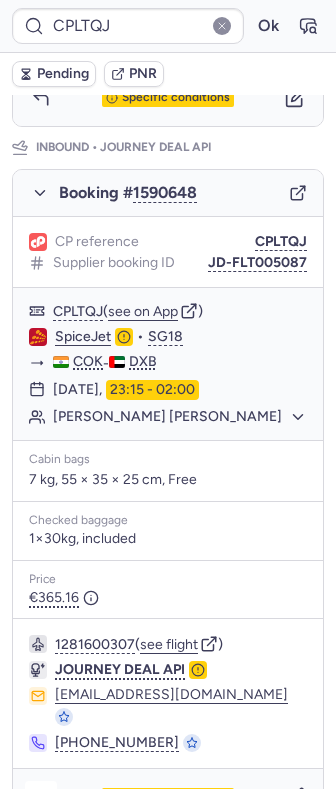 click at bounding box center [41, 797] 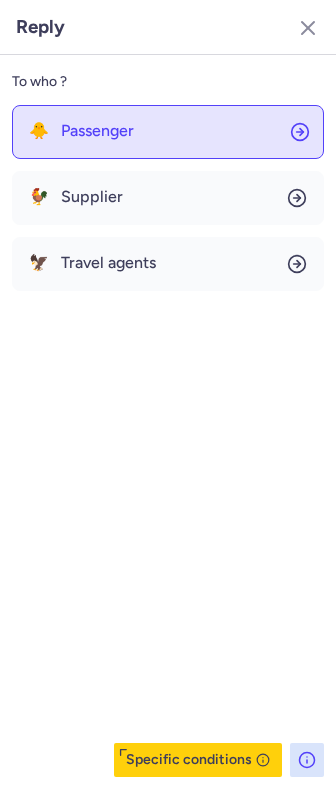 click on "🐥 Passenger" 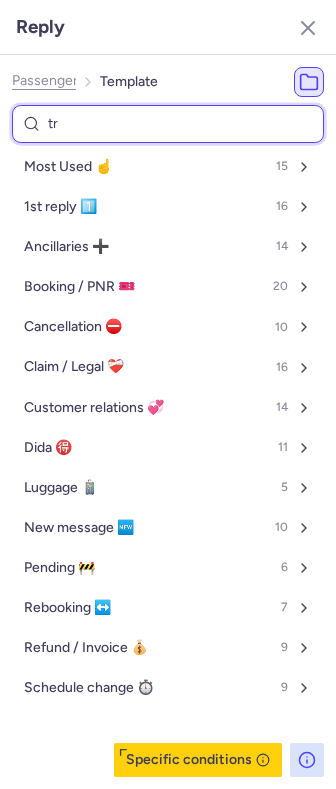 type on "tru" 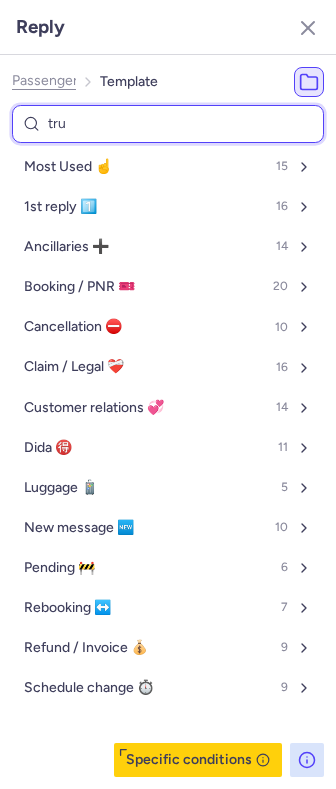 select on "en" 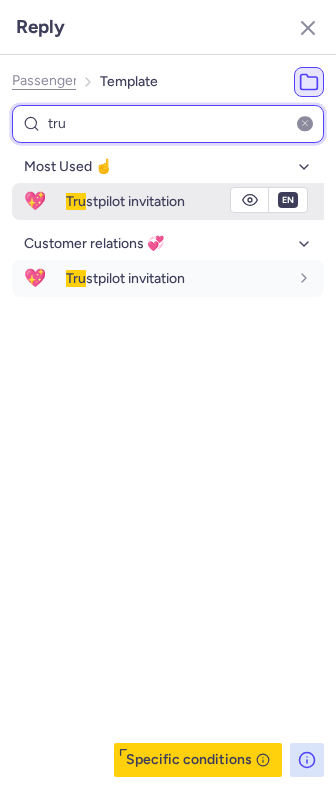 type on "tru" 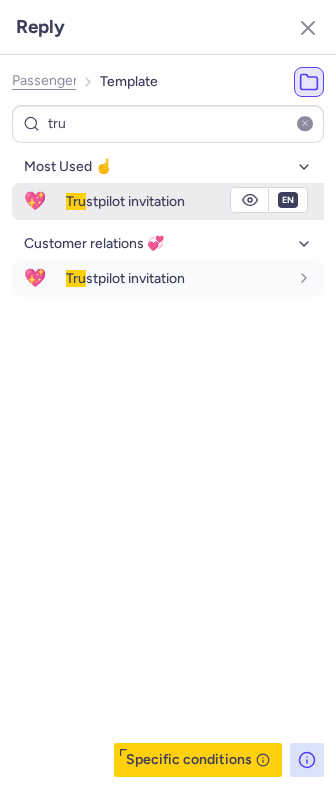 click on "Tru stpilot invitation" at bounding box center [125, 201] 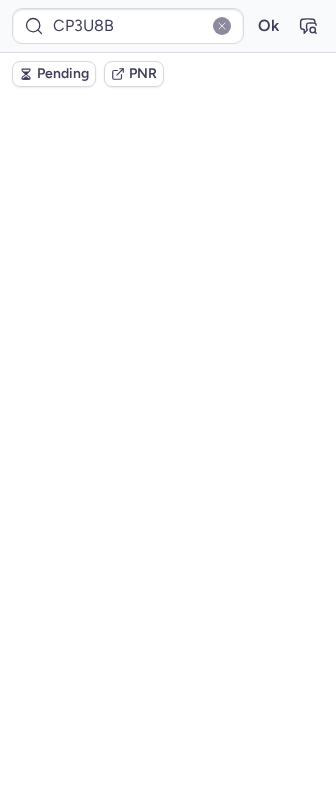 scroll, scrollTop: 1021, scrollLeft: 0, axis: vertical 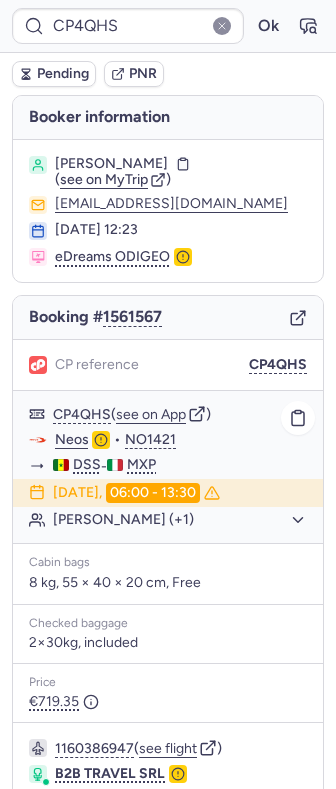click on "Ndiaga FOFANA (+1)" 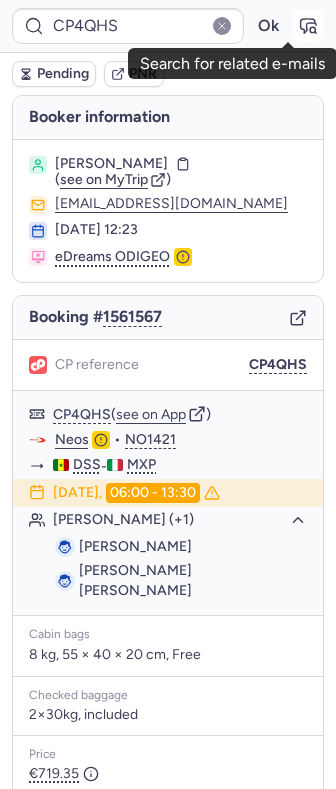 click 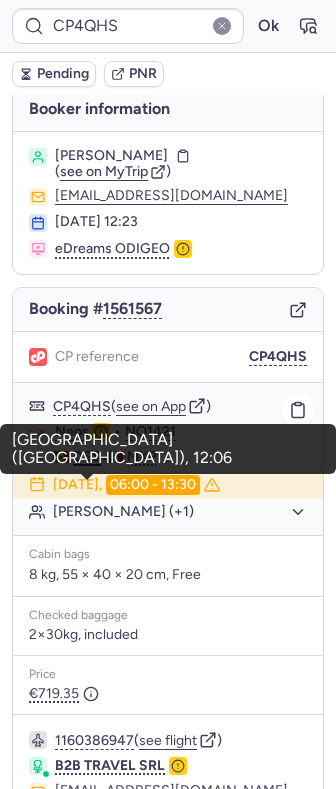 scroll, scrollTop: 0, scrollLeft: 0, axis: both 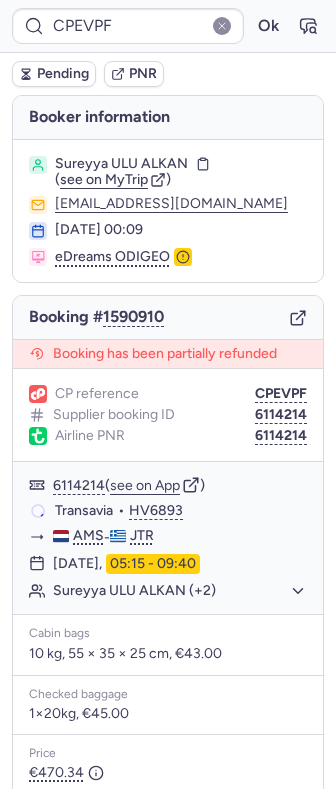 type on "PD2405" 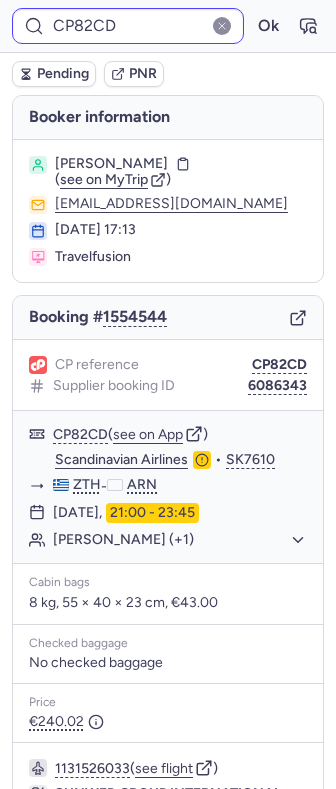 type on "CP3U8B" 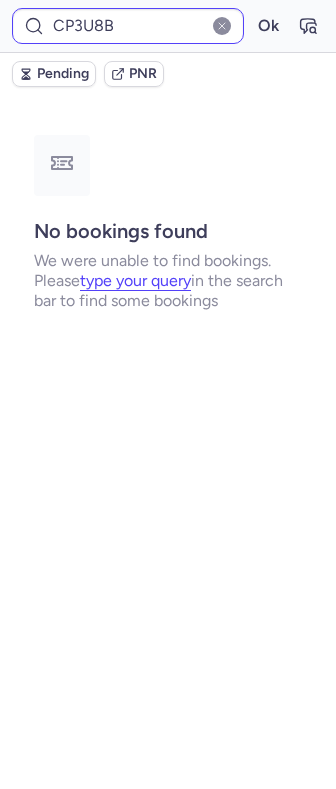 type on "CPEVPF" 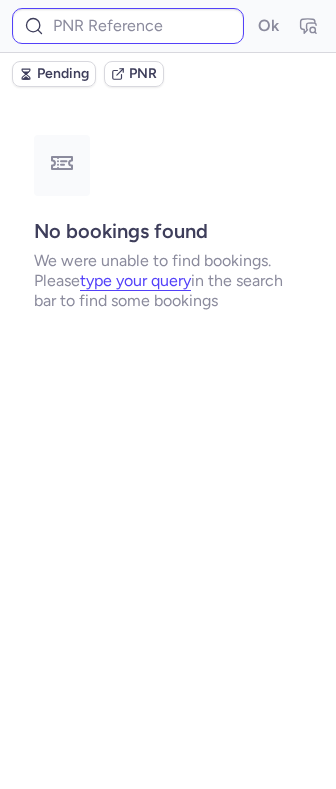 type on "CP82CD" 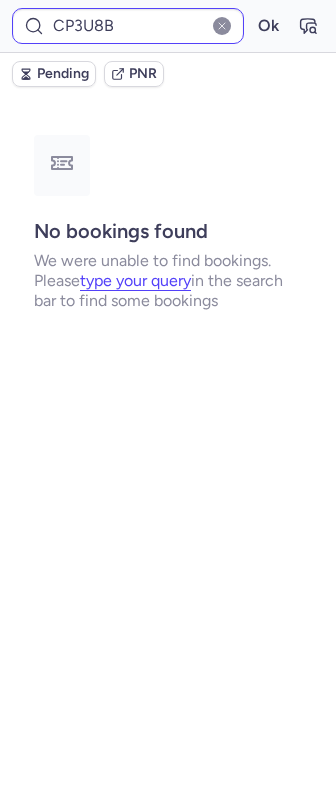 type on "CPHPWZ" 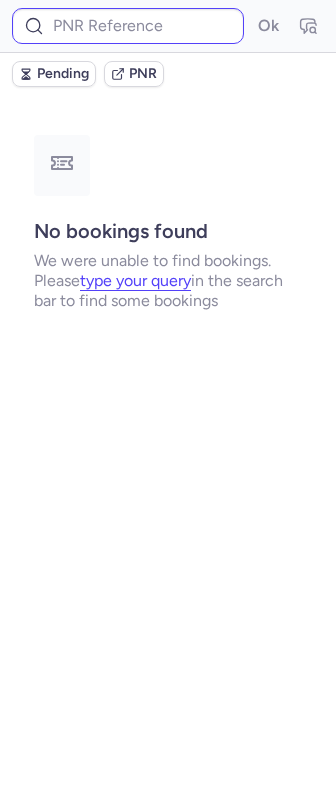 type on "CP82CD" 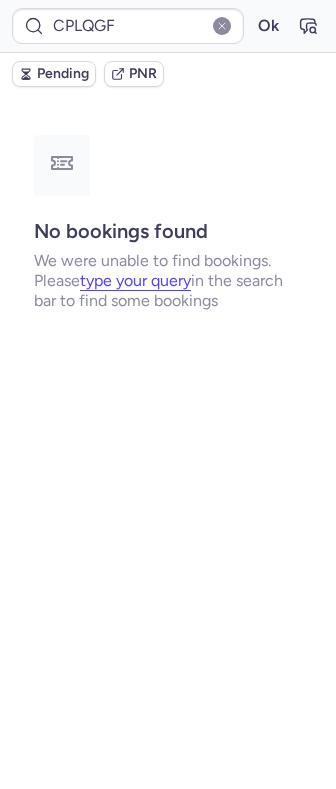 type on "CP3U8B" 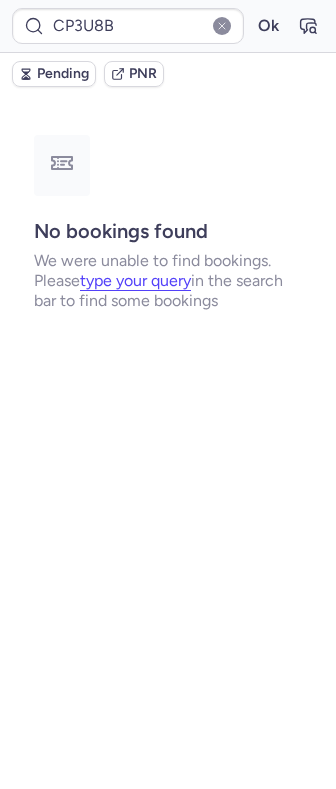 type on "CP82CD" 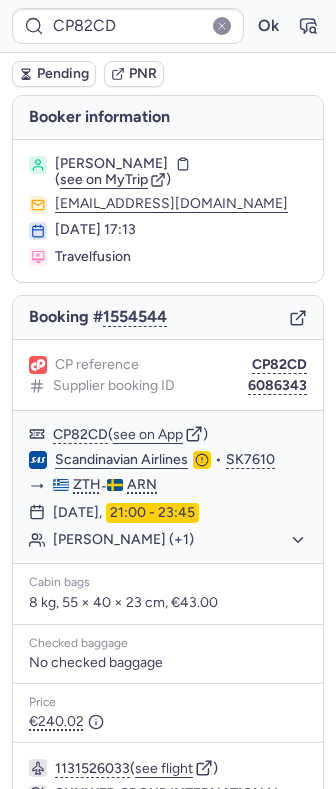 scroll, scrollTop: 218, scrollLeft: 0, axis: vertical 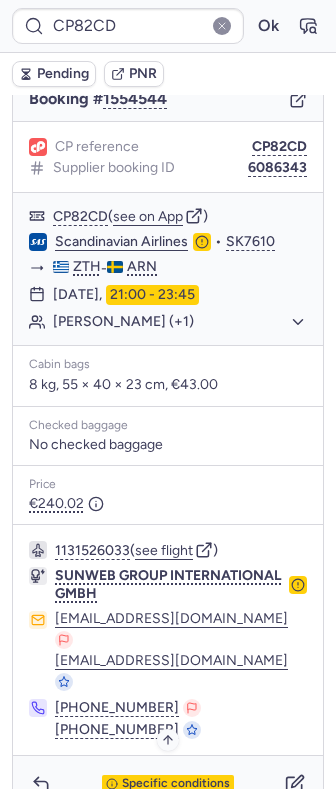 click on "Specific conditions" at bounding box center [176, 784] 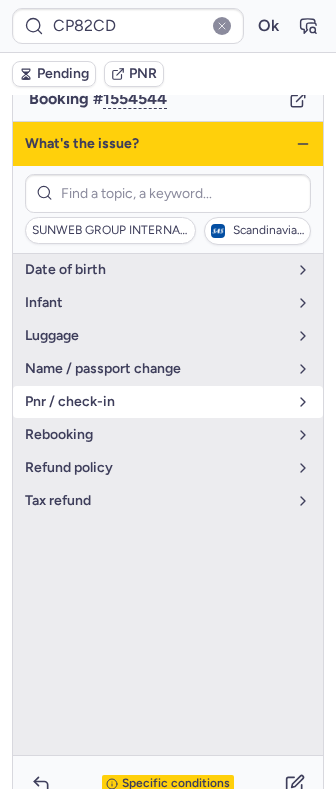 click on "pnr / check-in" at bounding box center [156, 402] 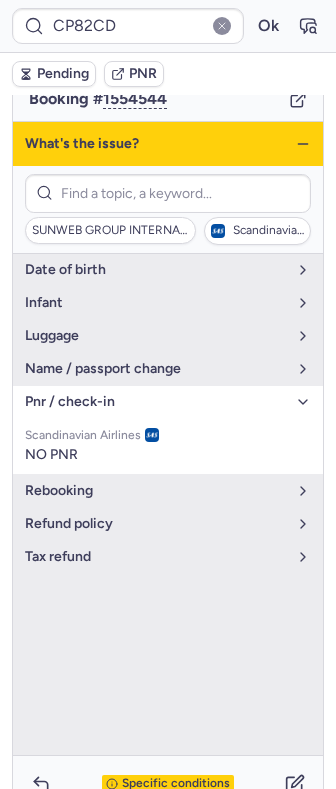 click on "pnr / check-in" at bounding box center (156, 402) 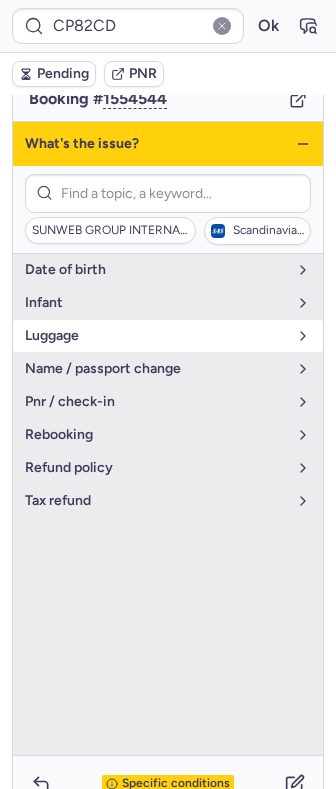 click on "luggage" at bounding box center (156, 336) 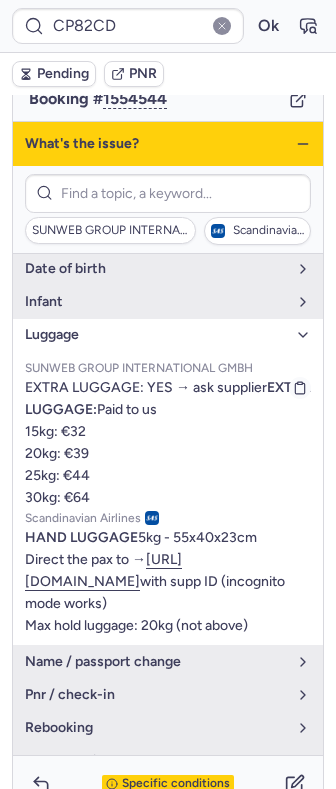 scroll, scrollTop: 0, scrollLeft: 0, axis: both 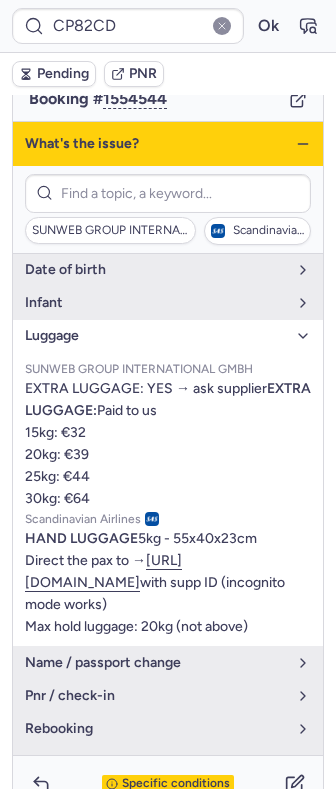 click on "luggage" at bounding box center [168, 336] 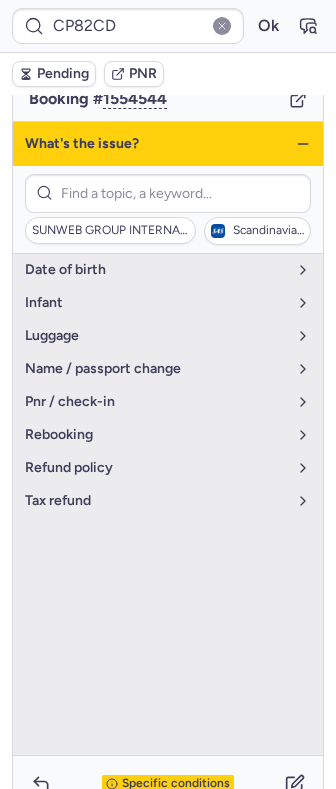 click 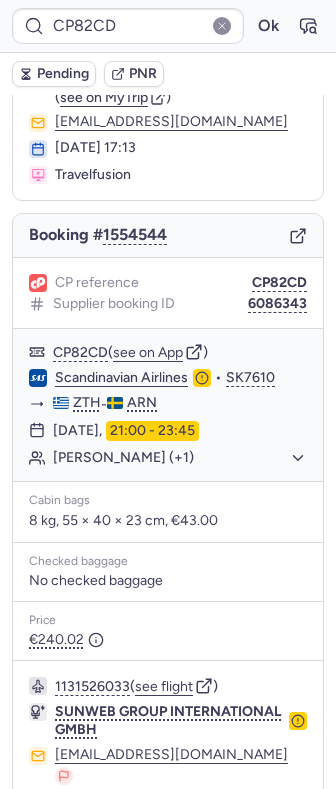 scroll, scrollTop: 218, scrollLeft: 0, axis: vertical 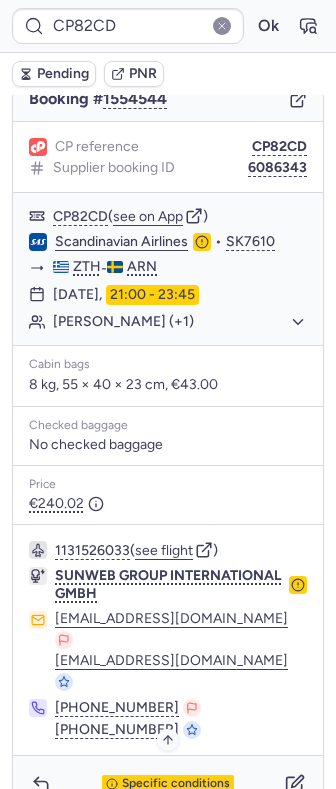 click on "Specific conditions" at bounding box center (168, 784) 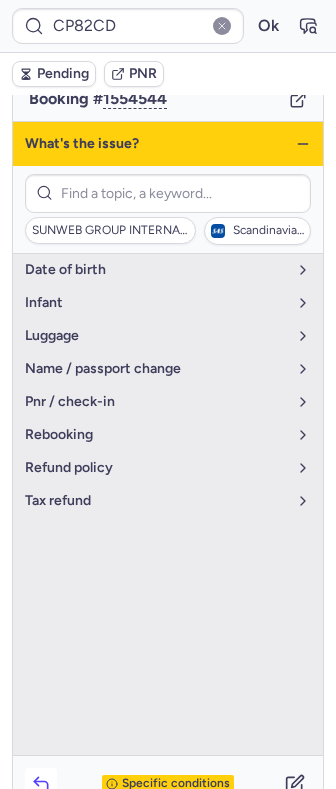 click 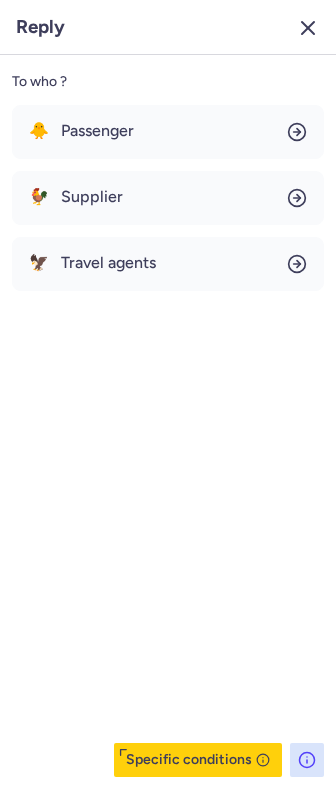 click 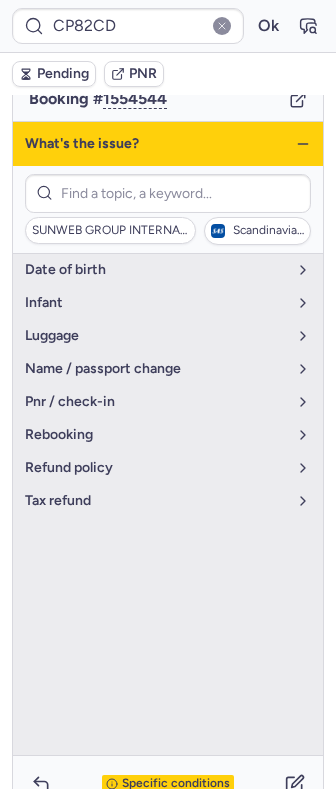 click on "Specific conditions" at bounding box center [168, 784] 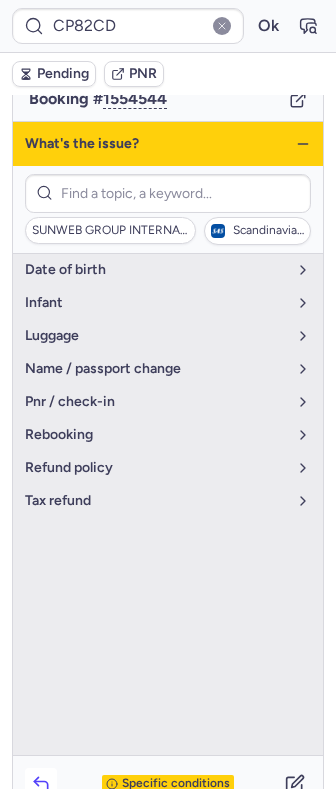 click 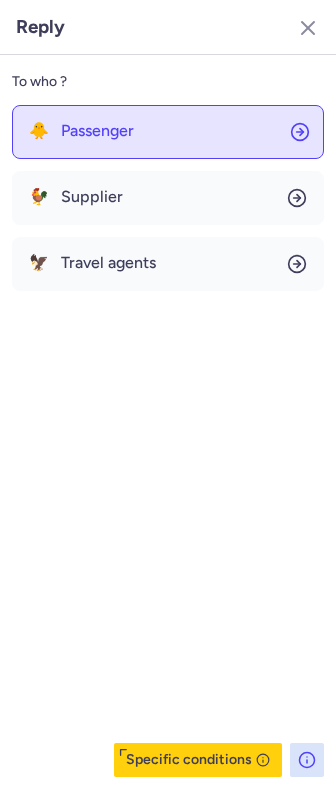 click on "Passenger" at bounding box center (97, 131) 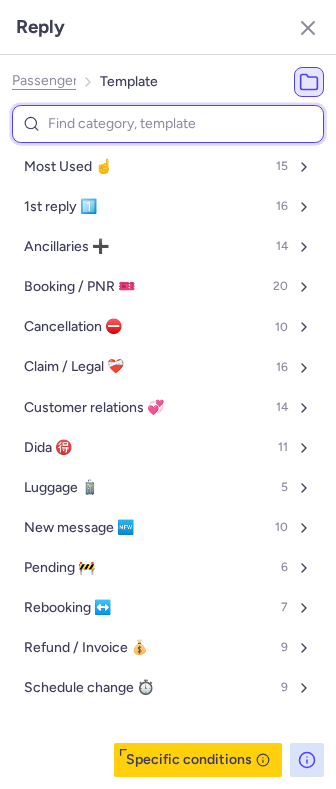 click at bounding box center [168, 124] 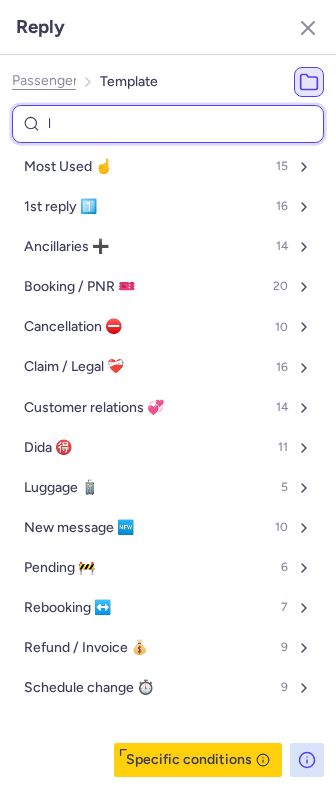 select on "en" 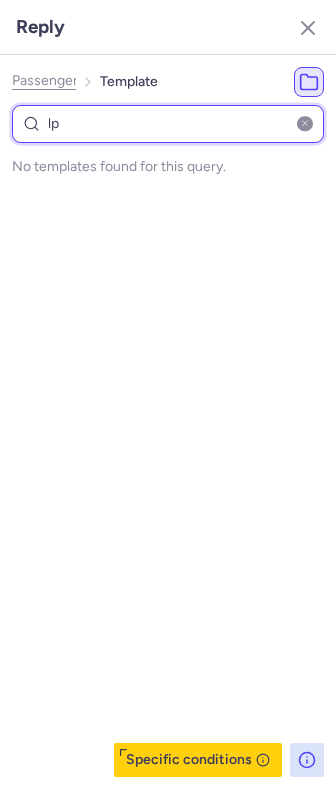 type on "l" 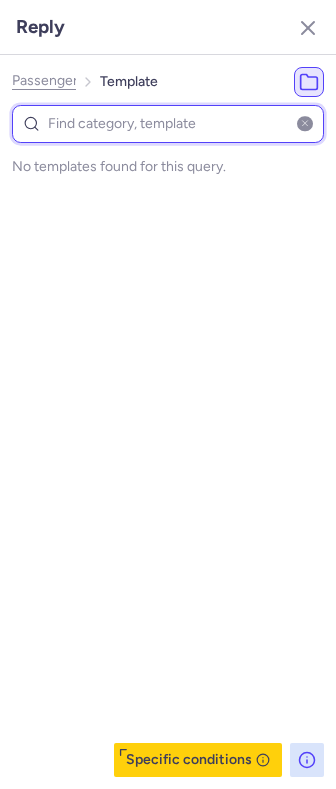 type on "p" 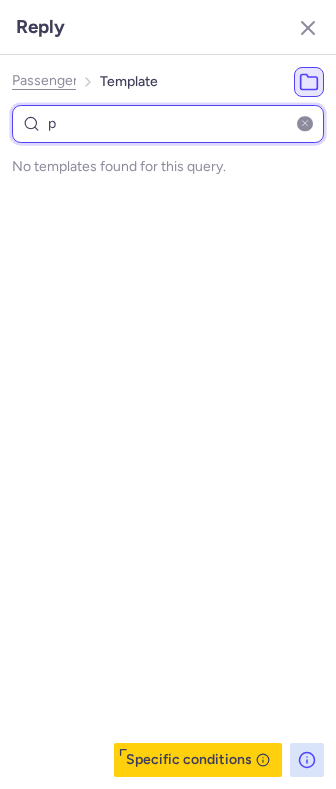 select on "en" 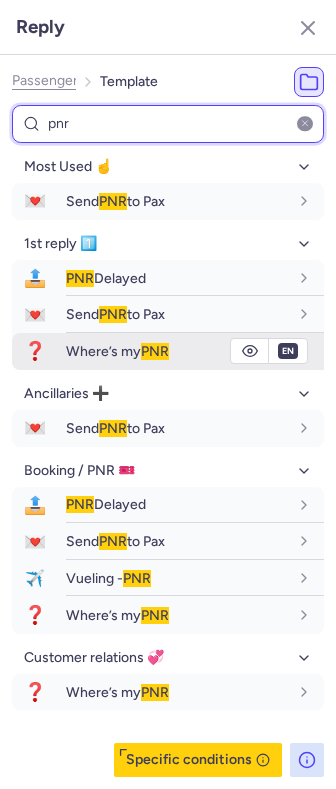 type on "pnr" 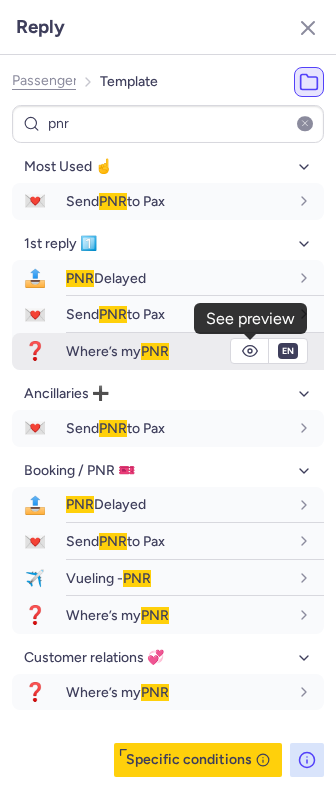 click 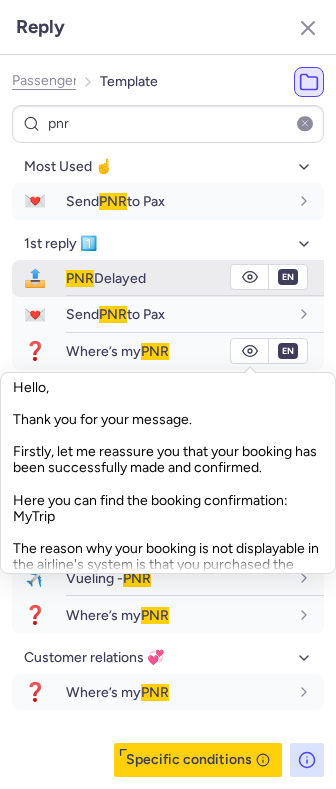 scroll, scrollTop: 0, scrollLeft: 0, axis: both 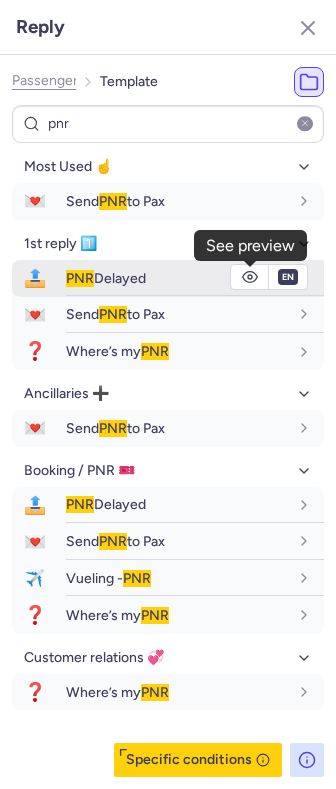 click 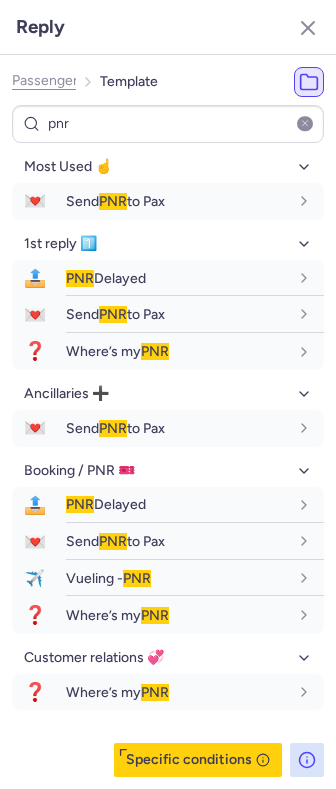 click at bounding box center (305, 124) 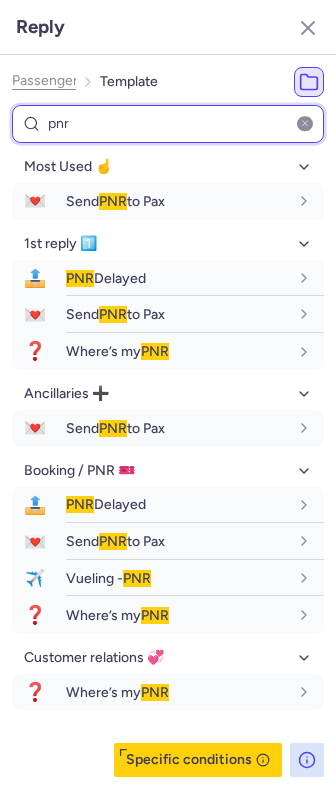 type 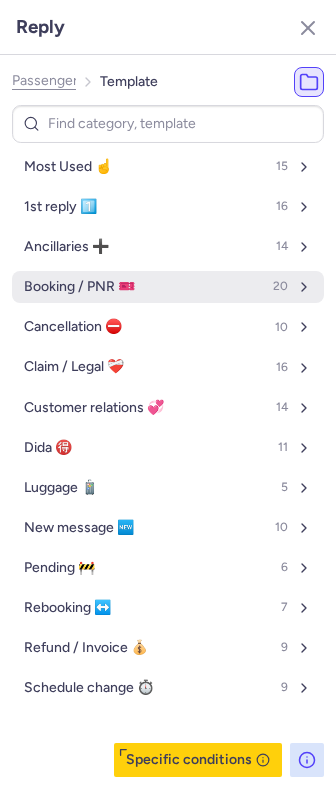 click on "Booking / PNR 🎫" at bounding box center [79, 287] 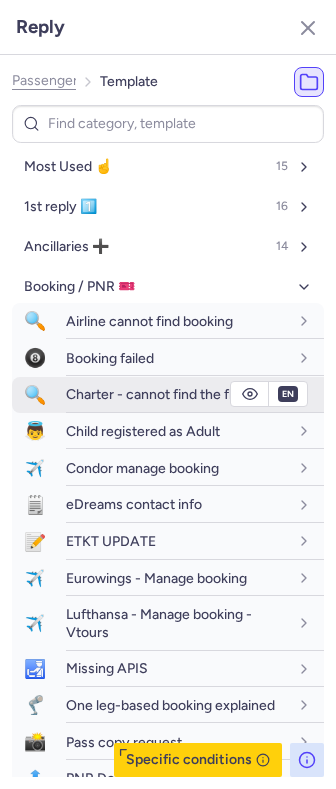 click on "Charter - cannot find the flight" at bounding box center (161, 394) 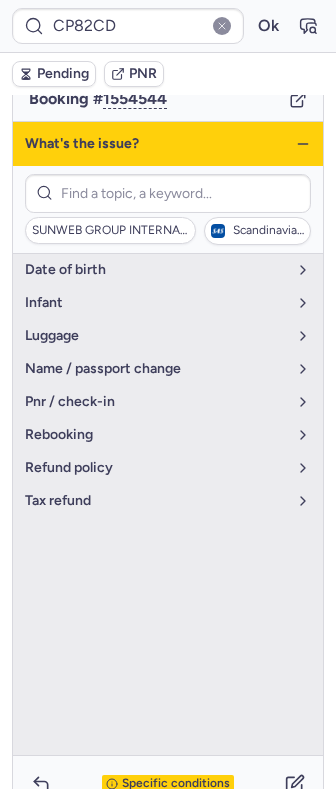 type on "CP3U8B" 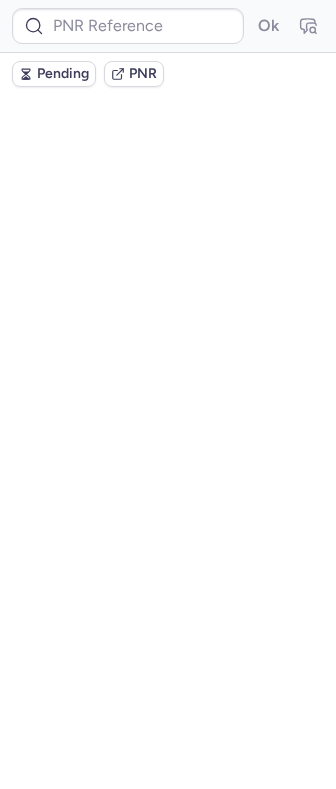 scroll, scrollTop: 0, scrollLeft: 0, axis: both 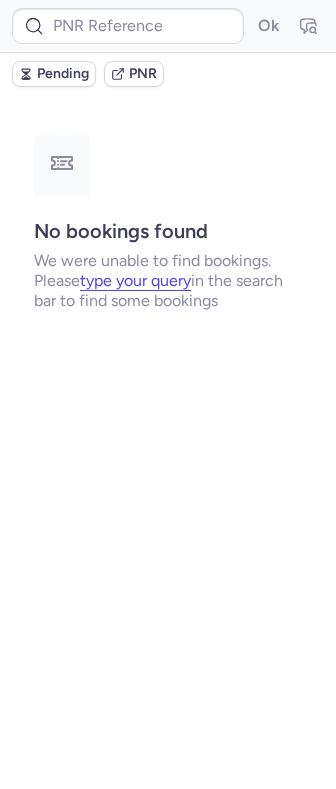 type on "CPHPWZ" 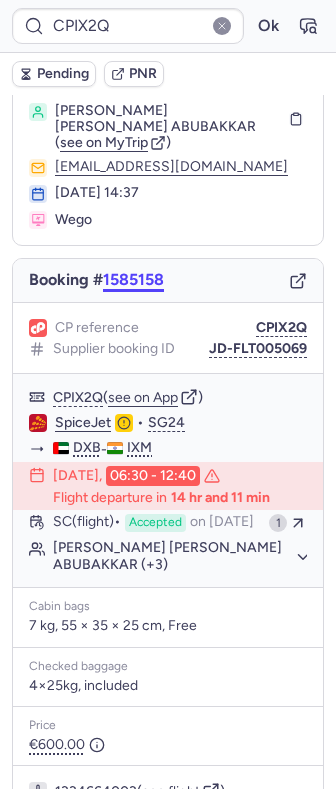 scroll, scrollTop: 0, scrollLeft: 0, axis: both 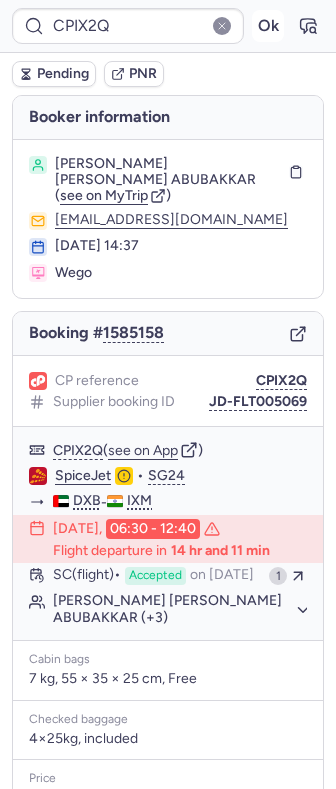 click on "Ok" at bounding box center (268, 26) 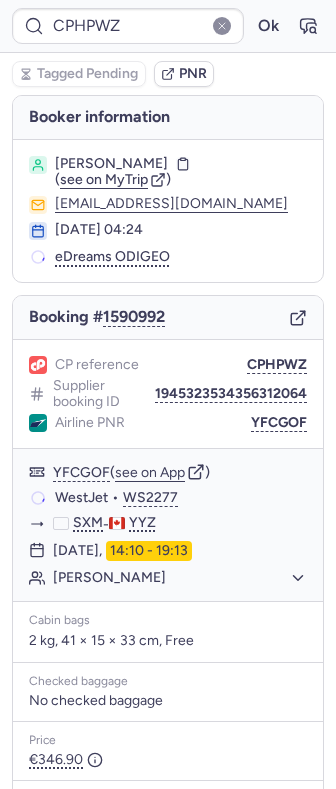 type on "CP4QHS" 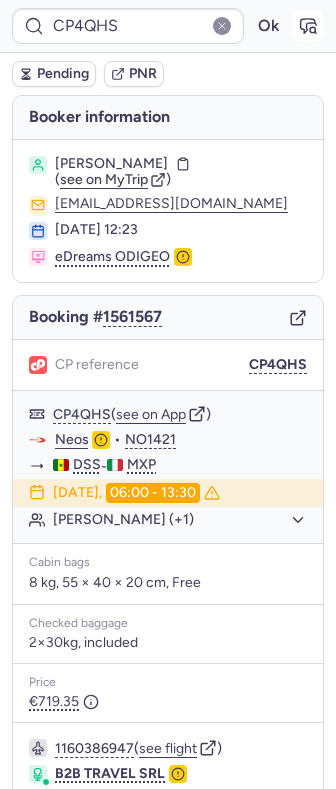click 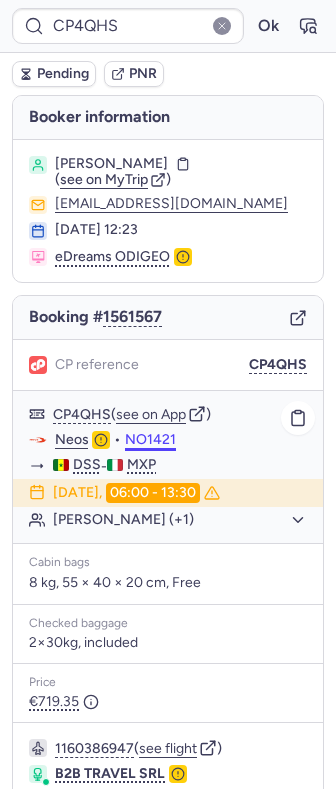 scroll, scrollTop: 180, scrollLeft: 0, axis: vertical 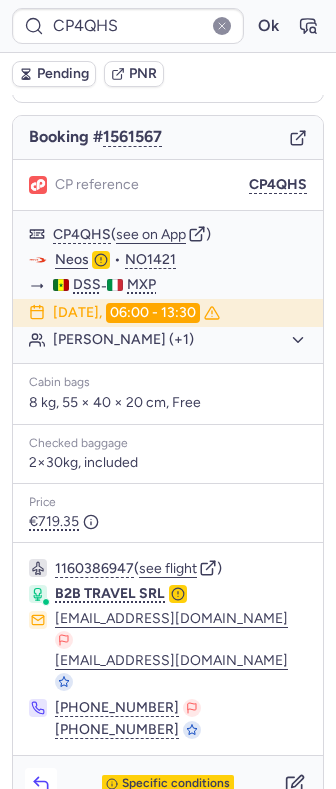 click at bounding box center (41, 784) 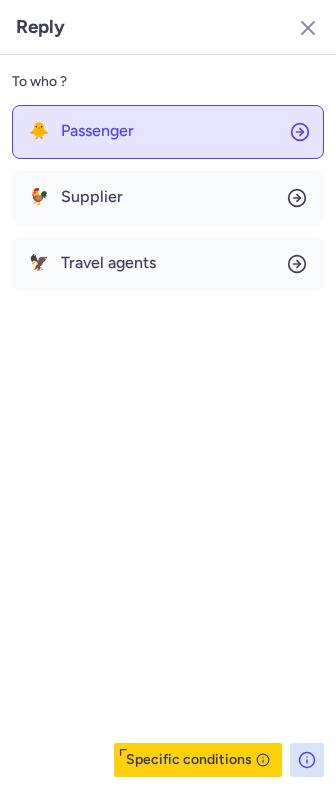 click on "🐥 Passenger" 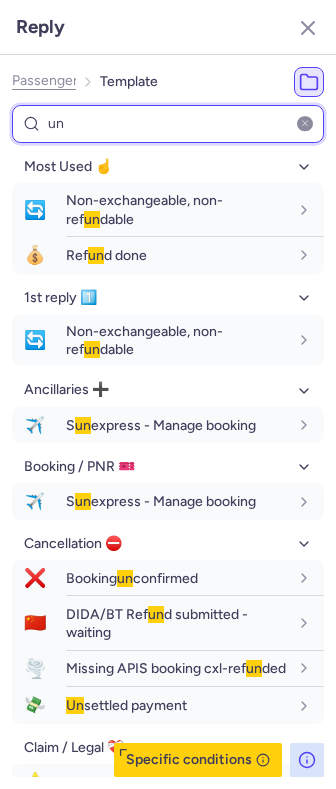type on "u" 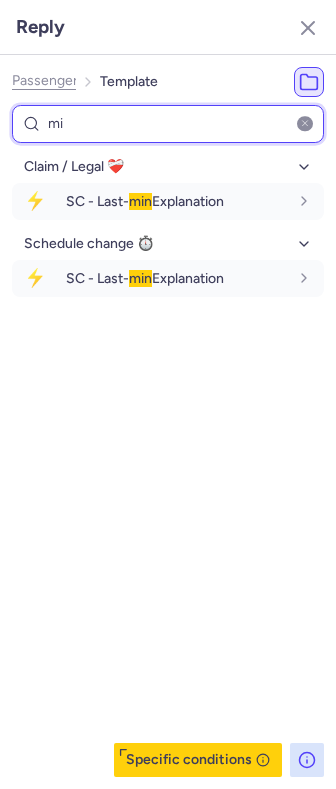 type on "m" 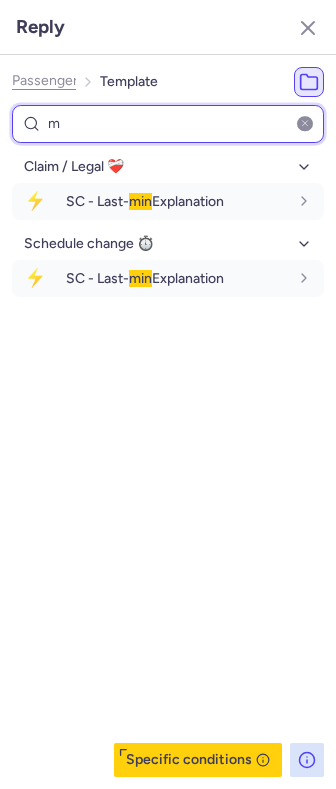 type 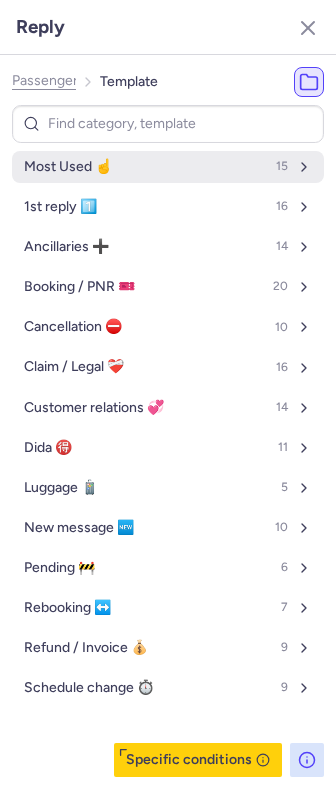 click on "Most Used ☝️" at bounding box center [68, 167] 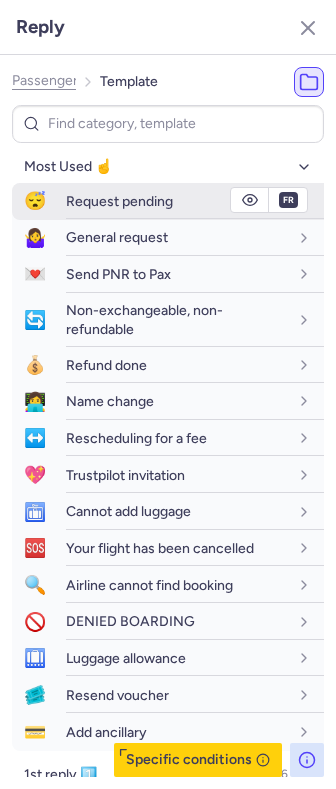 click on "Request pending" at bounding box center [119, 201] 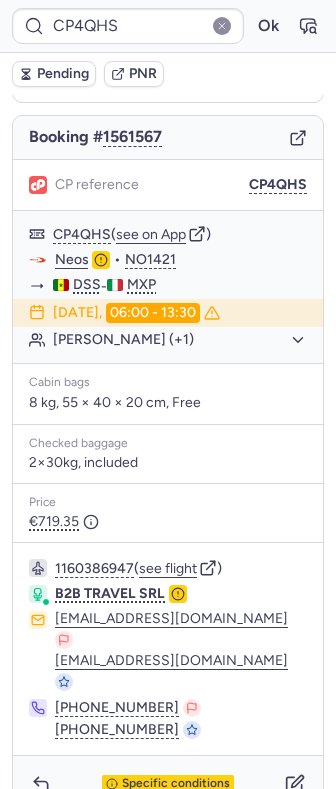 click on "Pending" at bounding box center (63, 74) 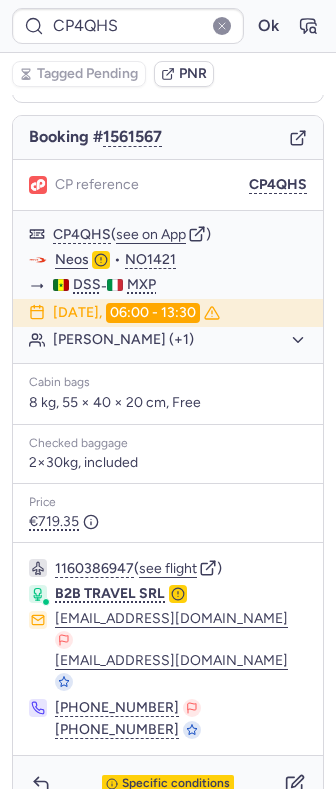 type on "CPO2T4" 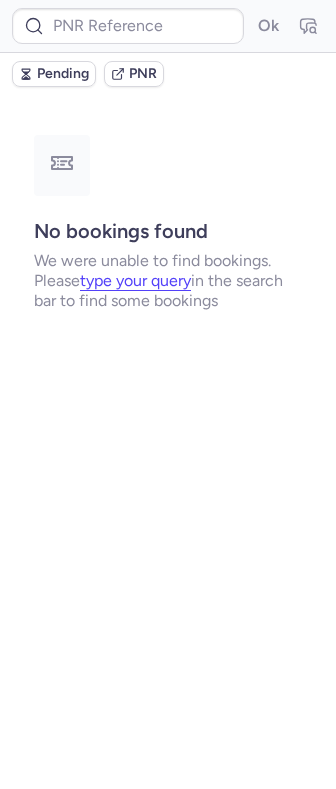 scroll, scrollTop: 0, scrollLeft: 0, axis: both 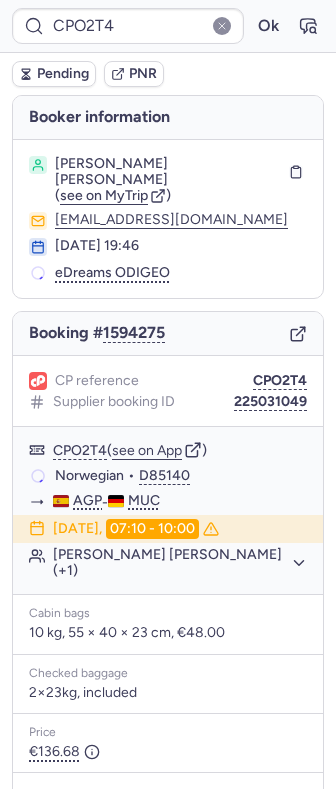 click on "CPO2T4  Ok" at bounding box center (168, 26) 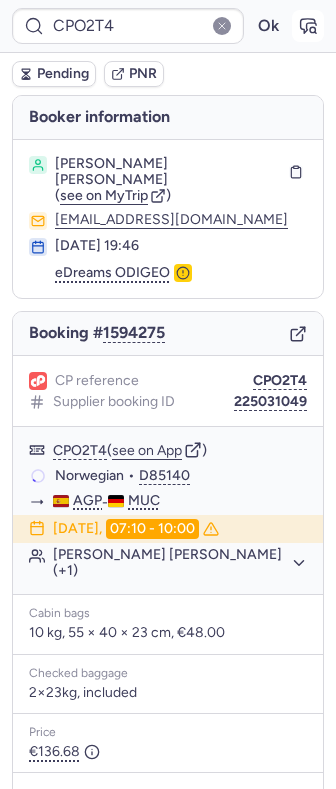 click 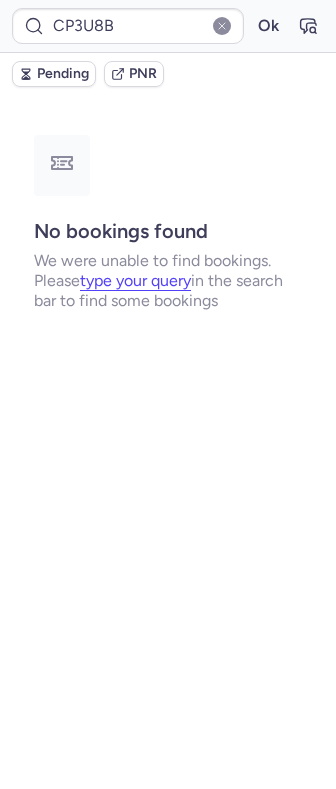 type on "CPLQGF" 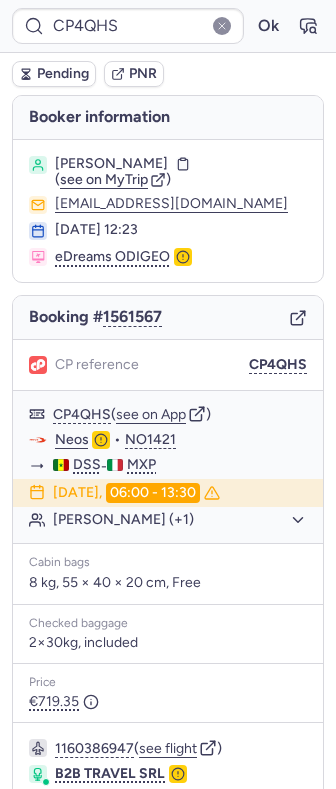 type on "CPLQGF" 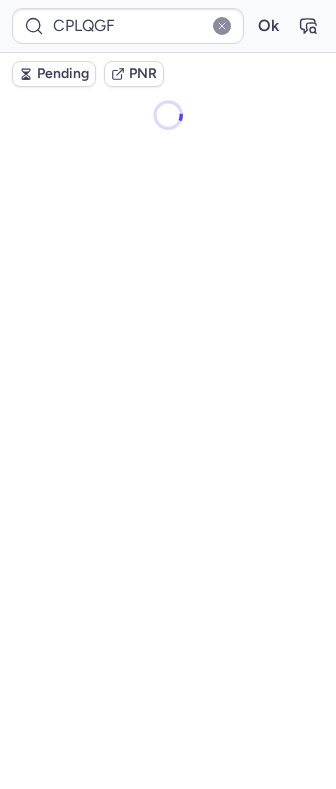 type on "CPHPWZ" 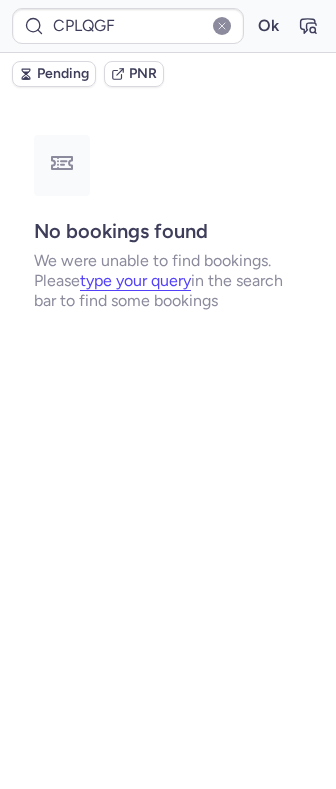 type on "CP3U8B" 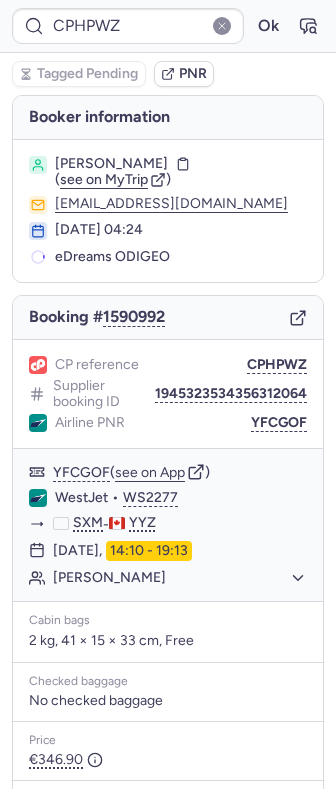 type on "CP4QHS" 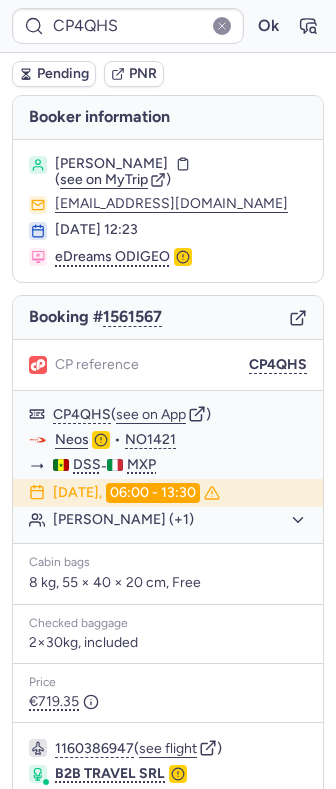 click on "Pending" at bounding box center [63, 74] 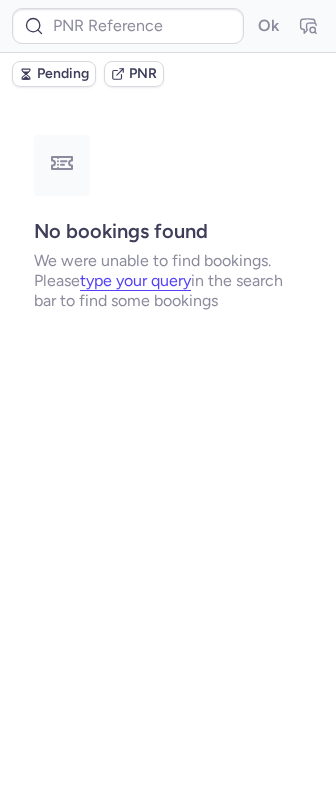 type on "CPOUFZ" 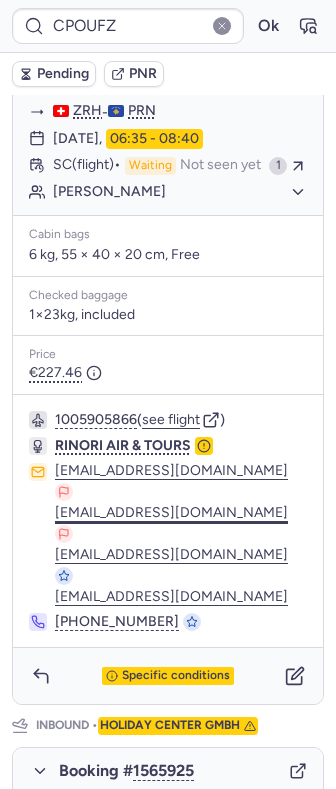 scroll, scrollTop: 541, scrollLeft: 0, axis: vertical 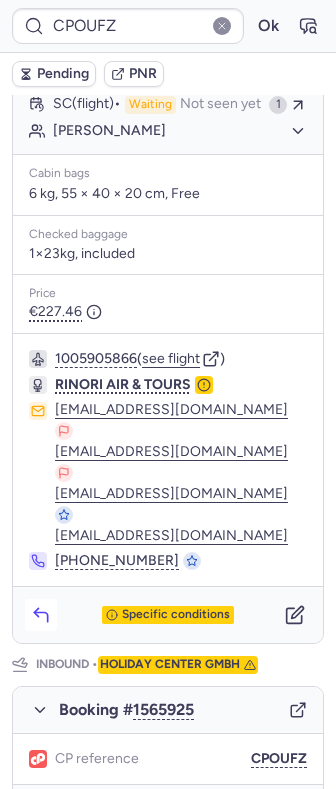 click 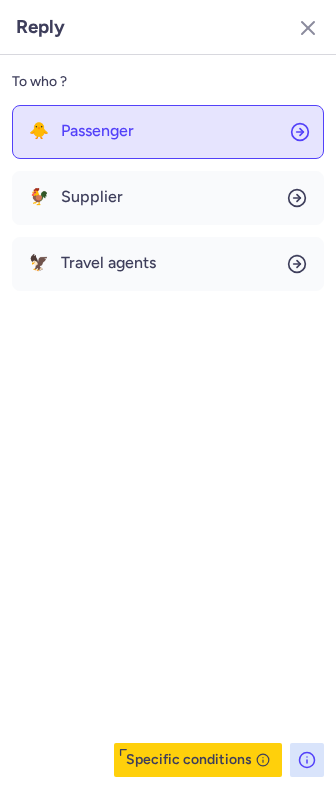 click on "🐥 Passenger" 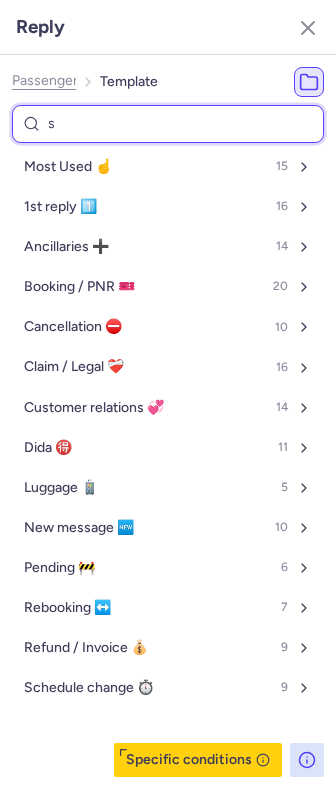 type on "sc" 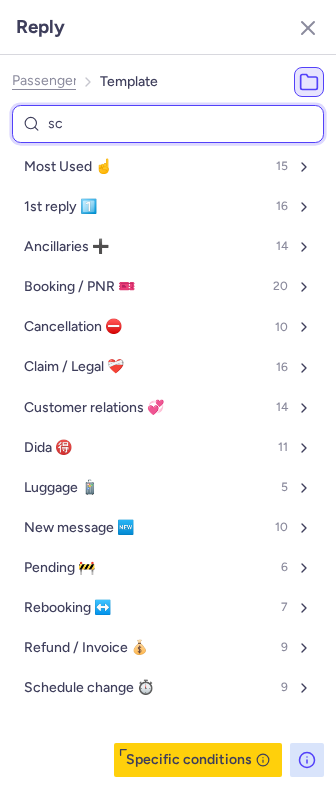 select on "en" 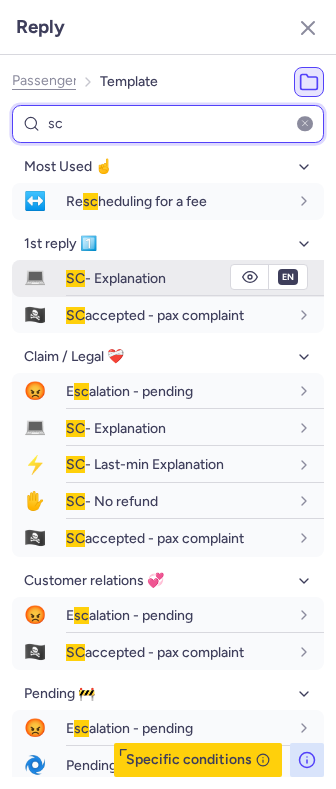 type on "sc" 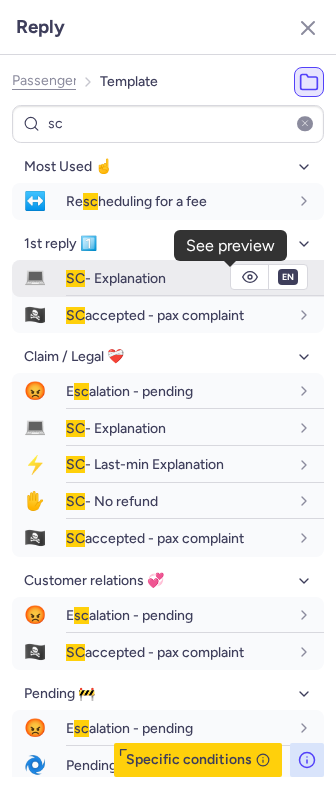 click 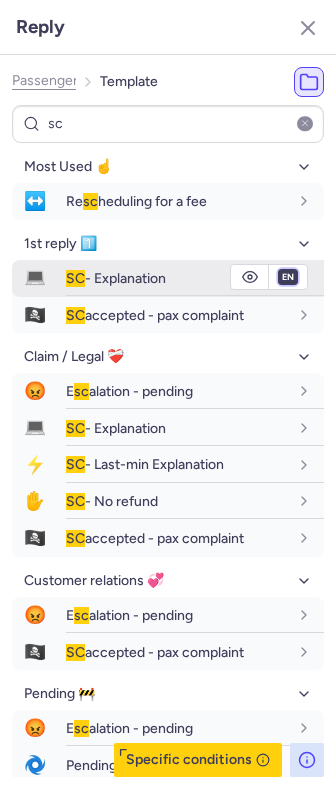 click on "fr en de nl pt es it ru" at bounding box center [288, 277] 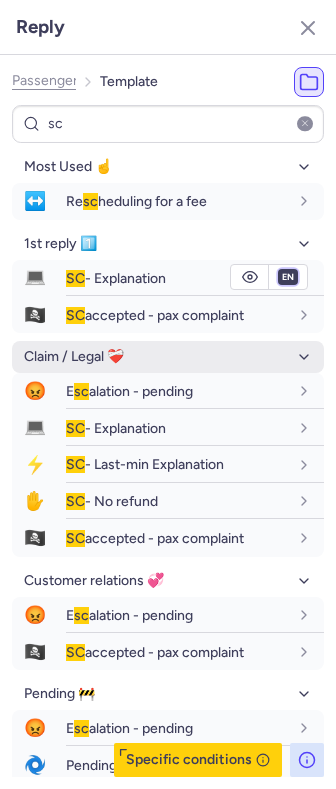 select on "de" 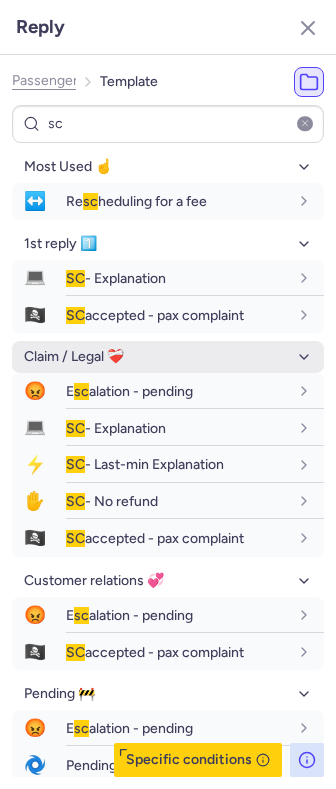 click on "fr en de nl pt es it ru" at bounding box center [288, 277] 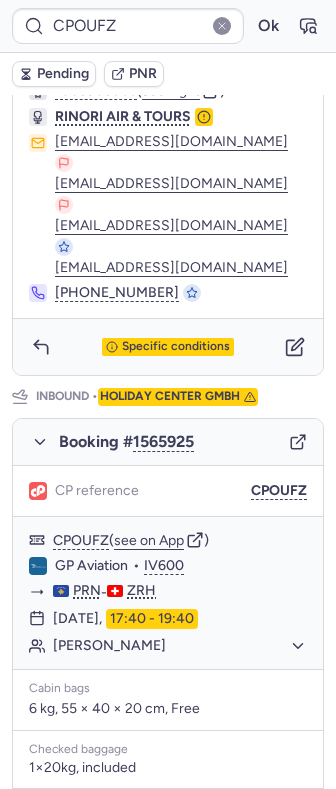 scroll, scrollTop: 808, scrollLeft: 0, axis: vertical 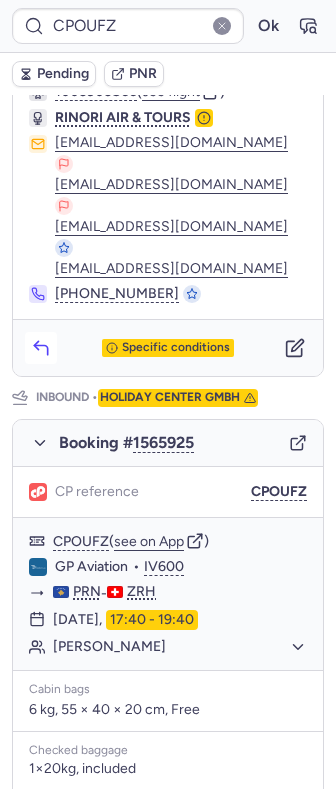 click 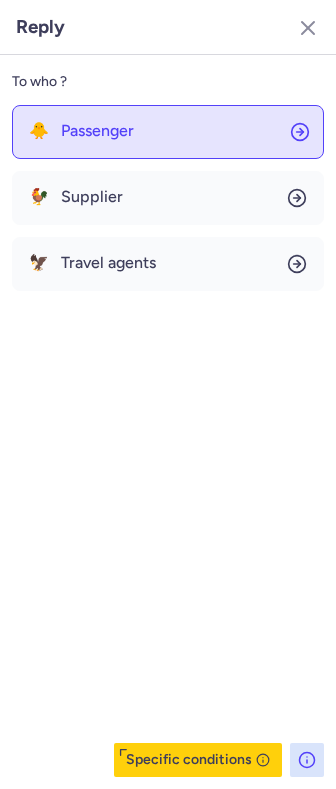 click on "🐥 Passenger" 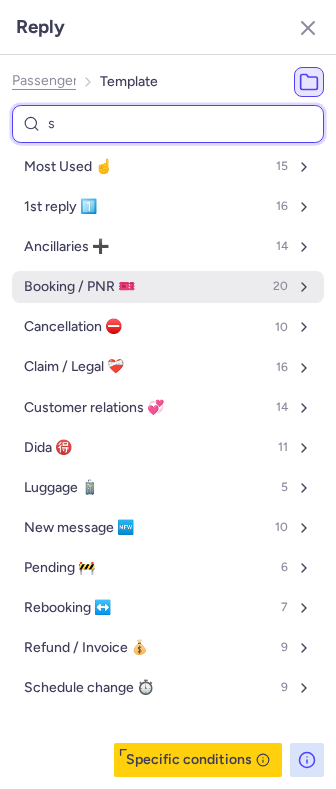 type on "sc" 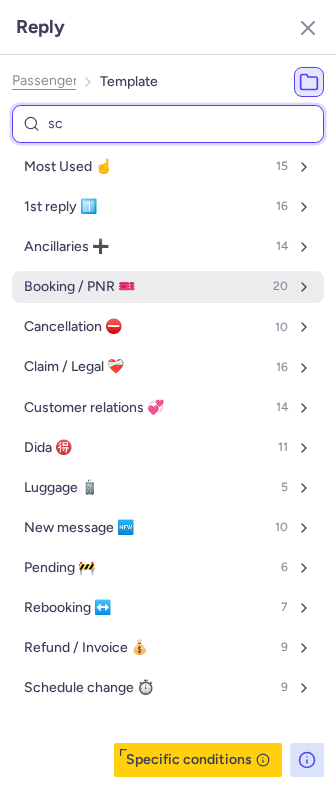 select on "en" 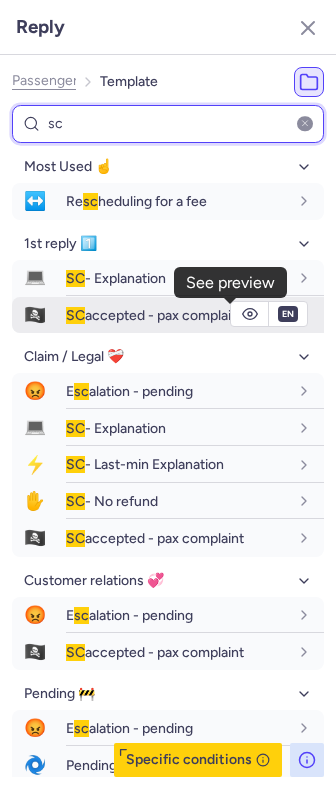 type 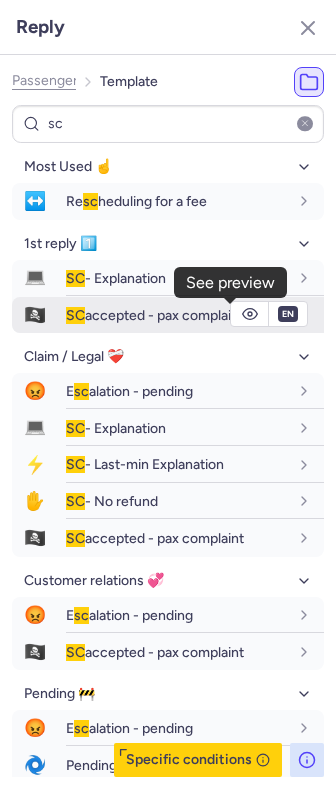 click 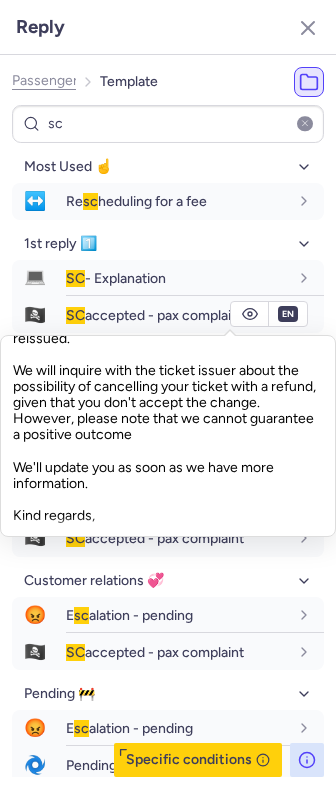 scroll, scrollTop: 221, scrollLeft: 0, axis: vertical 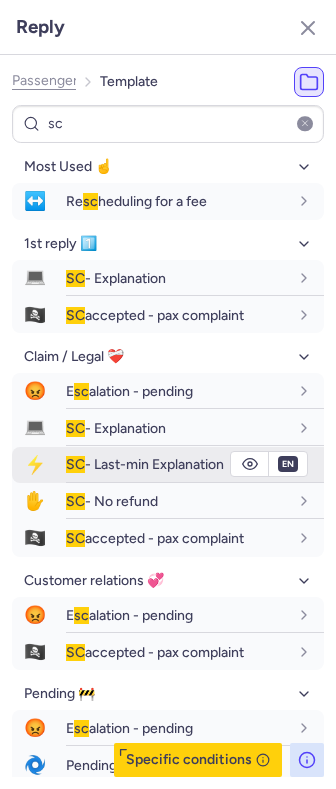 click 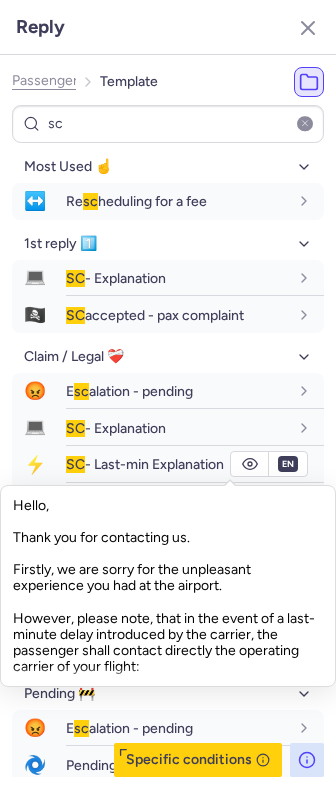 scroll, scrollTop: 133, scrollLeft: 0, axis: vertical 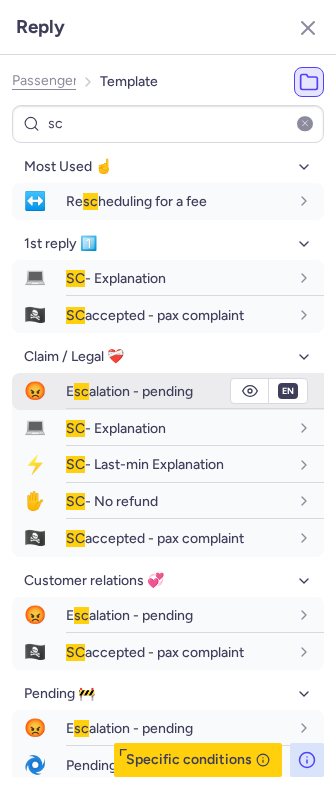 click 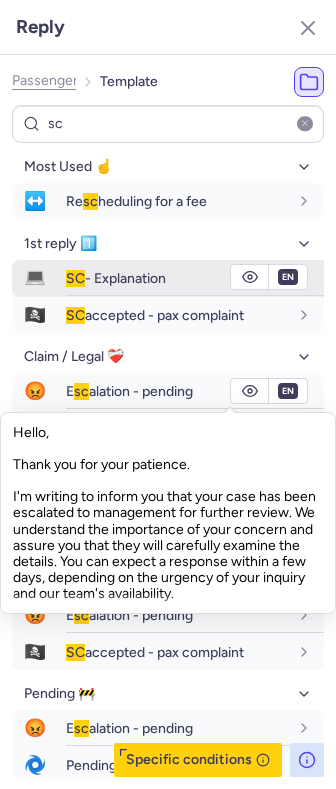 click 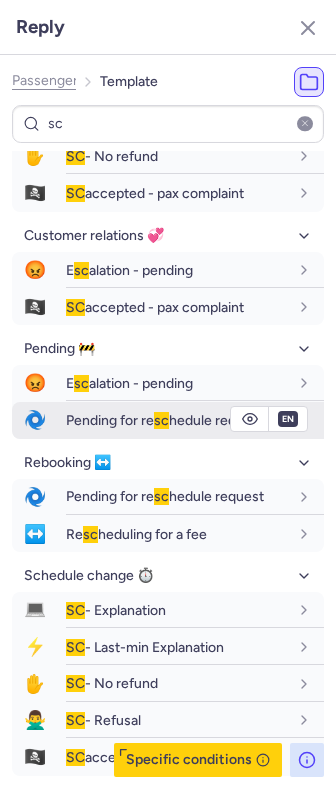 scroll, scrollTop: 386, scrollLeft: 0, axis: vertical 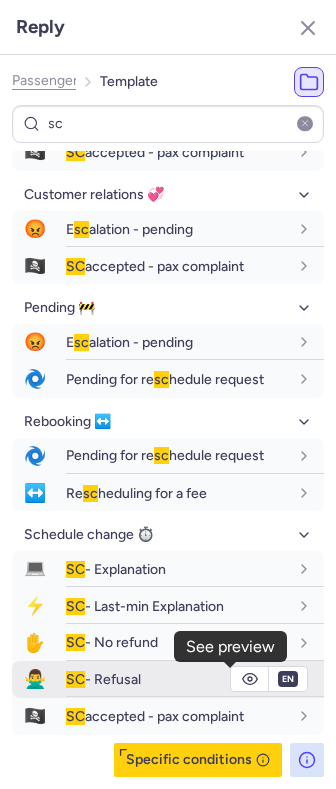 click 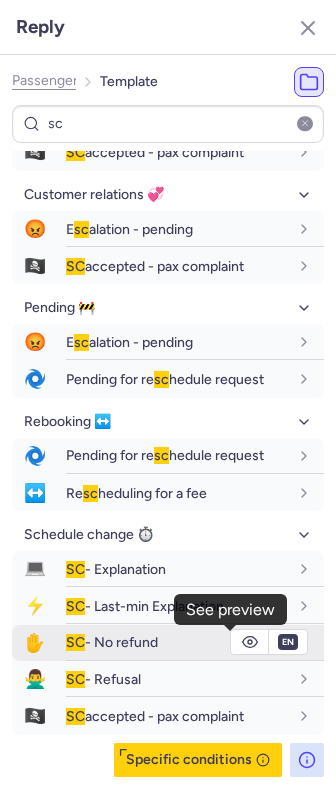 click 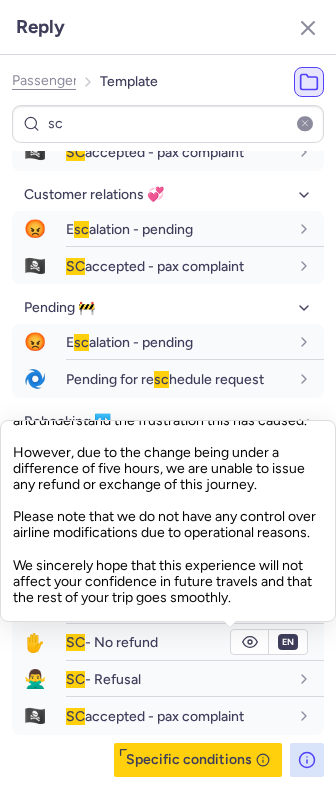 scroll, scrollTop: 177, scrollLeft: 0, axis: vertical 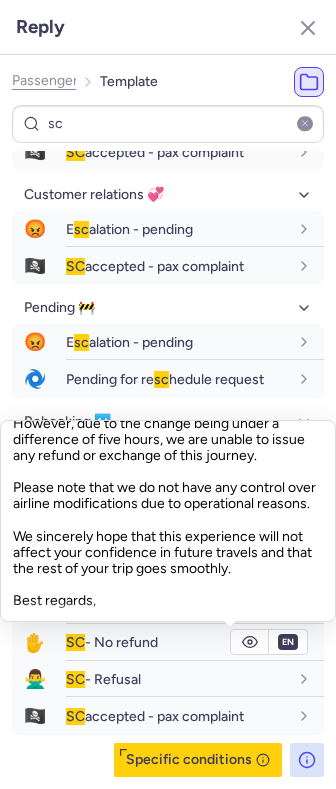 click on "Hello,
Thank you for reaching out to us.
We are very sorry to hear about the inconvenience caused due to this rescheduling and understand the frustration this has caused.
However, due to the change being under a difference of five hours, we are unable to issue any refund or exchange of this journey.
Please note that we do not have any control over airline modifications due to operational reasons.
We sincerely hope that this experience will not affect your confidence in future travels and that the rest of your trip goes smoothly.
Best regards," 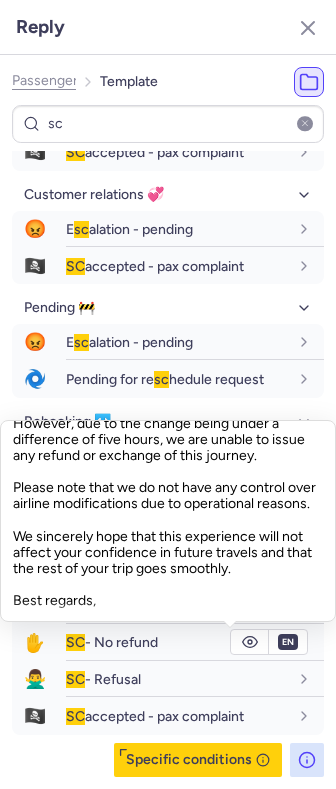 drag, startPoint x: 31, startPoint y: 469, endPoint x: 281, endPoint y: 565, distance: 267.79843 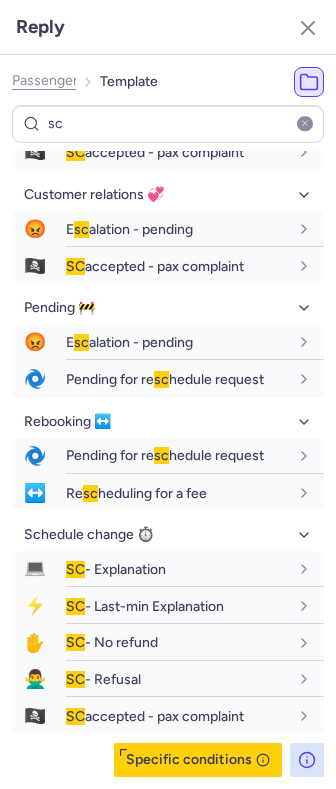 drag, startPoint x: 320, startPoint y: 28, endPoint x: 256, endPoint y: 40, distance: 65.11528 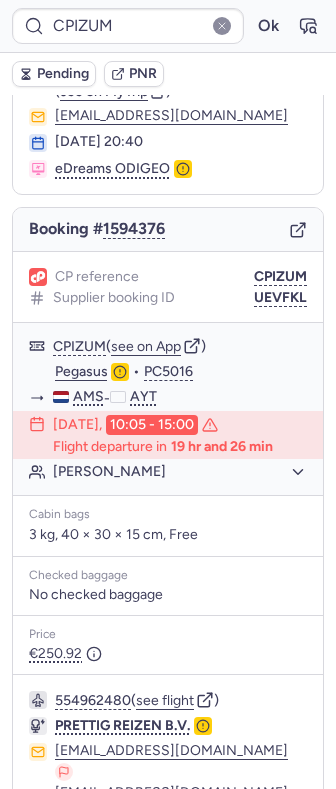 scroll, scrollTop: 220, scrollLeft: 0, axis: vertical 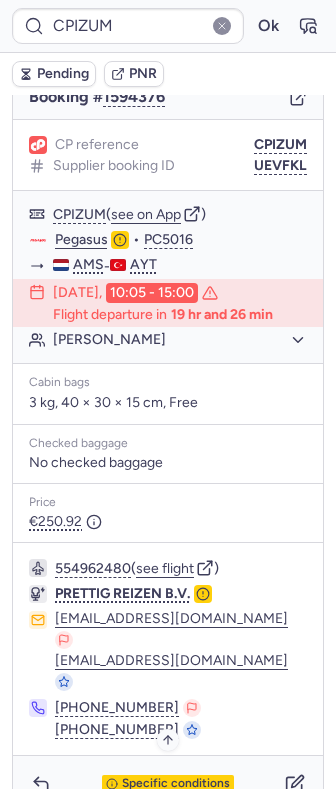 click on "Specific conditions" at bounding box center [176, 784] 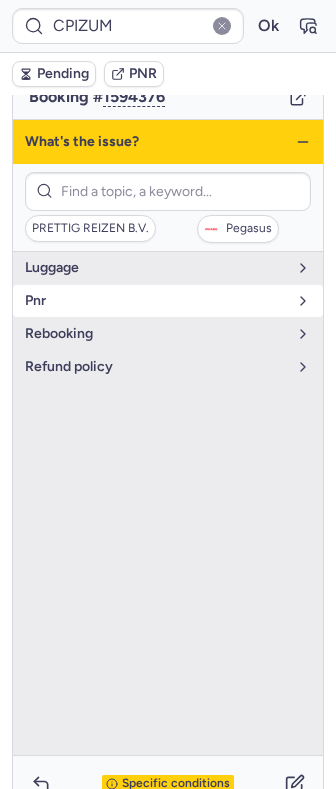click on "pnr" at bounding box center (156, 301) 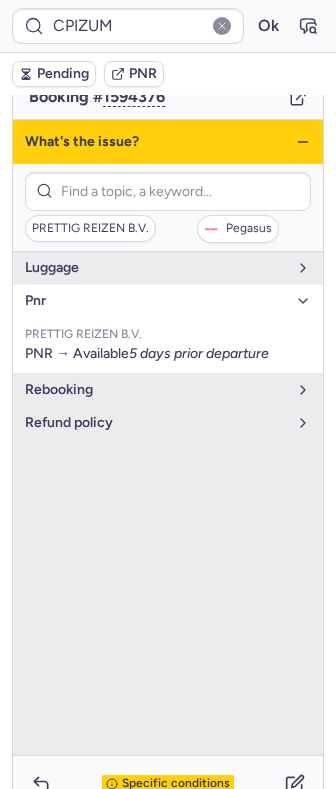 click on "pnr" at bounding box center (156, 301) 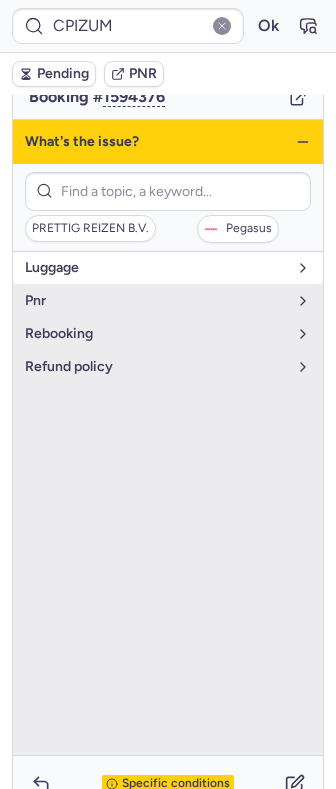 click on "luggage" at bounding box center [156, 268] 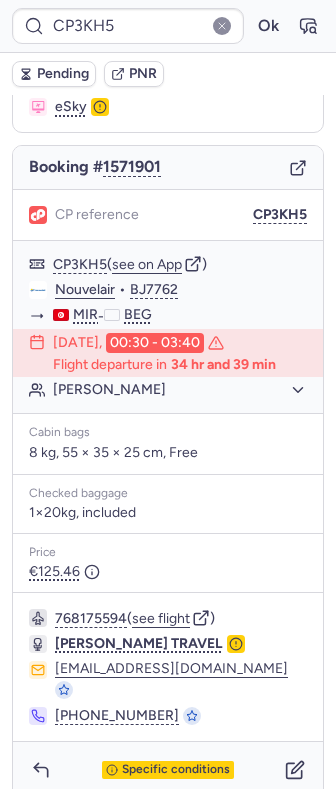 scroll, scrollTop: 156, scrollLeft: 0, axis: vertical 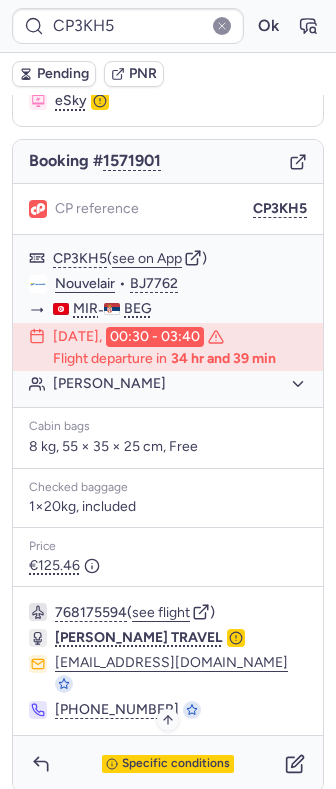 click on "Specific conditions" at bounding box center [176, 764] 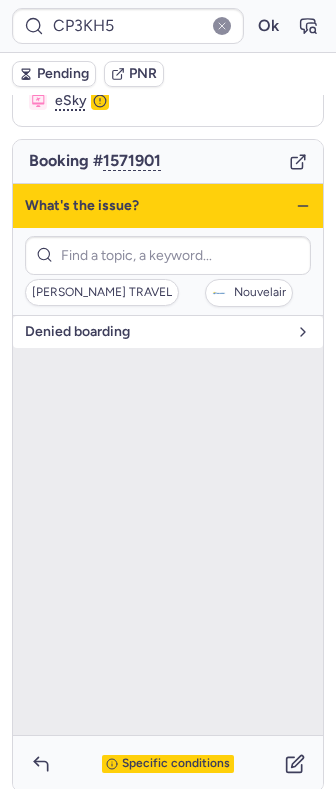 click on "denied boarding" at bounding box center (156, 332) 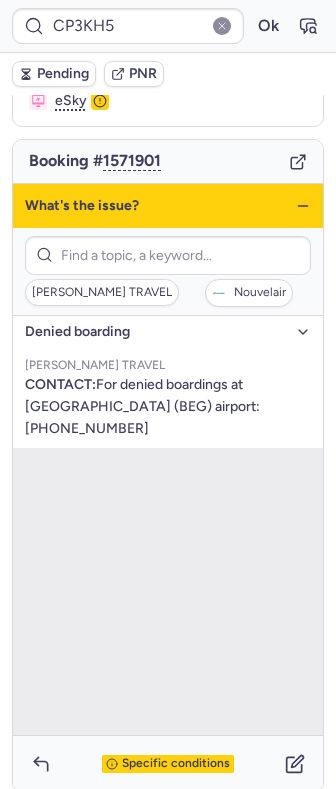 click on "denied boarding" at bounding box center (156, 332) 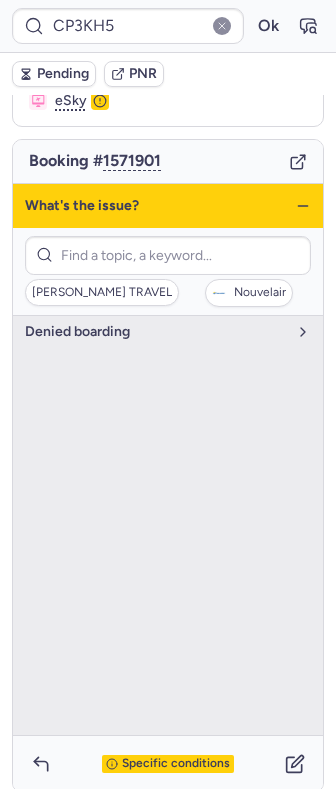 click 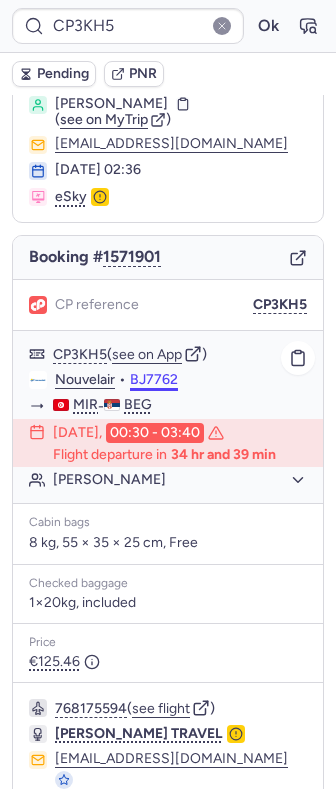 scroll, scrollTop: 156, scrollLeft: 0, axis: vertical 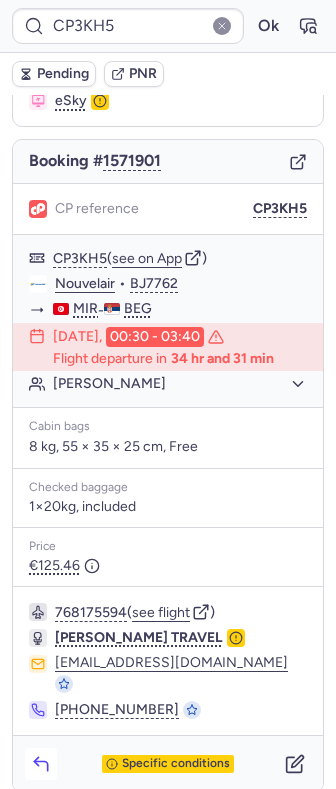 click at bounding box center (41, 764) 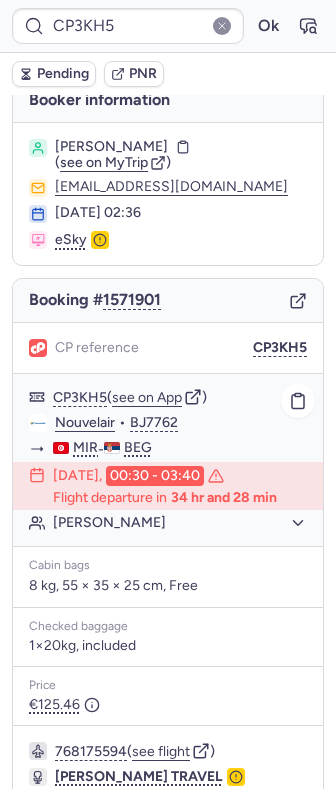 scroll, scrollTop: 0, scrollLeft: 0, axis: both 